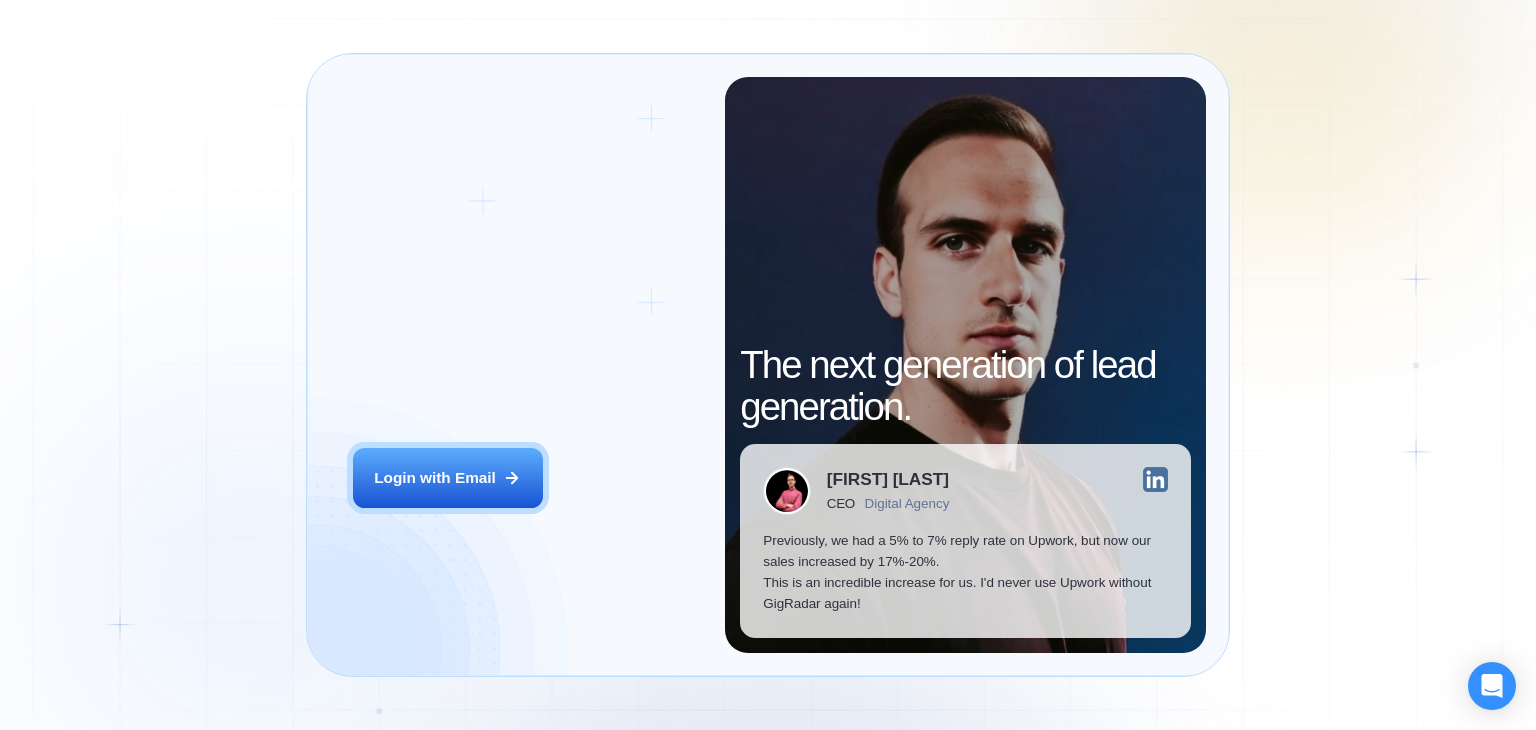 scroll, scrollTop: 0, scrollLeft: 0, axis: both 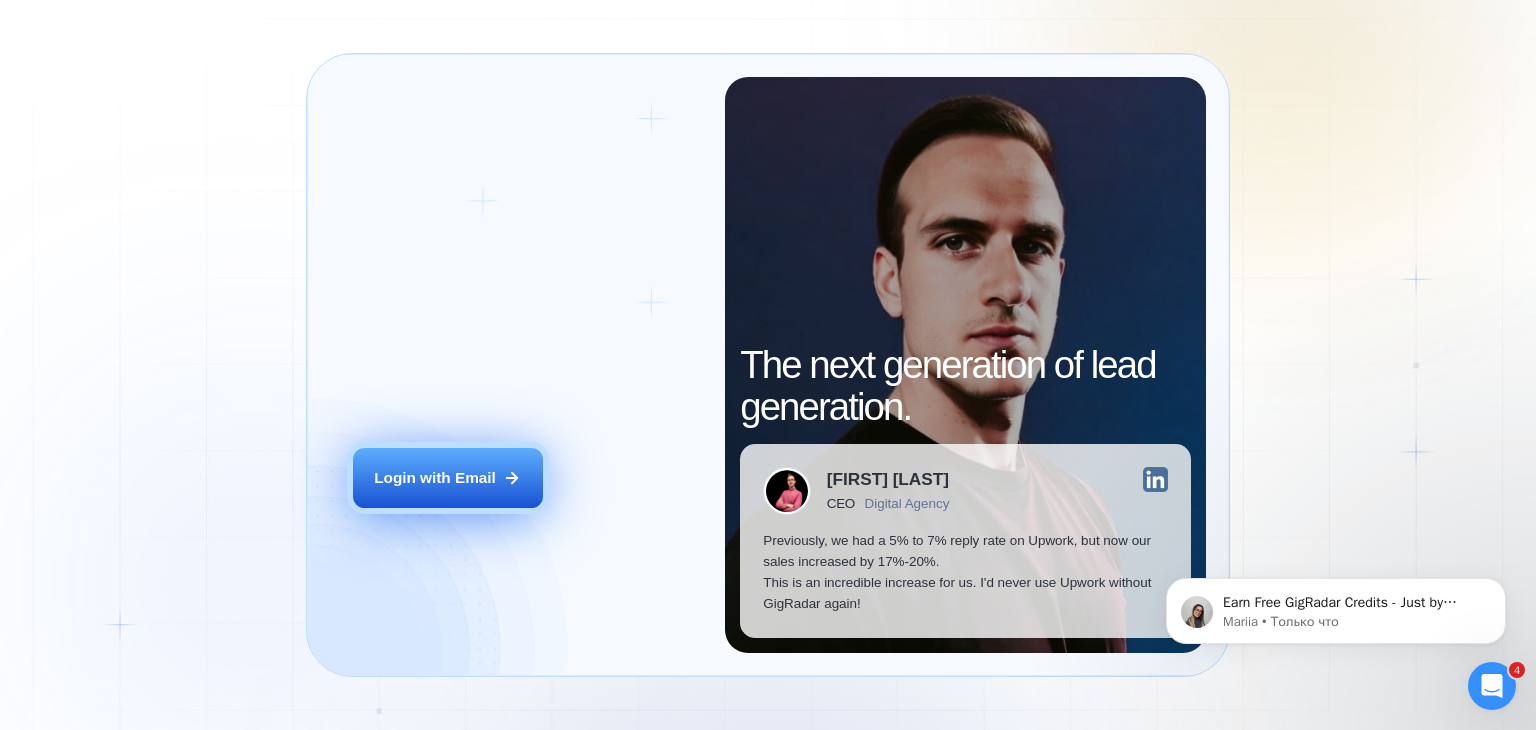 click on "Login with Email" at bounding box center [435, 477] 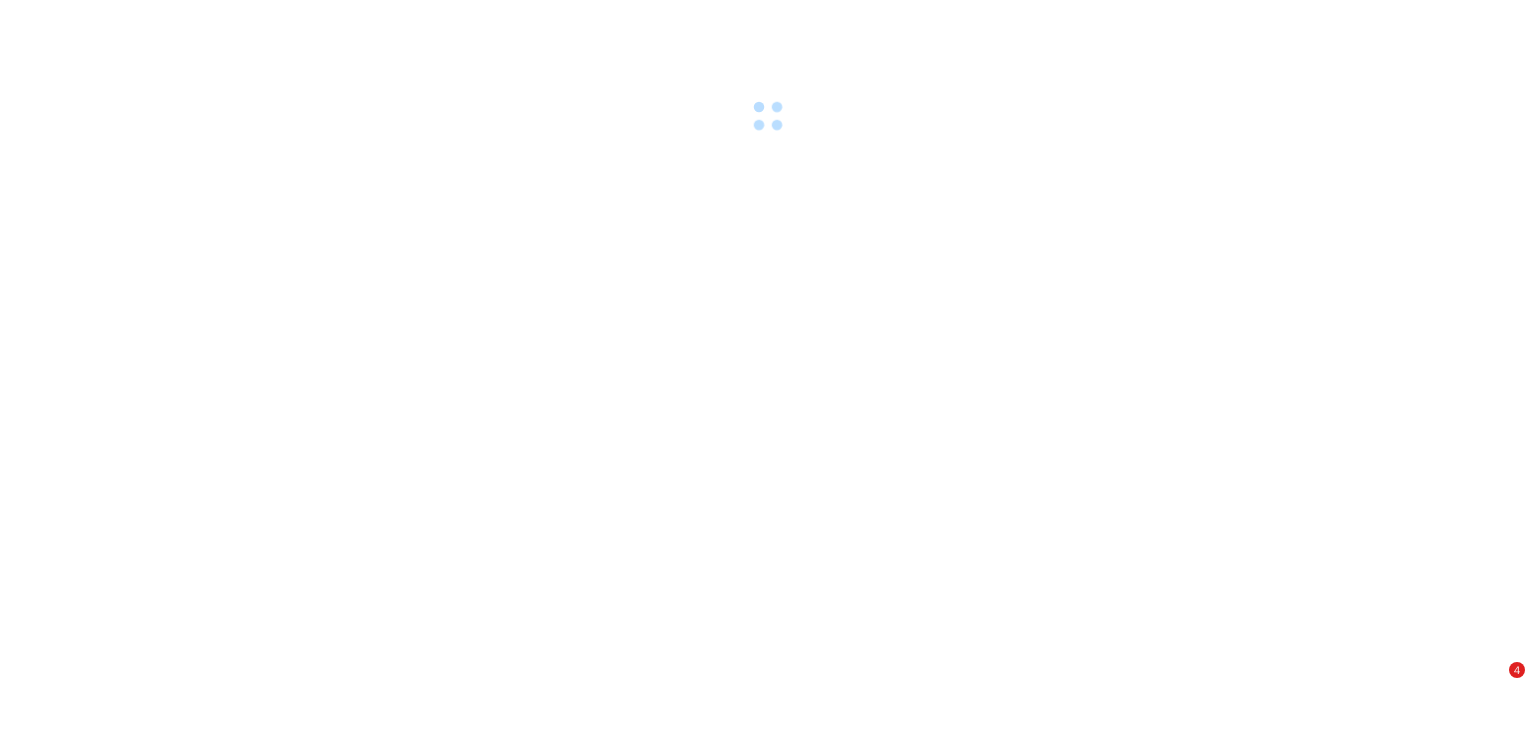 scroll, scrollTop: 0, scrollLeft: 0, axis: both 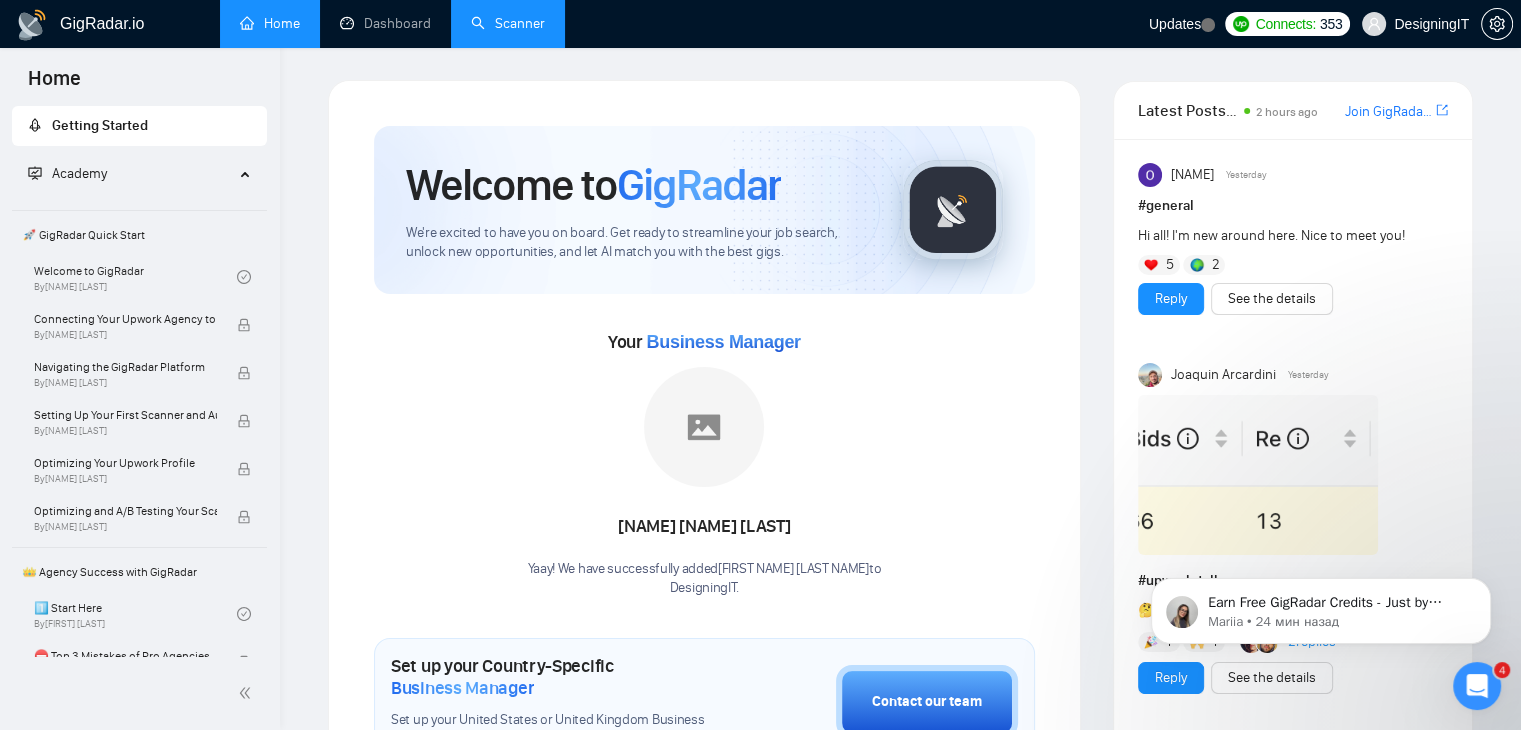 click on "Scanner" at bounding box center (508, 23) 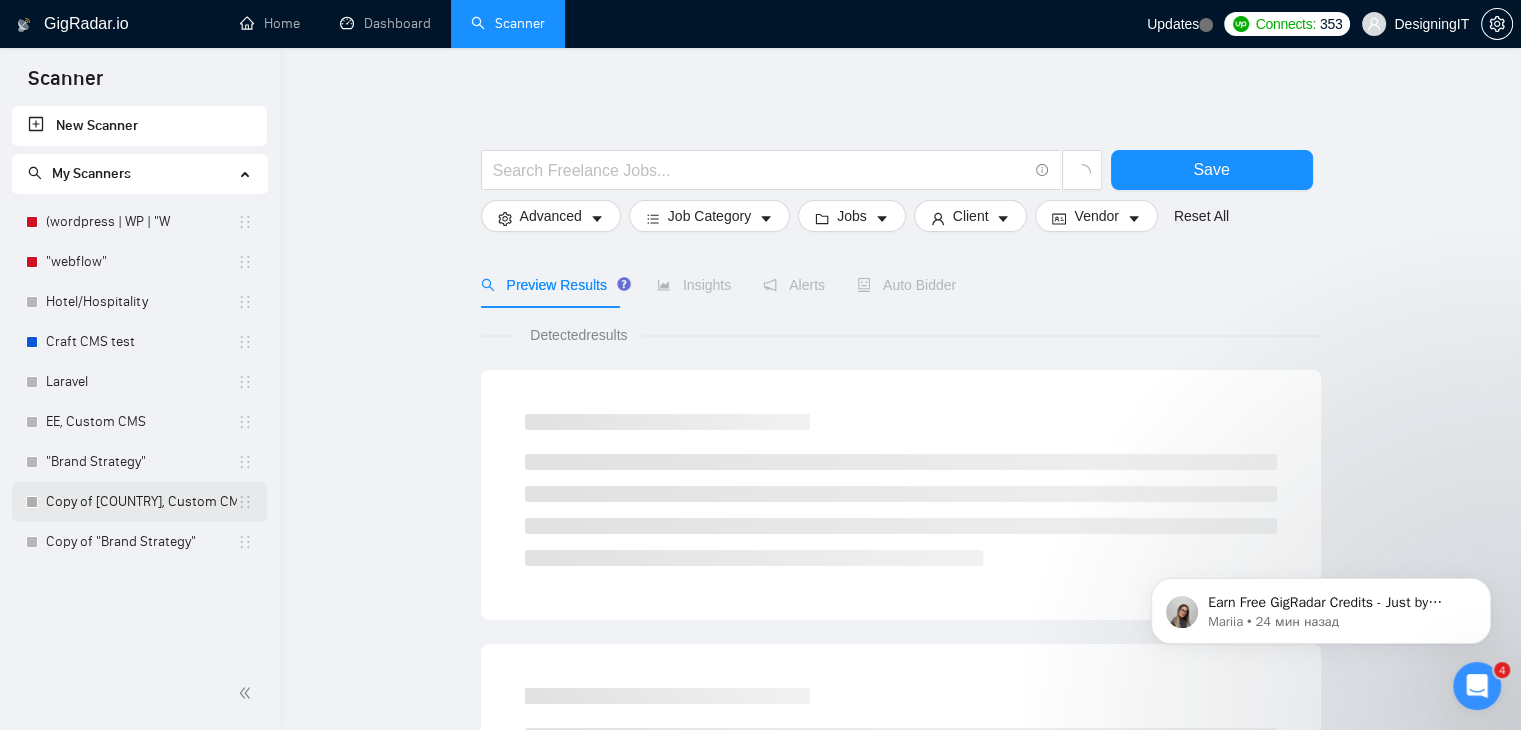 click on "Copy of [COUNTRY], Custom CMS" at bounding box center [141, 502] 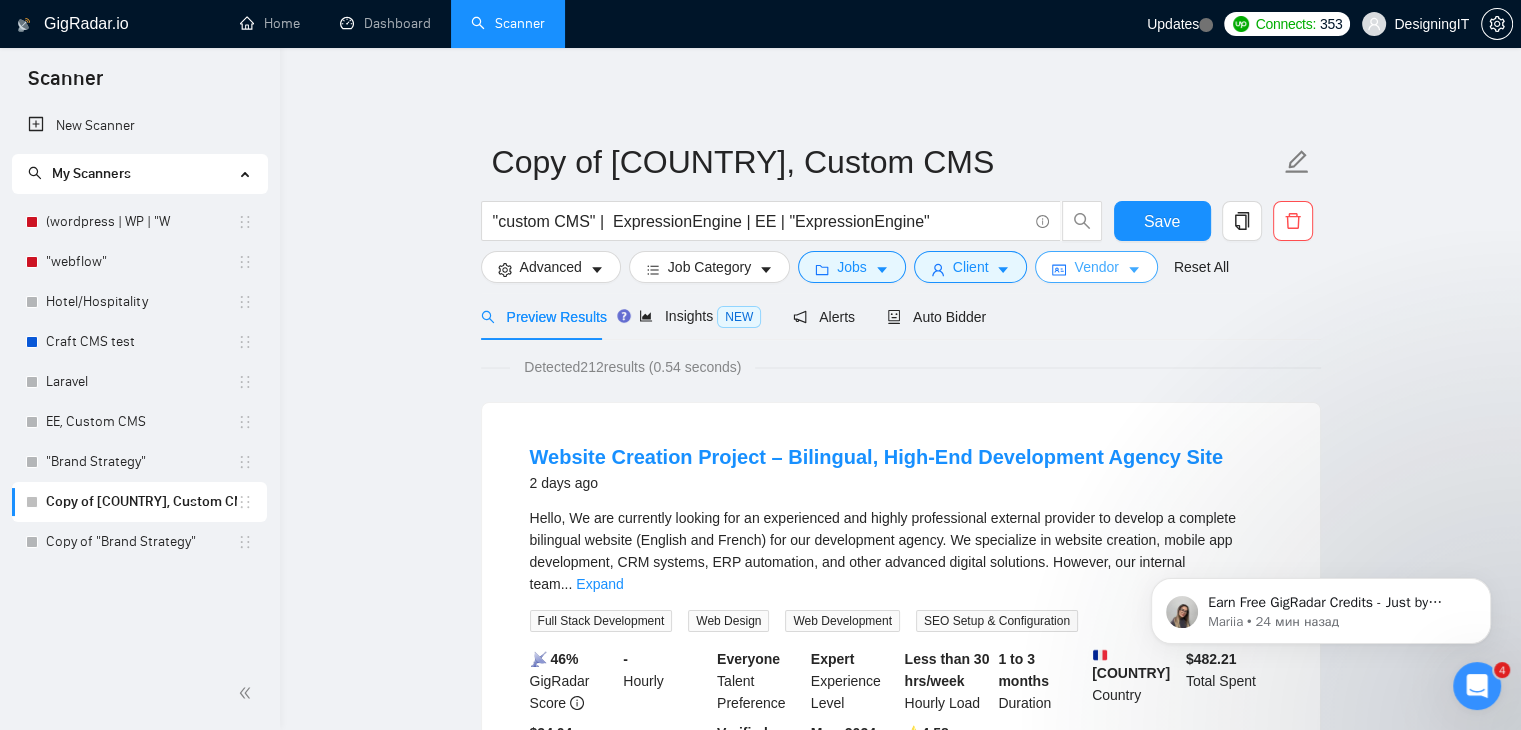 click on "Vendor" at bounding box center [1096, 267] 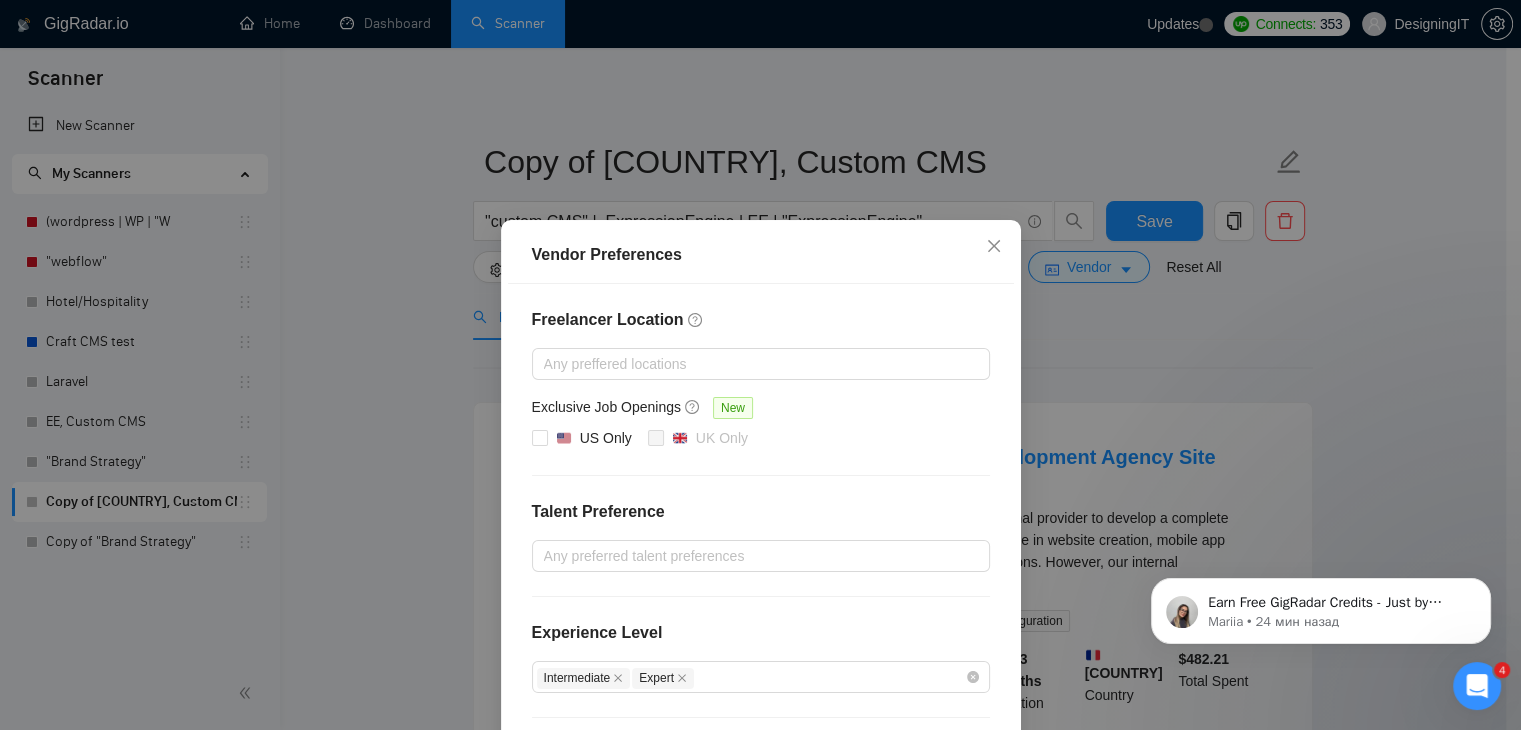 click on "Vendor Preferences Freelancer Location     Any preffered locations Exclusive Job Openings New US Only UK Only Talent Preference   Any preferred talent preferences Experience Level Intermediate Expert   Freelancer's Spoken Languages New   Any preffered languages Reset OK" at bounding box center [760, 365] 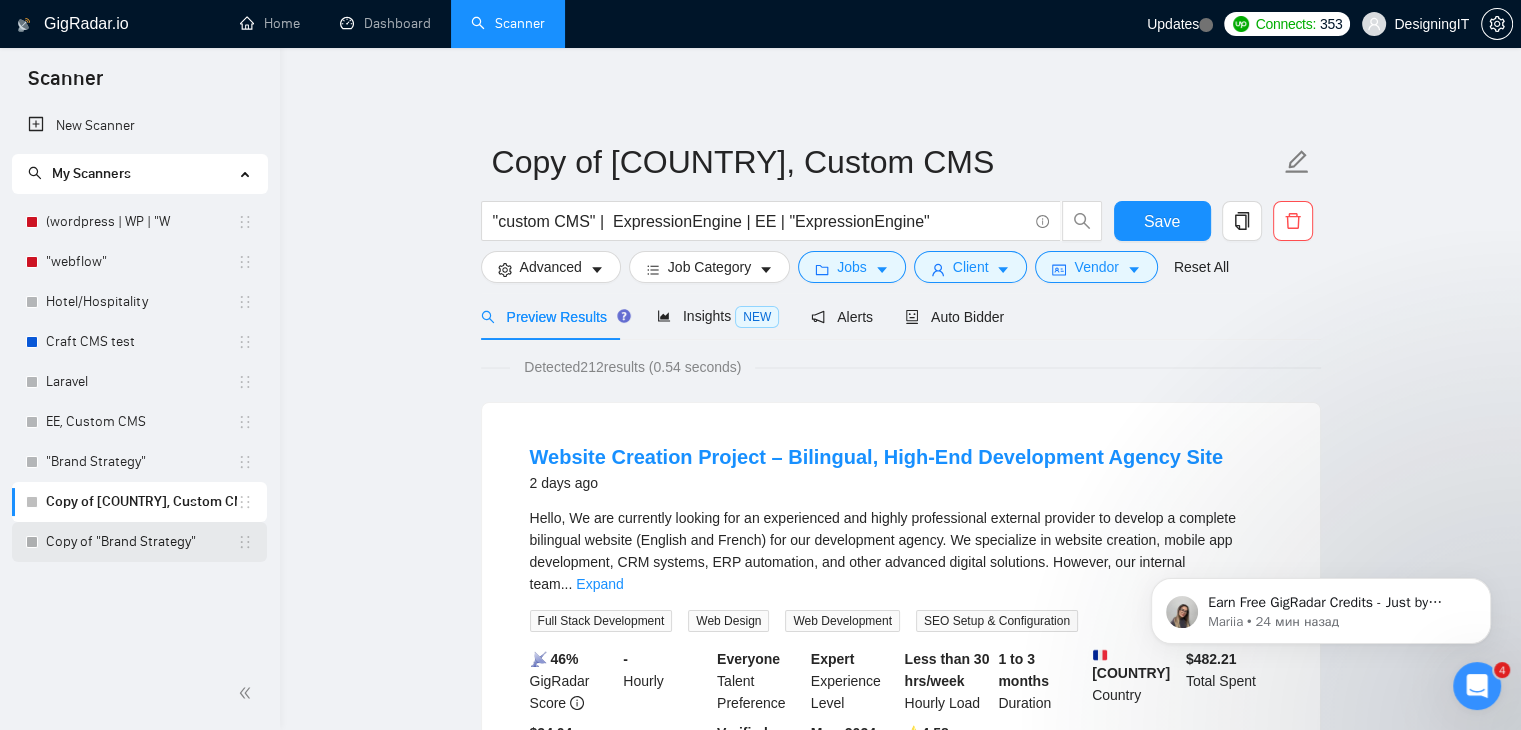 click on "Copy of "Brand Strategy"" at bounding box center [141, 542] 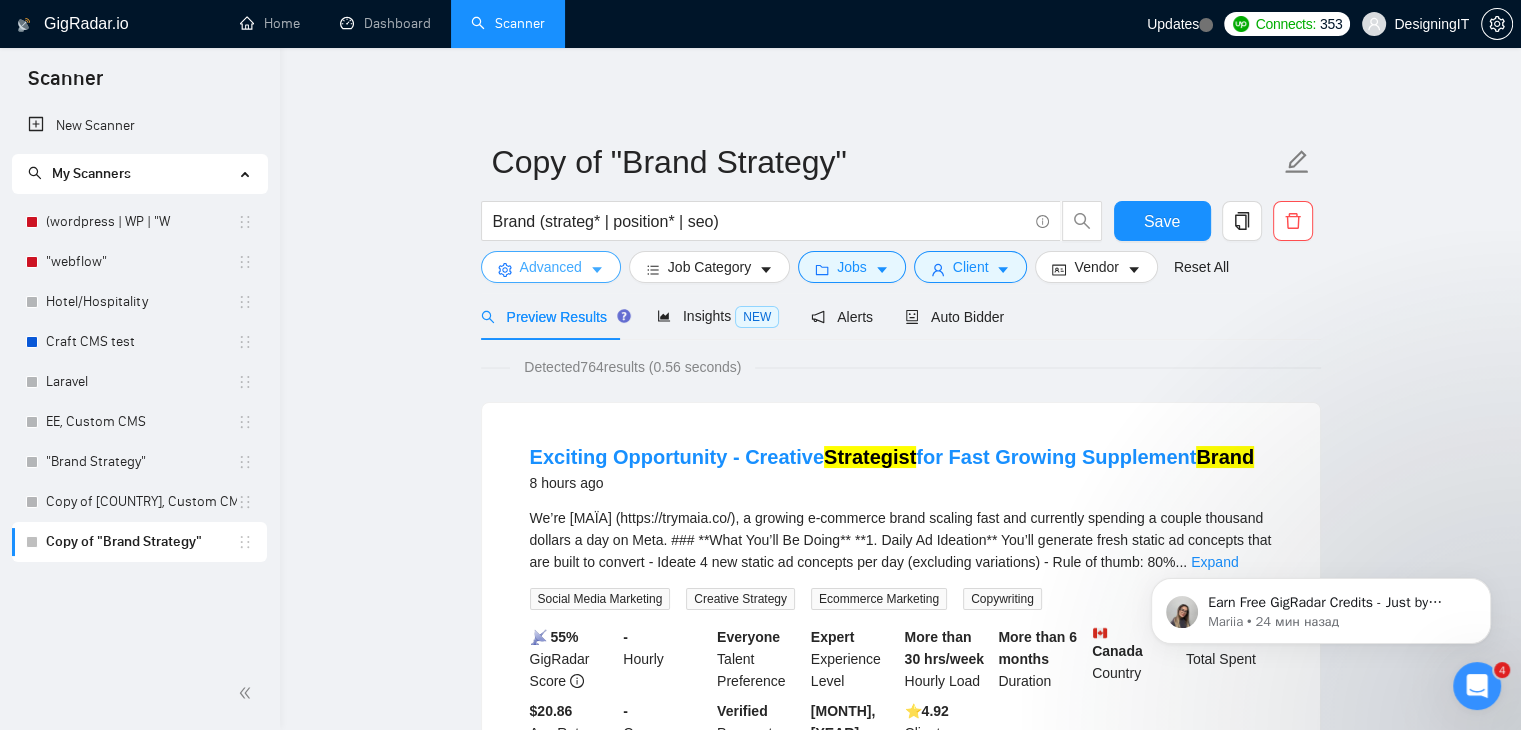 click on "Advanced" at bounding box center (551, 267) 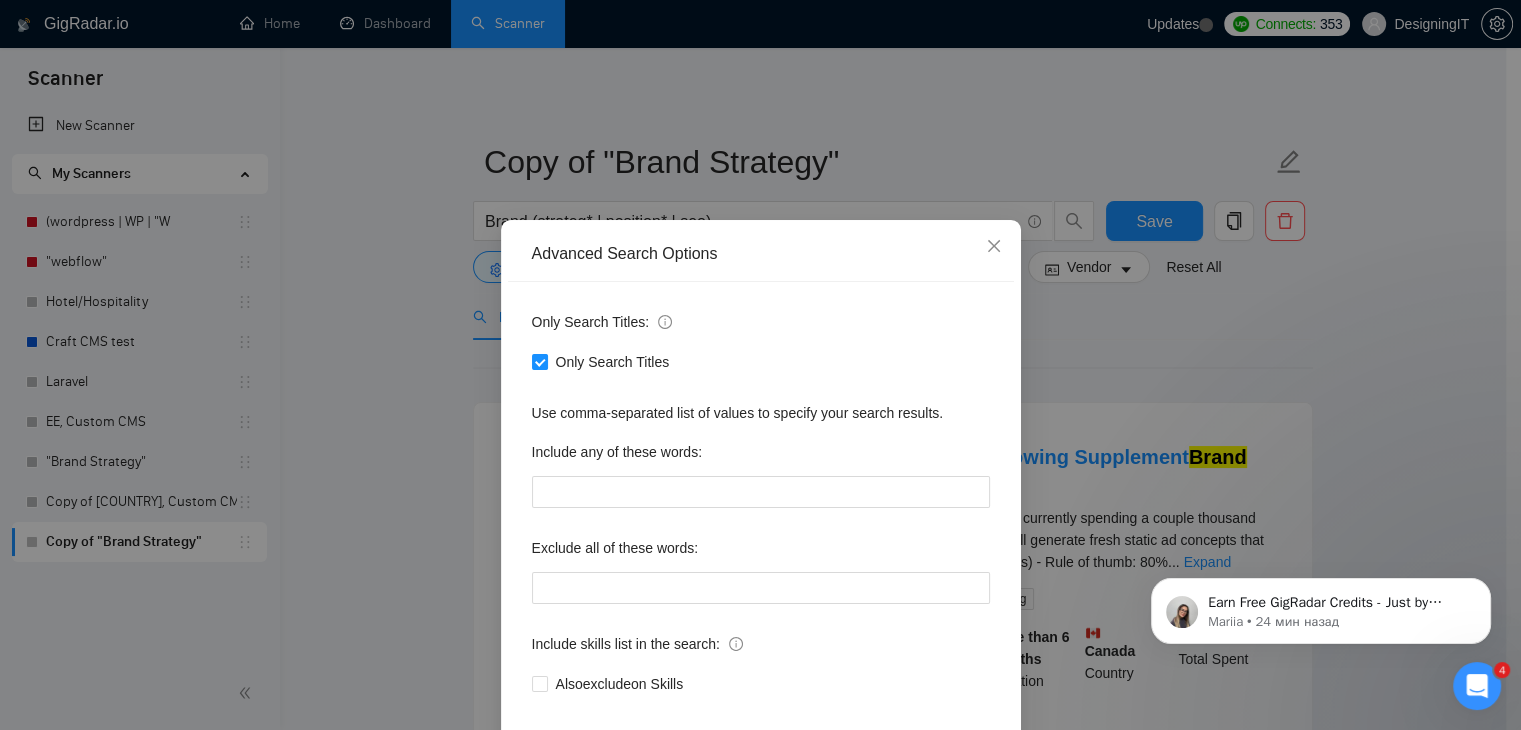click on "Advanced Search Options Only Search Titles:   Only Search Titles Use comma-separated list of values to specify your search results. Include any of these words: Exclude all of these words: Include skills list in the search:   Also  exclude  on Skills Reset OK" at bounding box center [760, 365] 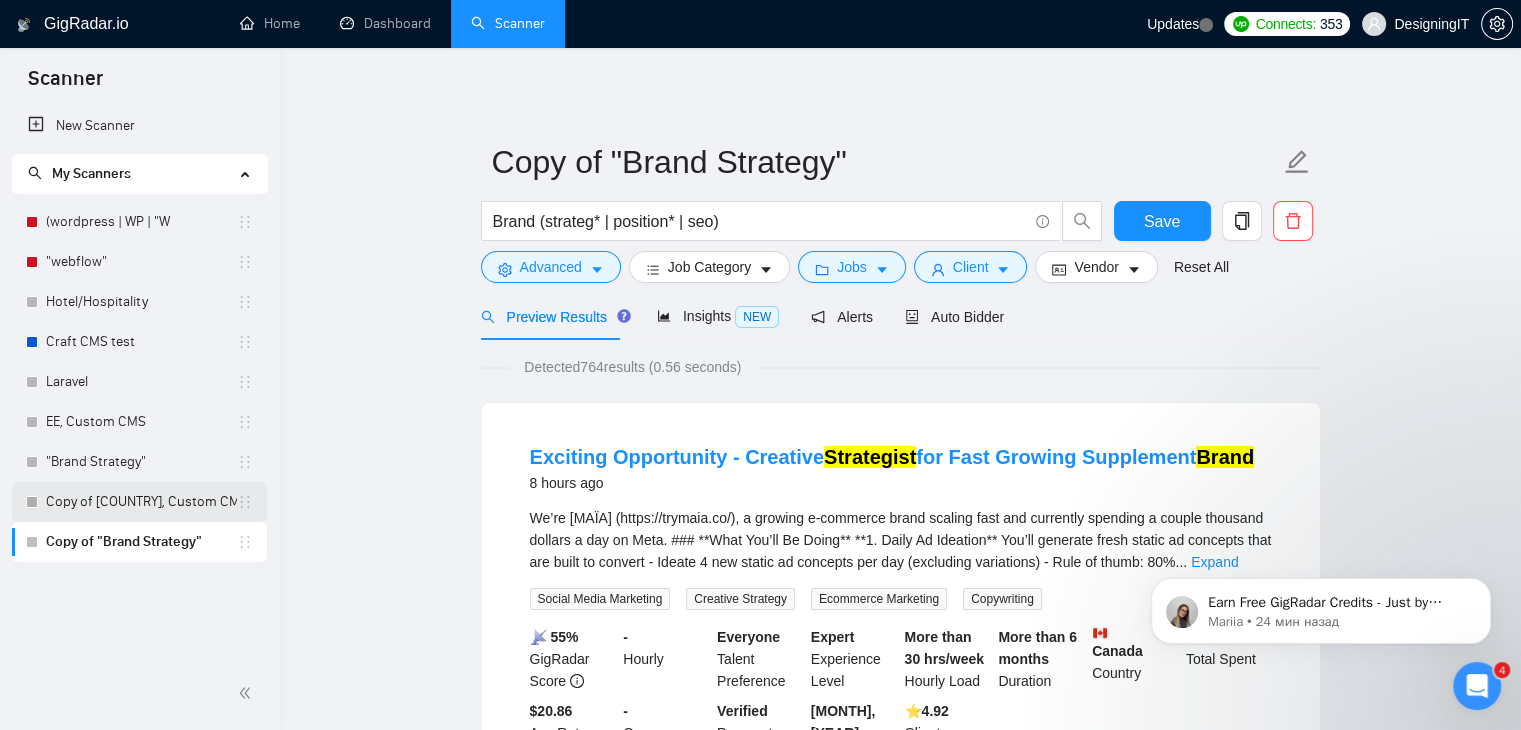 click on "Copy of [COUNTRY], Custom CMS" at bounding box center [141, 502] 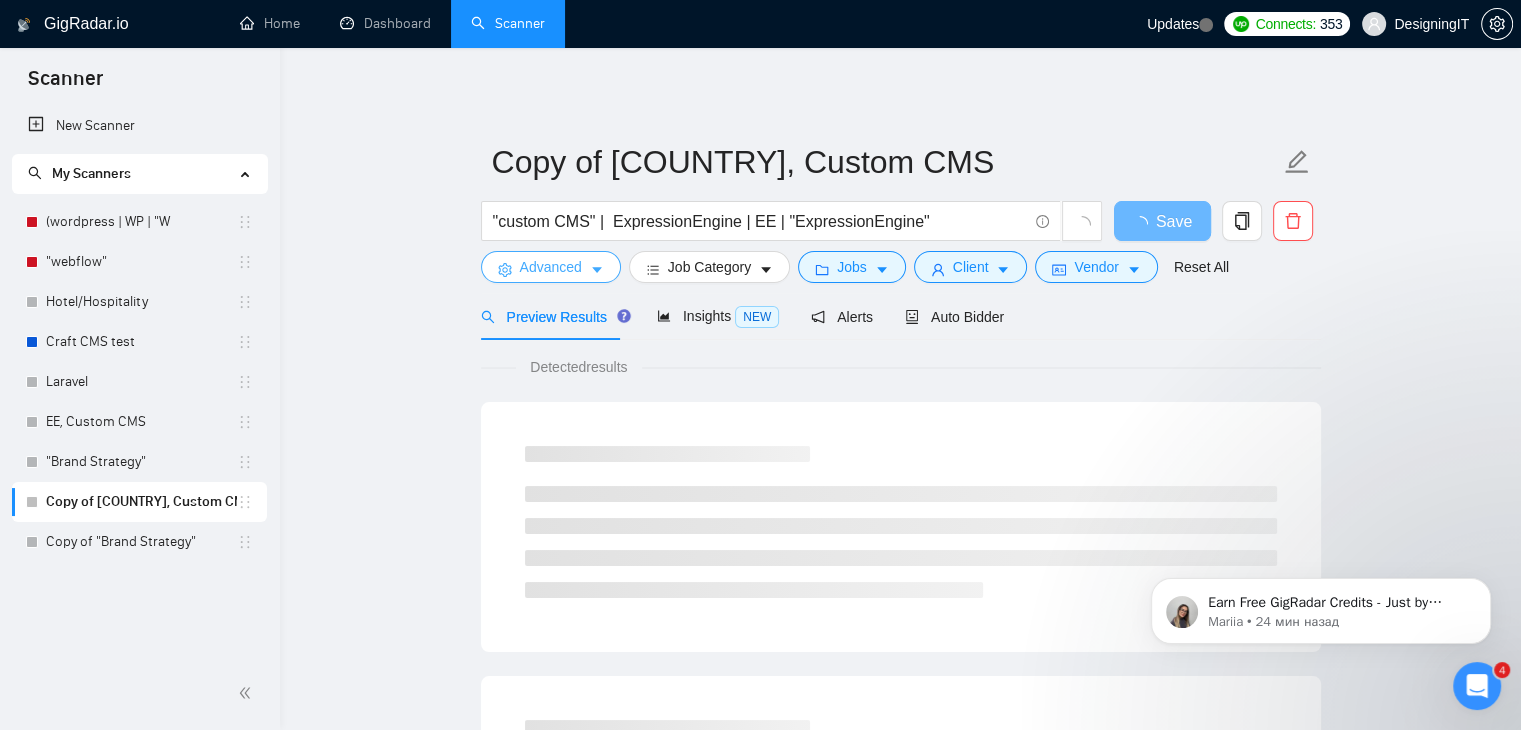 click on "Advanced" at bounding box center [551, 267] 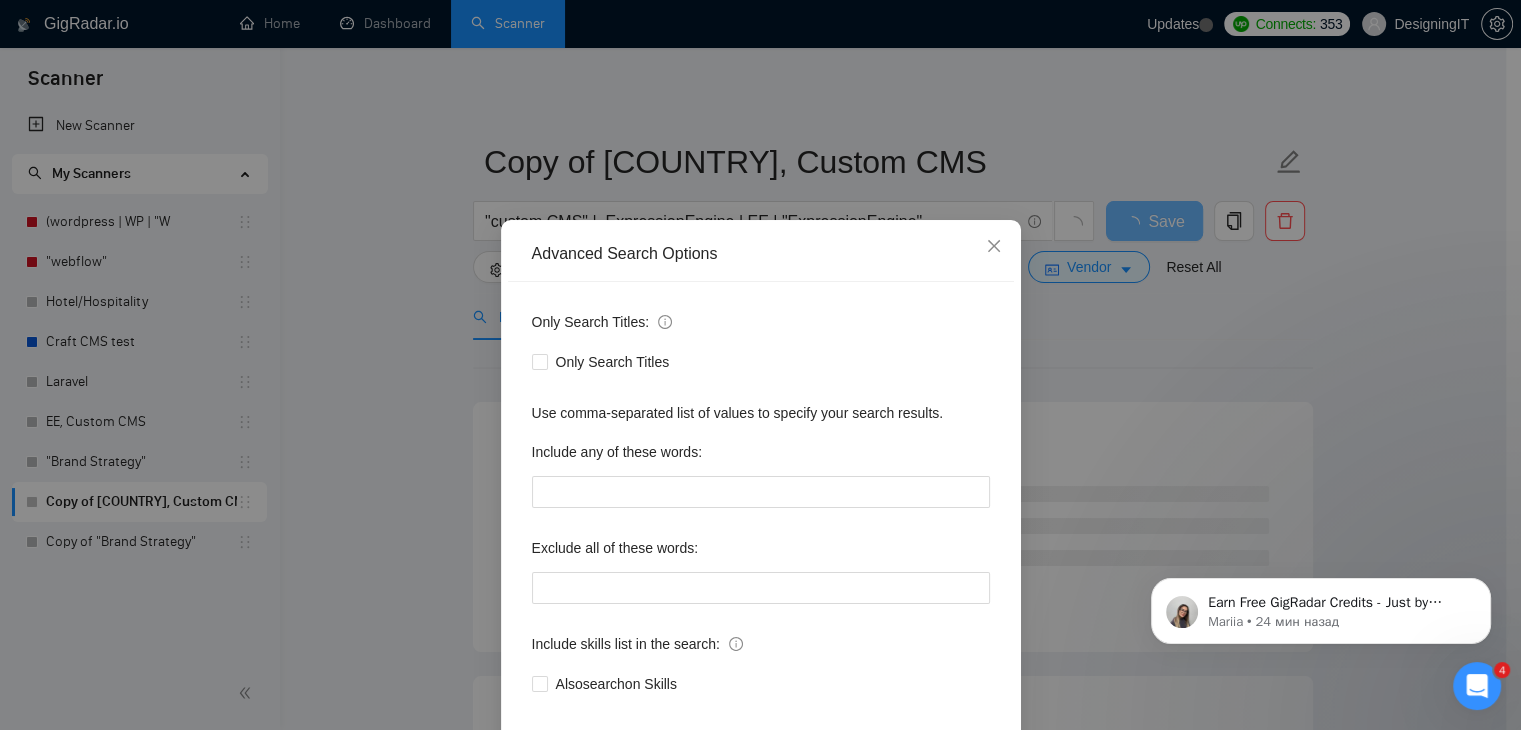 click on "Advanced Search Options Only Search Titles:   Only Search Titles Use comma-separated list of values to specify your search results. Include any of these words: Exclude all of these words: Include skills list in the search:   Also  search  on Skills Reset OK" at bounding box center [760, 365] 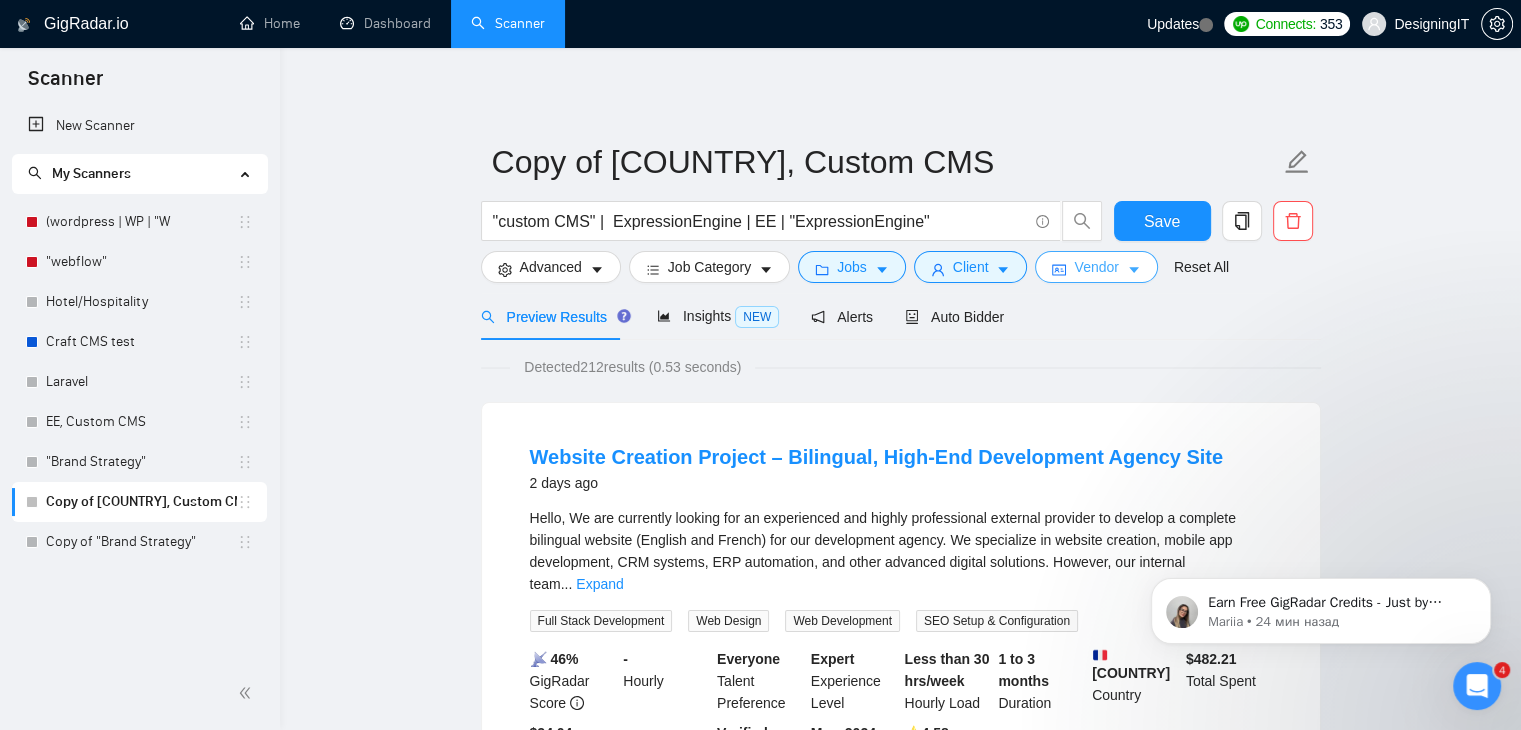 click on "Vendor" at bounding box center (1096, 267) 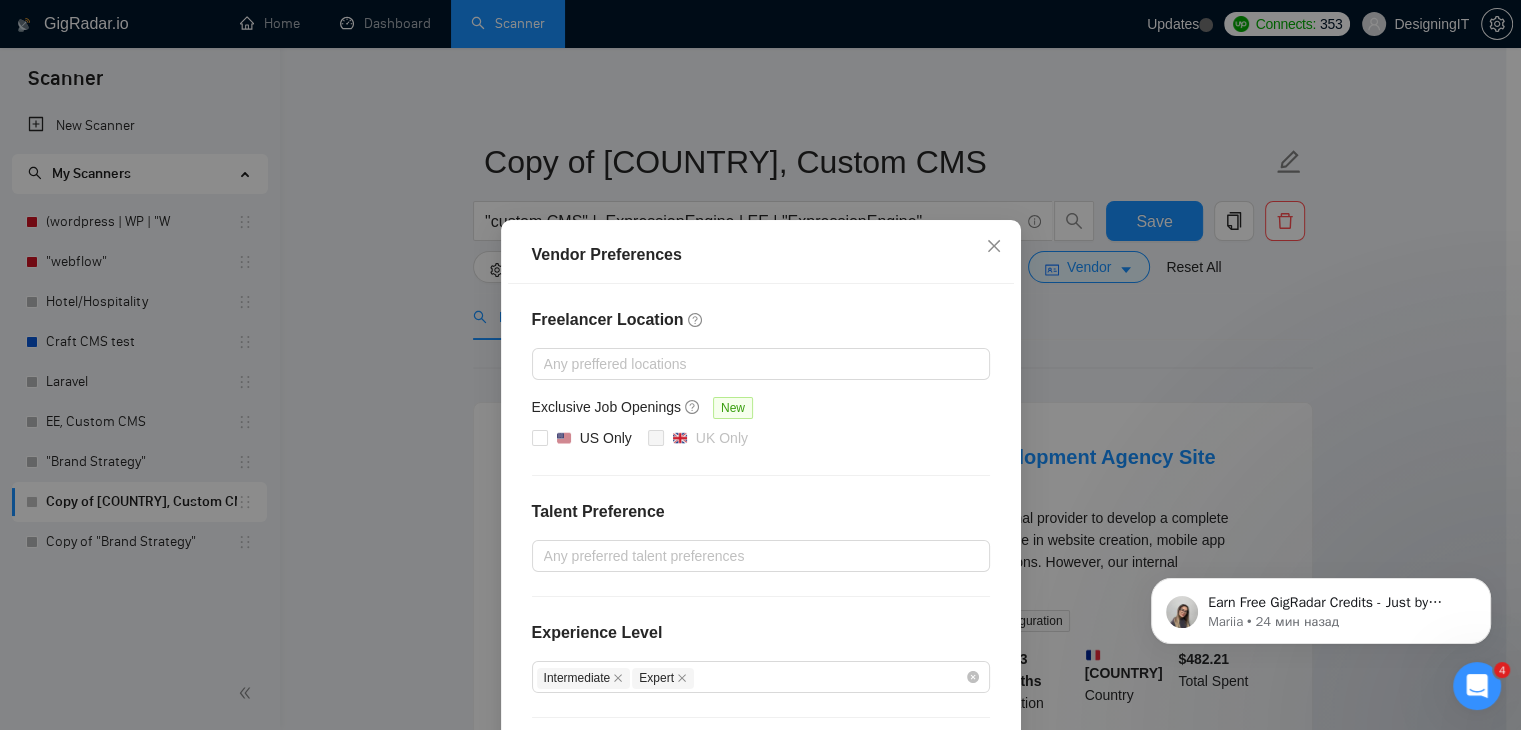 click on "Vendor Preferences Freelancer Location     Any preffered locations Exclusive Job Openings New US Only UK Only Talent Preference   Any preferred talent preferences Experience Level Intermediate Expert   Freelancer's Spoken Languages New   Any preffered languages Reset OK" at bounding box center (760, 365) 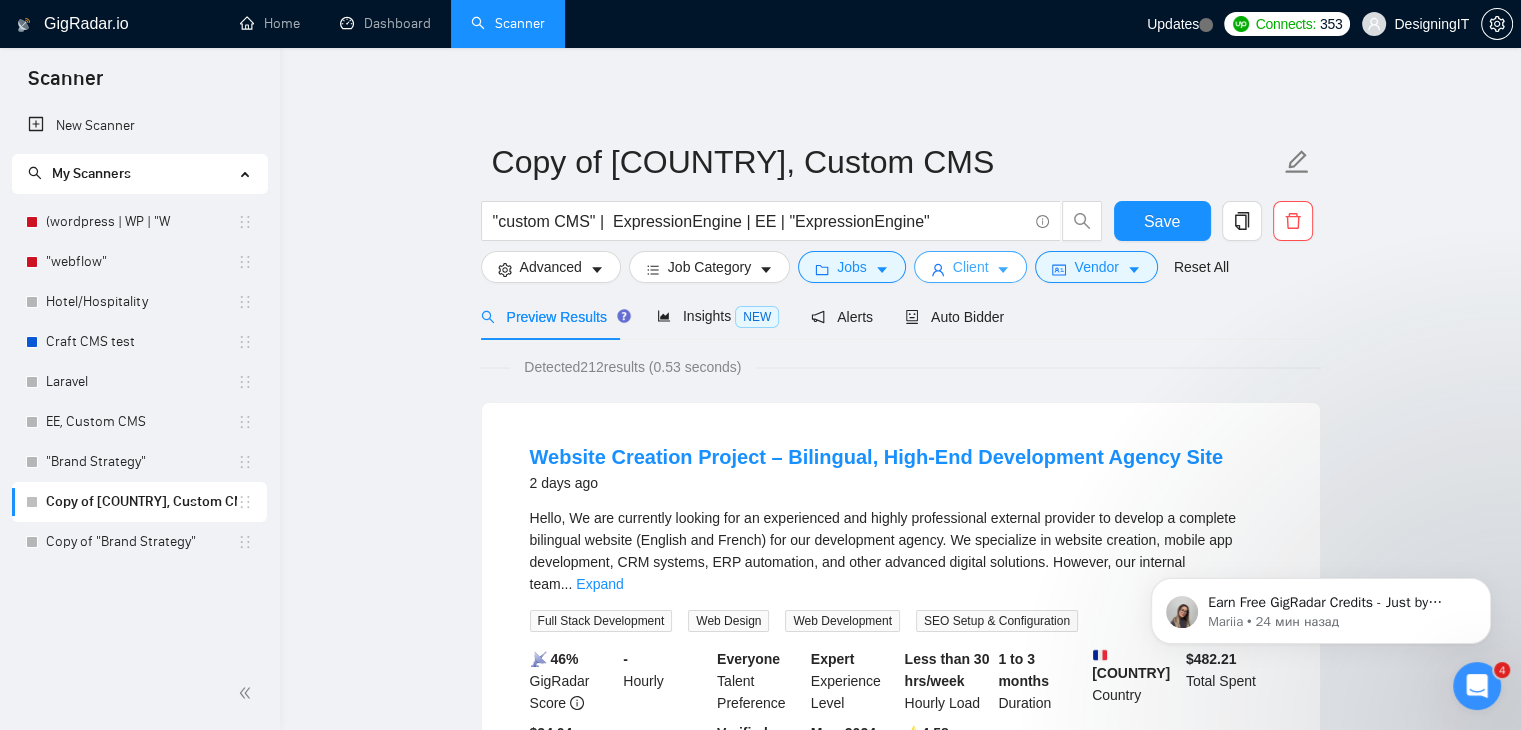 click on "Client" at bounding box center [971, 267] 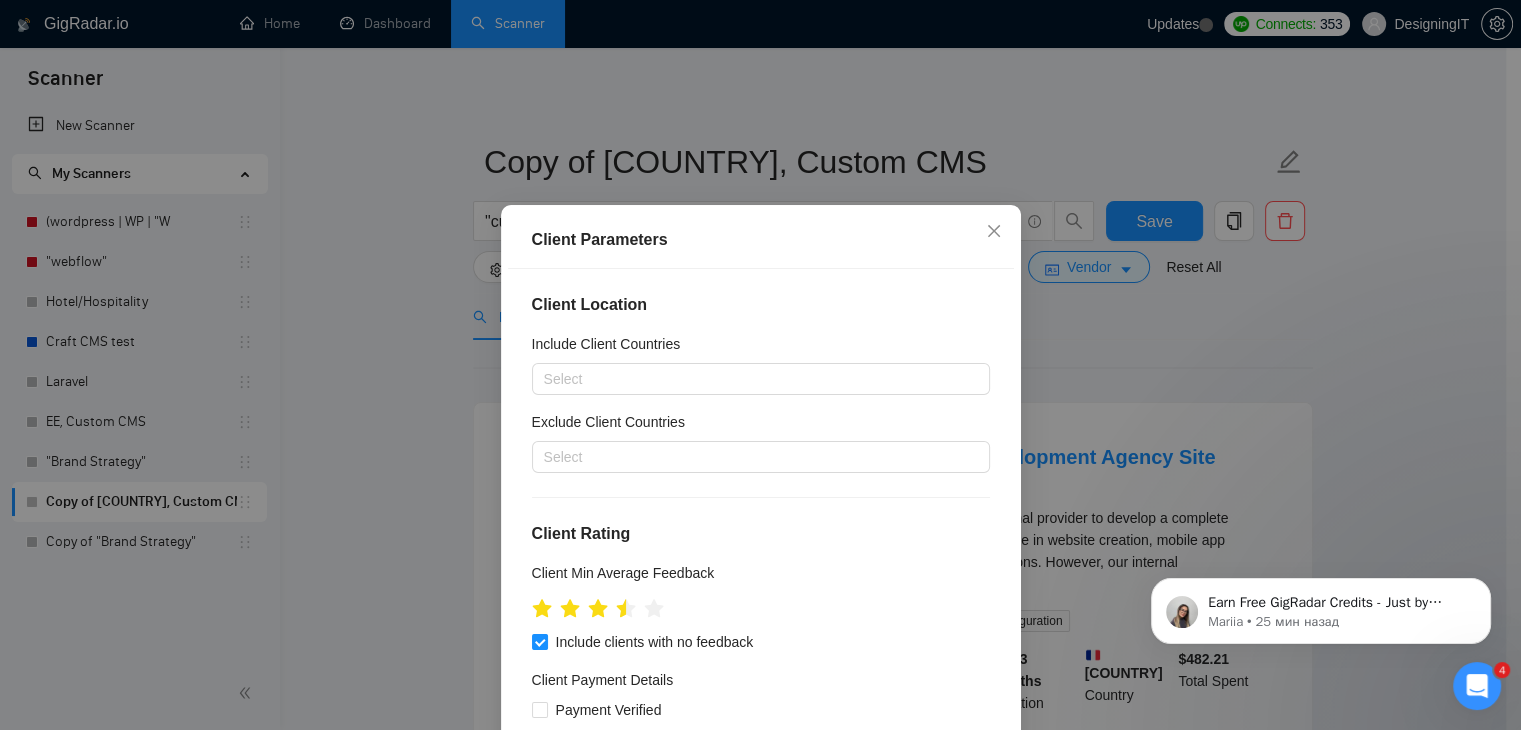 click on "Client Parameters Client Location Include Client Countries   Select Exclude Client Countries   Select Client Rating Client Min Average Feedback Include clients with no feedback Client Payment Details Payment Verified Hire Rate Stats   Client Total Spent $ Min - $ Max Client Hire Rate New   Any hire rate   Avg Hourly Rate Paid New $ Min - $ Max Include Clients without Sufficient History Client Profile Client Industry New   Any industry Client Company Size   Any company size Enterprise Clients New   Any clients Reset OK" at bounding box center (760, 365) 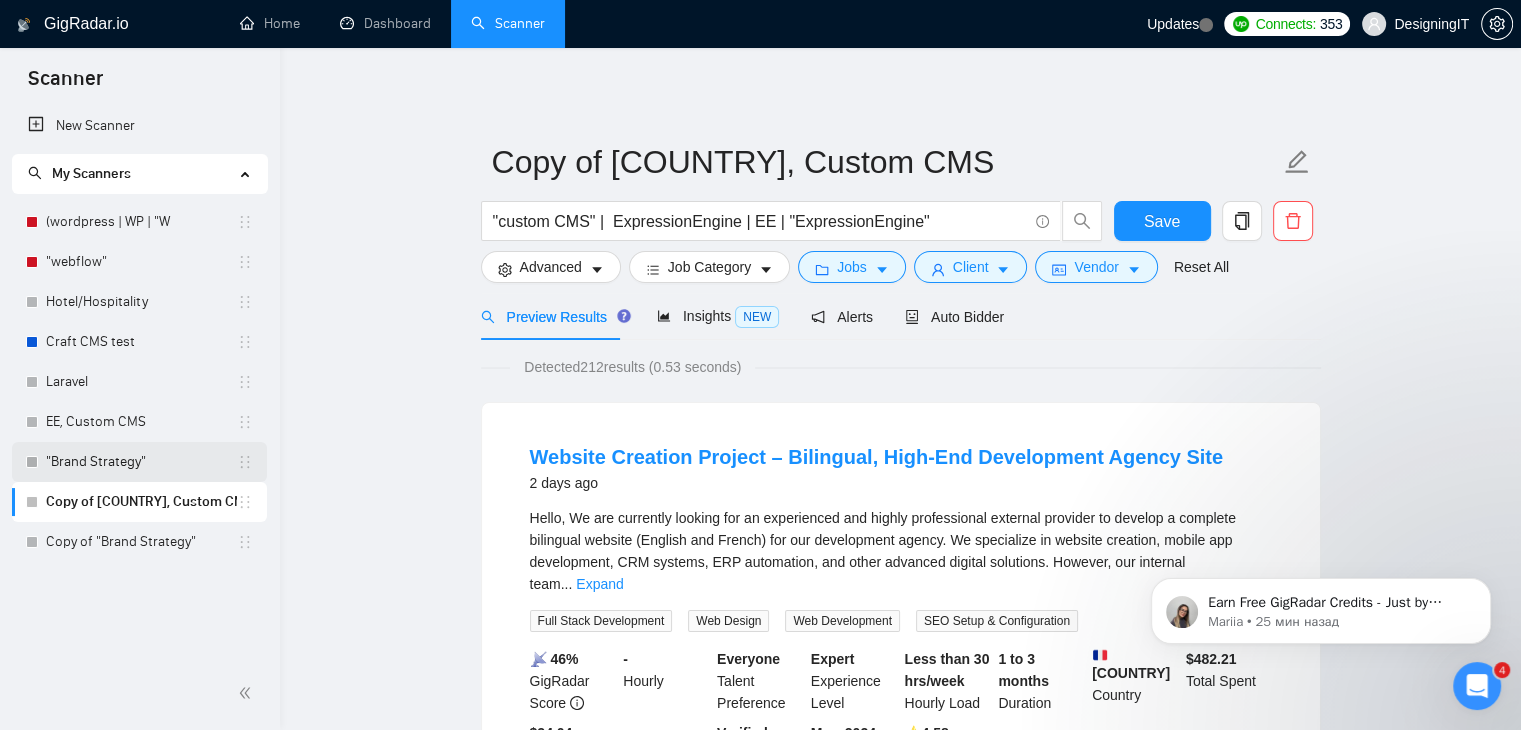 click on ""Brand Strategy"" at bounding box center (141, 462) 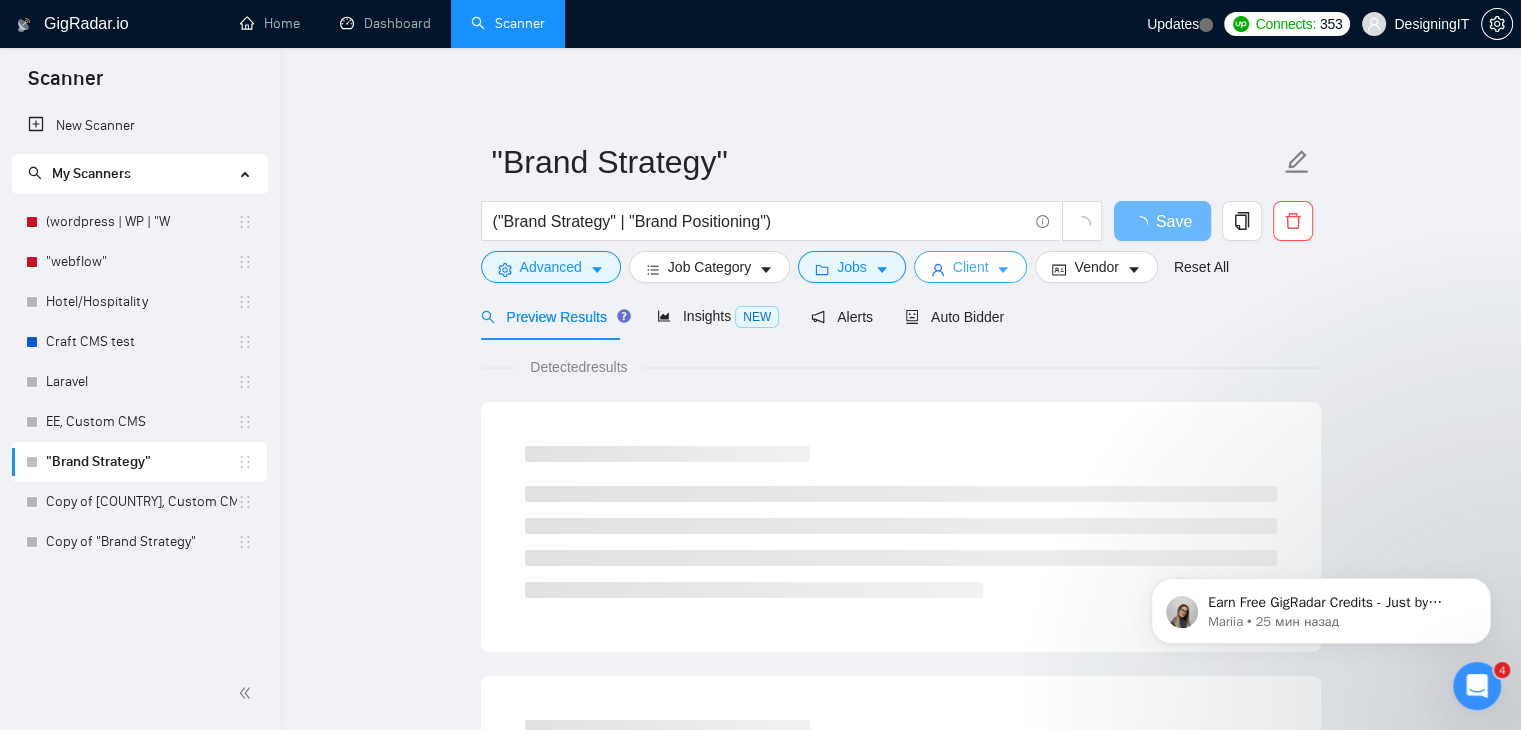 click 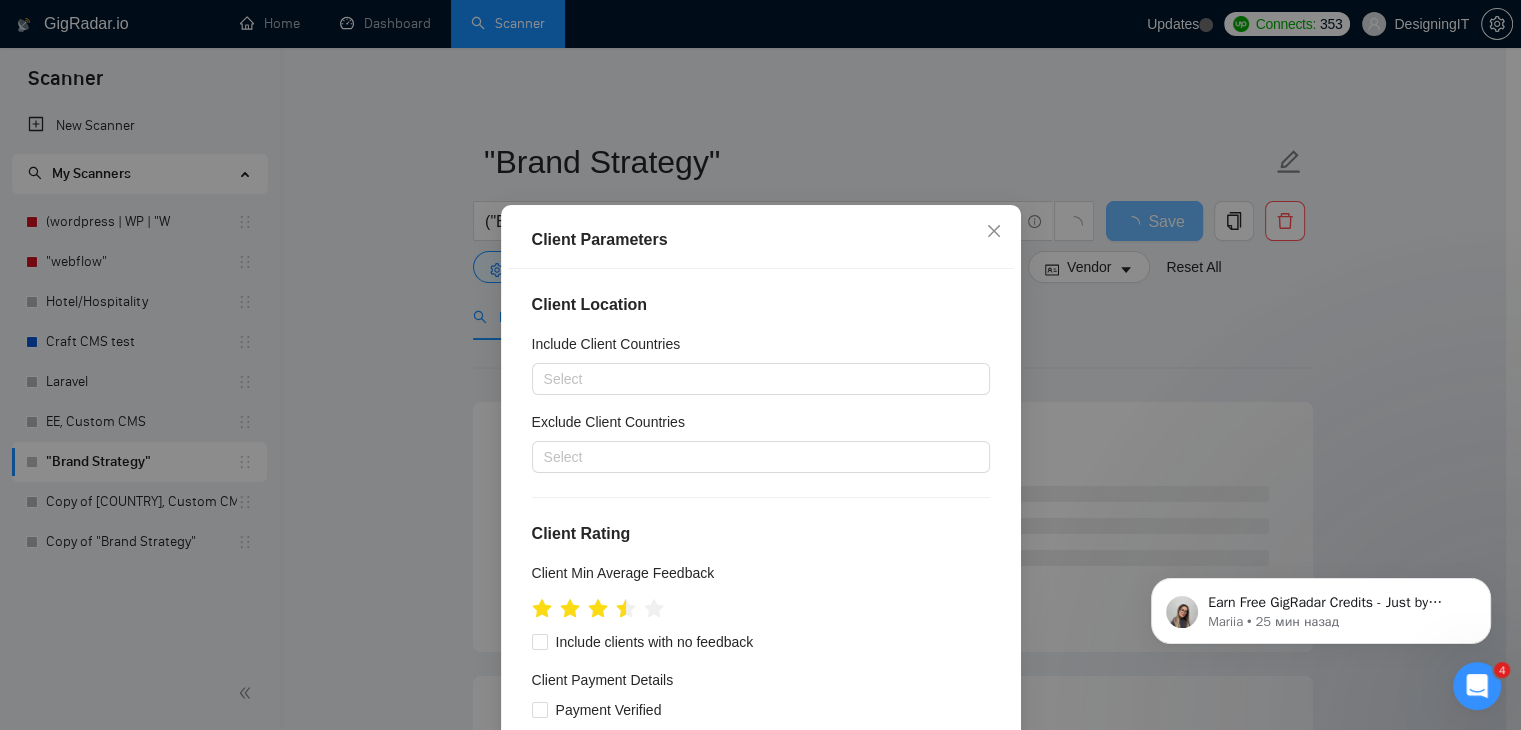 click on "Client Parameters Client Location Include Client Countries  Select Exclude Client Countries  Select Client Rating Client Min Average Feedback Include clients with no feedback Client Payment Details Payment Verified Hire Rate Stats   Client Total Spent $ [PRICE] Min - $ Max Client Hire Rate New  Any hire rate   Avg Hourly Rate Paid New $ Min - $ Max Include Clients without Sufficient History Client Profile Client Industry New  Any industry Client Company Size  Any company size Enterprise Clients New  Any clients Reset OK" at bounding box center (760, 365) 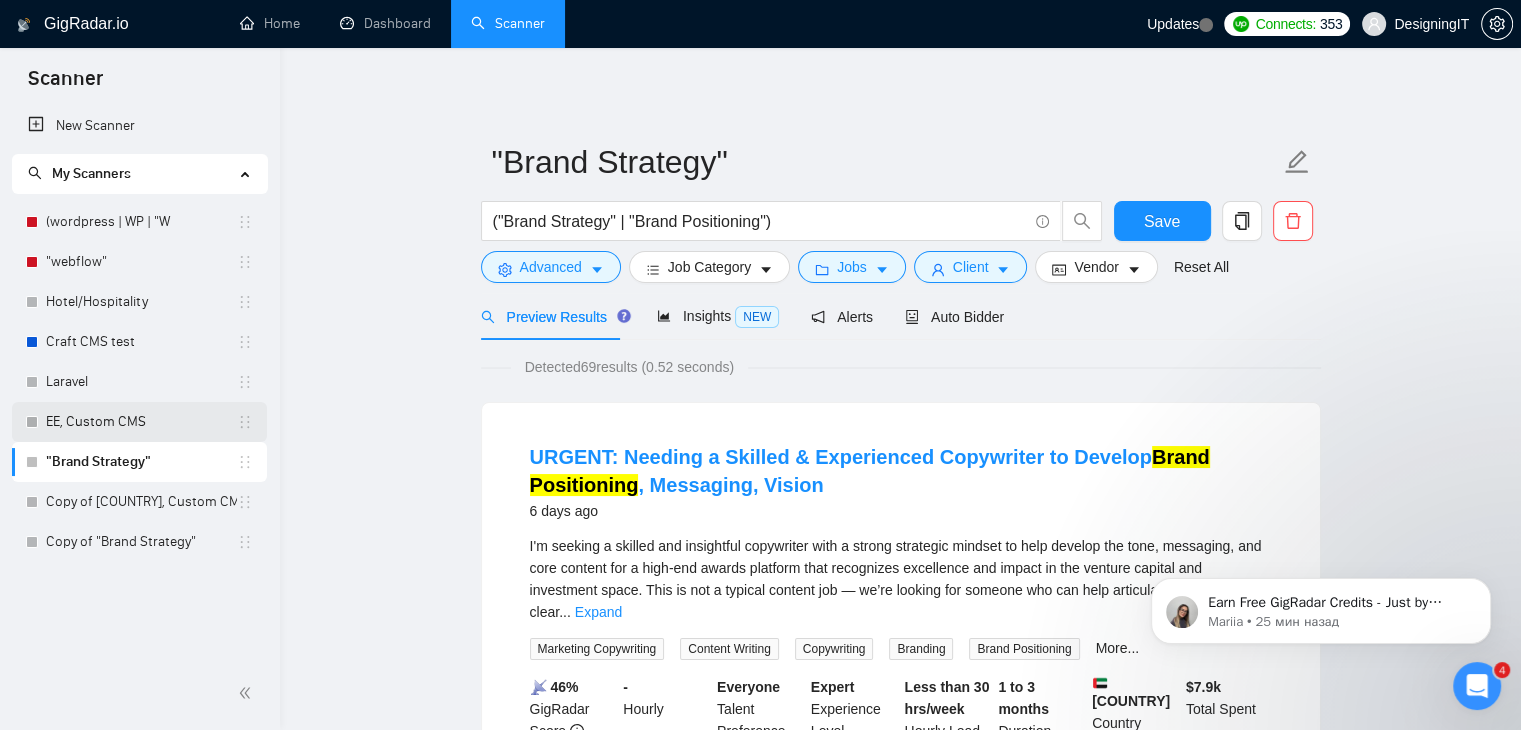 click on "EE, Custom CMS" at bounding box center [141, 422] 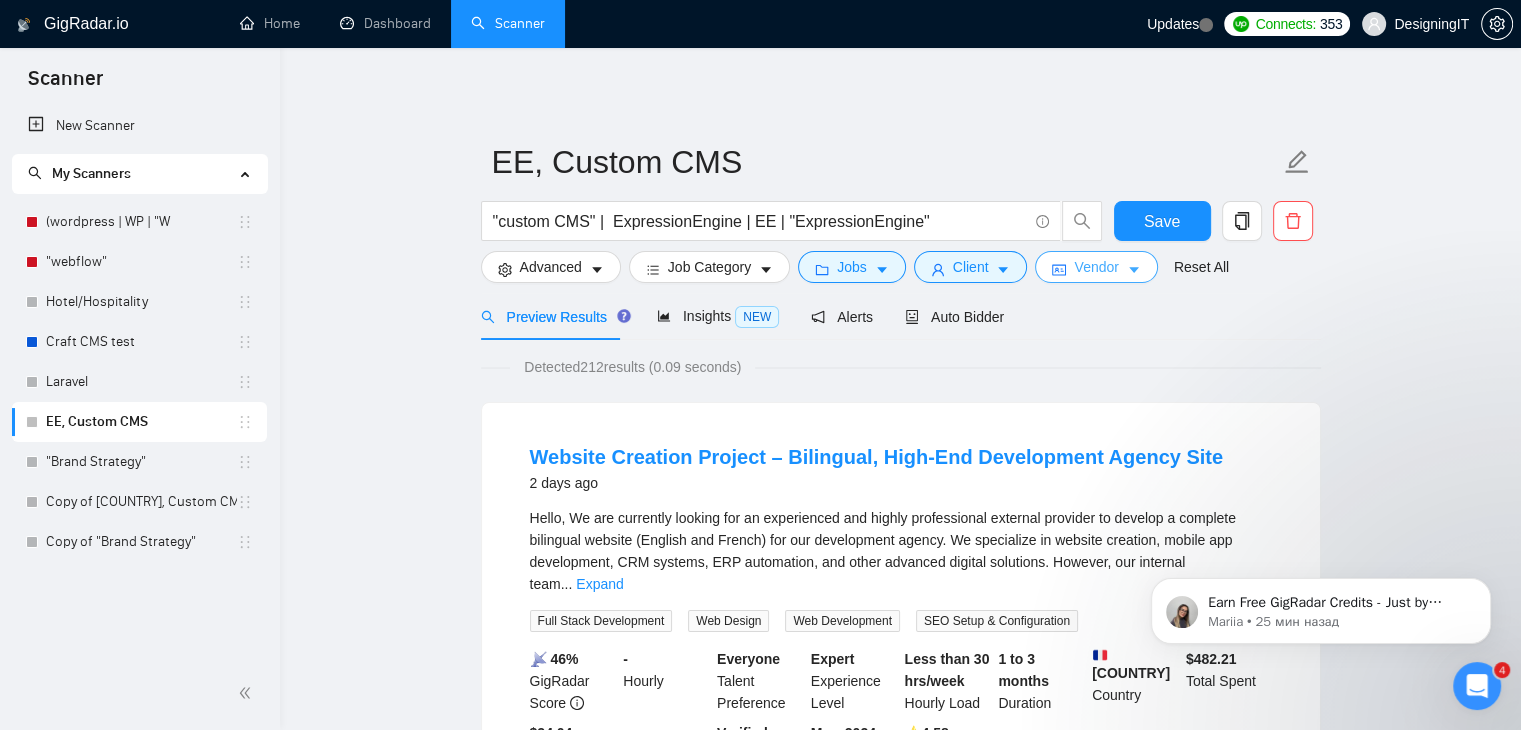 click on "Vendor" at bounding box center (1096, 267) 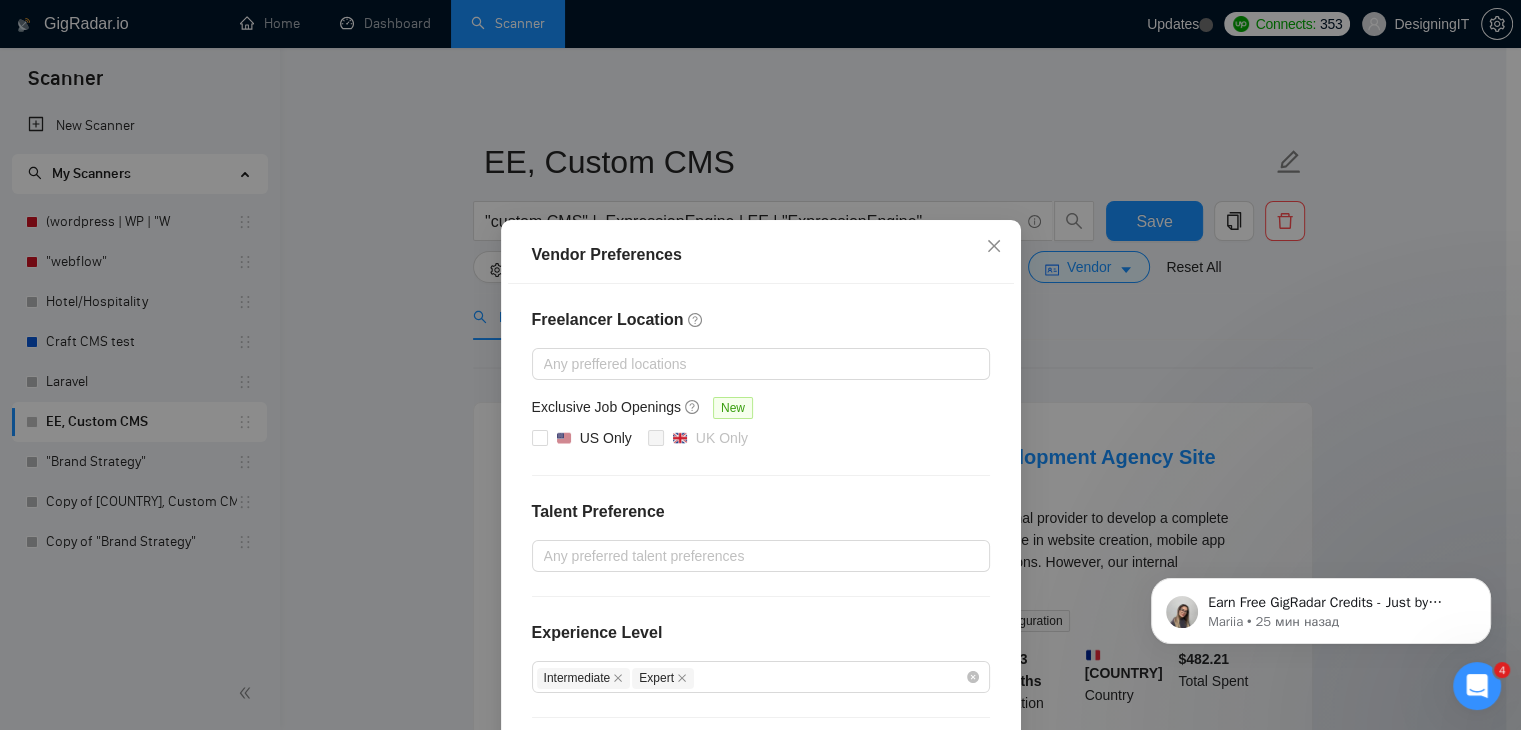 click on "Vendor Preferences Freelancer Location     Any preffered locations Exclusive Job Openings New US Only UK Only Talent Preference   Any preferred talent preferences Experience Level Intermediate Expert   Freelancer's Spoken Languages New   Any preffered languages Reset OK" at bounding box center [760, 365] 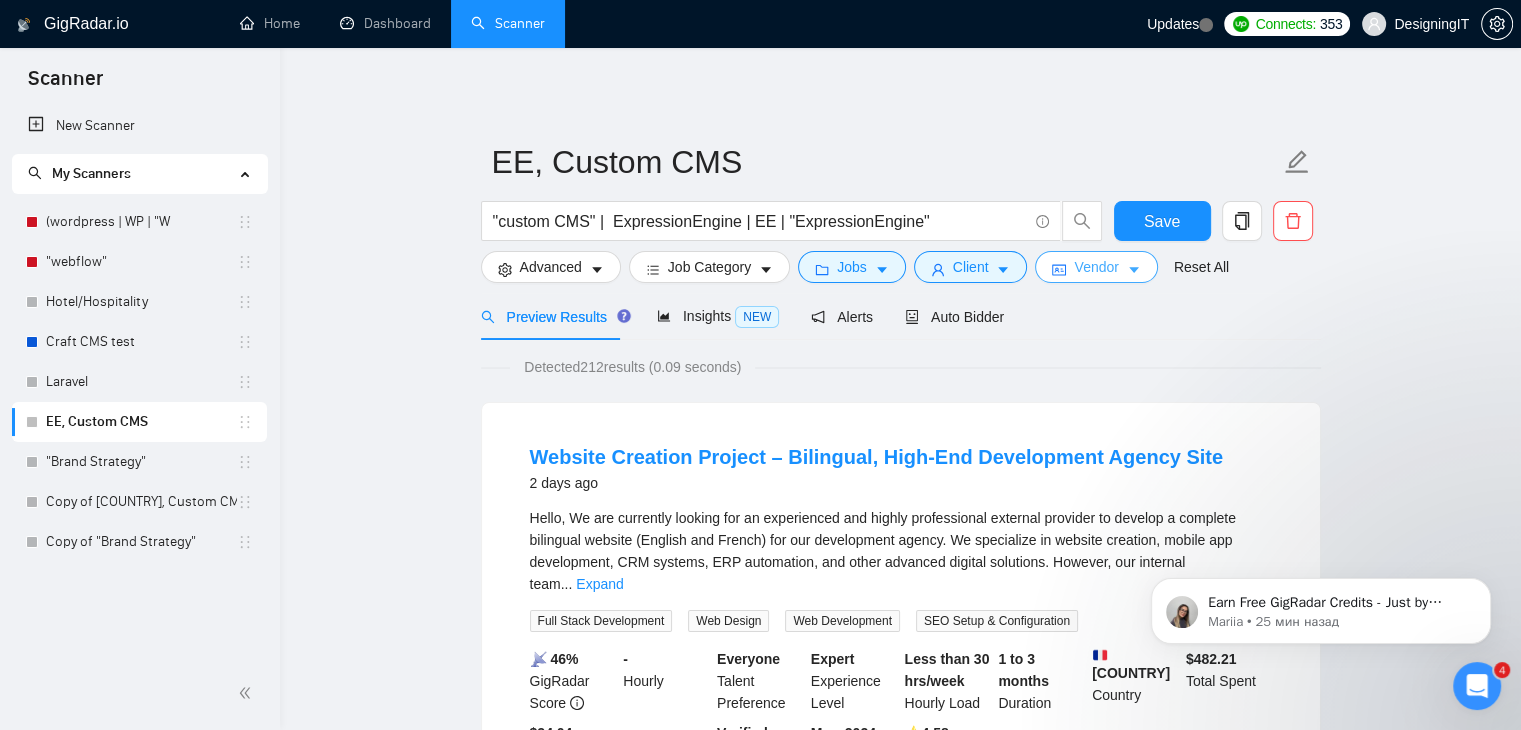click on "Vendor" at bounding box center [1096, 267] 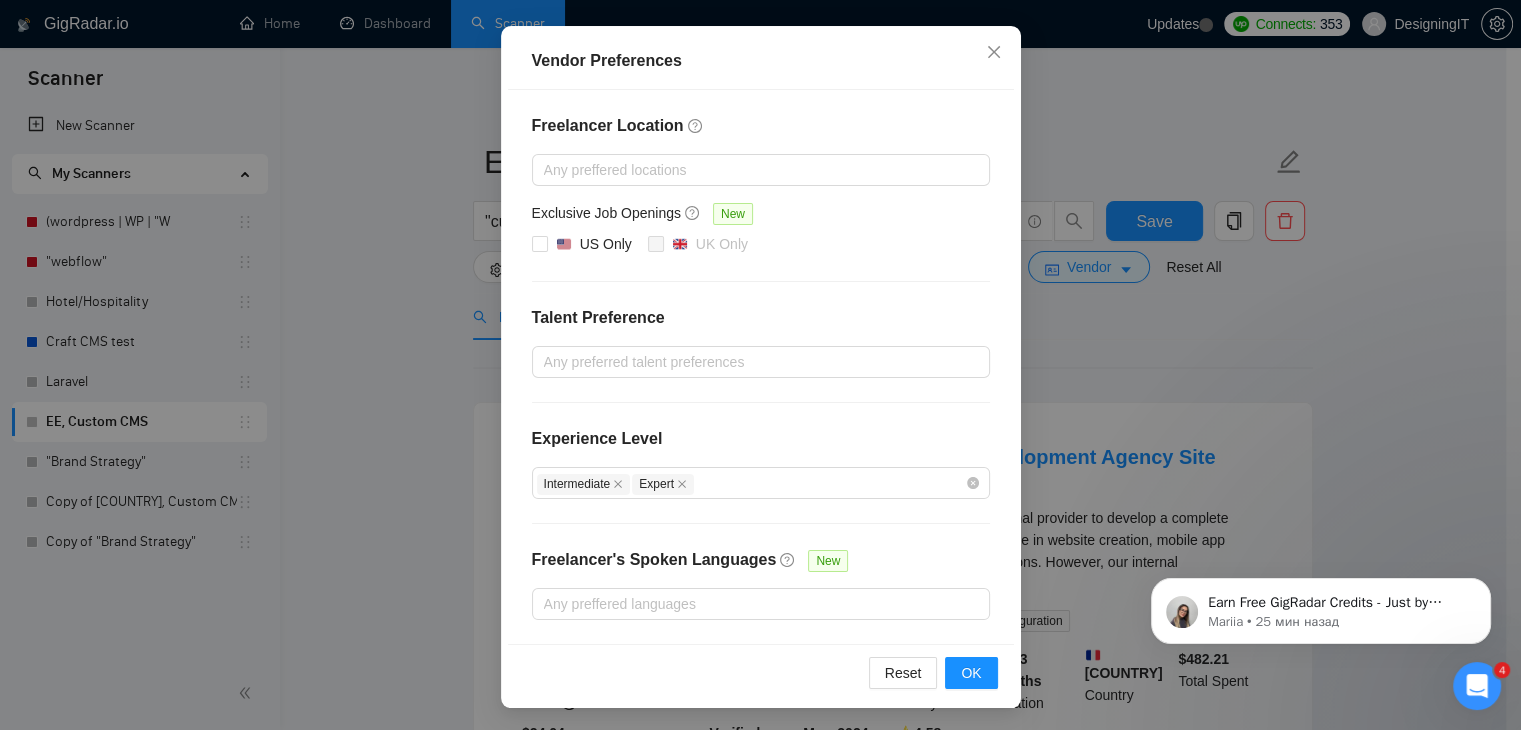 scroll, scrollTop: 0, scrollLeft: 0, axis: both 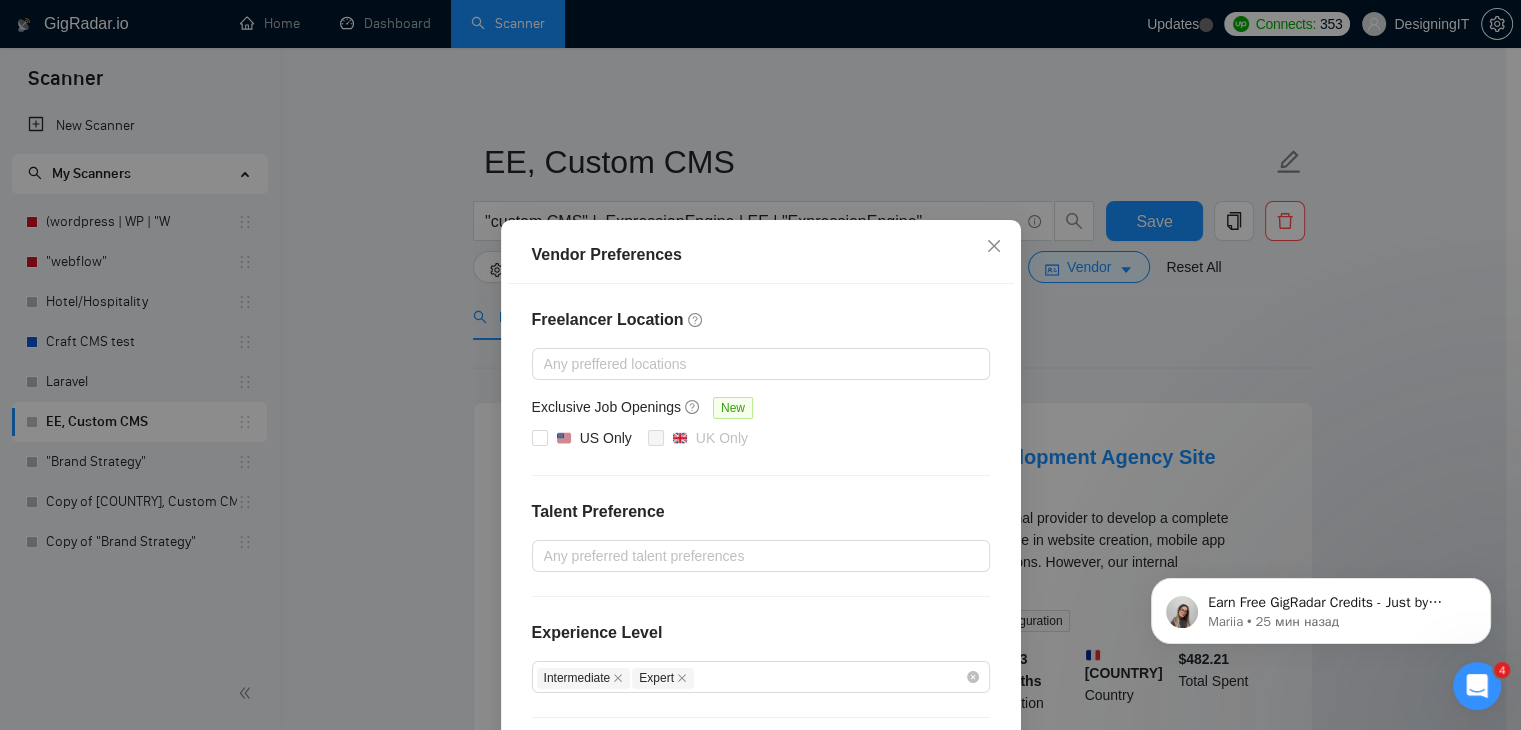 click on "Vendor Preferences Freelancer Location     Any preffered locations Exclusive Job Openings New US Only UK Only Talent Preference   Any preferred talent preferences Experience Level Intermediate Expert   Freelancer's Spoken Languages New   Any preffered languages Reset OK" at bounding box center [760, 365] 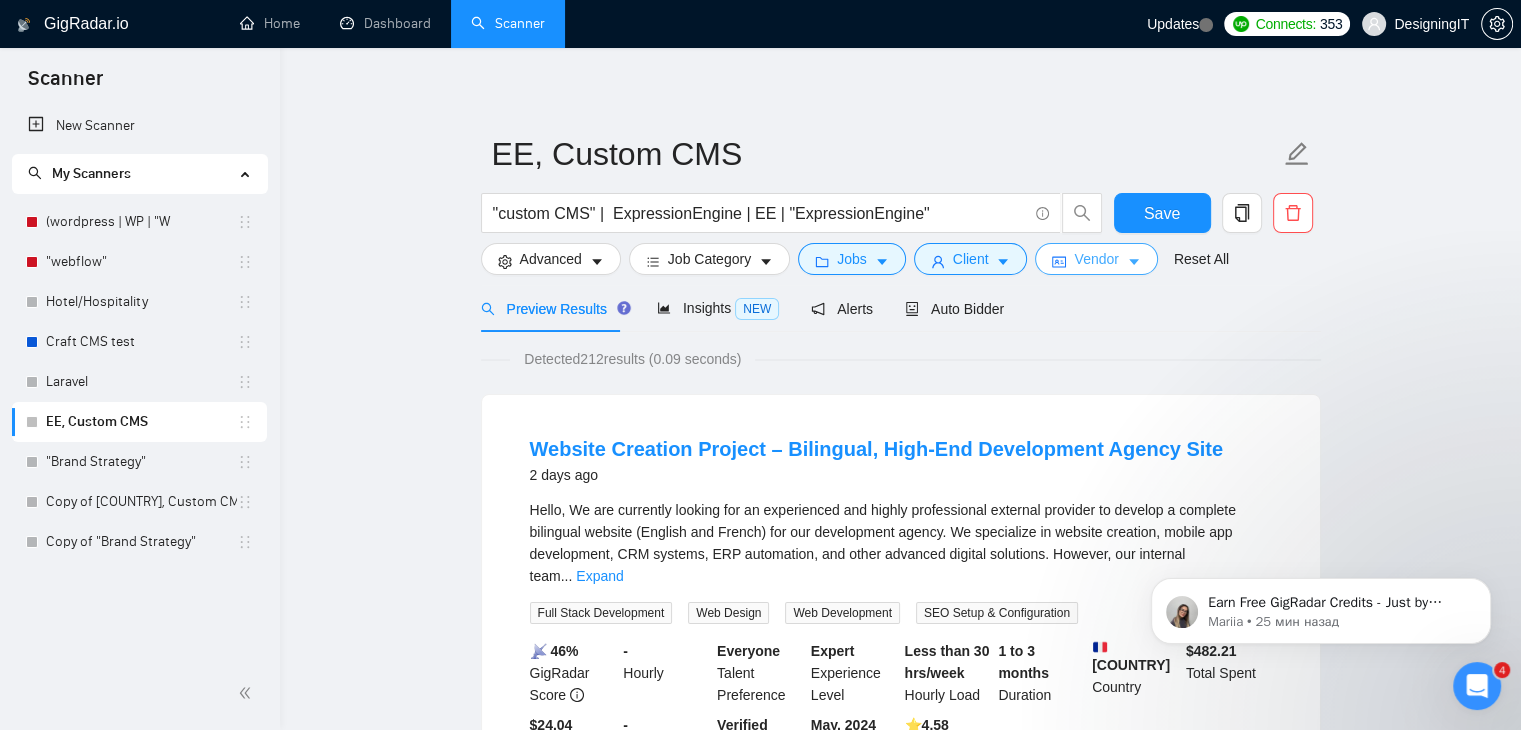 scroll, scrollTop: 0, scrollLeft: 0, axis: both 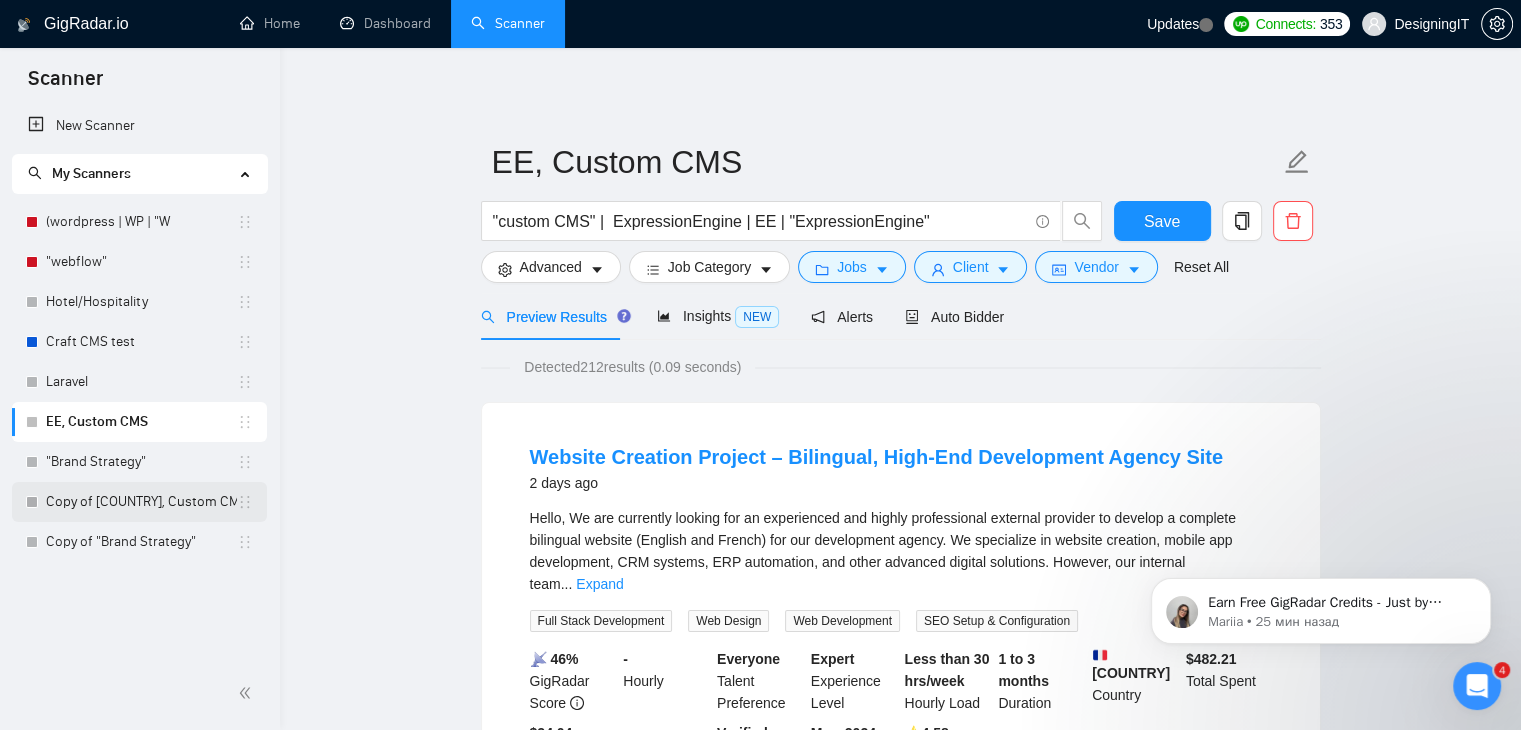 click on "Copy of [COUNTRY], Custom CMS" at bounding box center [141, 502] 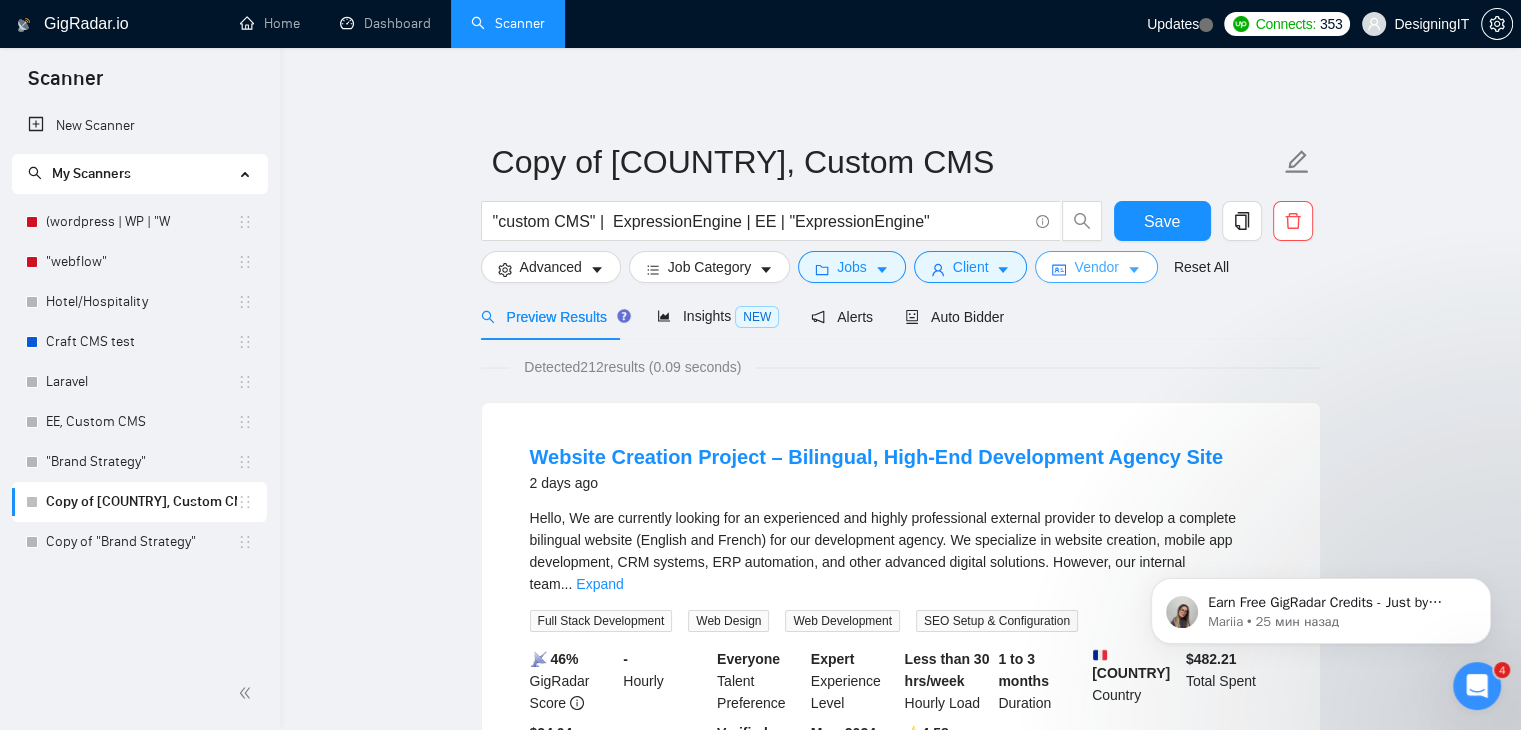 click on "Vendor" at bounding box center [1096, 267] 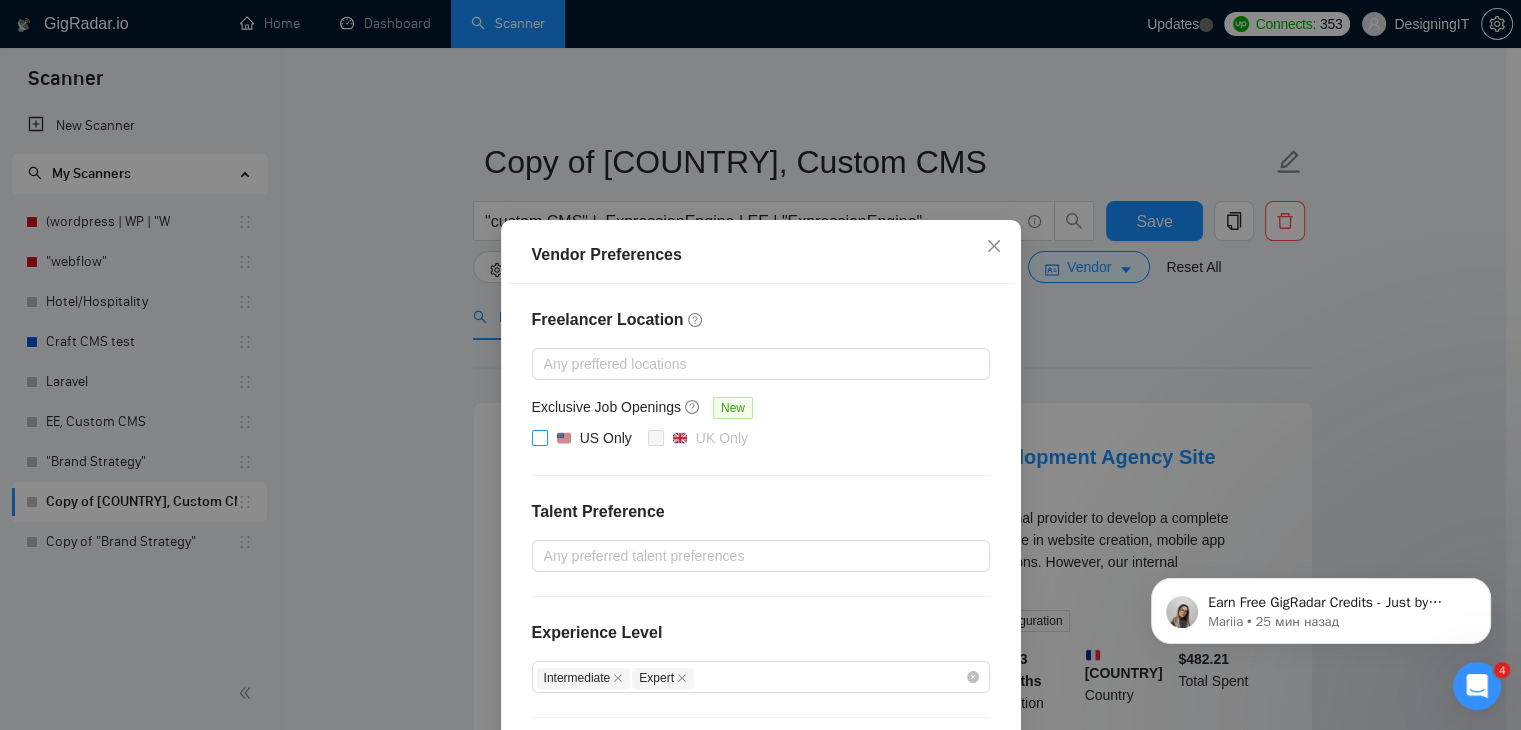 click on "US Only" at bounding box center [539, 437] 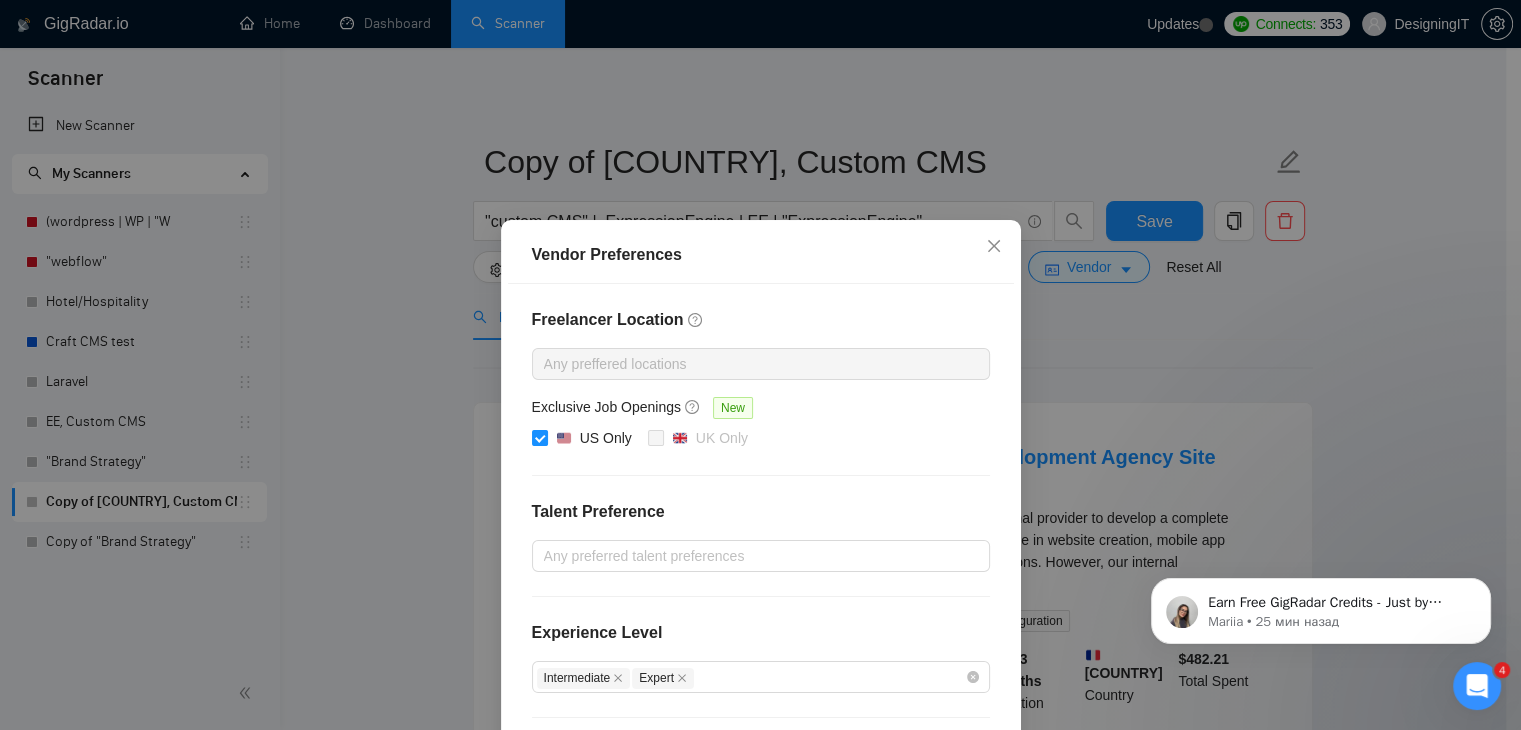 scroll, scrollTop: 194, scrollLeft: 0, axis: vertical 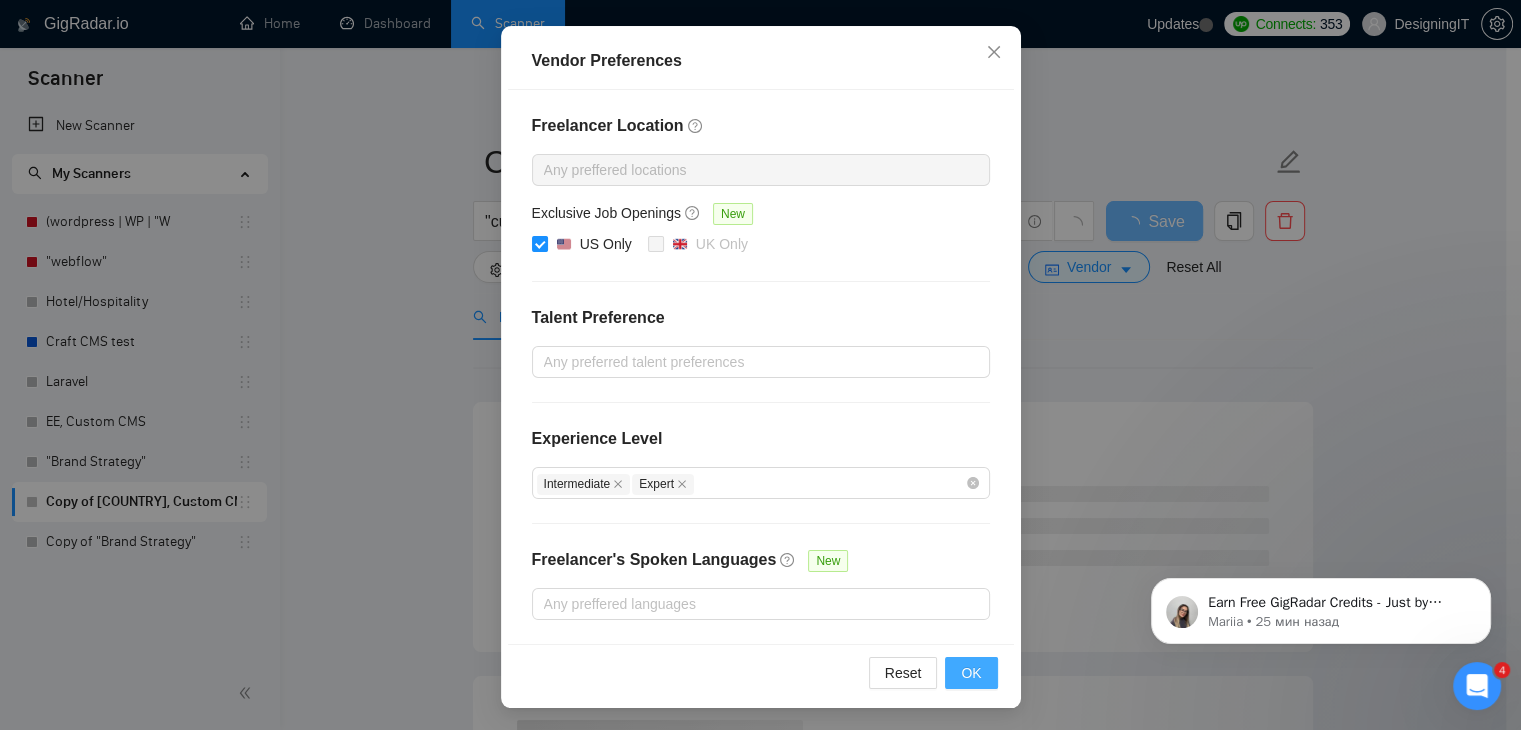 click on "OK" at bounding box center (971, 673) 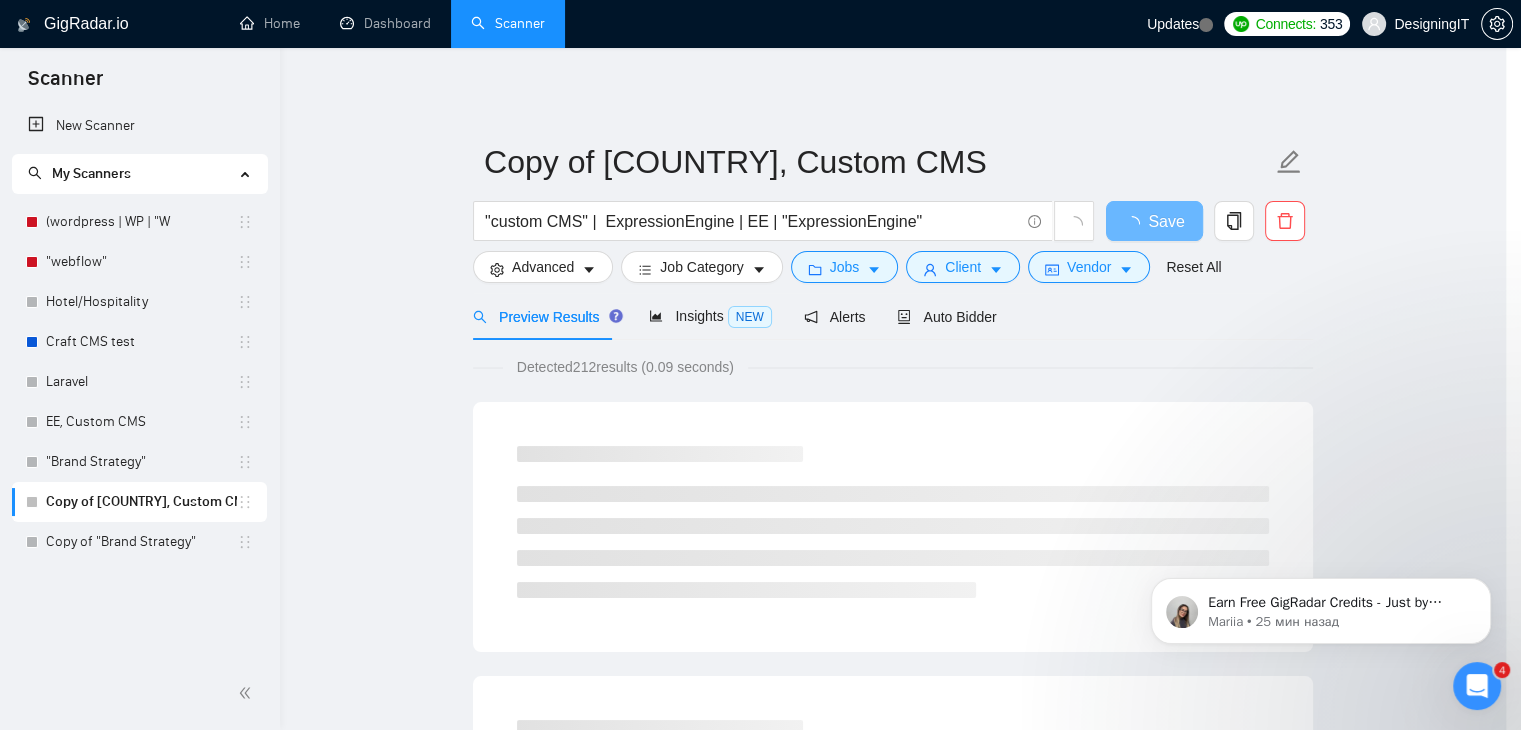 scroll, scrollTop: 94, scrollLeft: 0, axis: vertical 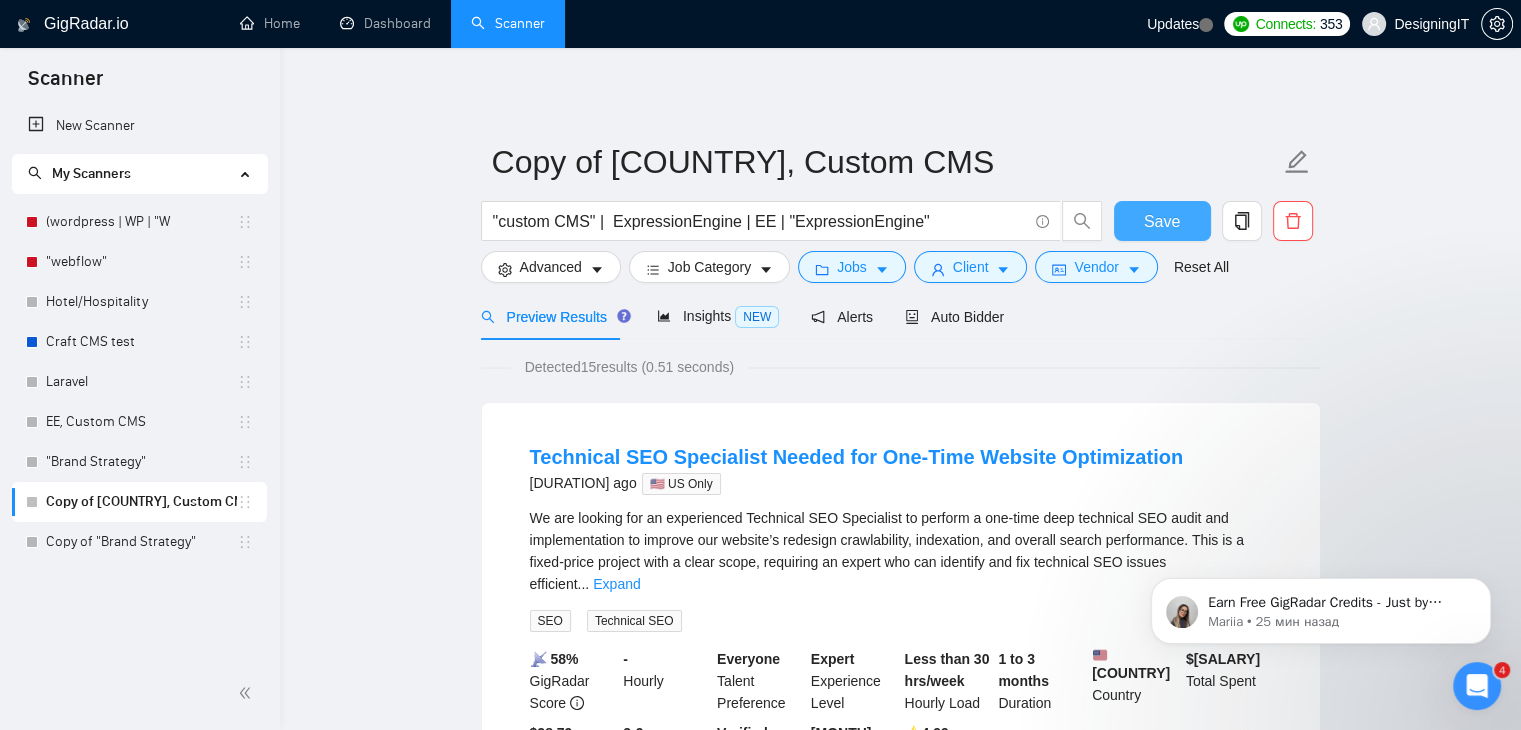 click on "Save" at bounding box center (1162, 221) 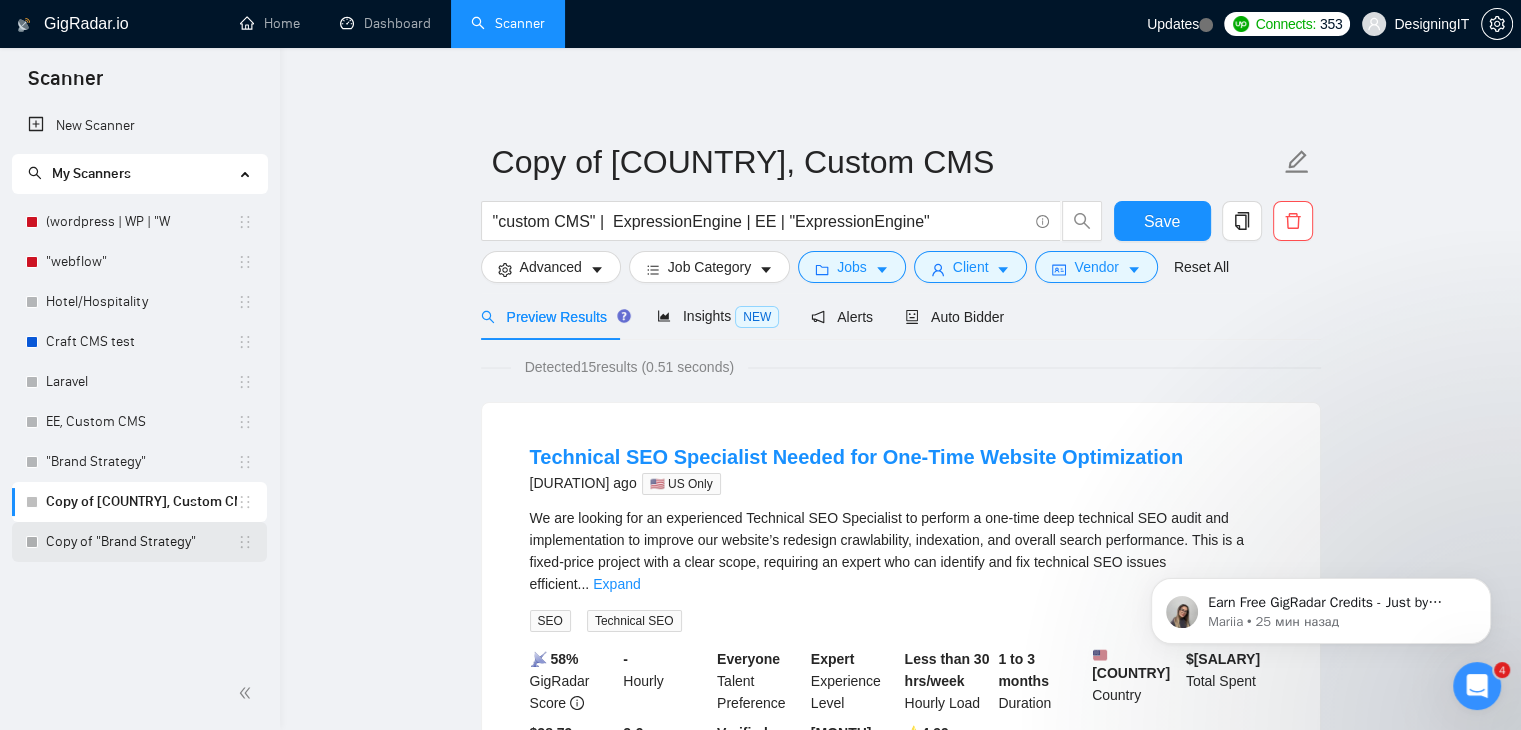 click on "Copy of "Brand Strategy"" at bounding box center [141, 542] 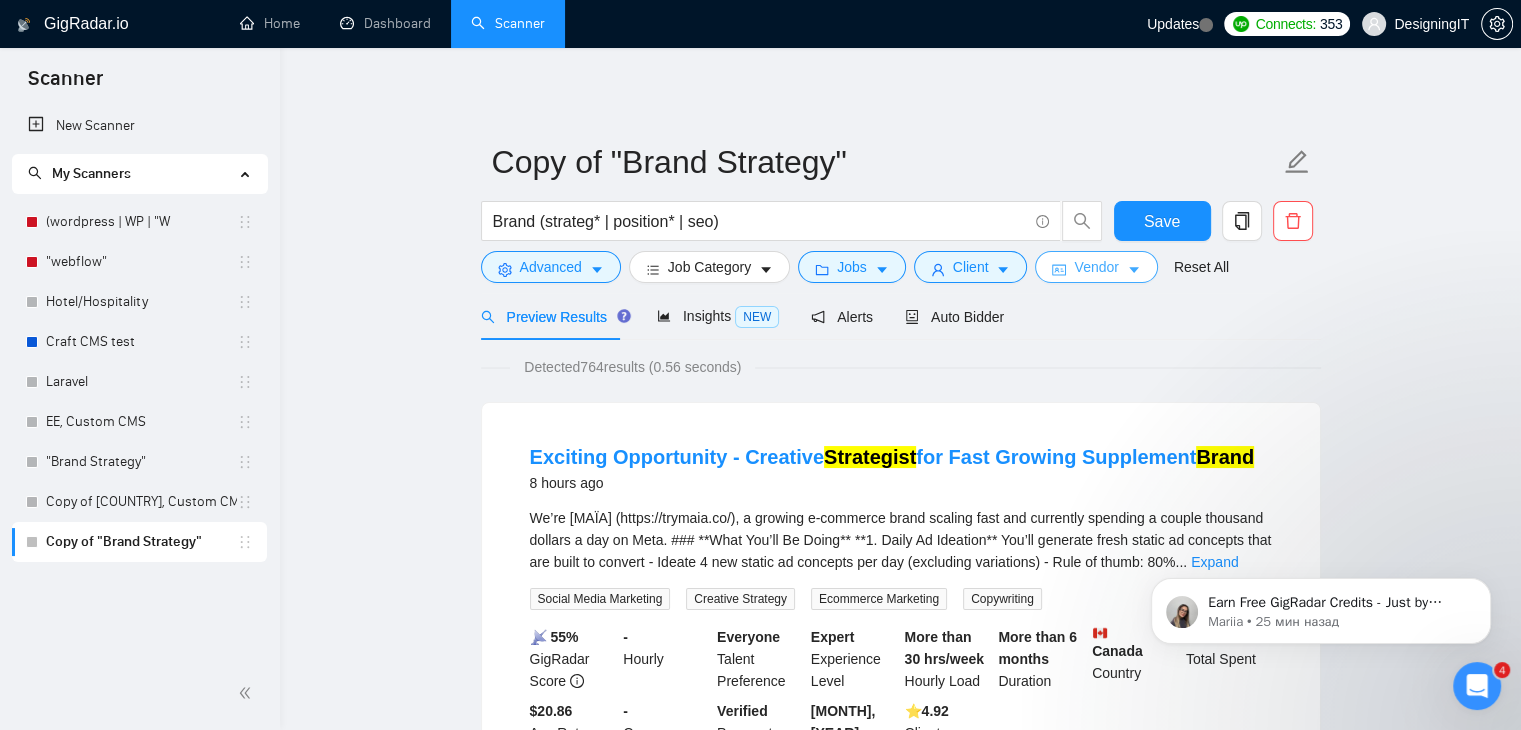 click on "Vendor" at bounding box center (1096, 267) 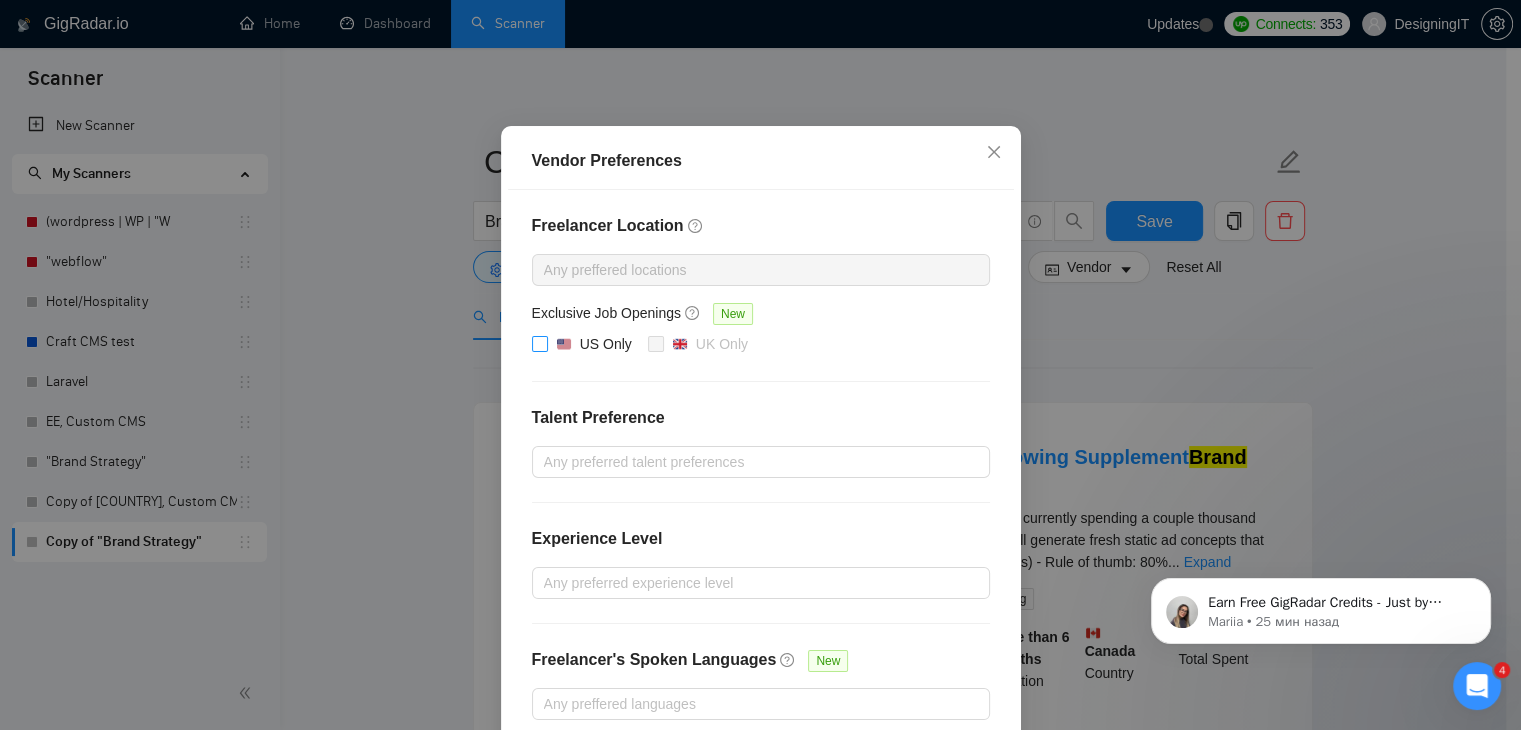 click on "US Only" at bounding box center [539, 343] 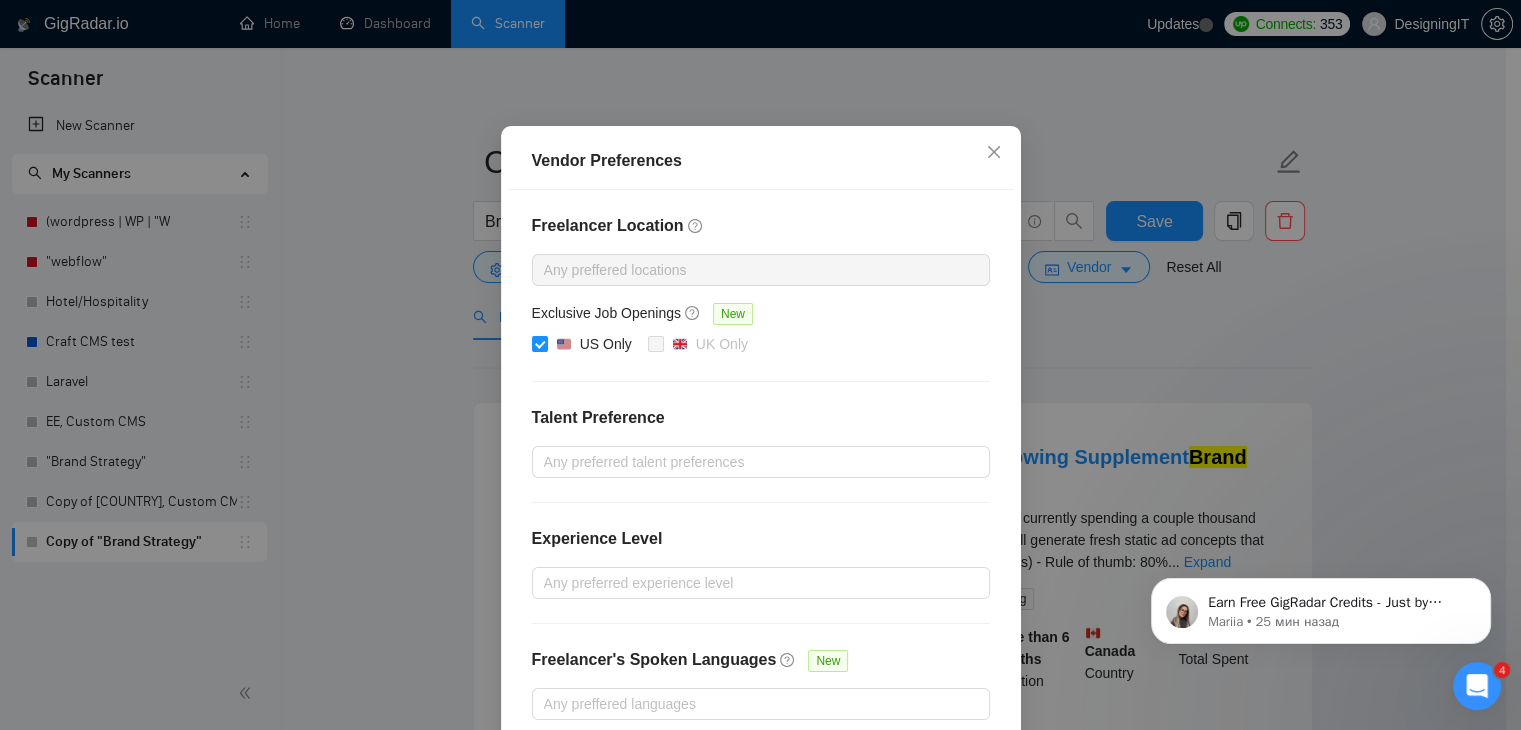 scroll, scrollTop: 194, scrollLeft: 0, axis: vertical 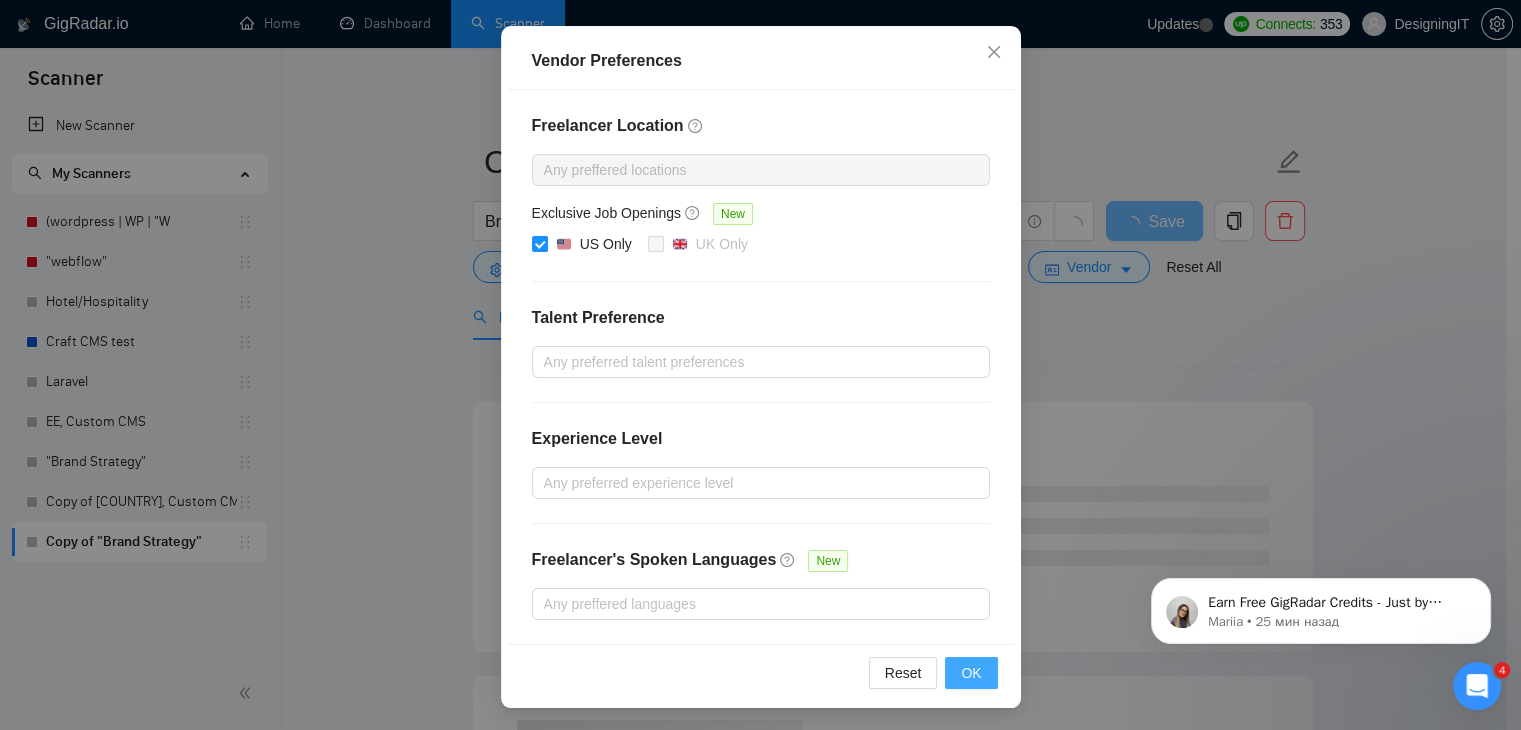 click on "OK" at bounding box center [971, 673] 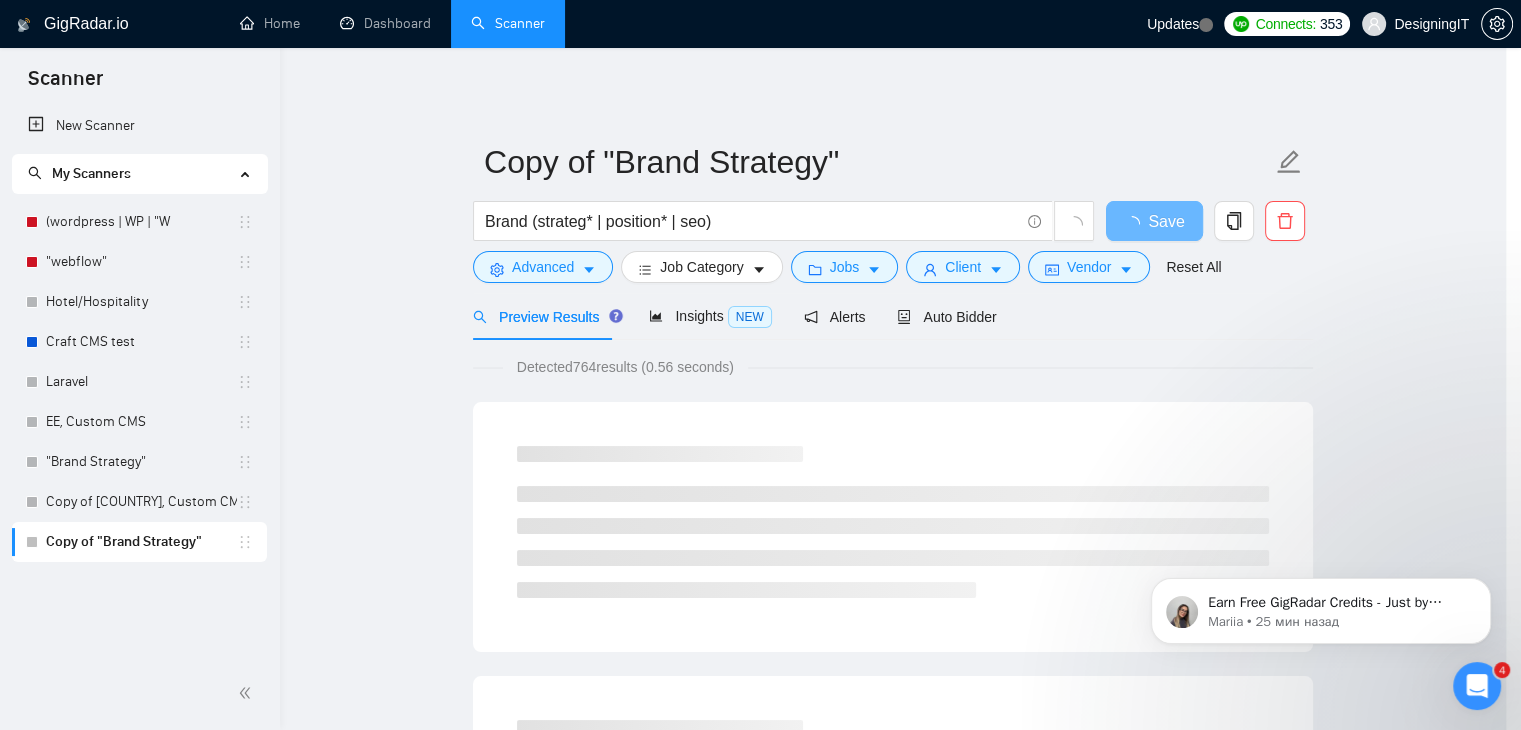 scroll, scrollTop: 94, scrollLeft: 0, axis: vertical 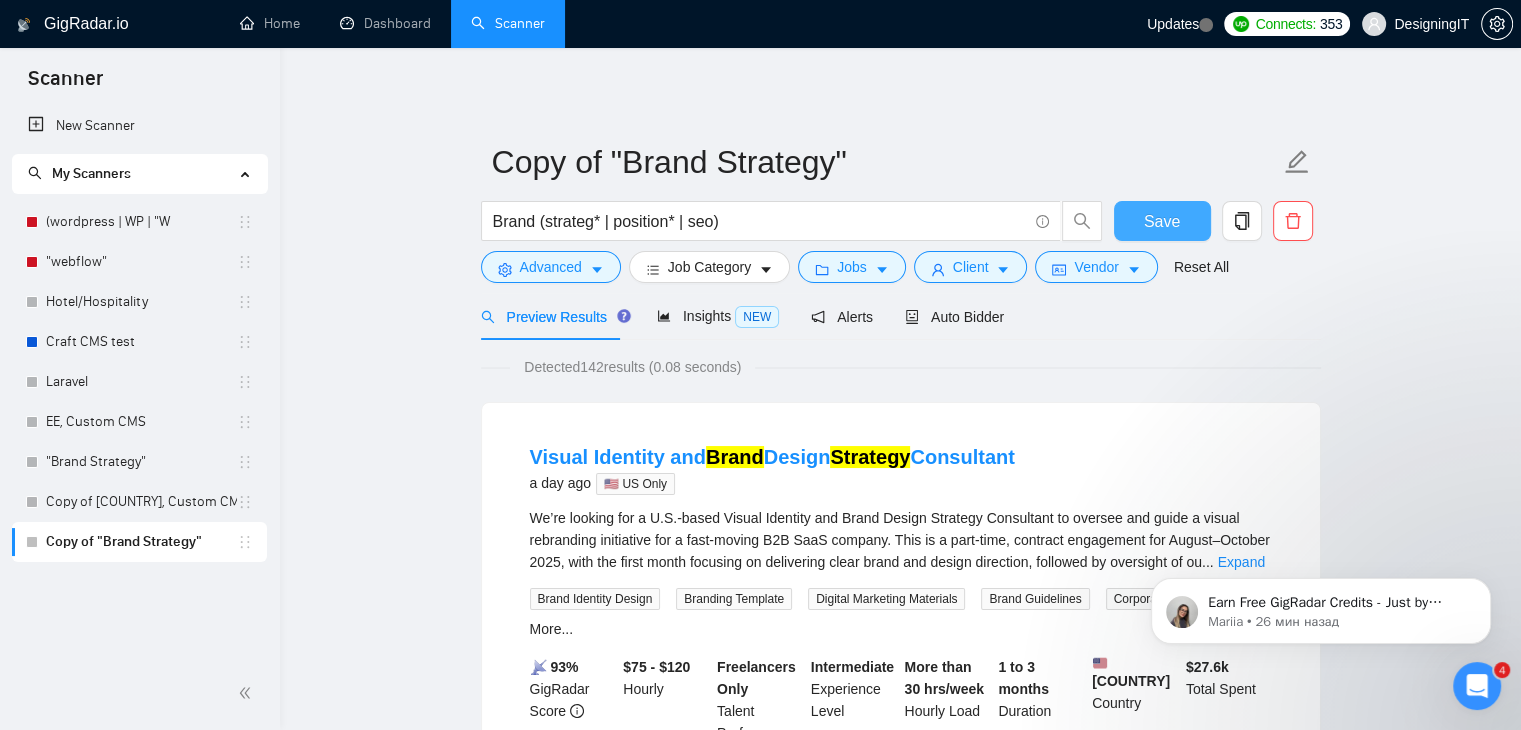 click on "Save" at bounding box center (1162, 221) 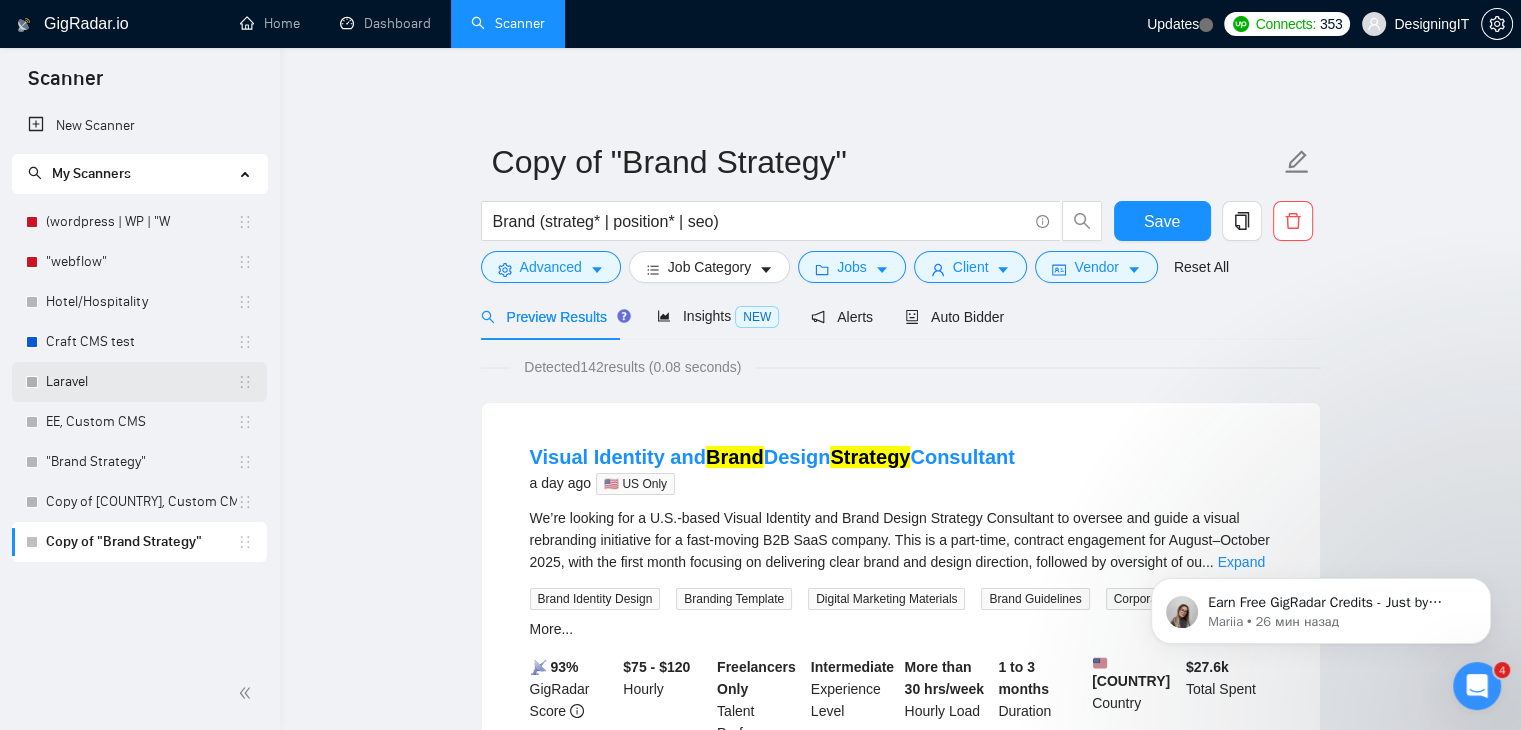 click on "Laravel" at bounding box center (141, 382) 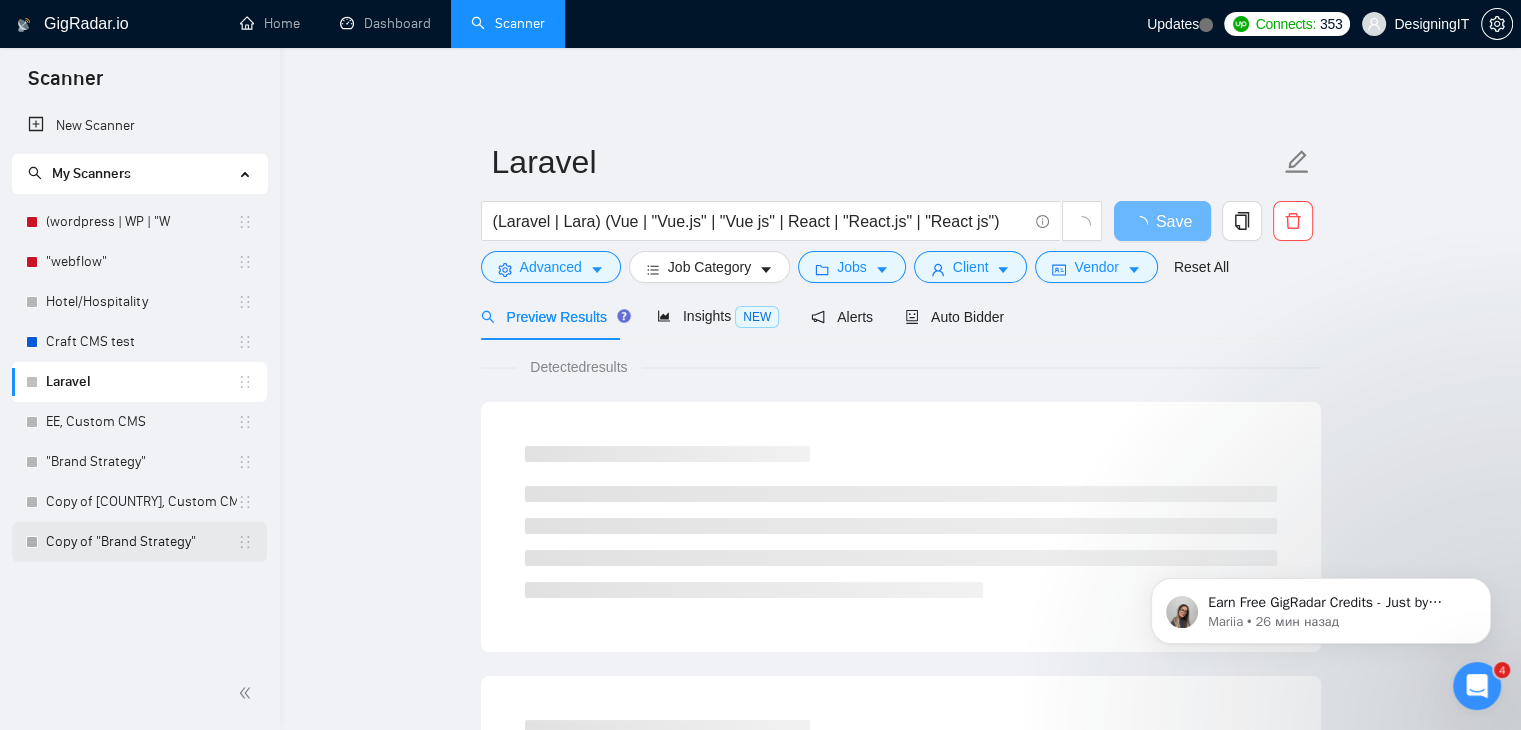 click on "Copy of "Brand Strategy"" at bounding box center [141, 542] 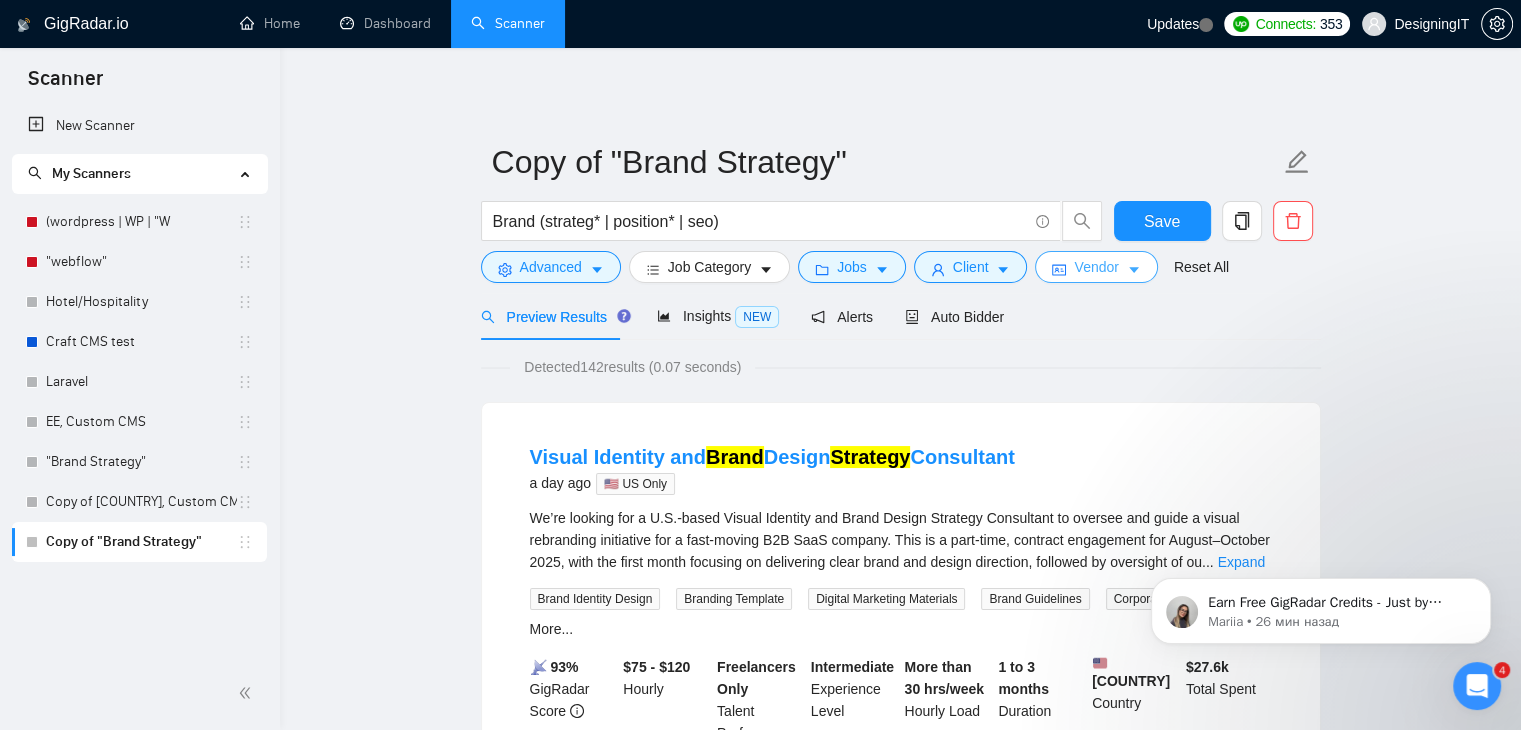click on "Vendor" at bounding box center [1096, 267] 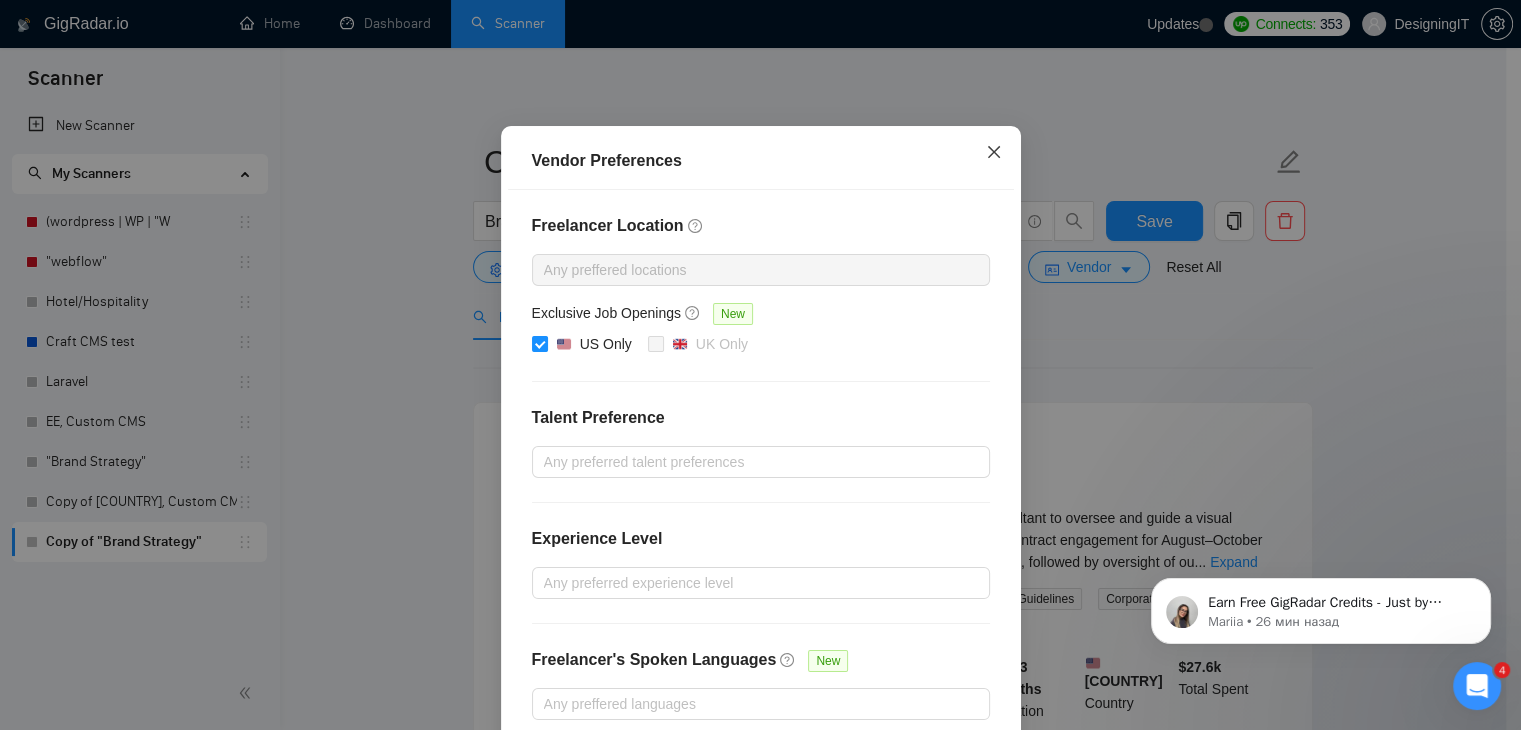 click 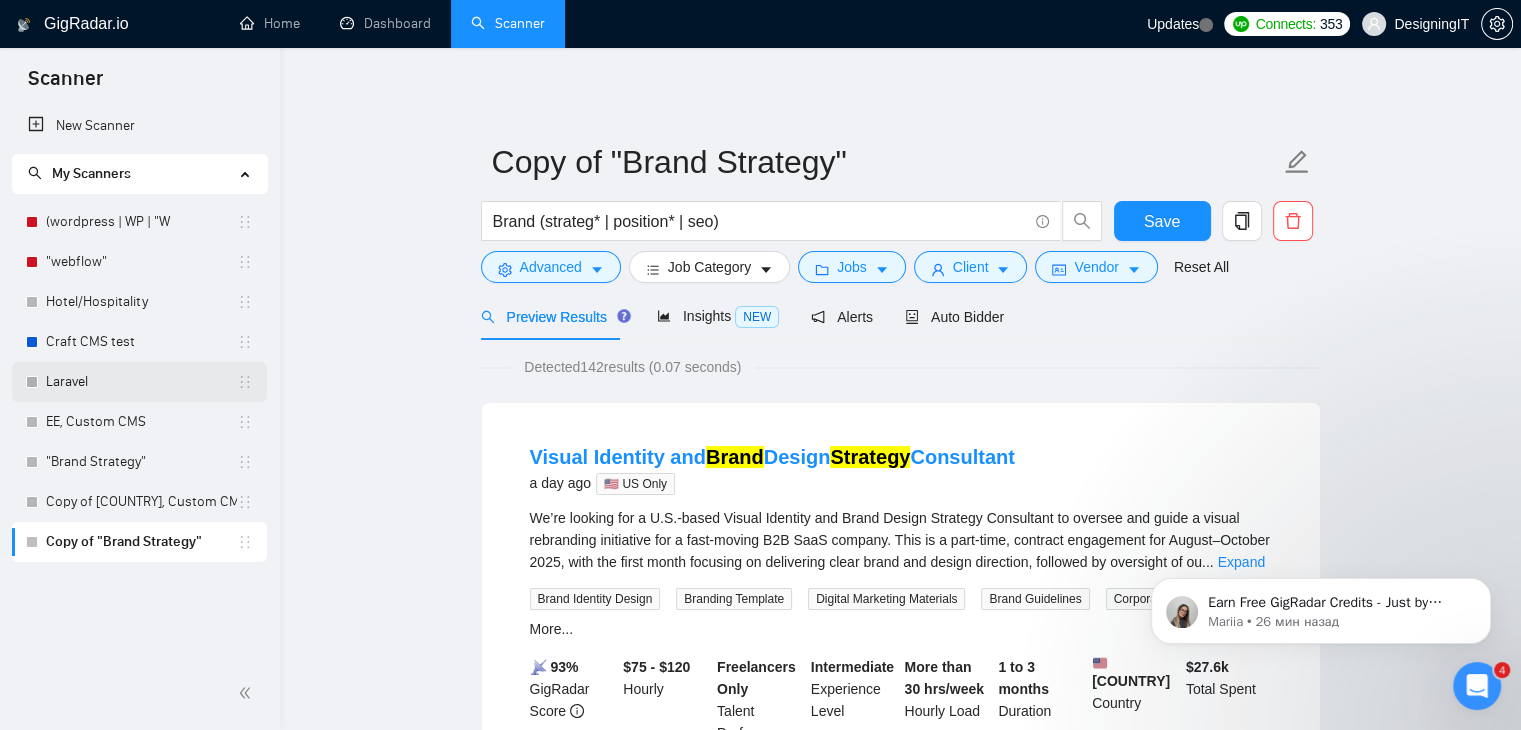 click on "Laravel" at bounding box center [141, 382] 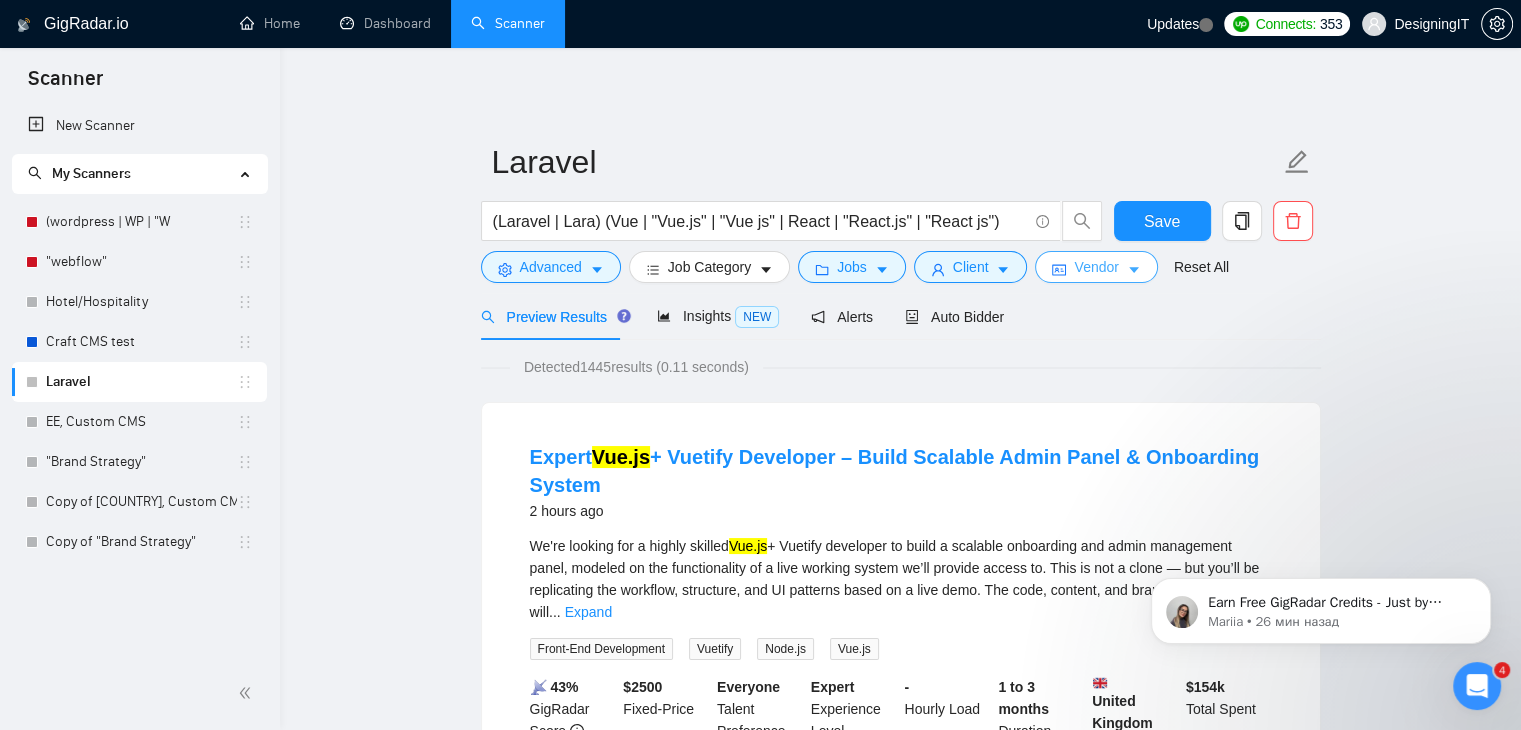 click 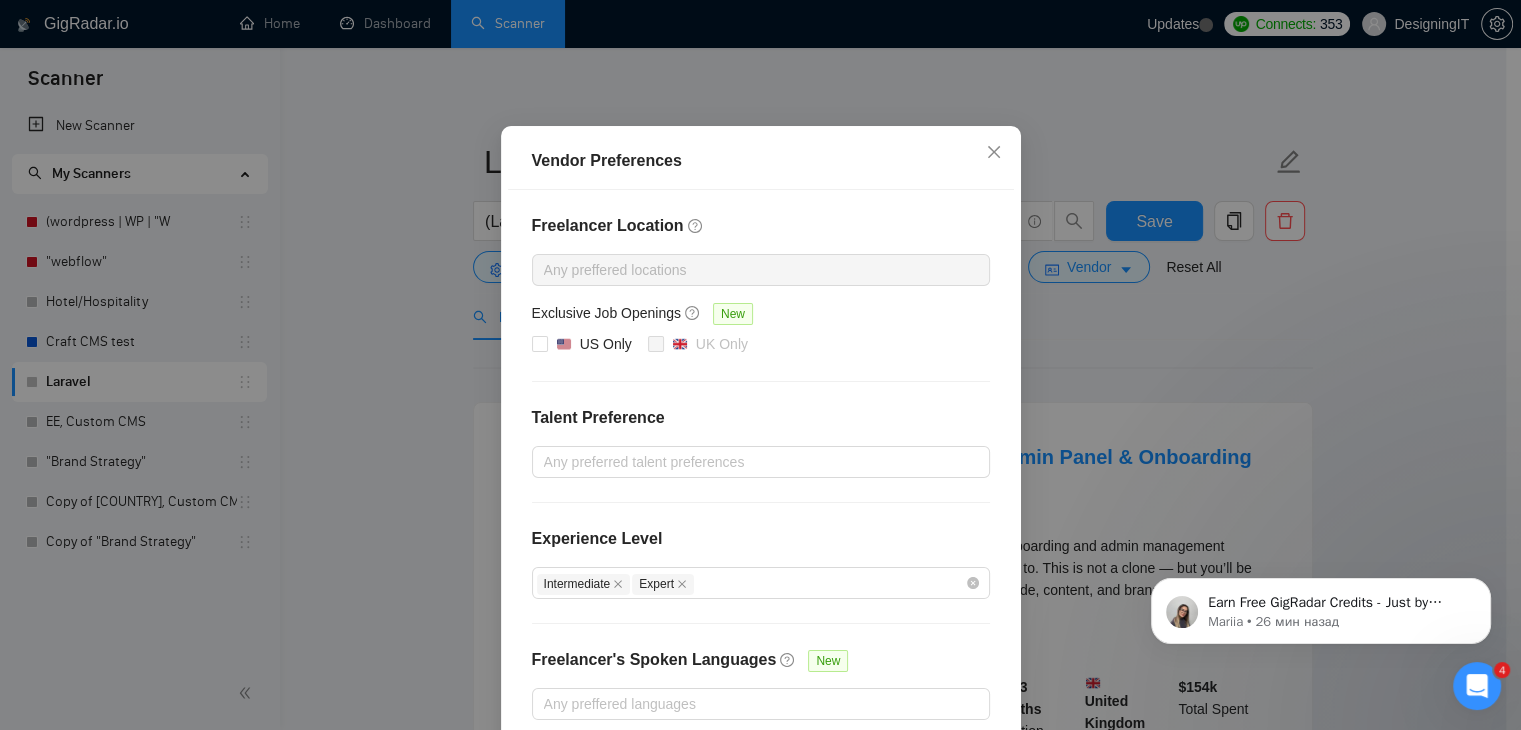 click on "Vendor Preferences Freelancer Location     Any preffered locations Exclusive Job Openings New US Only UK Only Talent Preference   Any preferred talent preferences Experience Level Intermediate Expert   Freelancer's Spoken Languages New   Any preffered languages Reset OK" at bounding box center (760, 365) 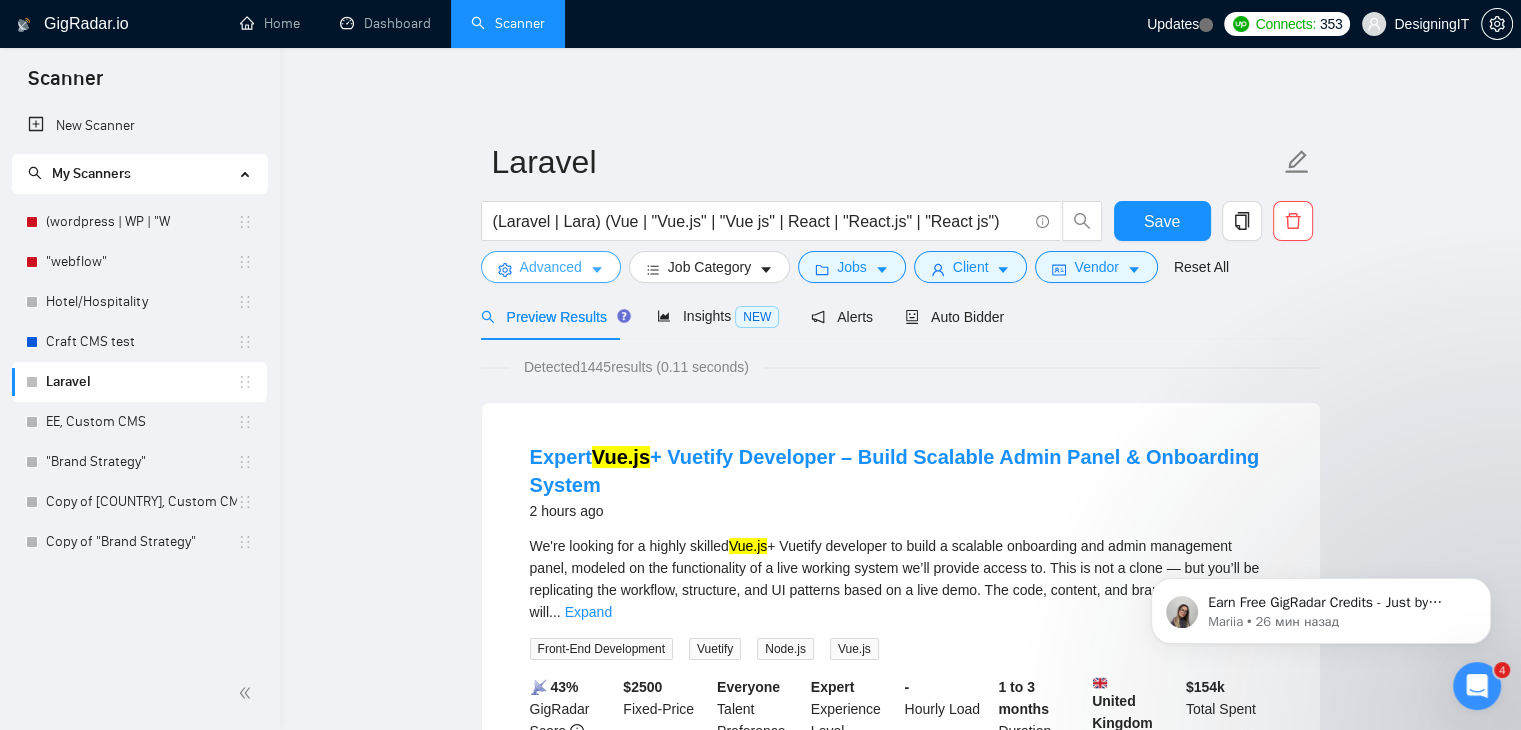 click on "Advanced" at bounding box center (551, 267) 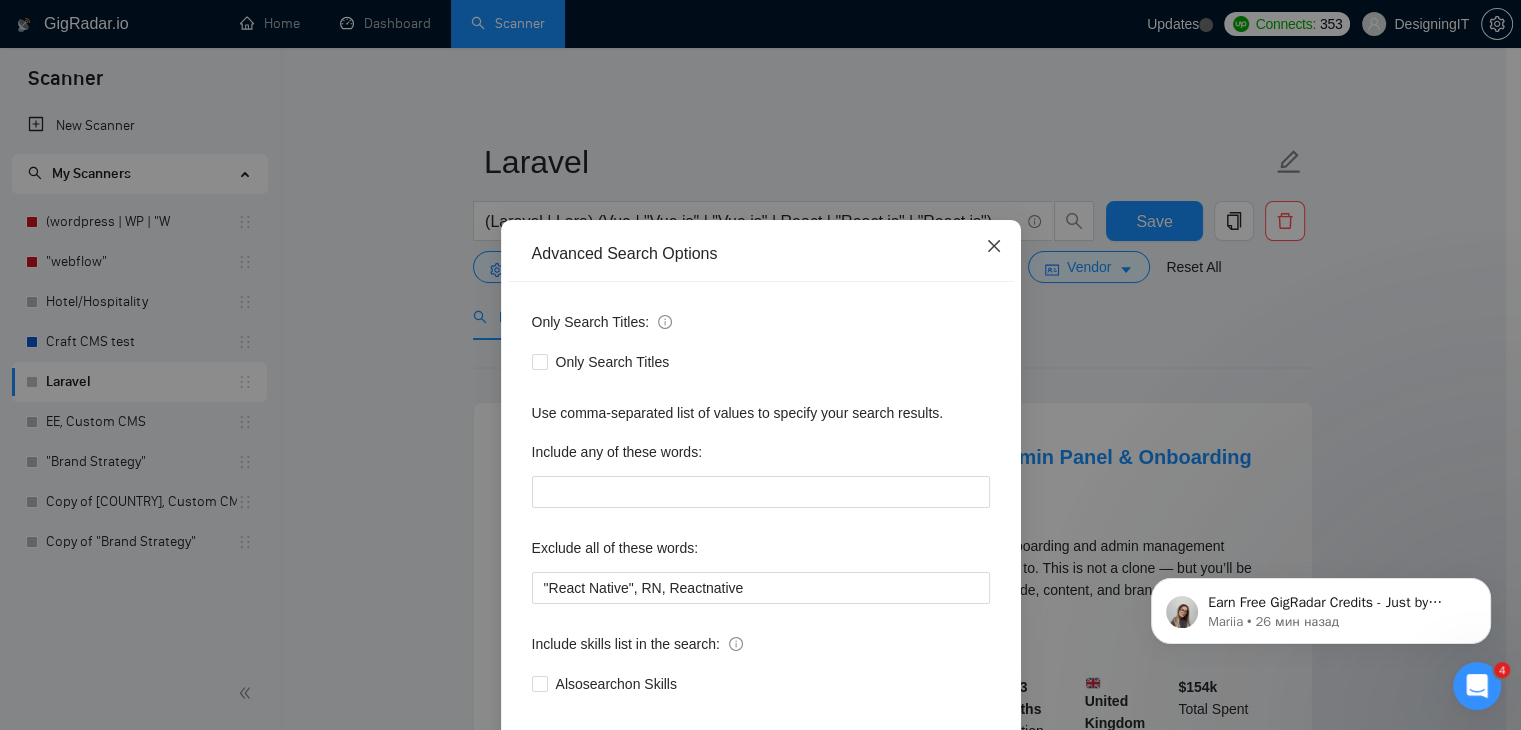 click 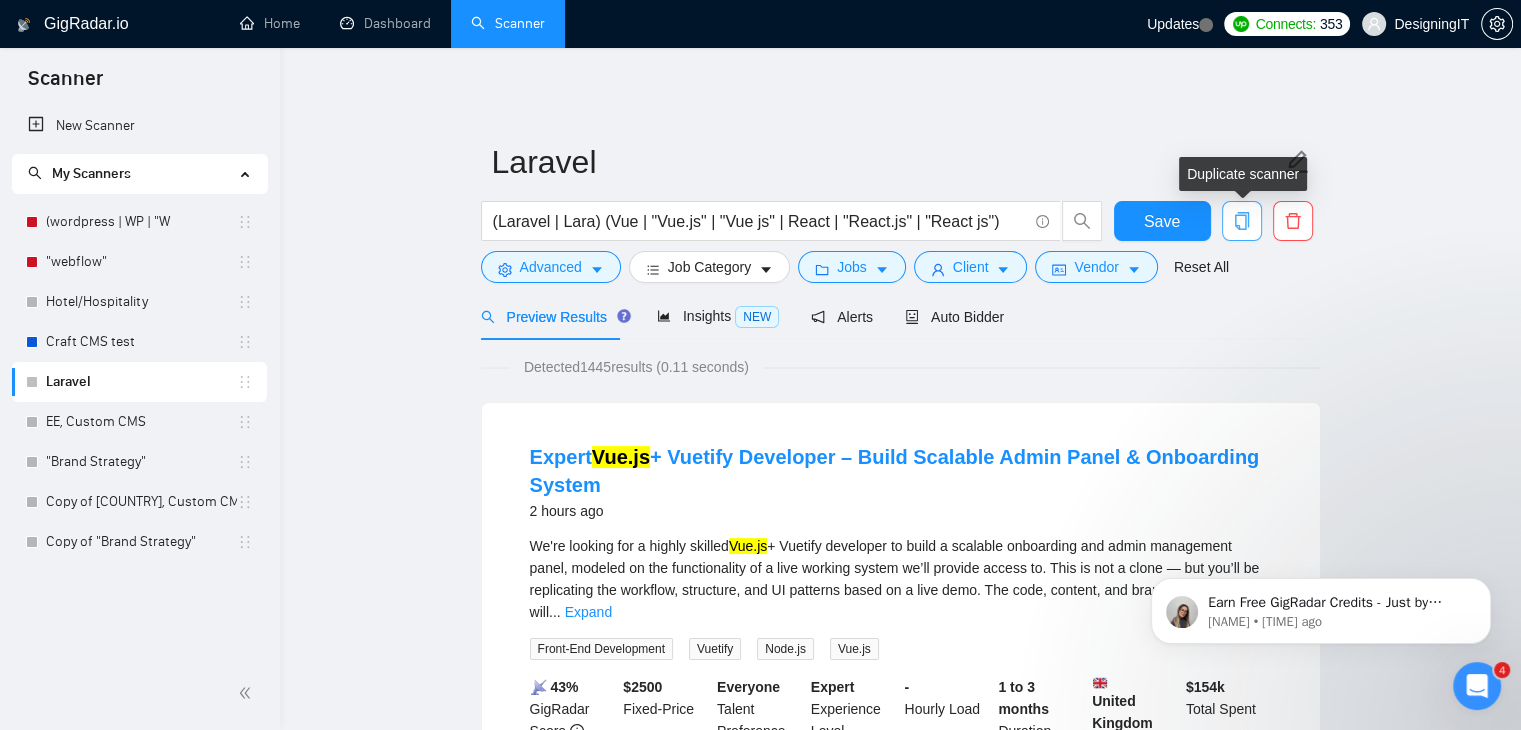 click 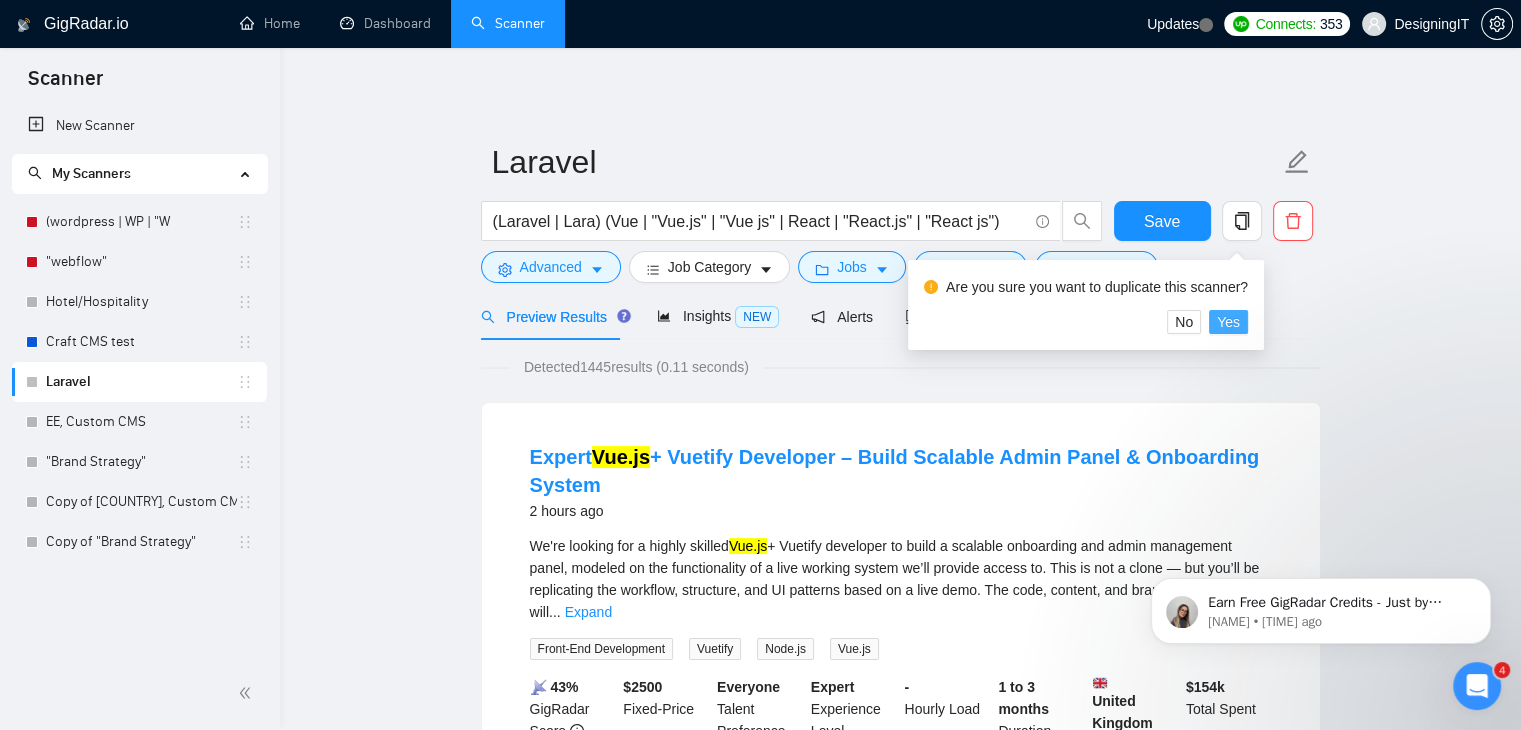click on "Yes" at bounding box center [1228, 322] 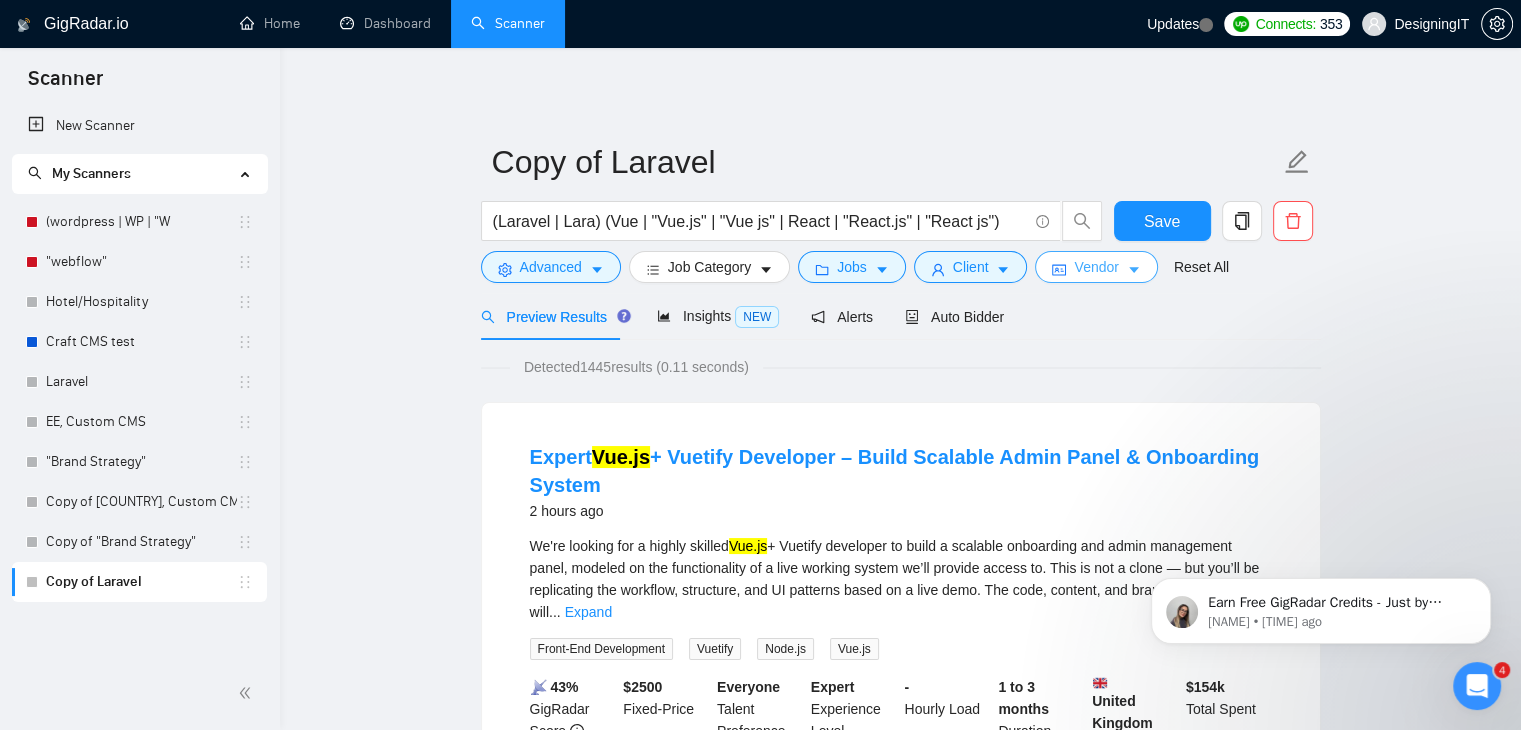 click on "Vendor" at bounding box center (1096, 267) 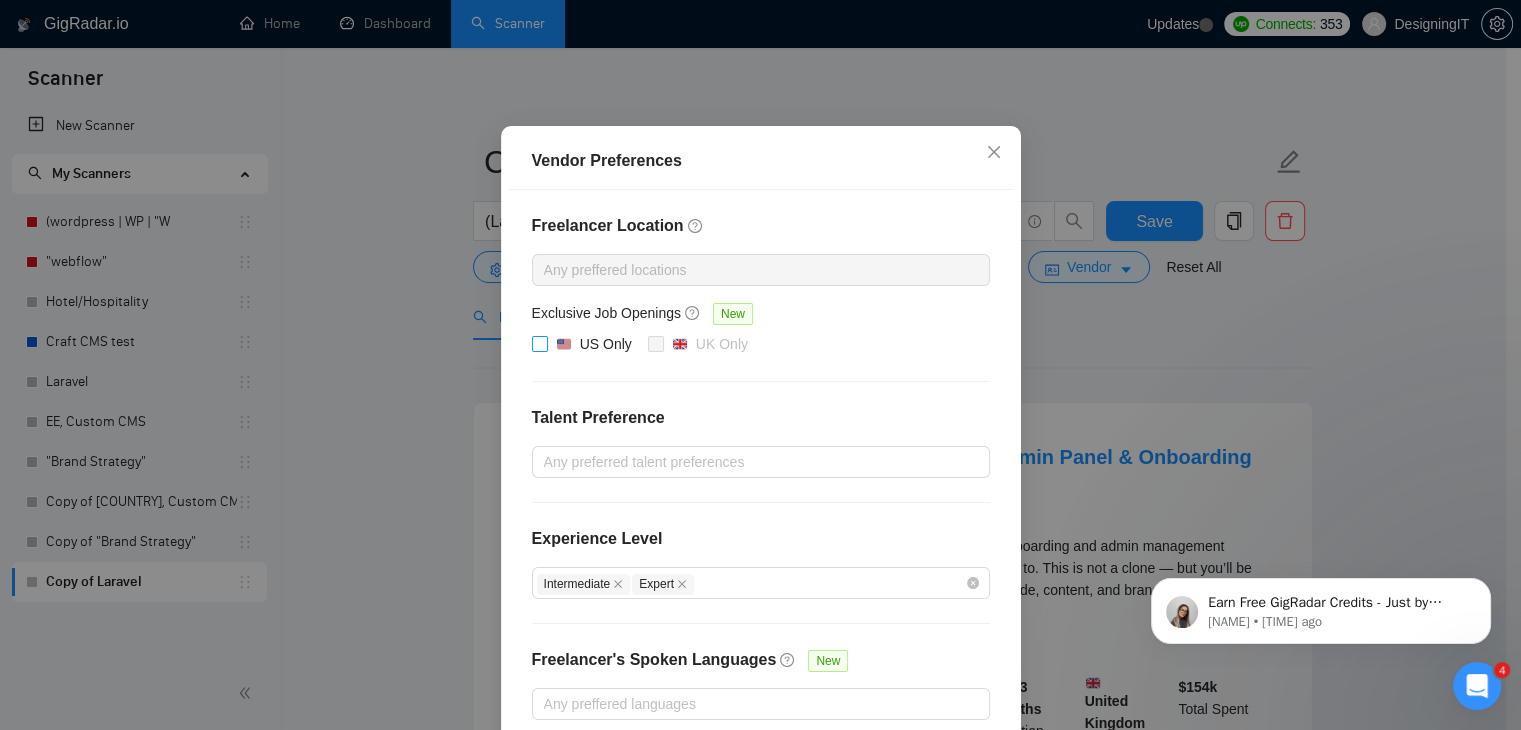 click on "US Only" at bounding box center (539, 343) 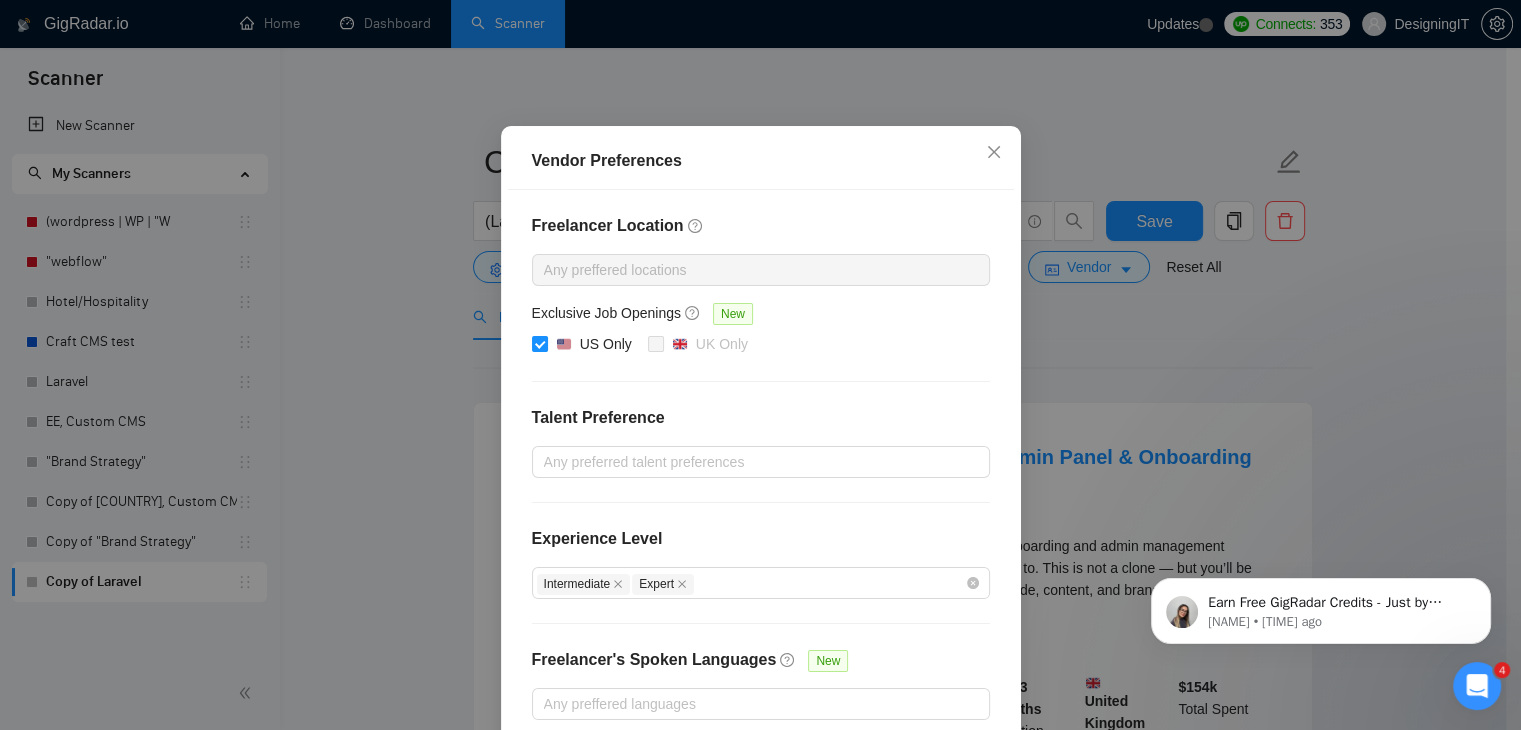 click on "Vendor Preferences Freelancer Location     Any preffered locations Exclusive Job Openings New US Only UK Only Talent Preference   Any preferred talent preferences Experience Level Intermediate Expert   Freelancer's Spoken Languages New   Any preffered languages Reset OK" at bounding box center (760, 365) 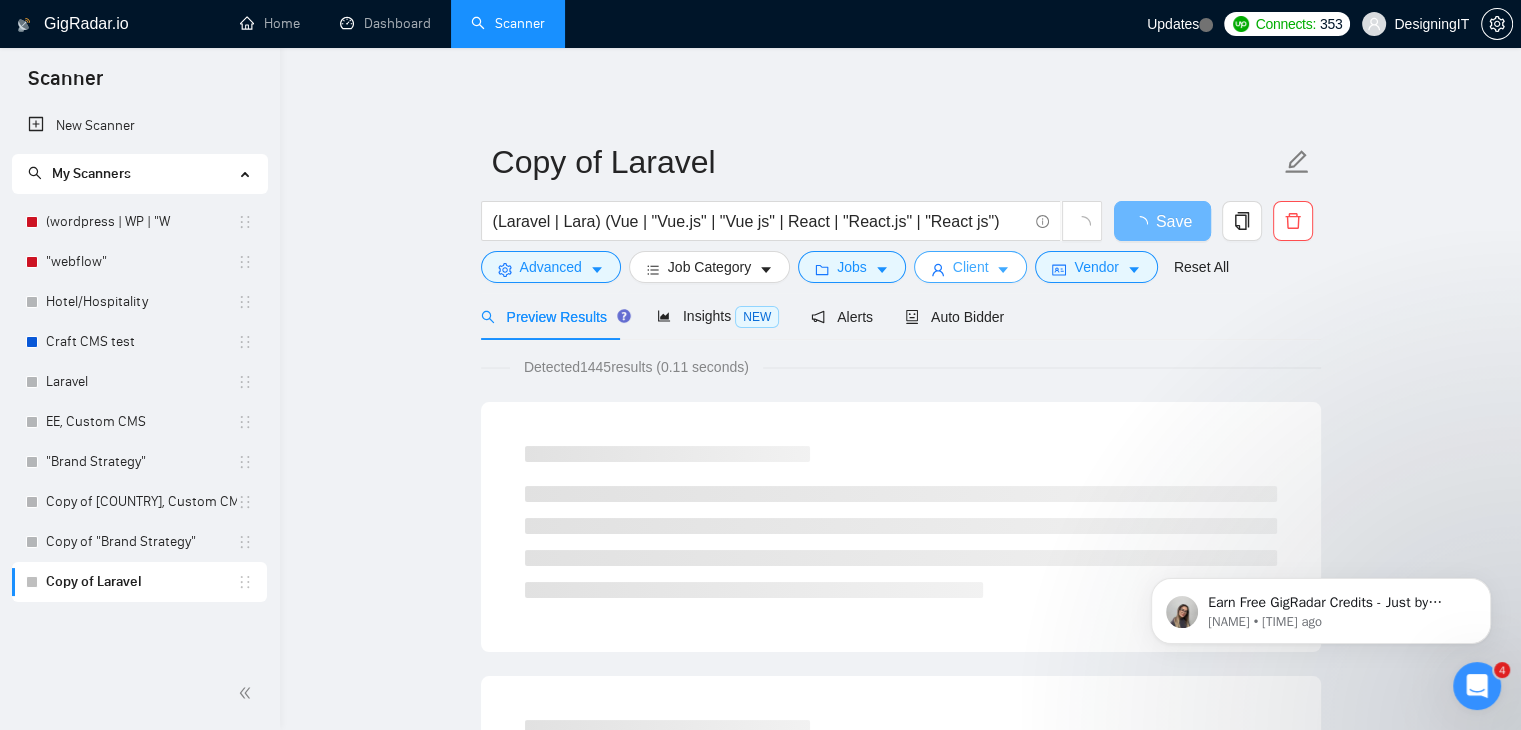 click 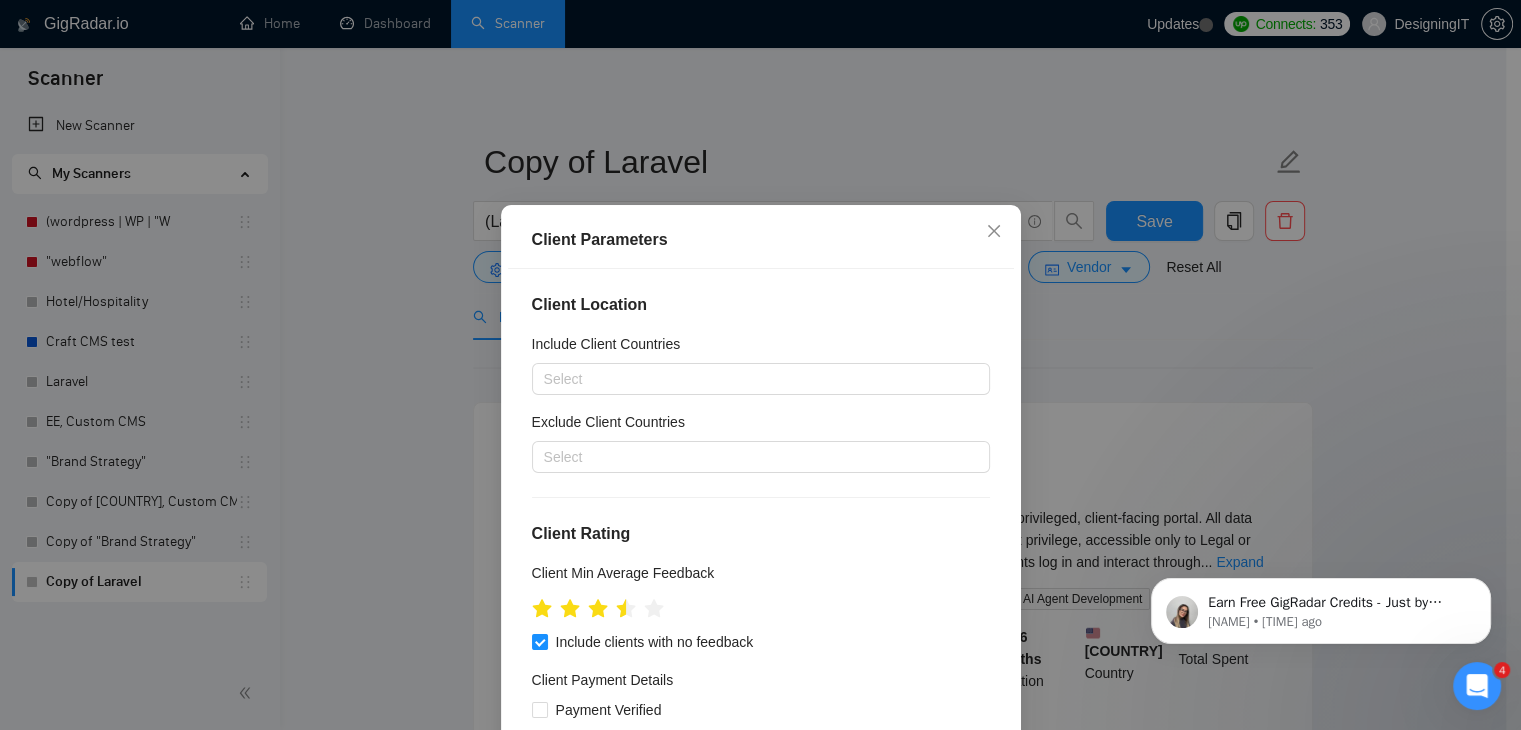click on "Client Parameters Client Location Include Client Countries   Select Exclude Client Countries   Select Client Rating Client Min Average Feedback Include clients with no feedback Client Payment Details Payment Verified Hire Rate Stats   Client Total Spent $ Min - $ Max Client Hire Rate New   Any hire rate   Avg Hourly Rate Paid New $ Min - $ Max Include Clients without Sufficient History Client Profile Client Industry New   Any industry Client Company Size   Any company size Enterprise Clients New   Any clients Reset OK" at bounding box center (760, 365) 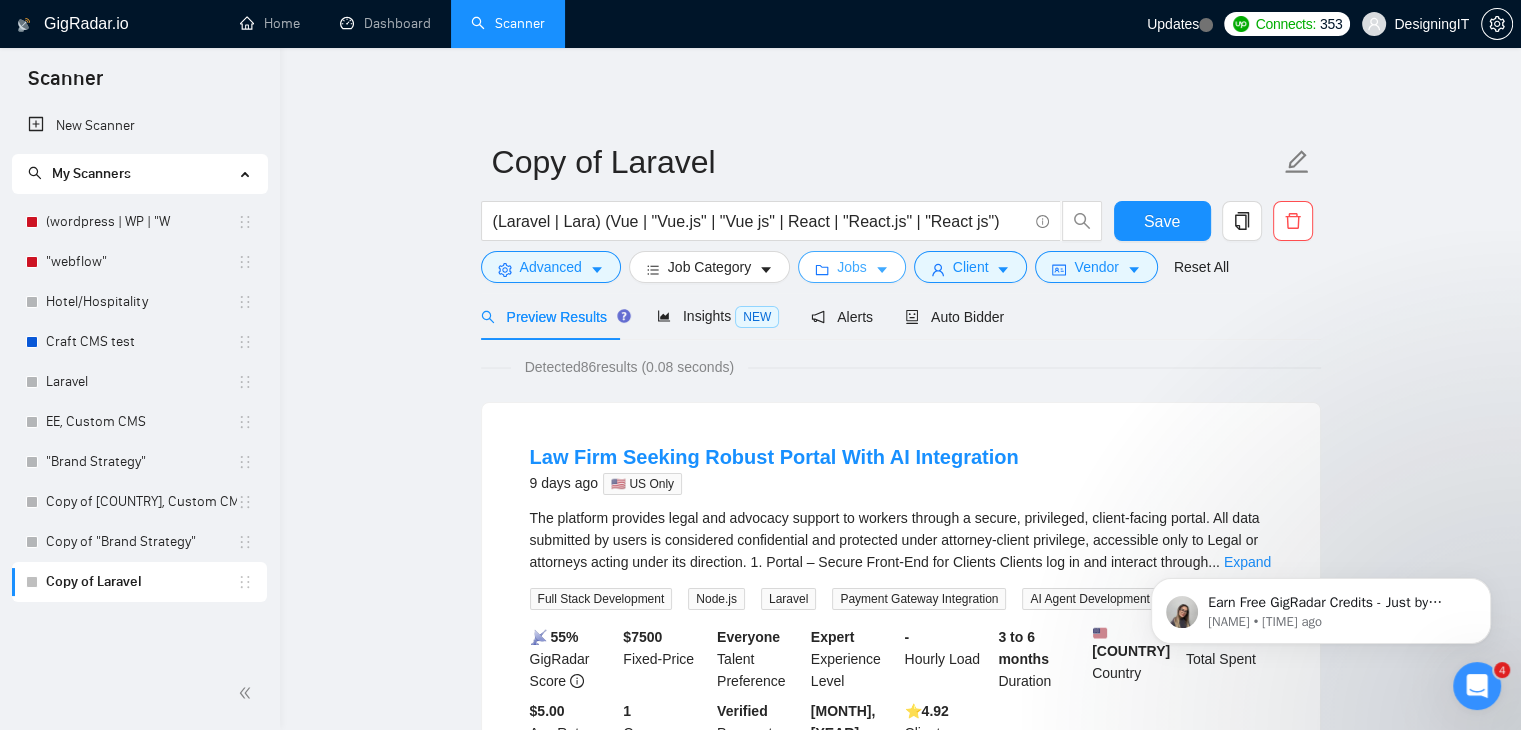 click on "Jobs" at bounding box center (852, 267) 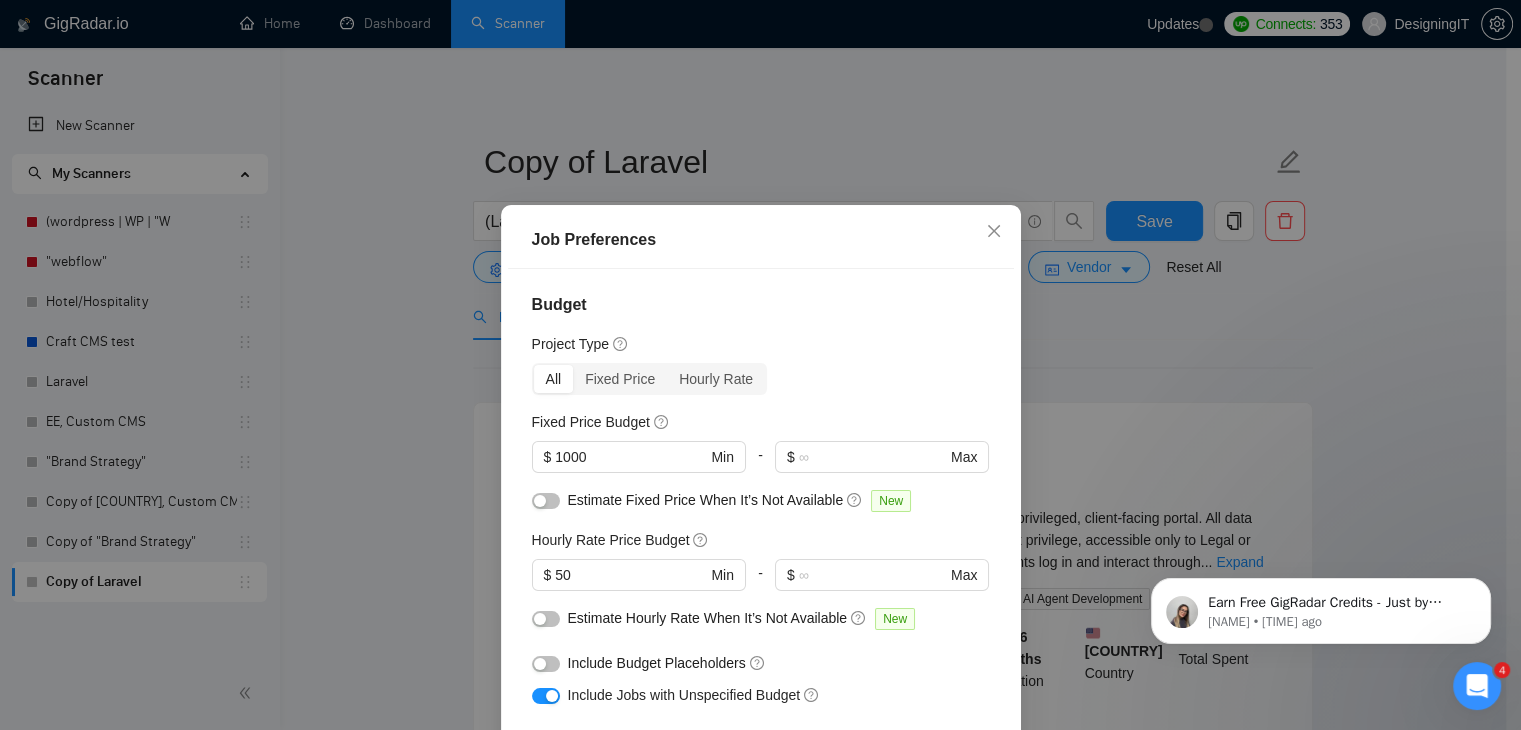 click on "Job Preferences Budget Project Type All Fixed Price Hourly Rate   Fixed Price Budget $ 1000 Min - $ Max Estimate Fixed Price When It’s Not Available New   Hourly Rate Price Budget $ 50 Min - $ Max Estimate Hourly Rate When It’s Not Available New Include Budget Placeholders Include Jobs with Unspecified Budget   Connects Price New Min - Max Project Duration   Unspecified Less than 1 month 1 to 3 months 3 to 6 months More than 6 months Hourly Workload   Unspecified <30 hrs/week >30 hrs/week Hours TBD Unsure Job Posting Questions New   Any posting questions Description Preferences Description Size New   Any description size Reset OK" at bounding box center [760, 365] 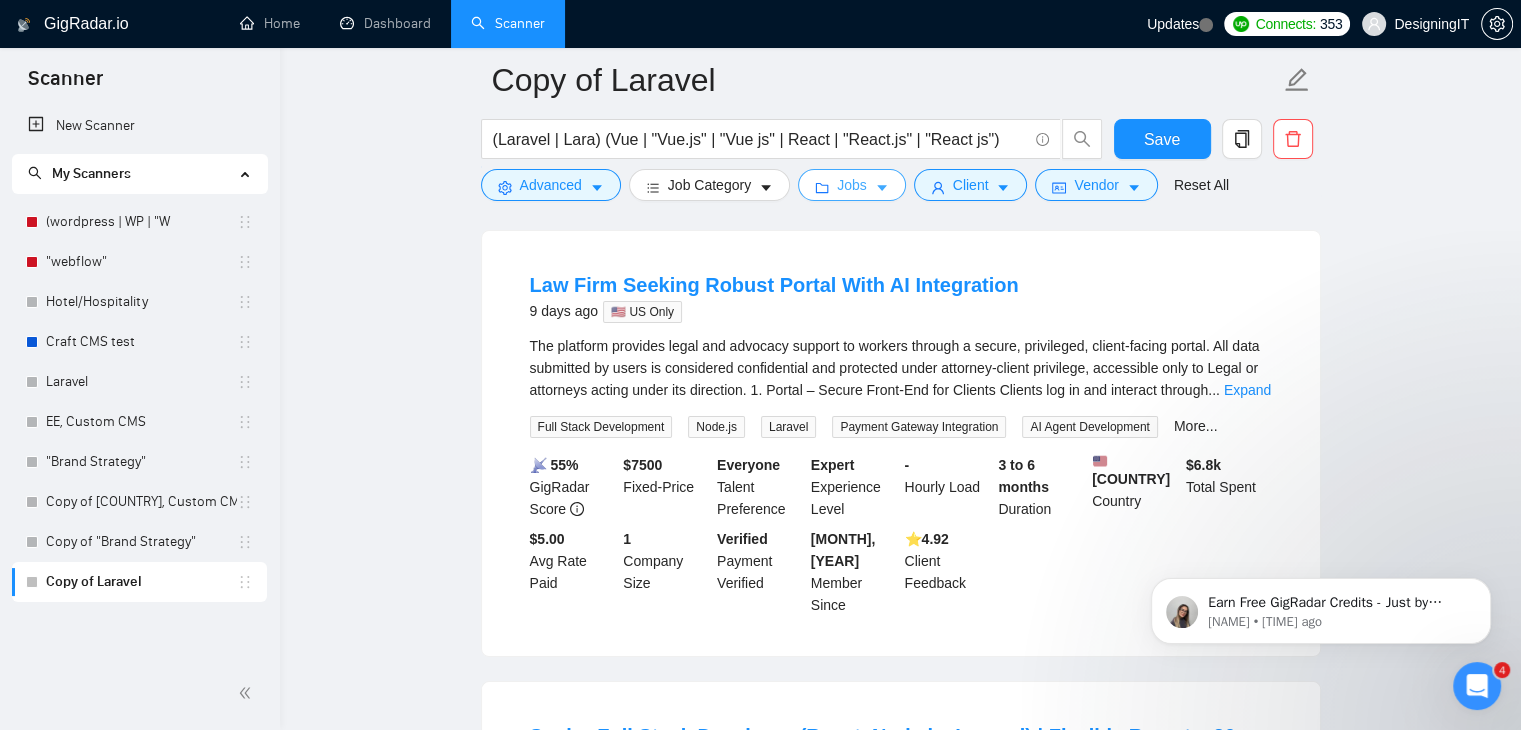 scroll, scrollTop: 0, scrollLeft: 0, axis: both 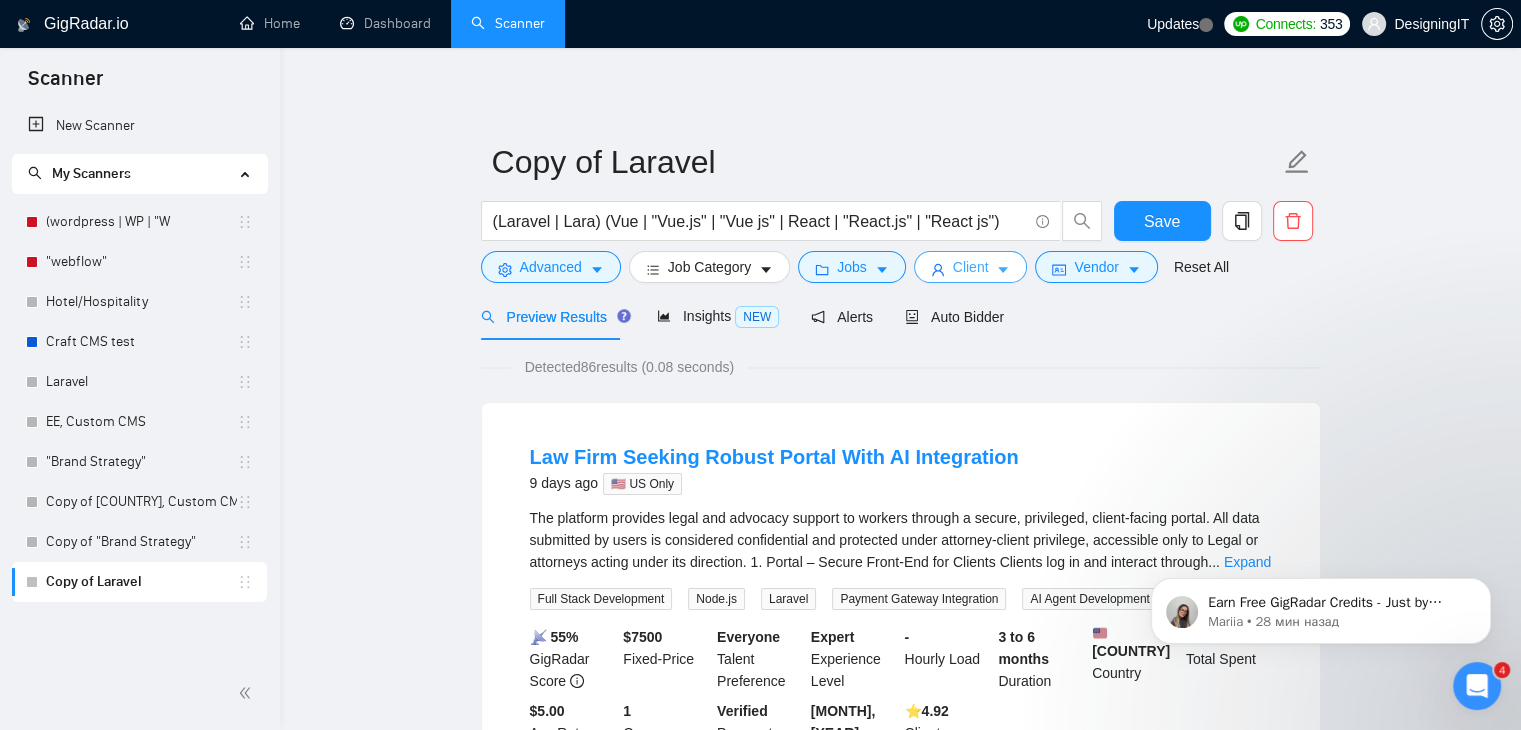 click on "Client" at bounding box center (971, 267) 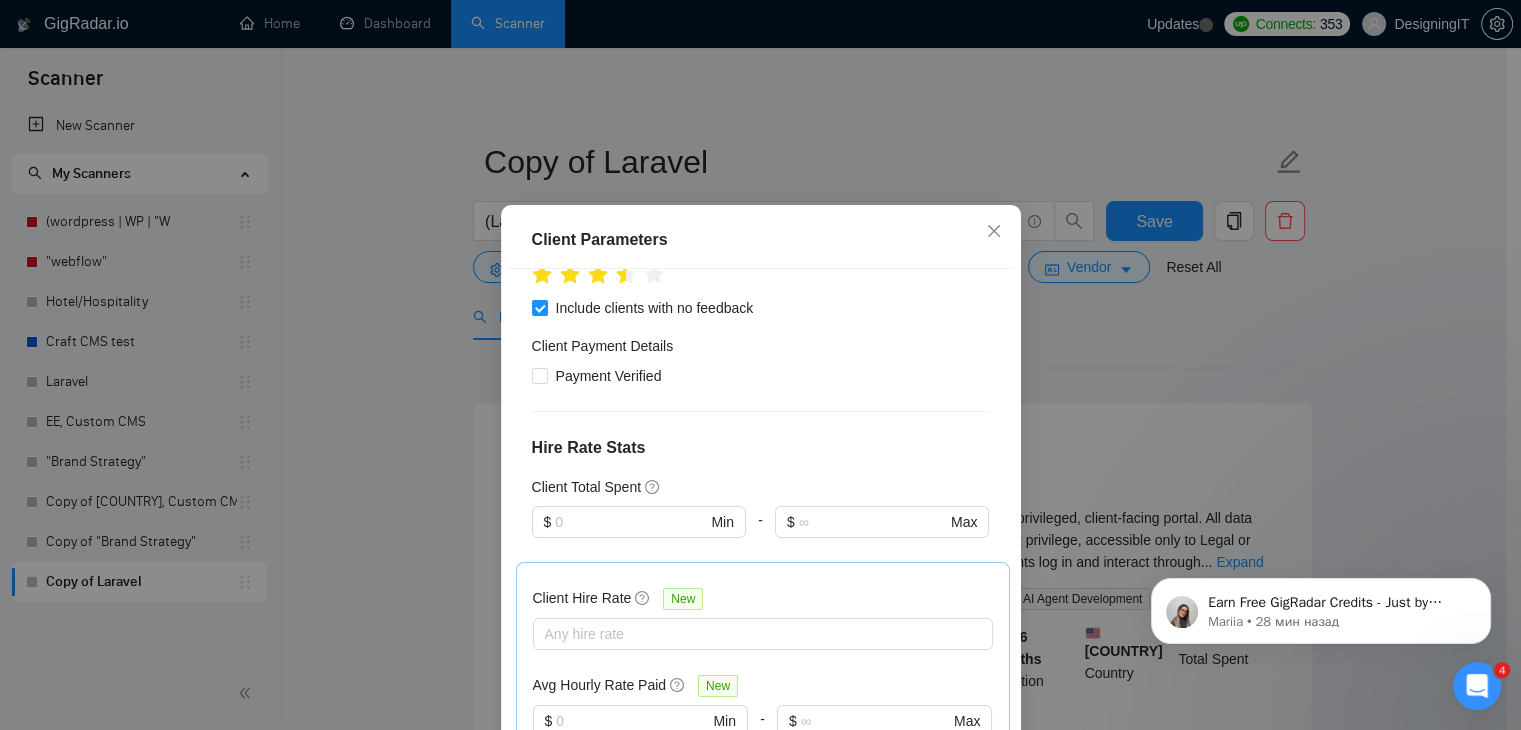 scroll, scrollTop: 336, scrollLeft: 0, axis: vertical 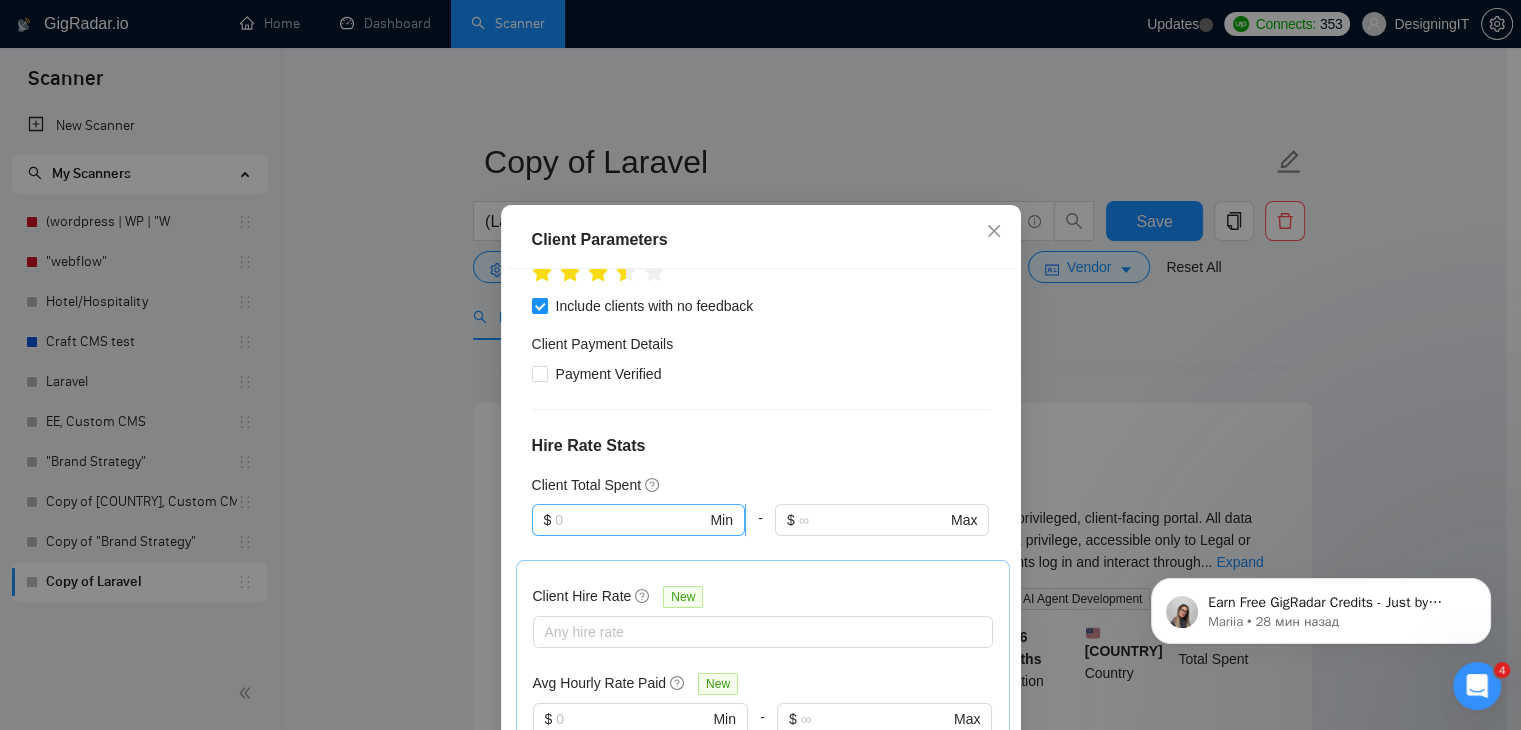 click on "$ Min" at bounding box center [638, 520] 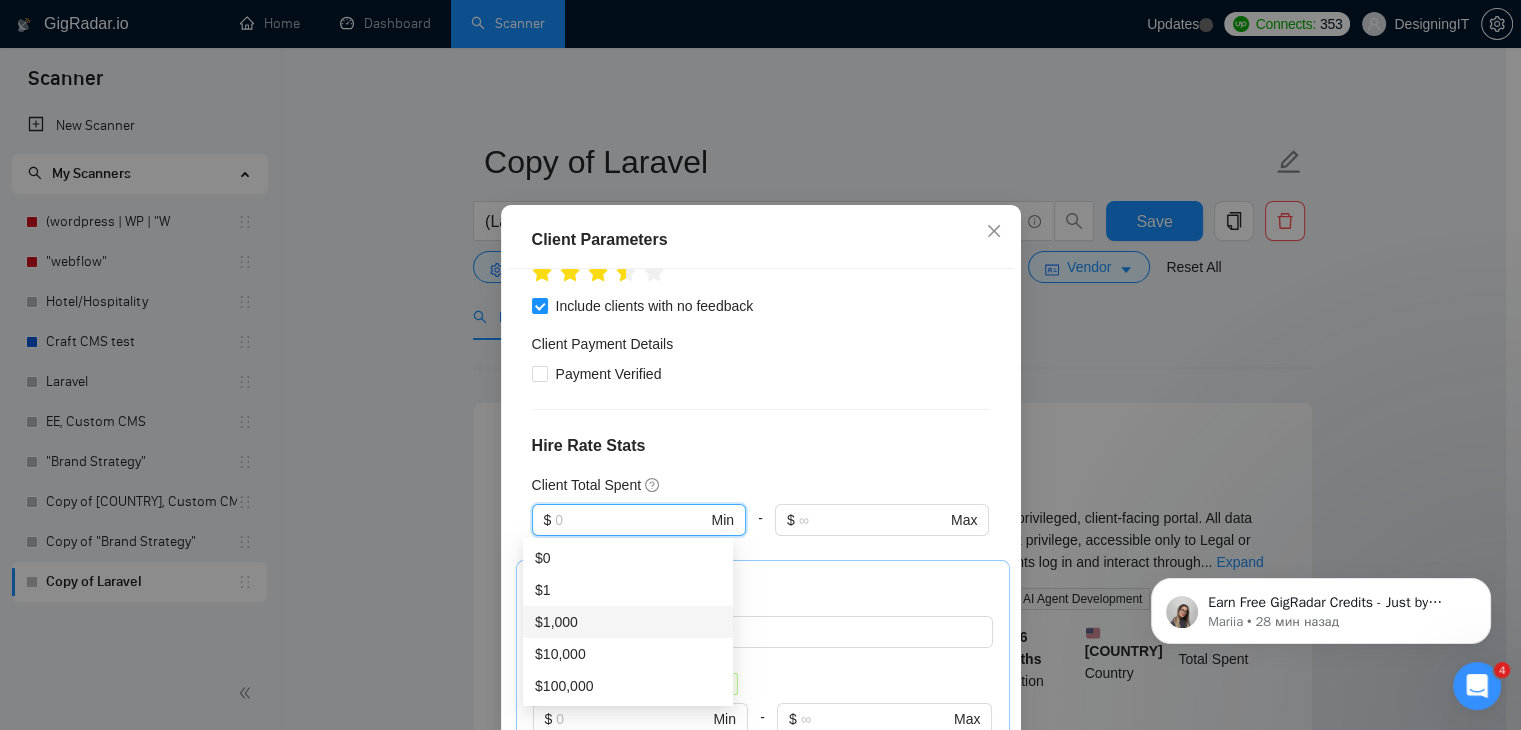 click on "$1,000" at bounding box center [628, 622] 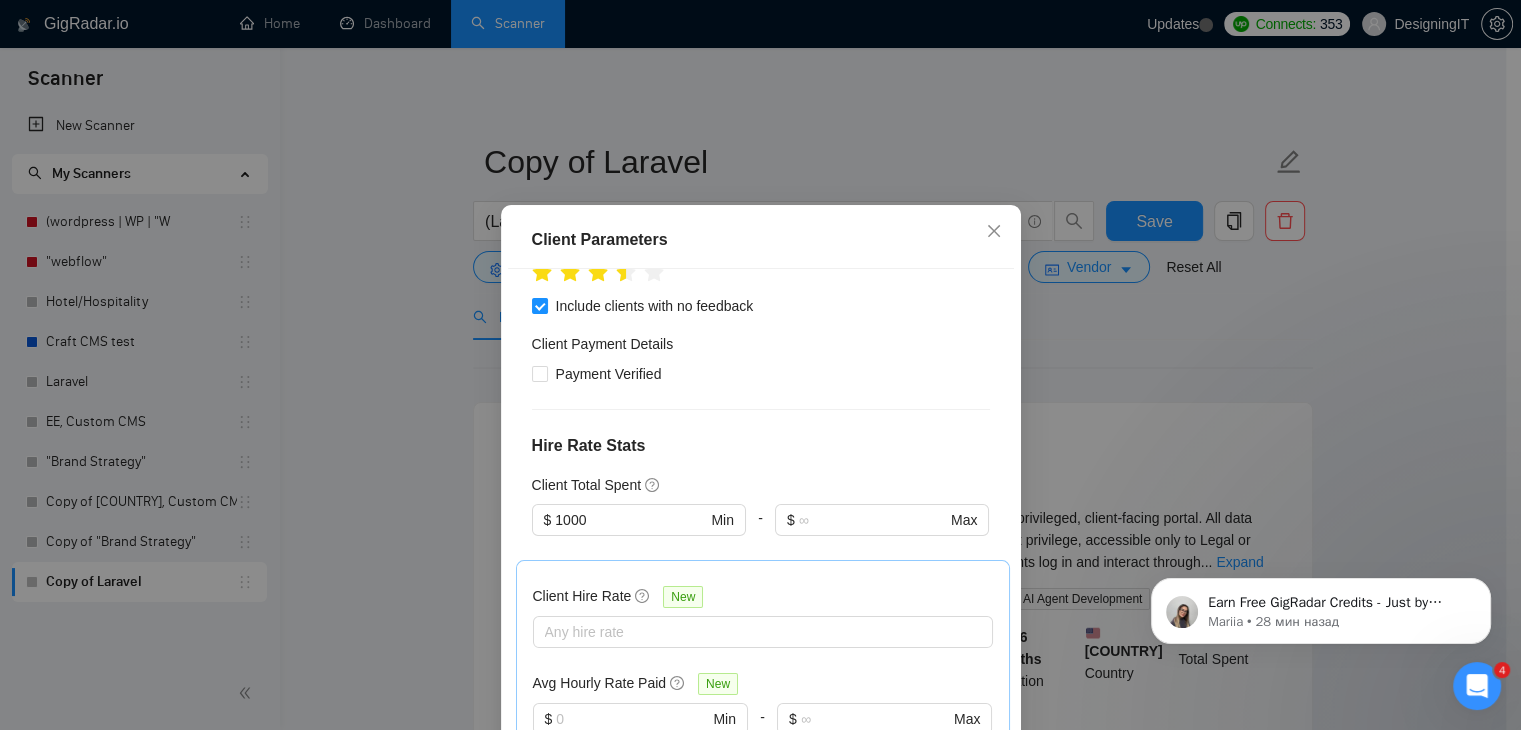 click on "Payment Verified" at bounding box center [761, 374] 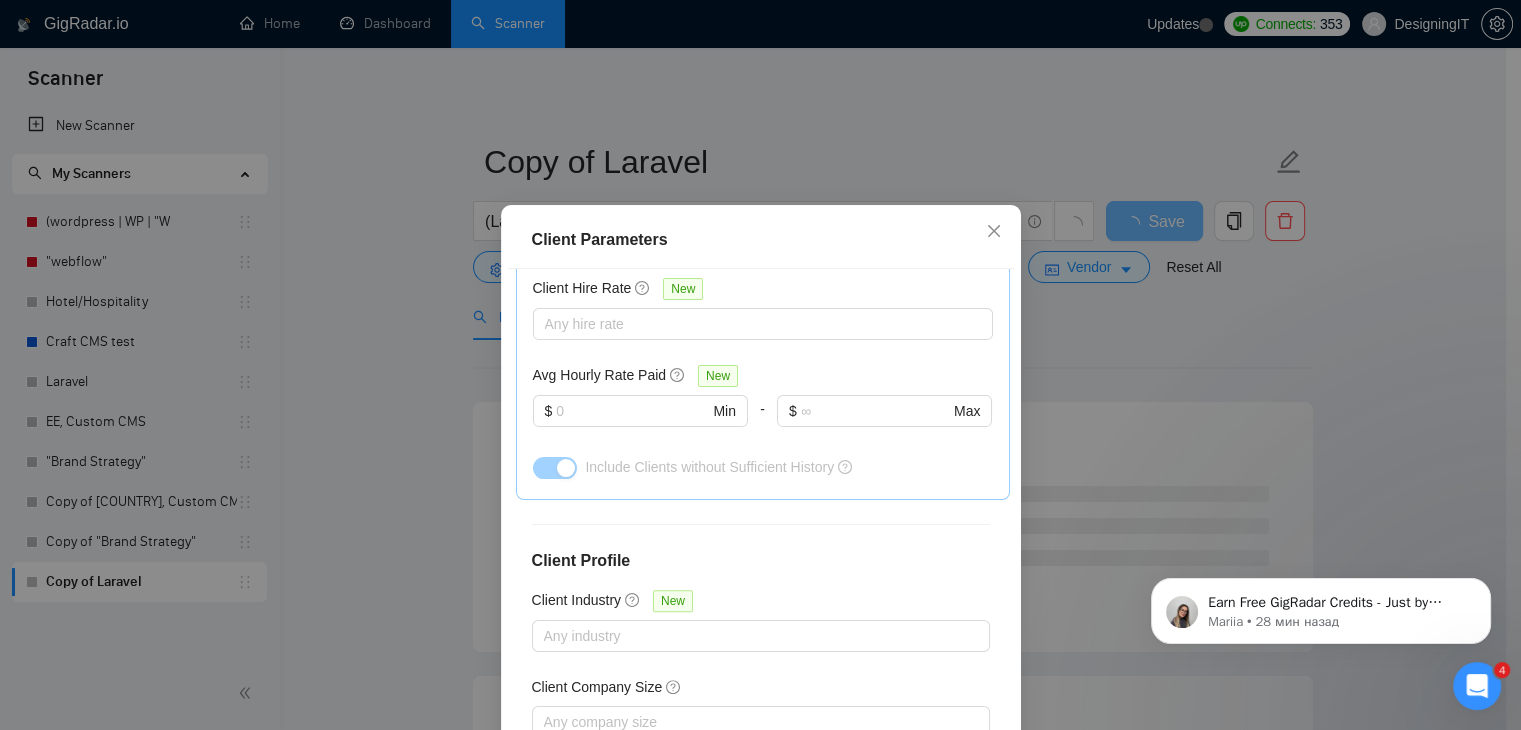 scroll, scrollTop: 737, scrollLeft: 0, axis: vertical 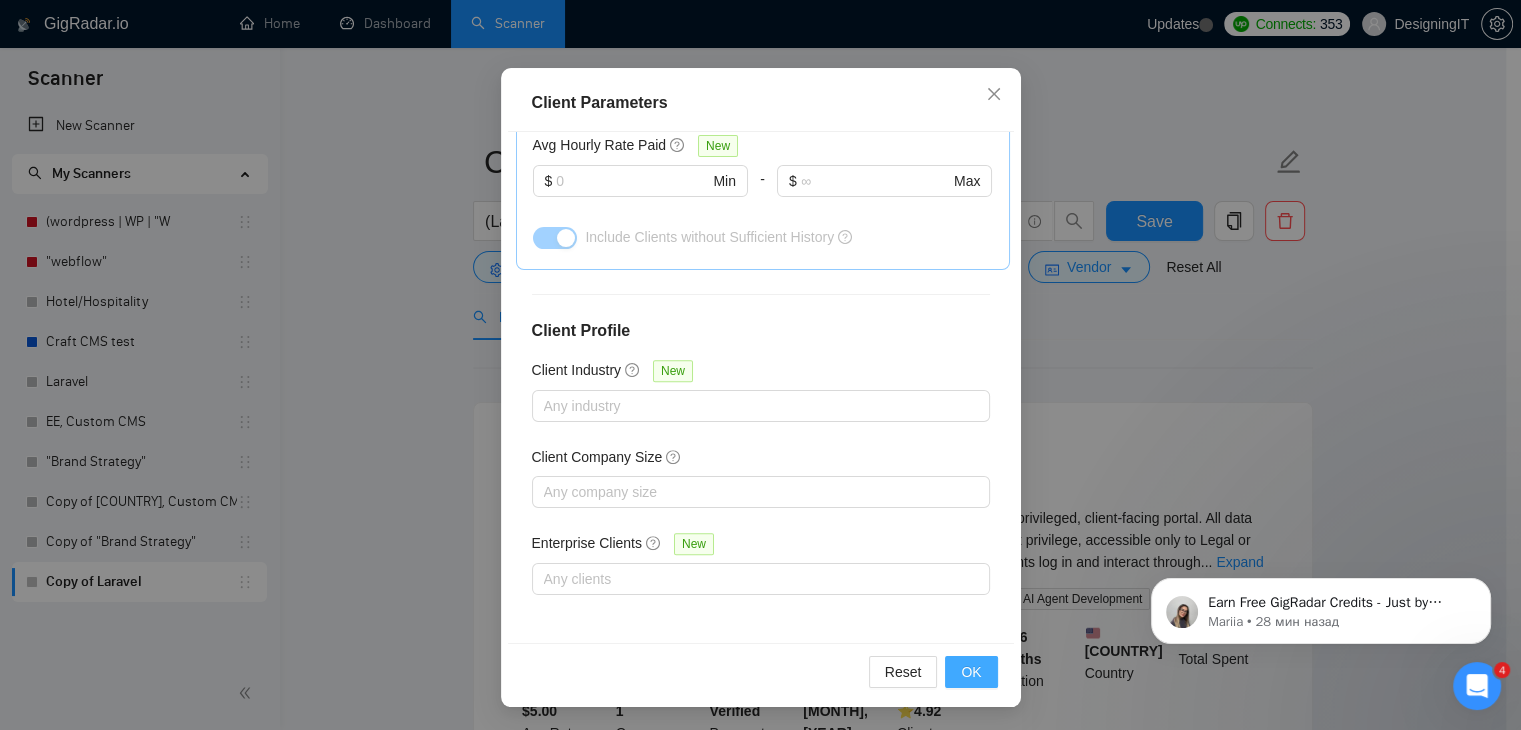 click on "OK" at bounding box center (971, 672) 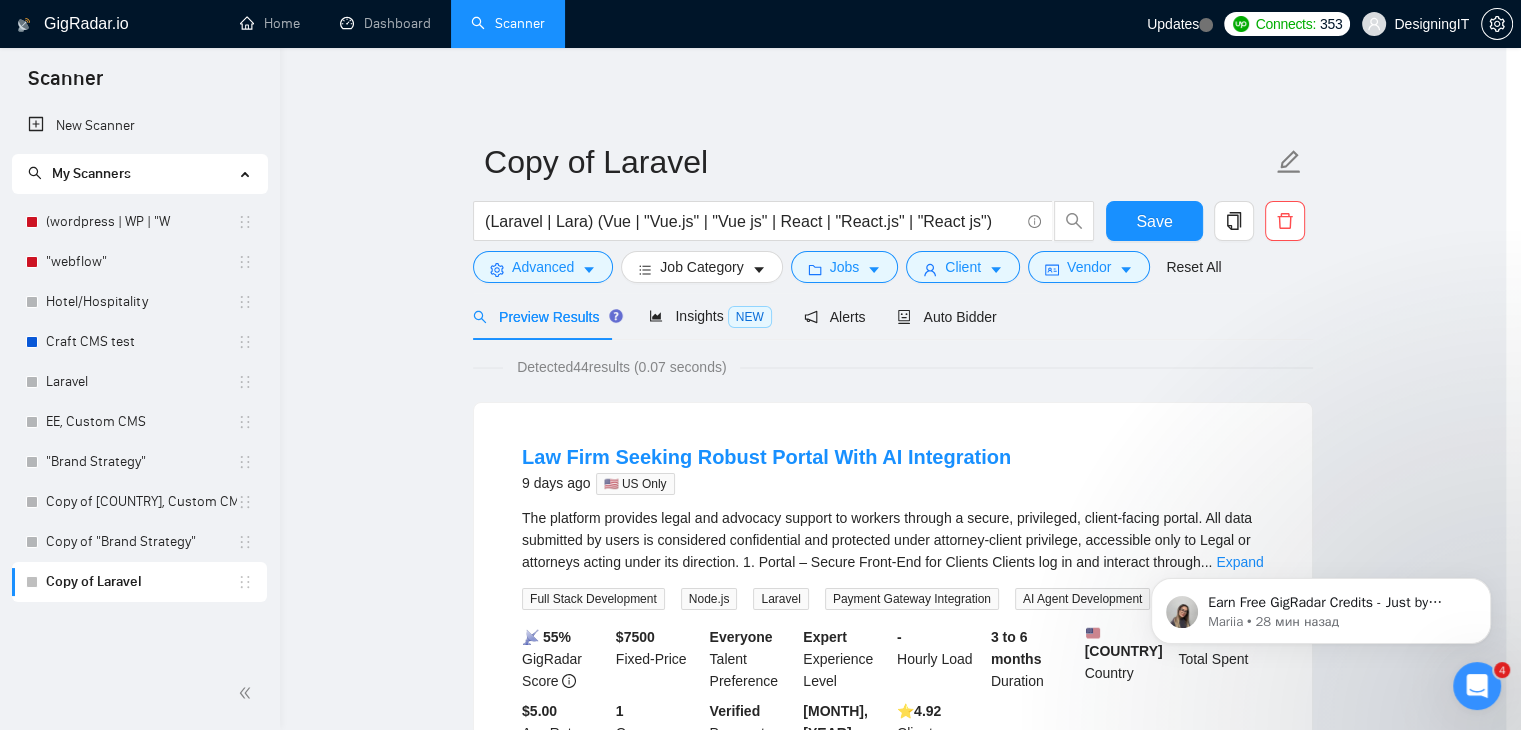scroll, scrollTop: 52, scrollLeft: 0, axis: vertical 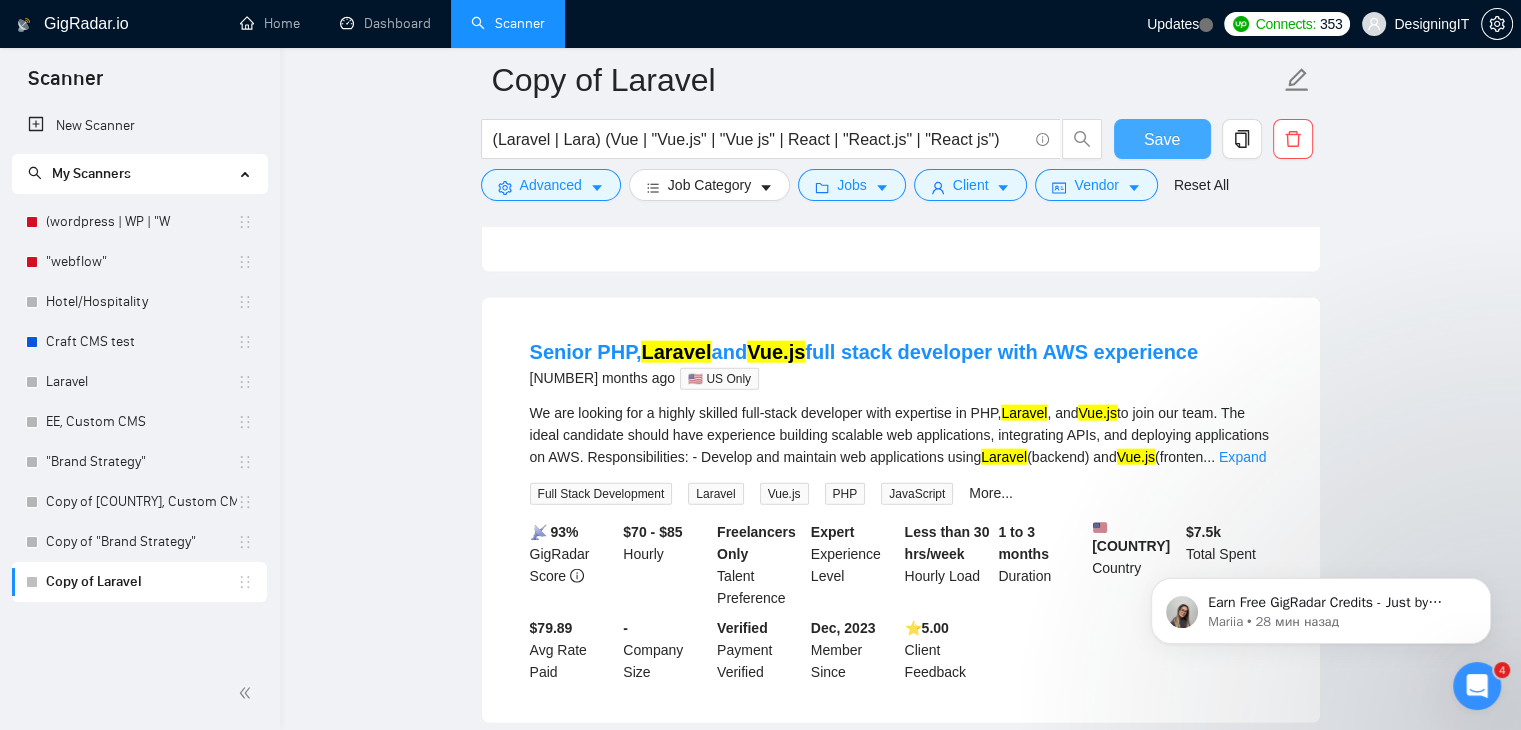 click on "Save" at bounding box center (1162, 139) 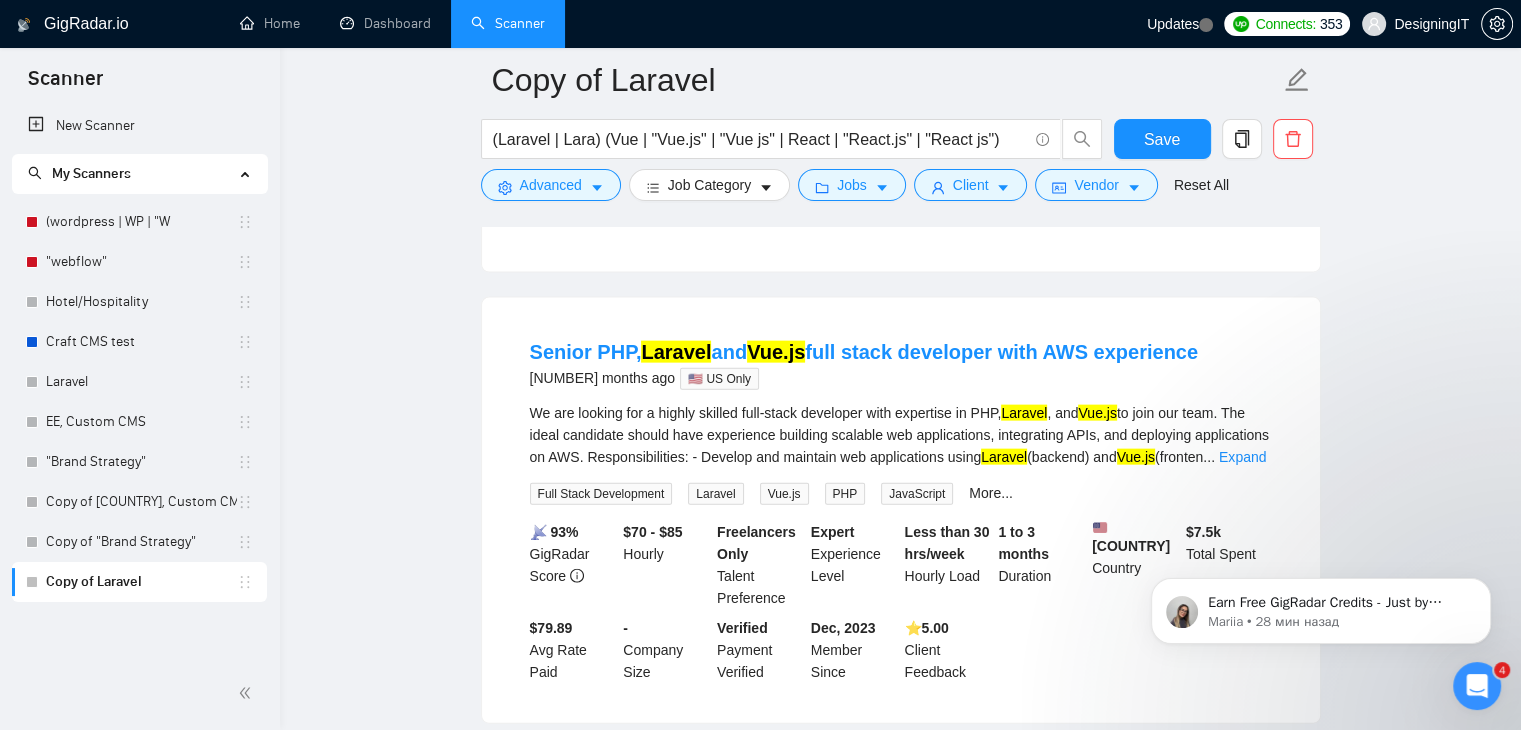 click on "Earn Free GigRadar Credits - Just by Sharing Your Story! 💬 Want more credits for sending proposals? It’s simple - share, inspire, and get rewarded! 🤫 Here’s how you can earn free credits: Introduce yourself in the #intros channel of the GigRadar Upwork Community and grab +20 credits for sending bids., Post your success story (closed projects, high LRR, etc.) in the #general channel and claim +50 credits for sending bids. Why? GigRadar is building a powerful network of freelancers and agencies. We want you to make valuable connections, showcase your wins, and inspire others while getting rewarded! 🚀 Not a member yet? Join our Slack community now 👉 Join Slack Community Claiming your credits is easy: Reply to this message with a screenshot of your post, and our Tech Support Team will instantly top up your credits! 💸 [NAME] • [TIME] ago" 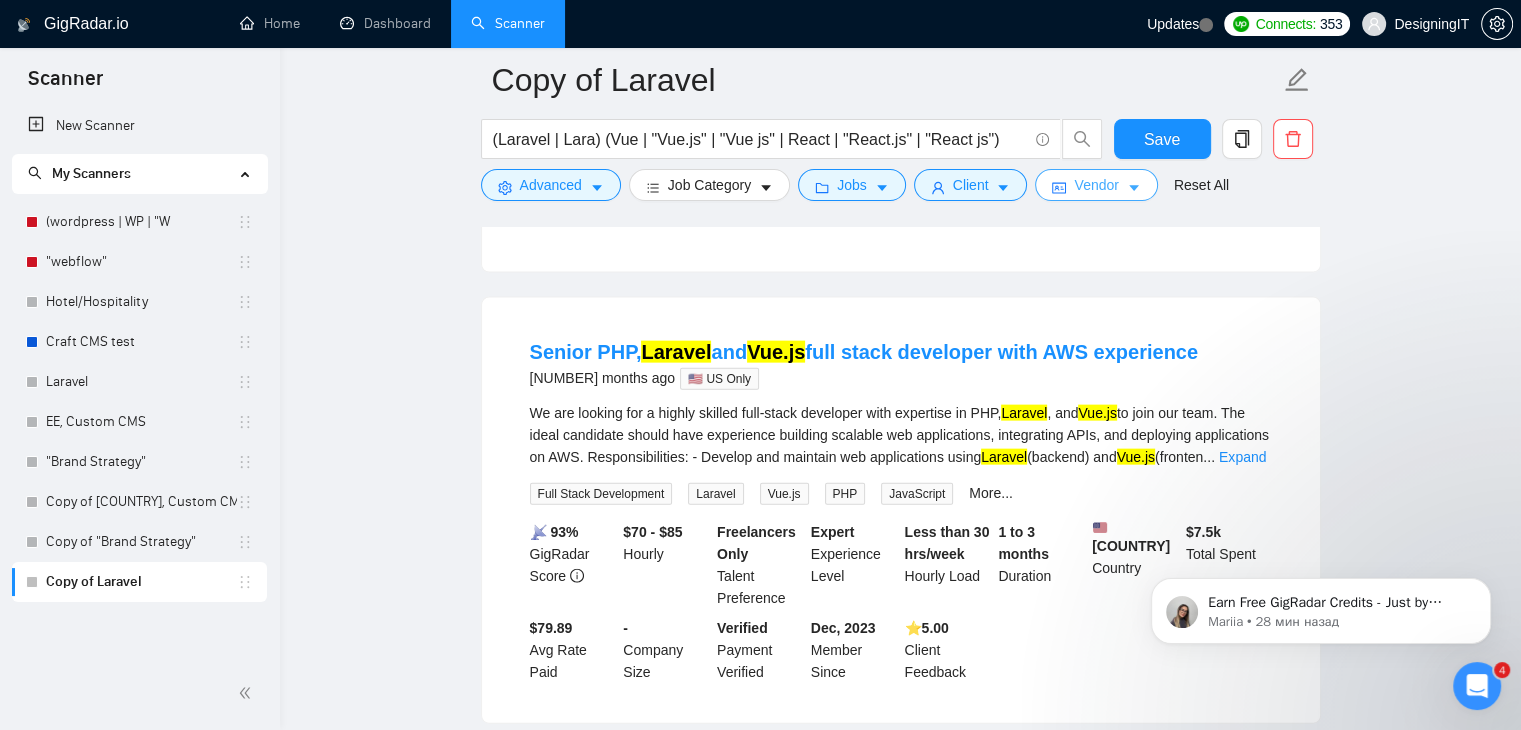 click on "Vendor" at bounding box center (1096, 185) 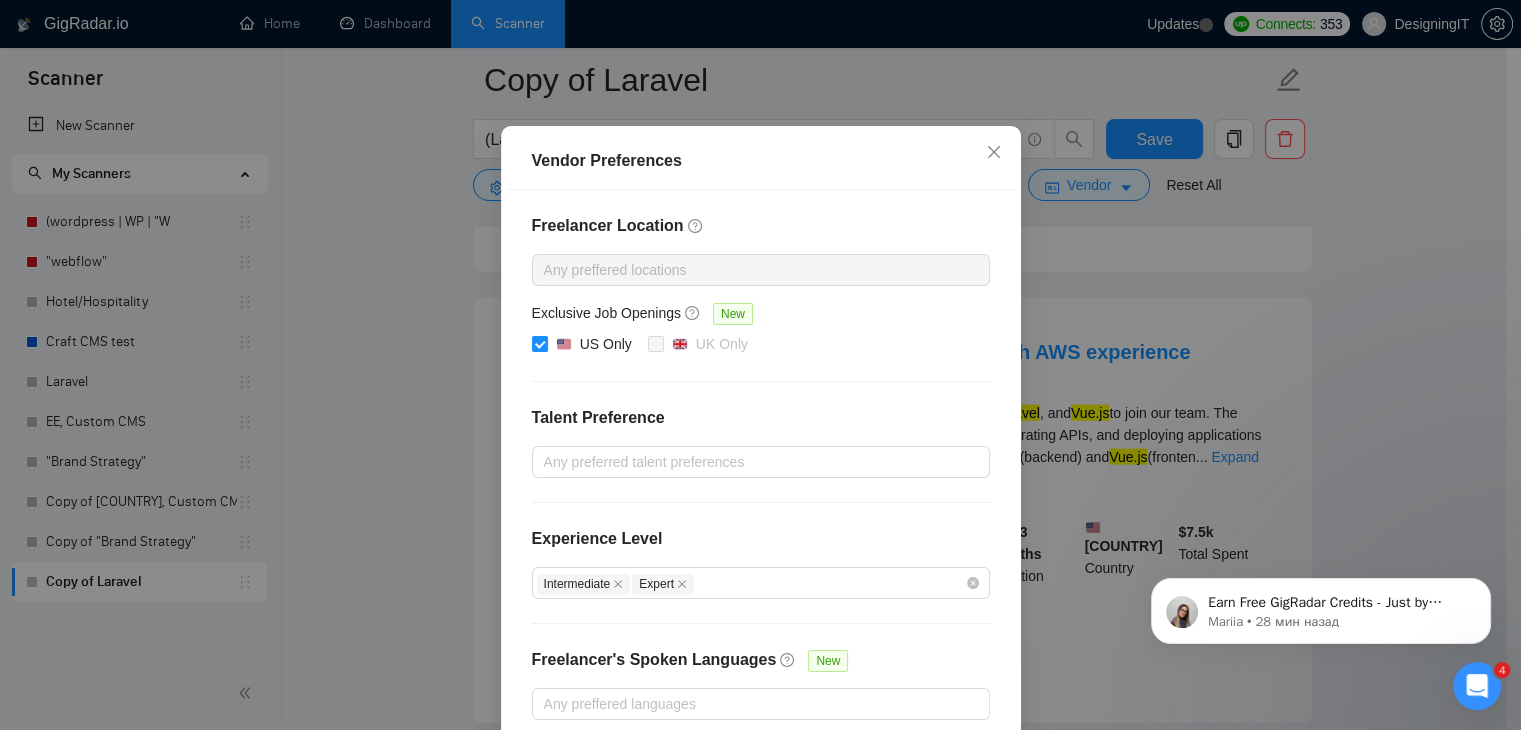 click on "Vendor Preferences Freelancer Location     Any preffered locations Exclusive Job Openings New US Only UK Only Talent Preference   Any preferred talent preferences Experience Level Intermediate Expert   Freelancer's Spoken Languages New   Any preffered languages Reset OK" at bounding box center (760, 365) 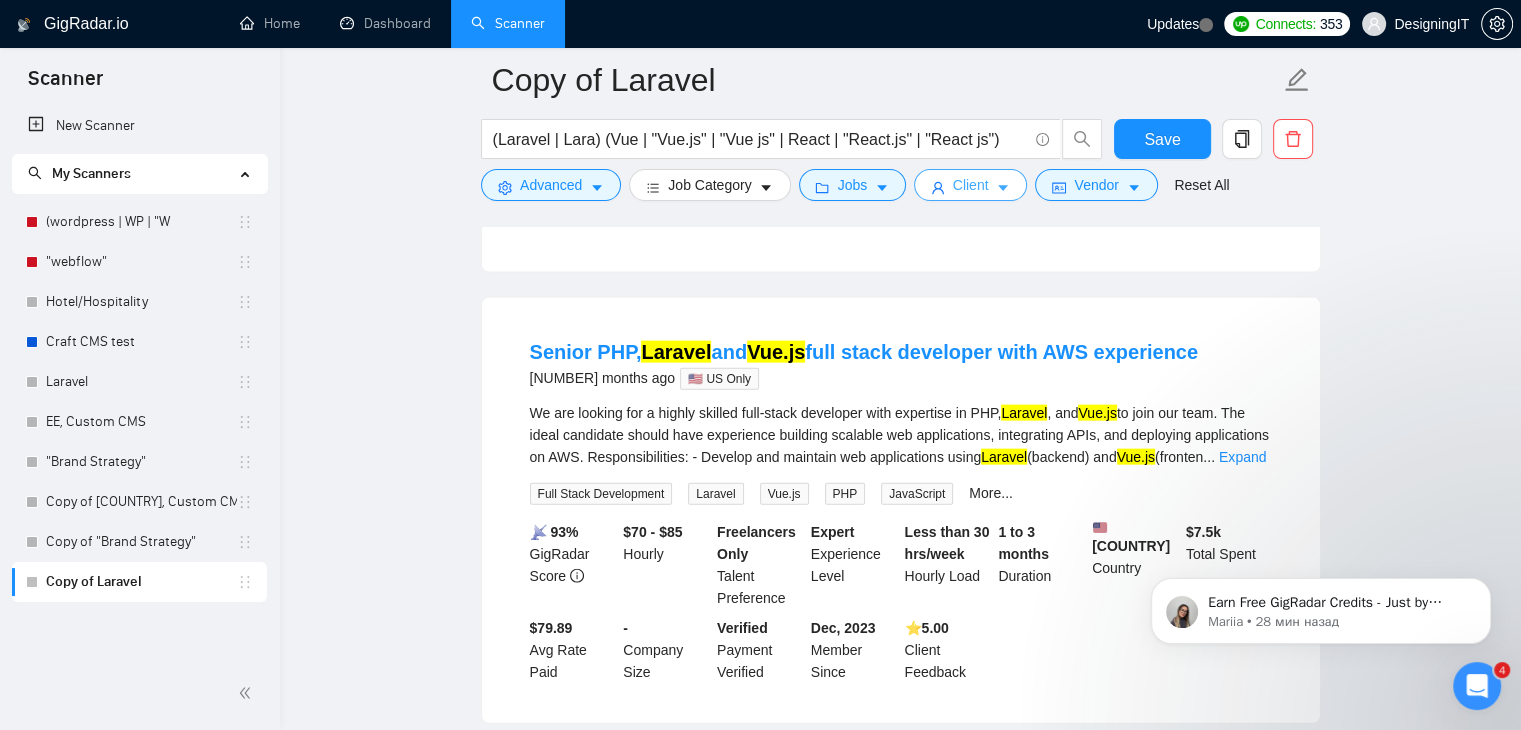 click on "Client" at bounding box center (971, 185) 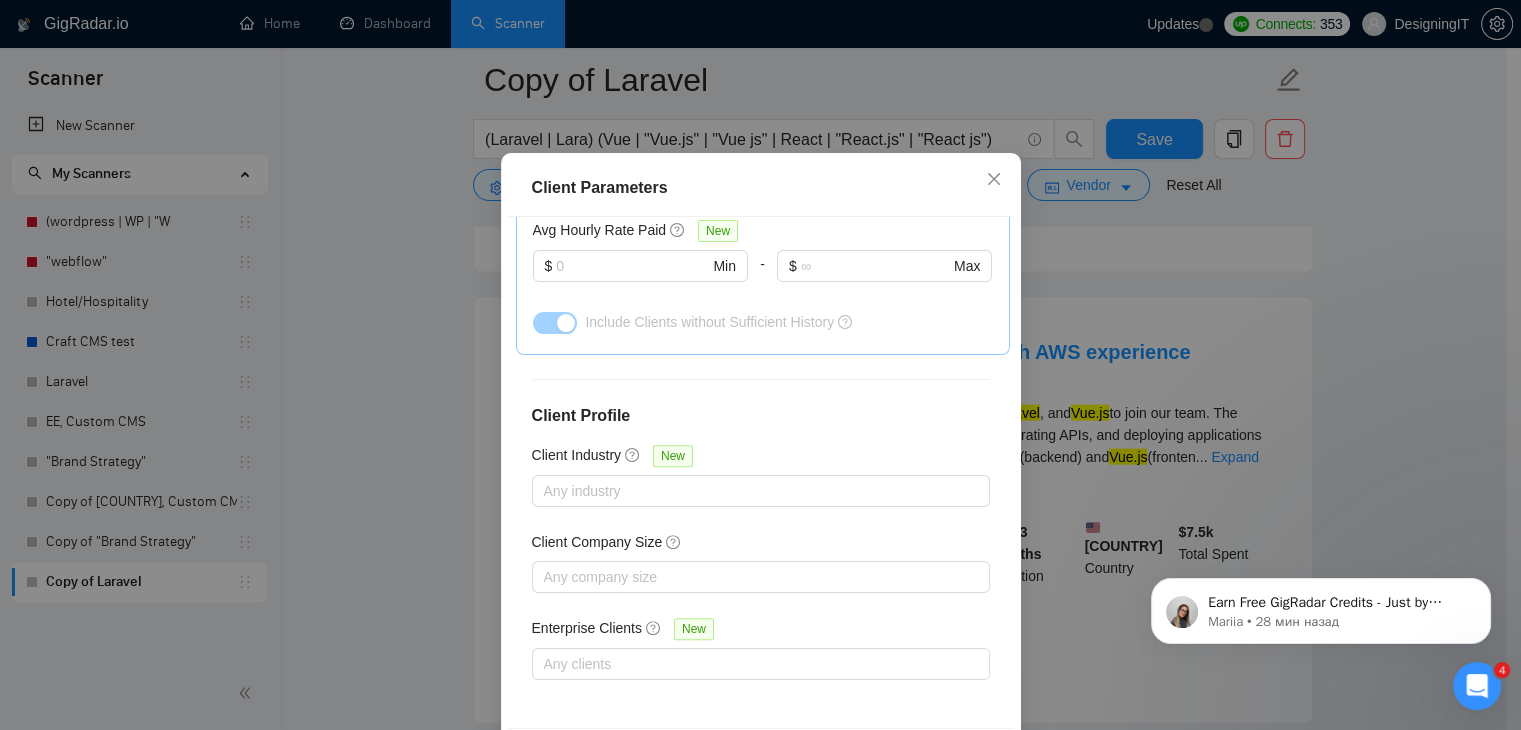 scroll, scrollTop: 137, scrollLeft: 0, axis: vertical 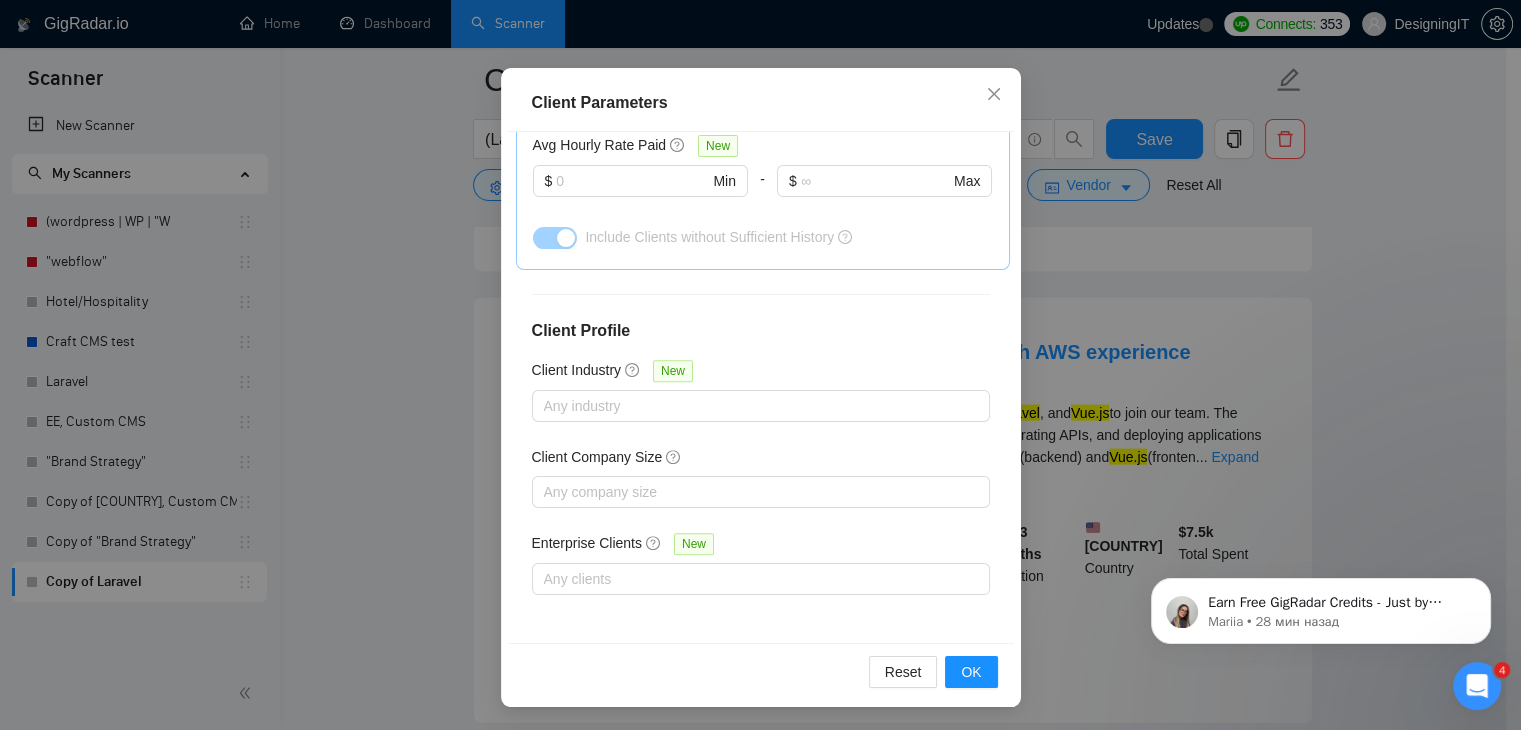 click on "Client Parameters Client Location Include Client Countries   Select Exclude Client Countries   Select Client Rating Client Min Average Feedback Include clients with no feedback Client Payment Details Payment Verified Hire Rate Stats   Client Total Spent $ 1000 Min - $ Max Client Hire Rate New   Any hire rate   Avg Hourly Rate Paid New $ Min - $ Max Include Clients without Sufficient History Client Profile Client Industry New   Any industry Client Company Size   Any company size Enterprise Clients New   Any clients Reset OK" at bounding box center [760, 365] 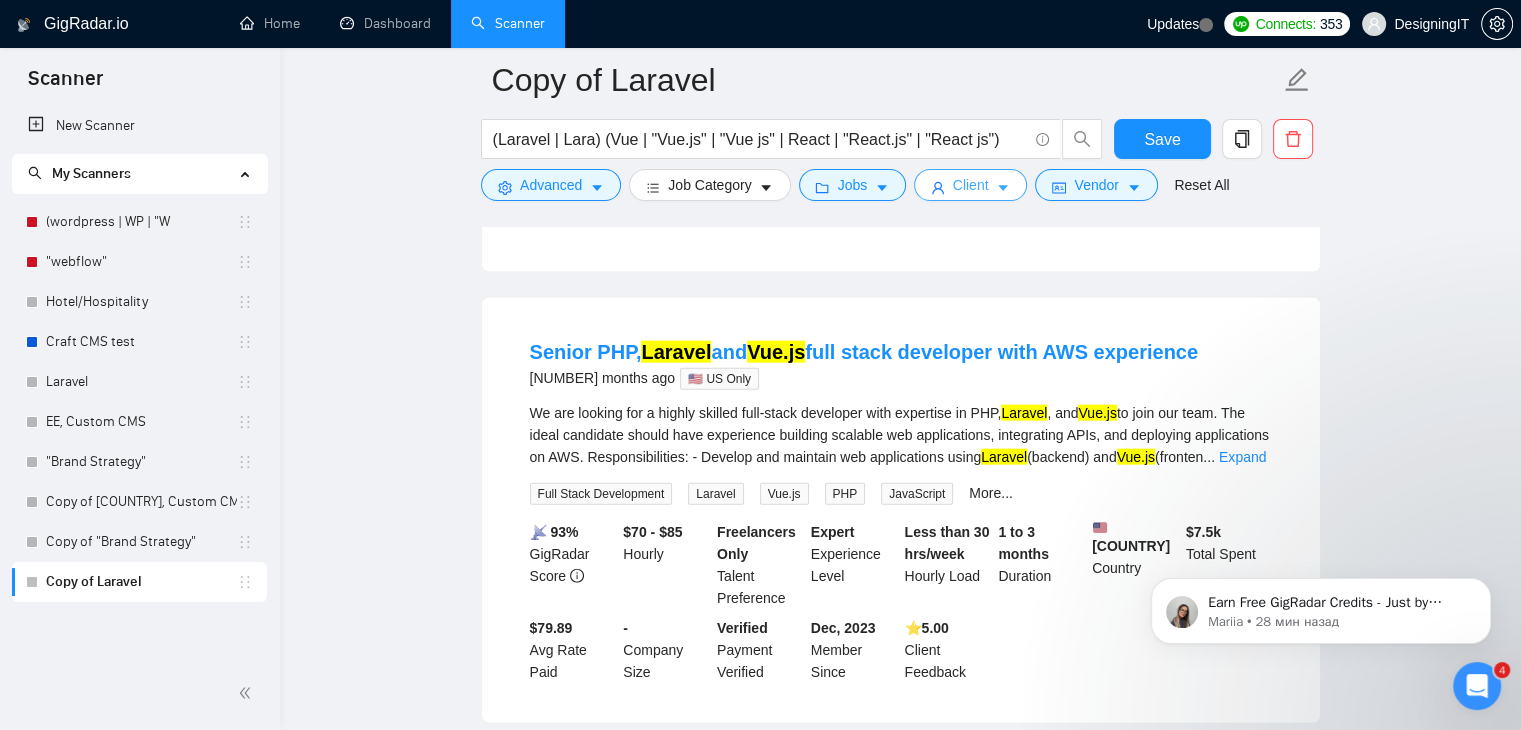 scroll, scrollTop: 0, scrollLeft: 0, axis: both 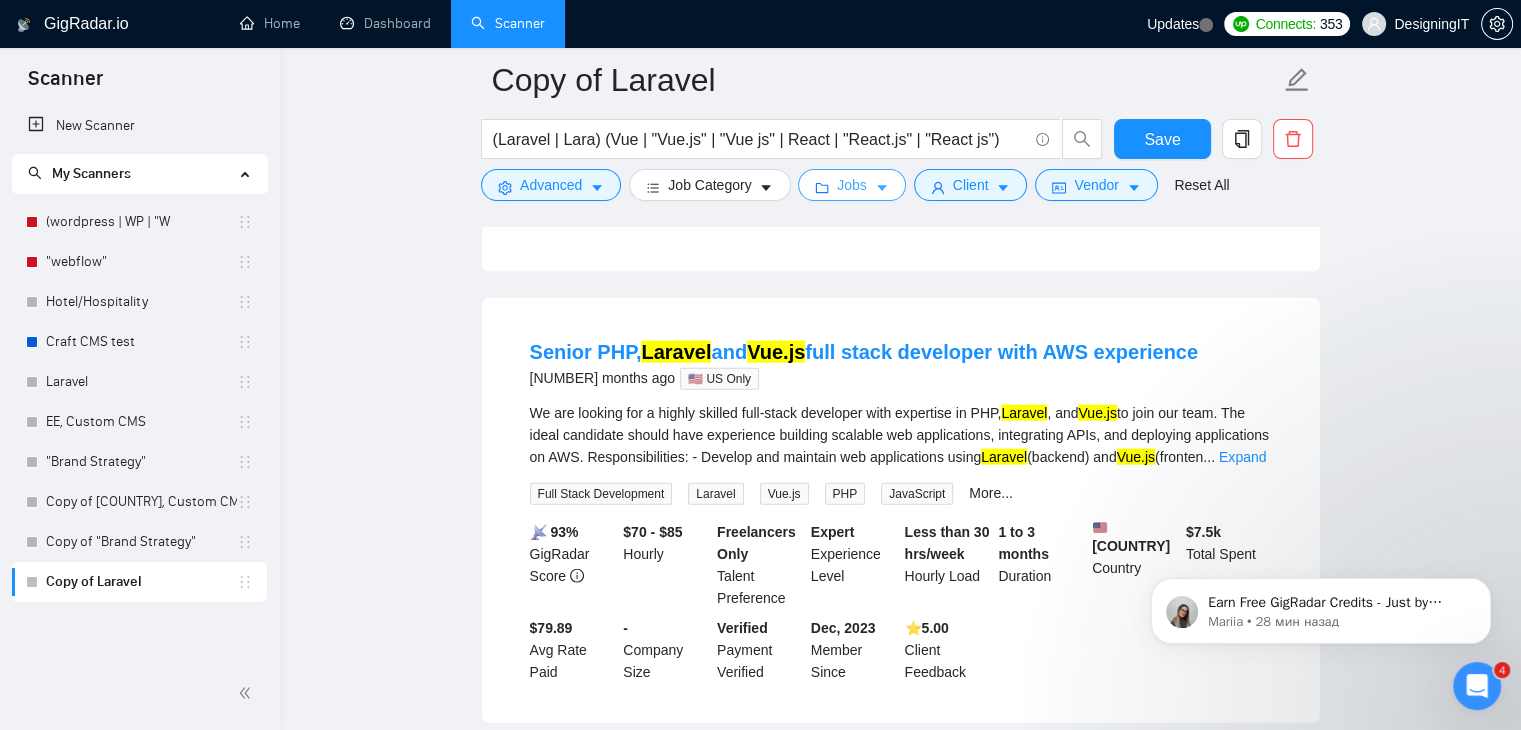 click on "Jobs" at bounding box center [852, 185] 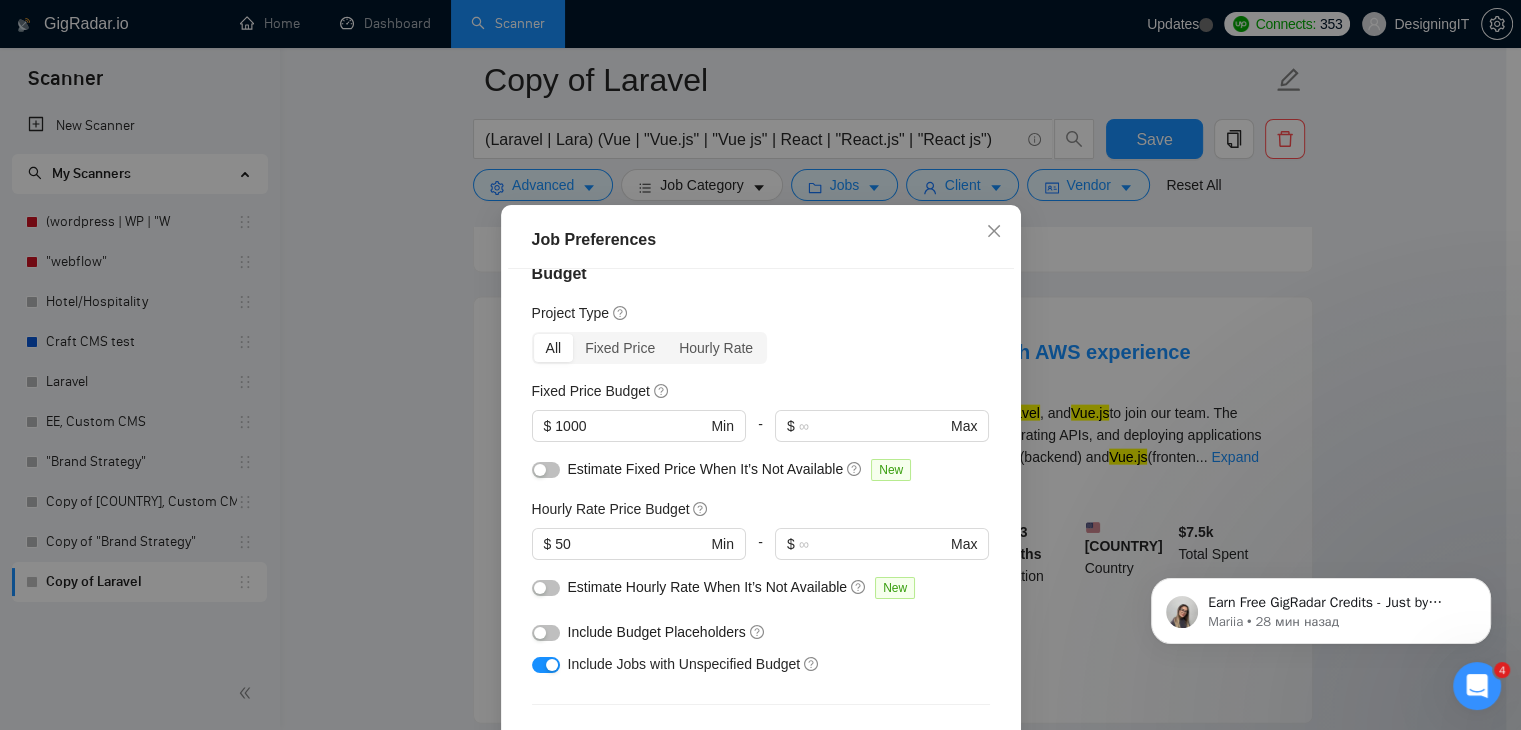 scroll, scrollTop: 32, scrollLeft: 0, axis: vertical 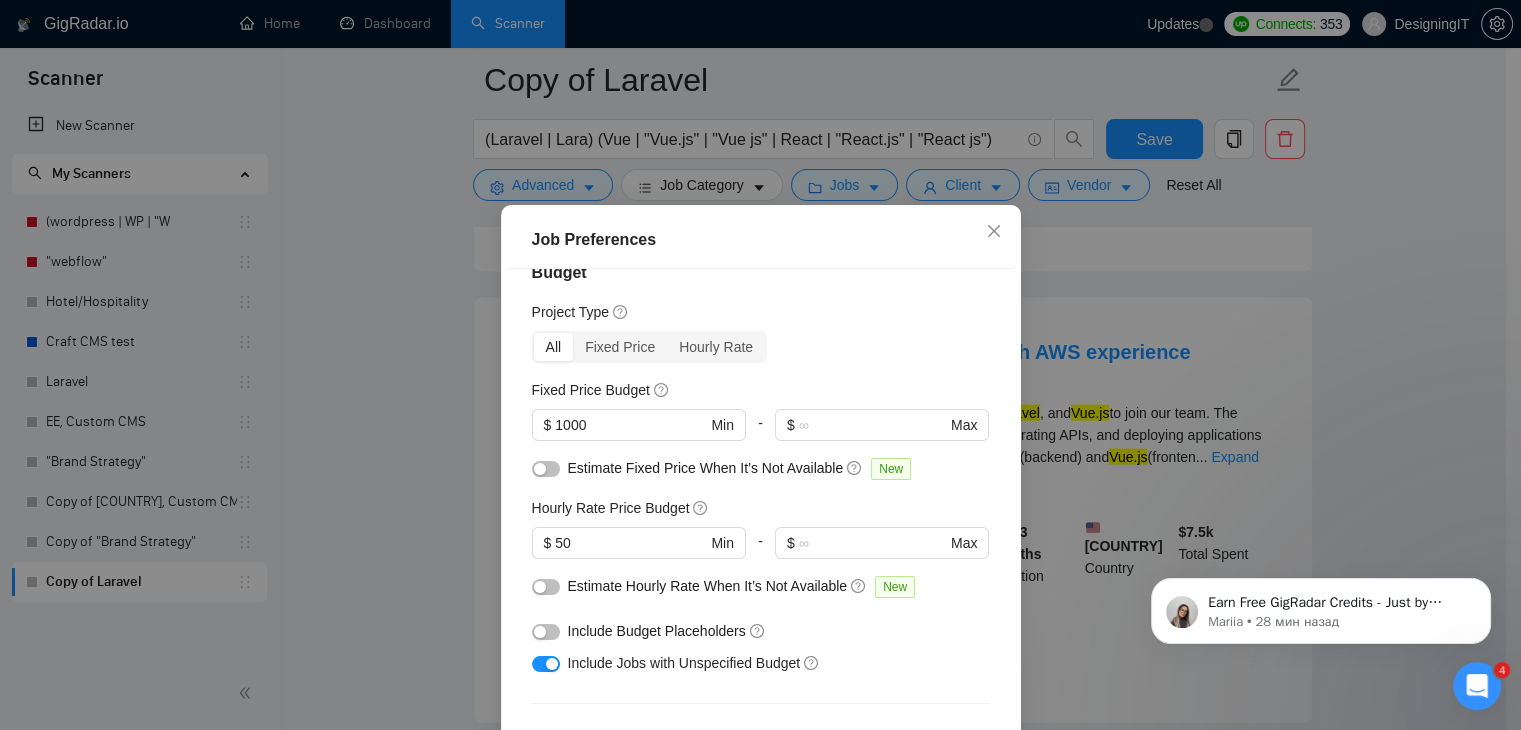 click on "Job Preferences Budget Project Type All Fixed Price Hourly Rate   Fixed Price Budget $ 1000 Min - $ Max Estimate Fixed Price When It’s Not Available New   Hourly Rate Price Budget $ 50 Min - $ Max Estimate Hourly Rate When It’s Not Available New Include Budget Placeholders Include Jobs with Unspecified Budget   Connects Price New Min - Max Project Duration   Unspecified Less than 1 month 1 to 3 months 3 to 6 months More than 6 months Hourly Workload   Unspecified <30 hrs/week >30 hrs/week Hours TBD Unsure Job Posting Questions New   Any posting questions Description Preferences Description Size New   Any description size Reset OK" at bounding box center (760, 365) 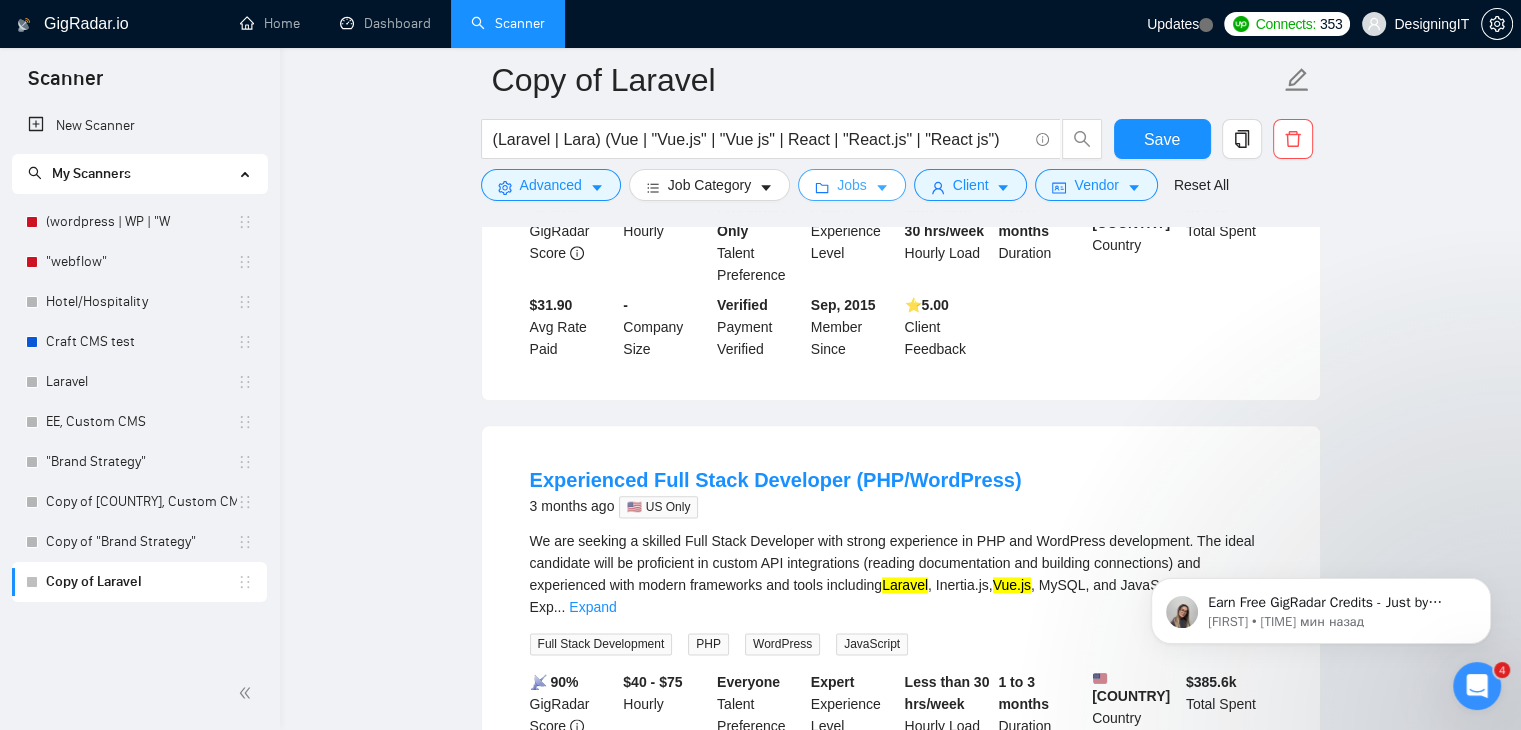 scroll, scrollTop: 2400, scrollLeft: 0, axis: vertical 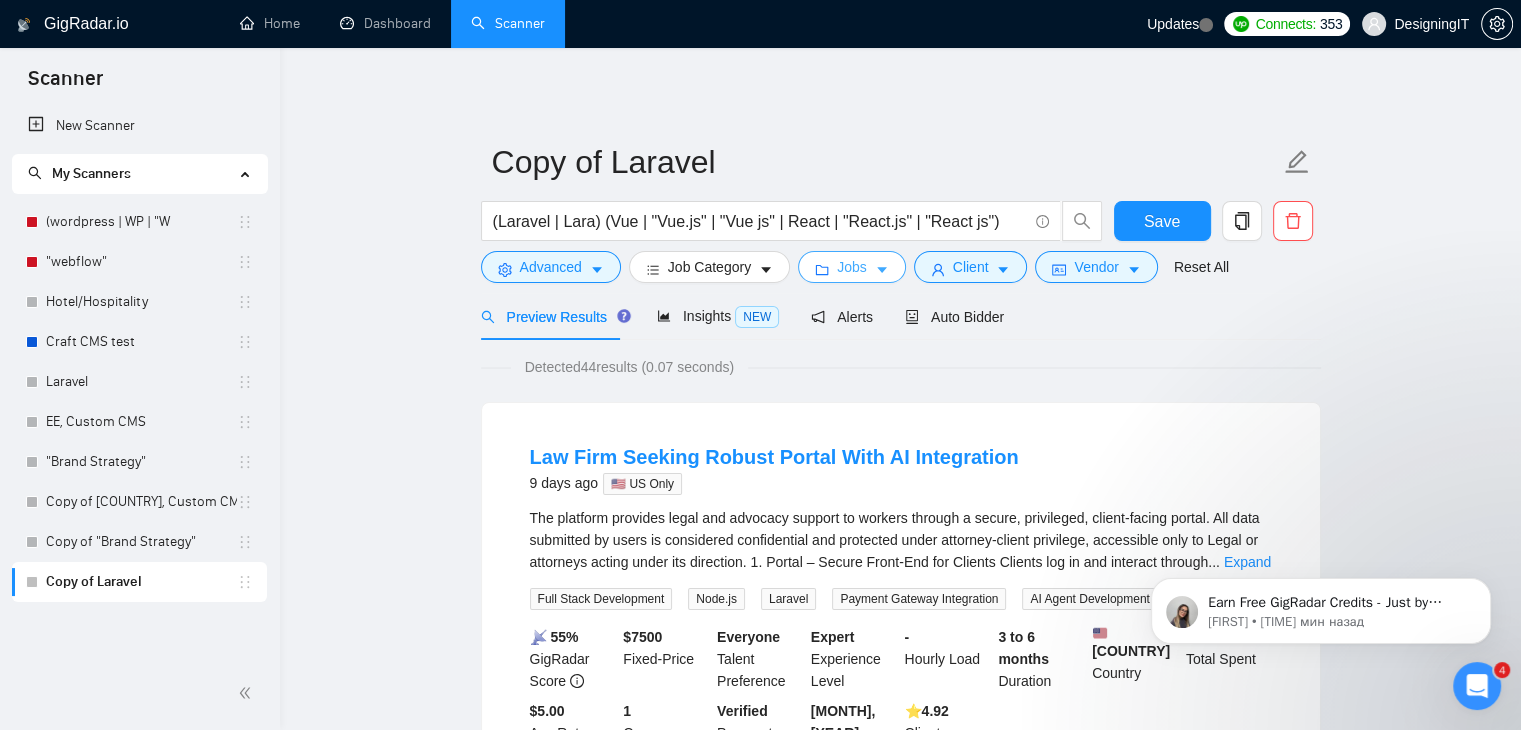 type 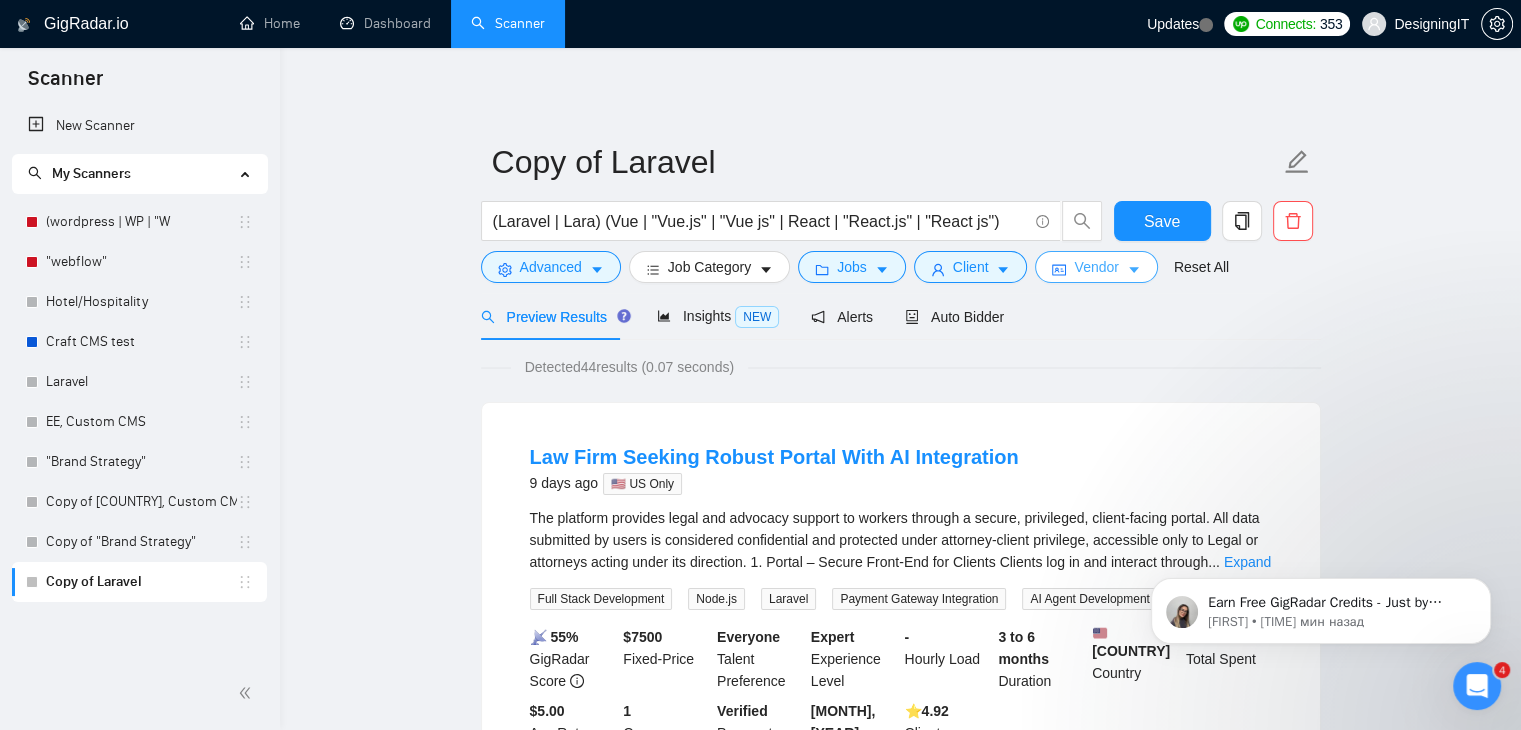click 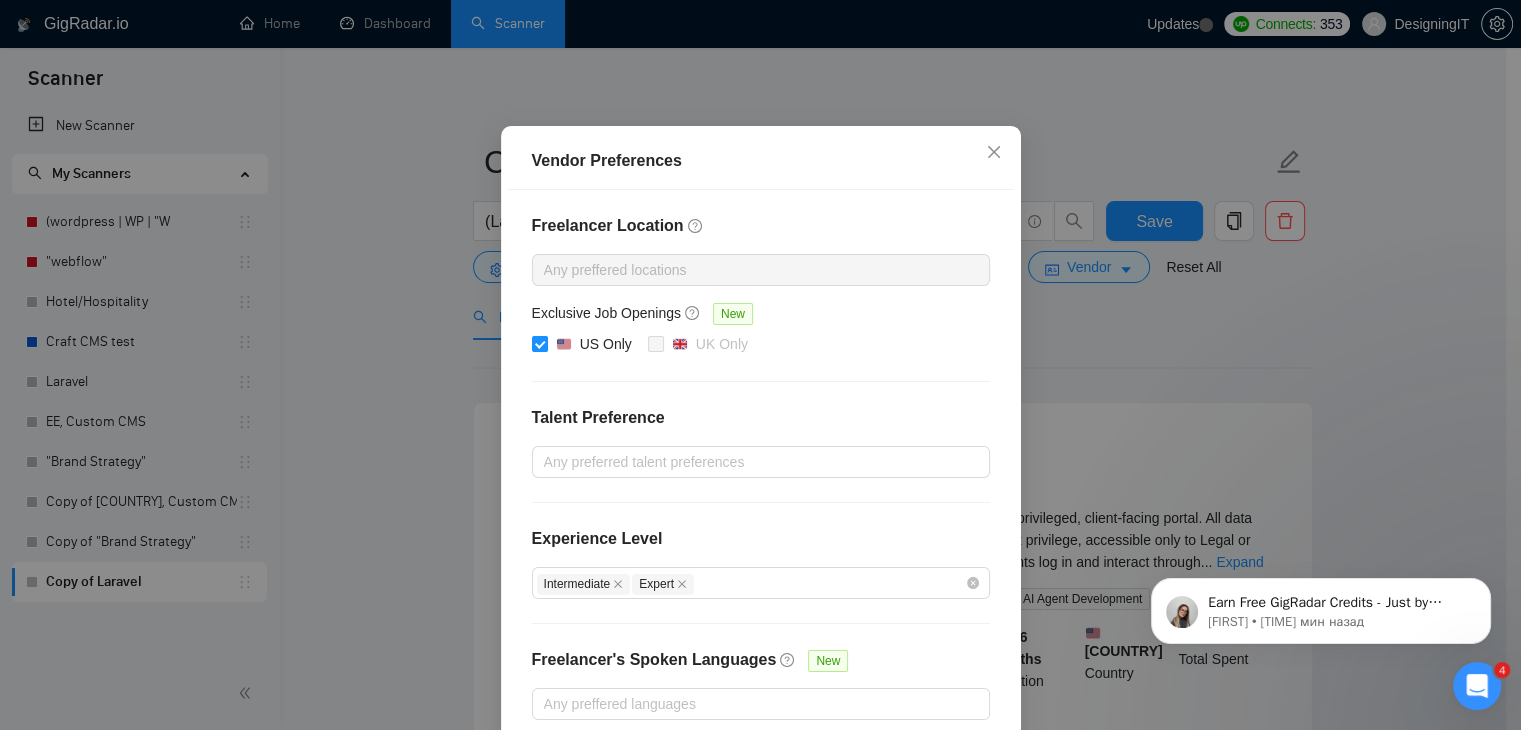 scroll, scrollTop: 194, scrollLeft: 0, axis: vertical 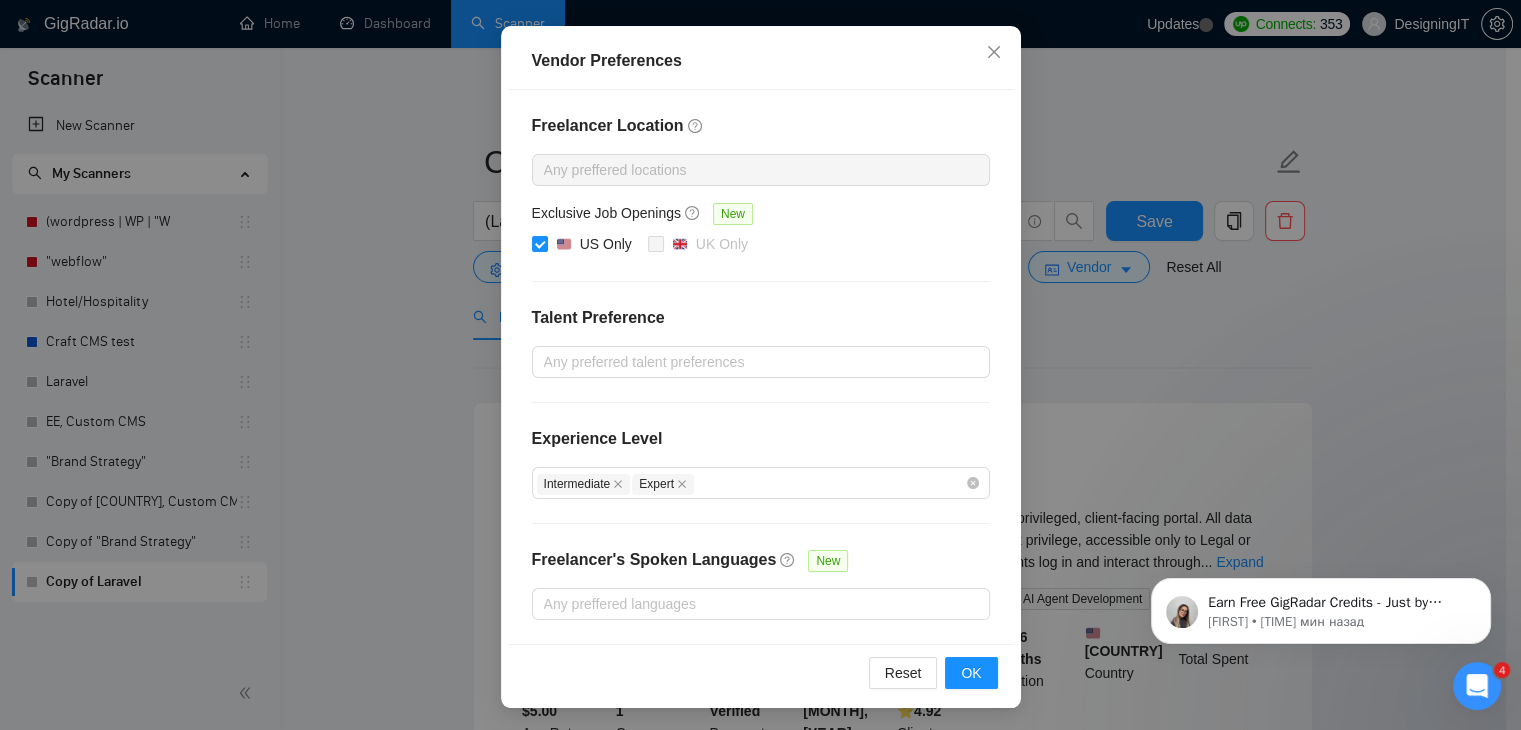 click on "Vendor Preferences Freelancer Location     Any preffered locations Exclusive Job Openings New US Only UK Only Talent Preference   Any preferred talent preferences Experience Level Intermediate Expert   Freelancer's Spoken Languages New   Any preffered languages Reset OK" at bounding box center (760, 365) 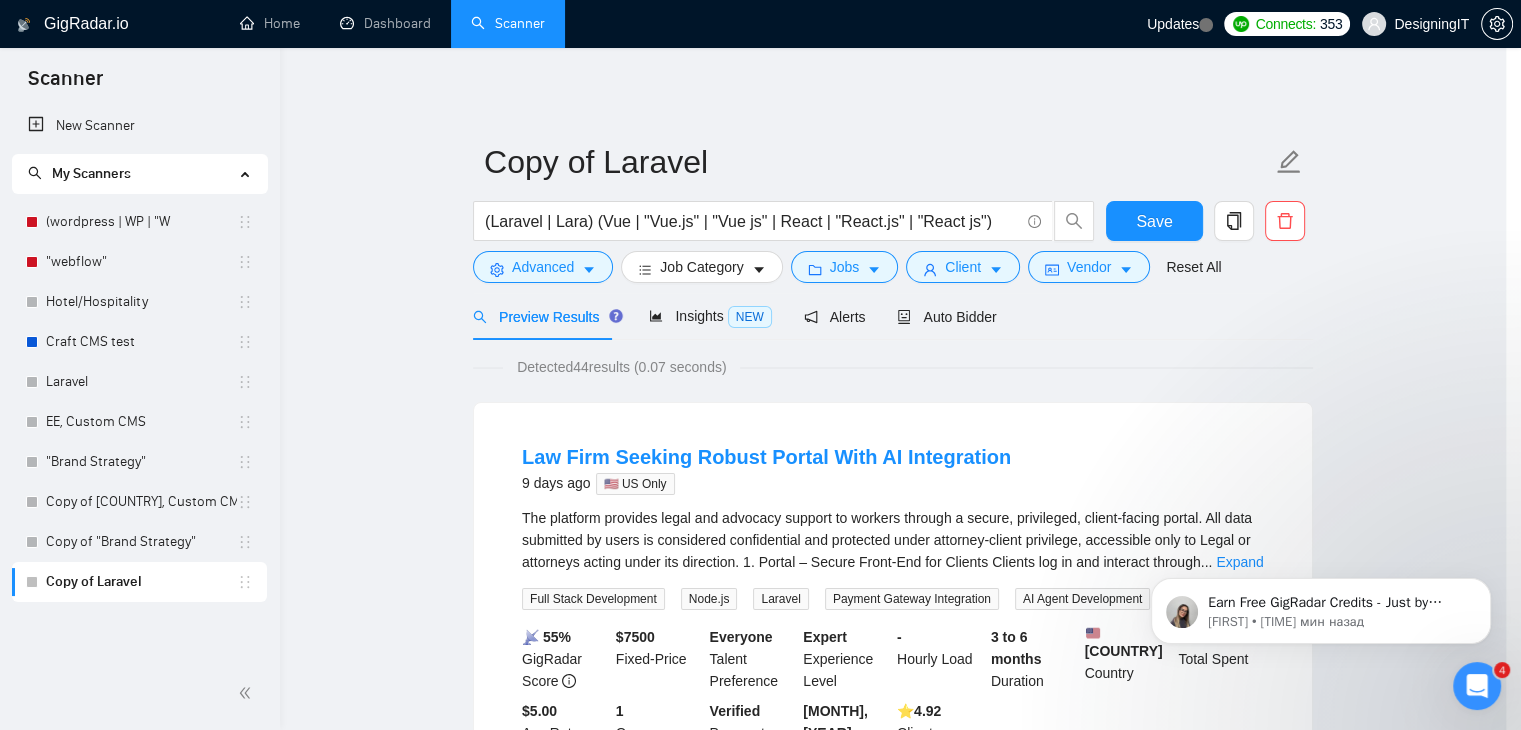 scroll, scrollTop: 94, scrollLeft: 0, axis: vertical 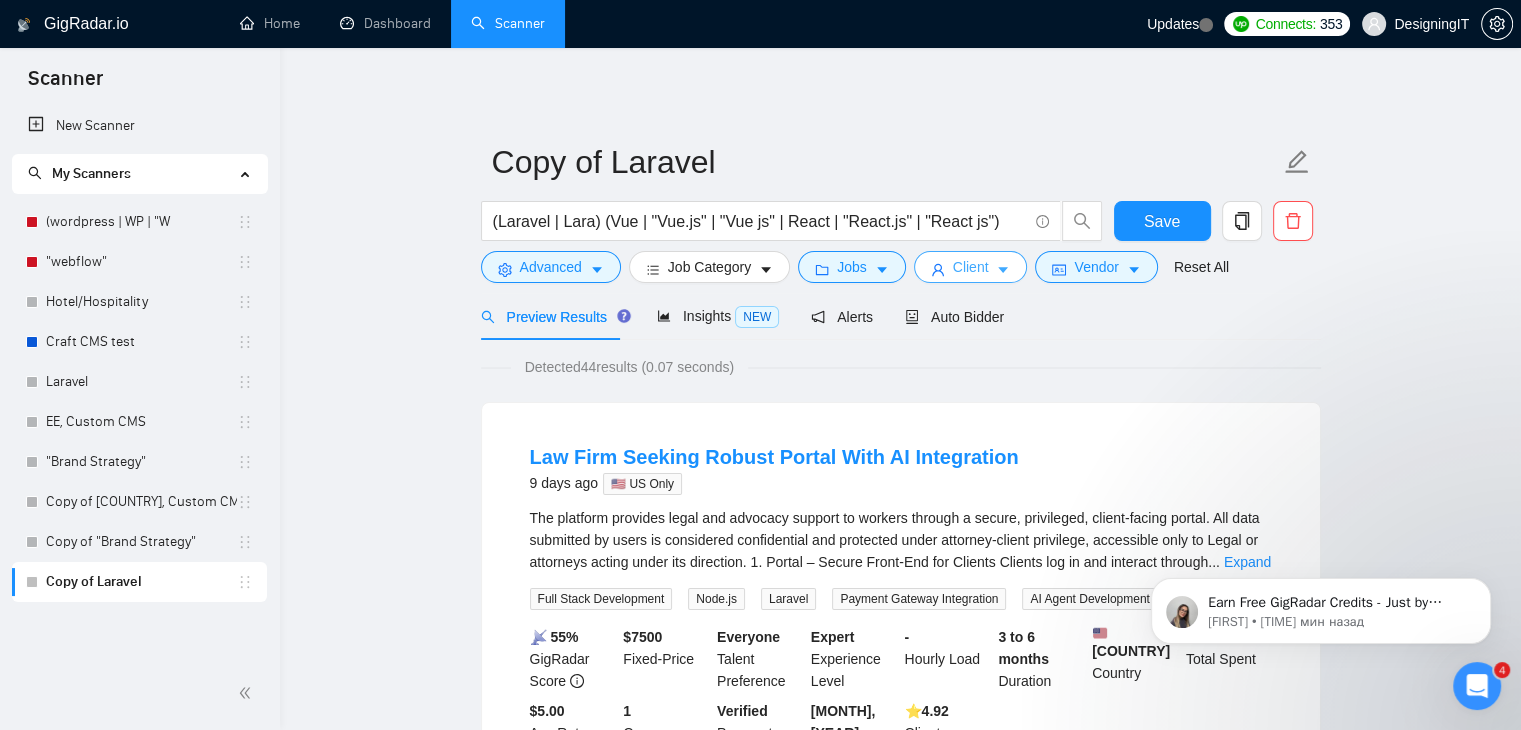 click on "Client" at bounding box center [971, 267] 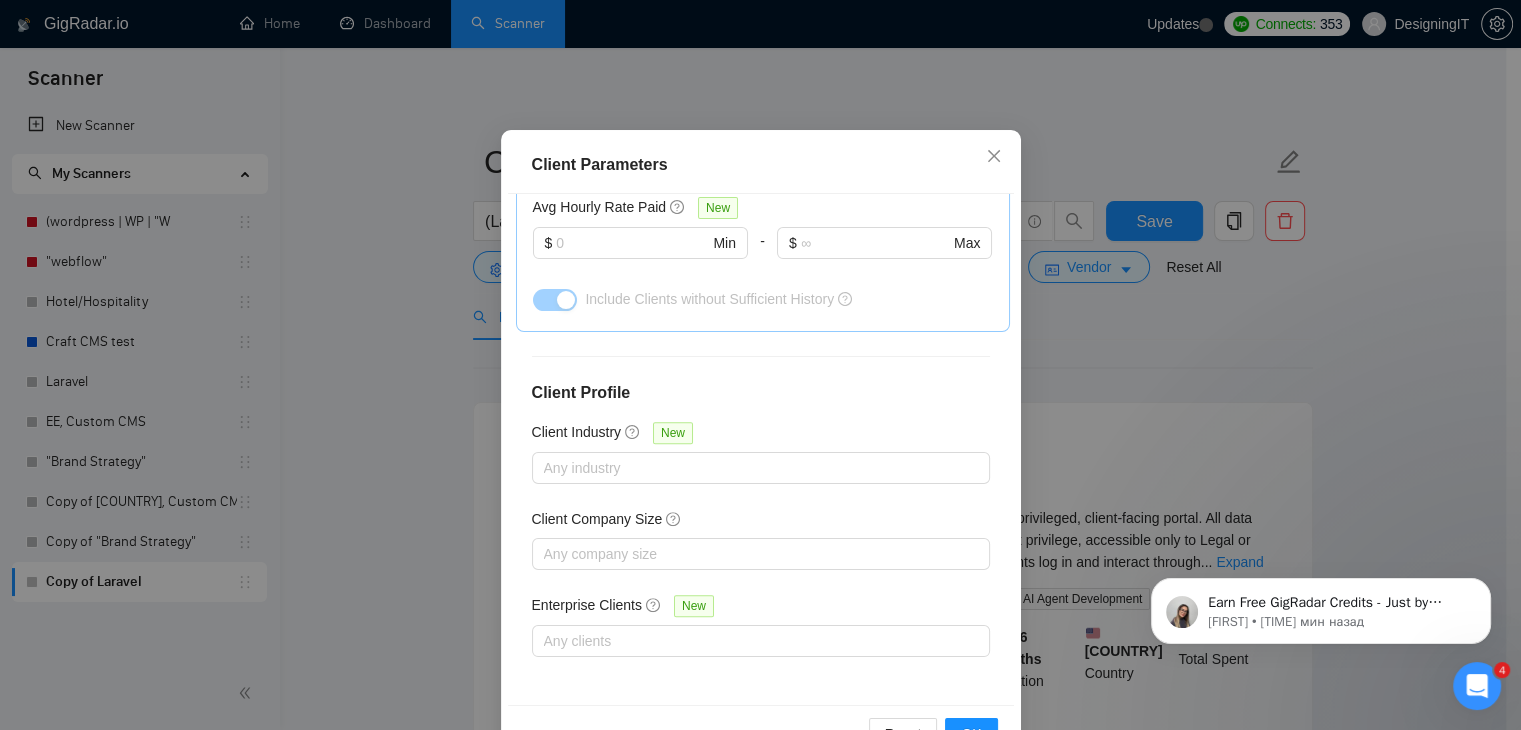 scroll, scrollTop: 137, scrollLeft: 0, axis: vertical 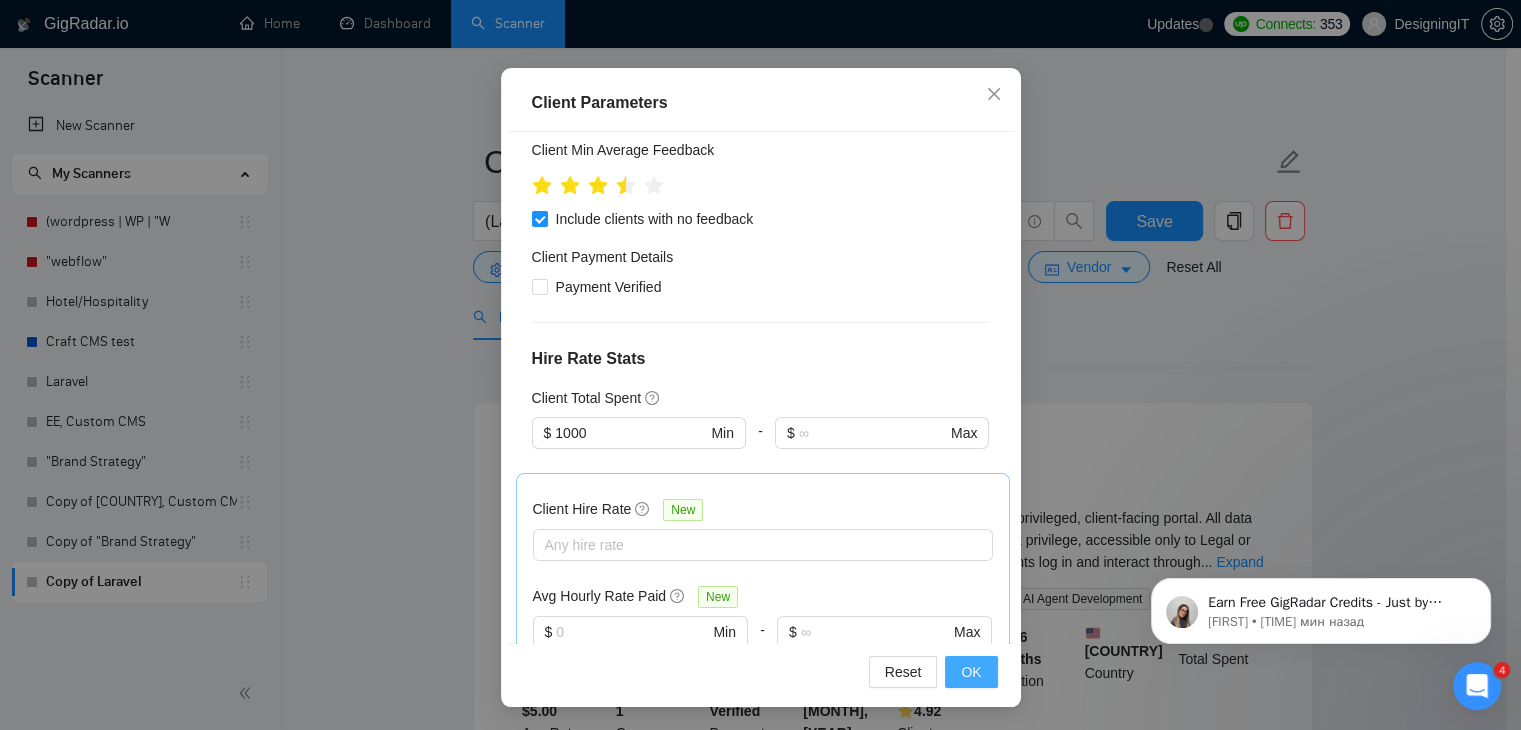 click on "OK" at bounding box center (971, 672) 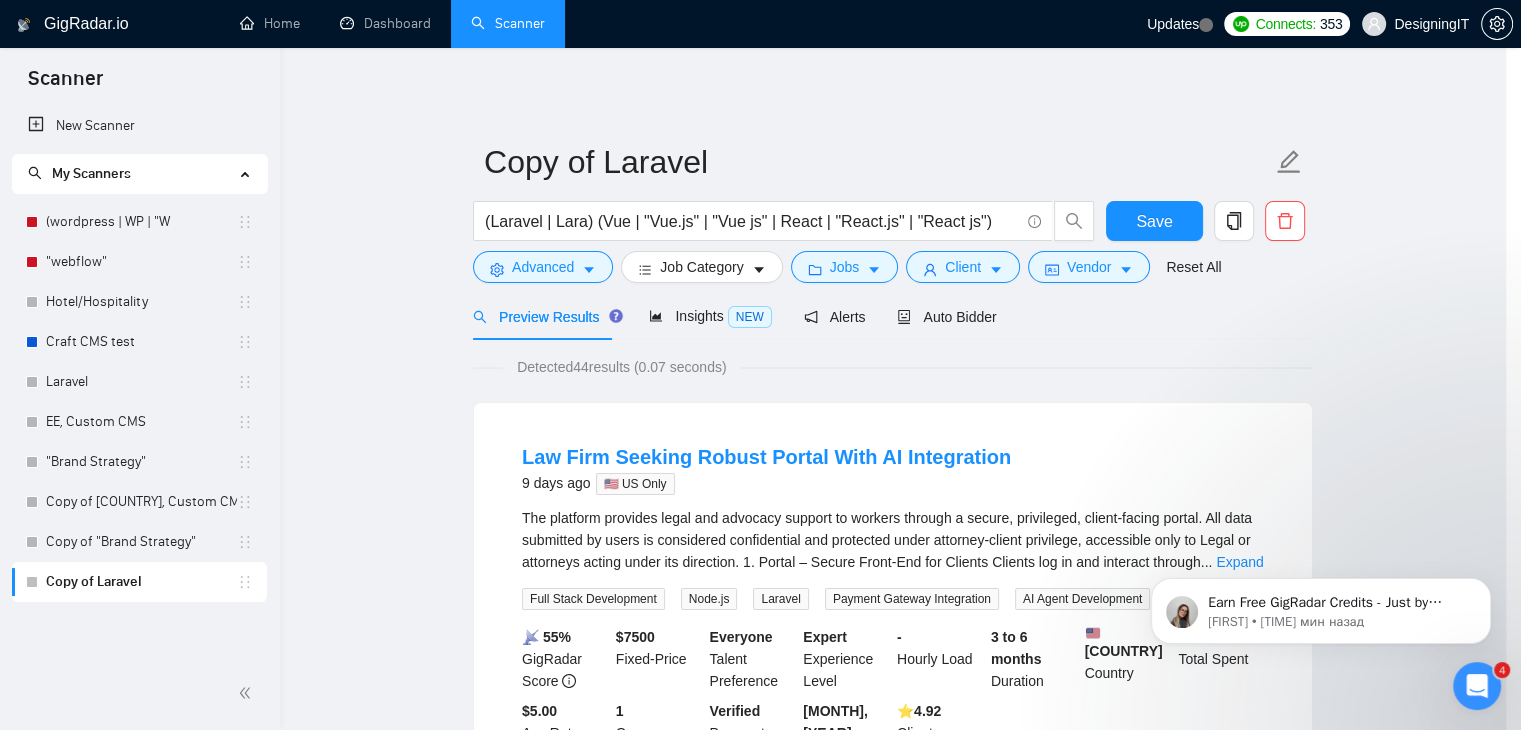 scroll, scrollTop: 52, scrollLeft: 0, axis: vertical 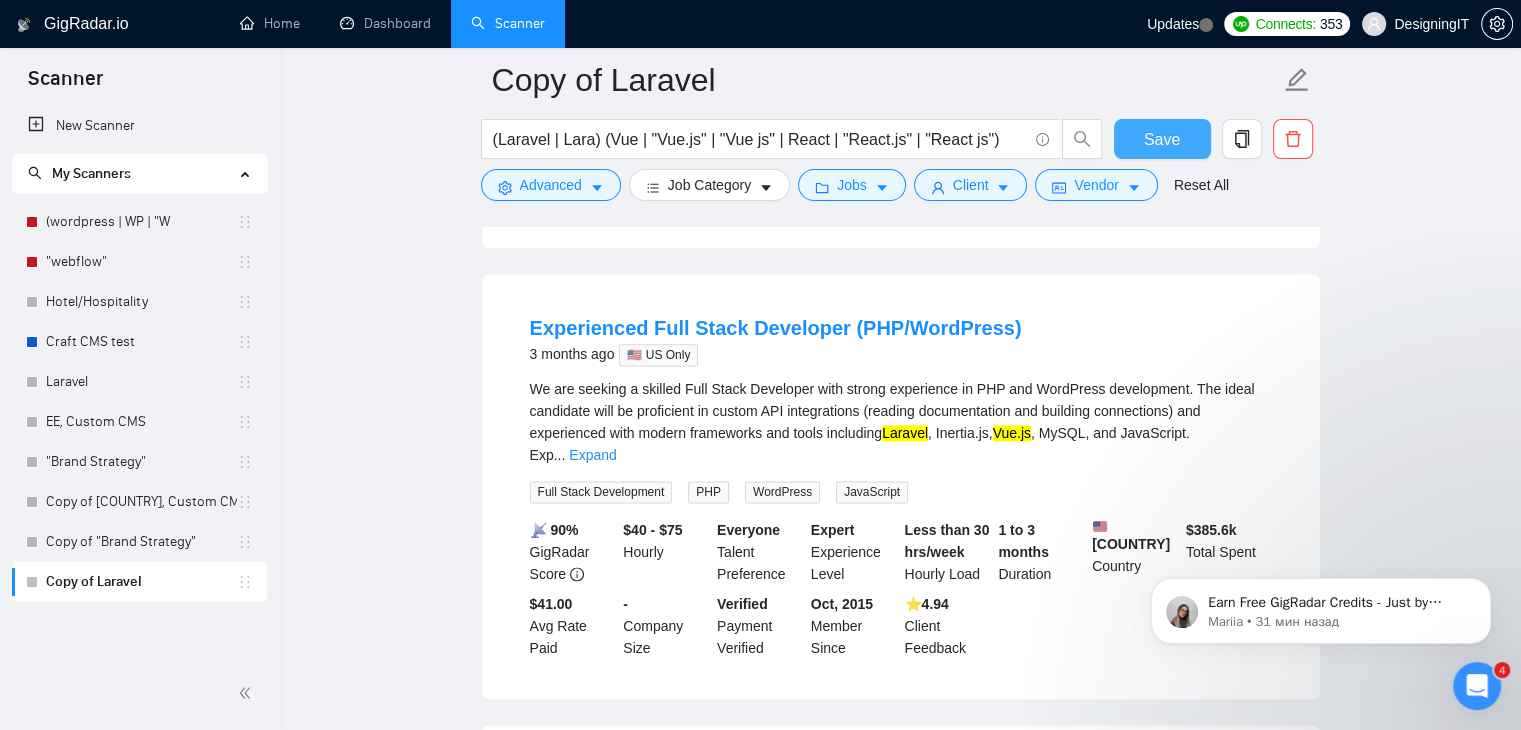 click on "Save" at bounding box center (1162, 139) 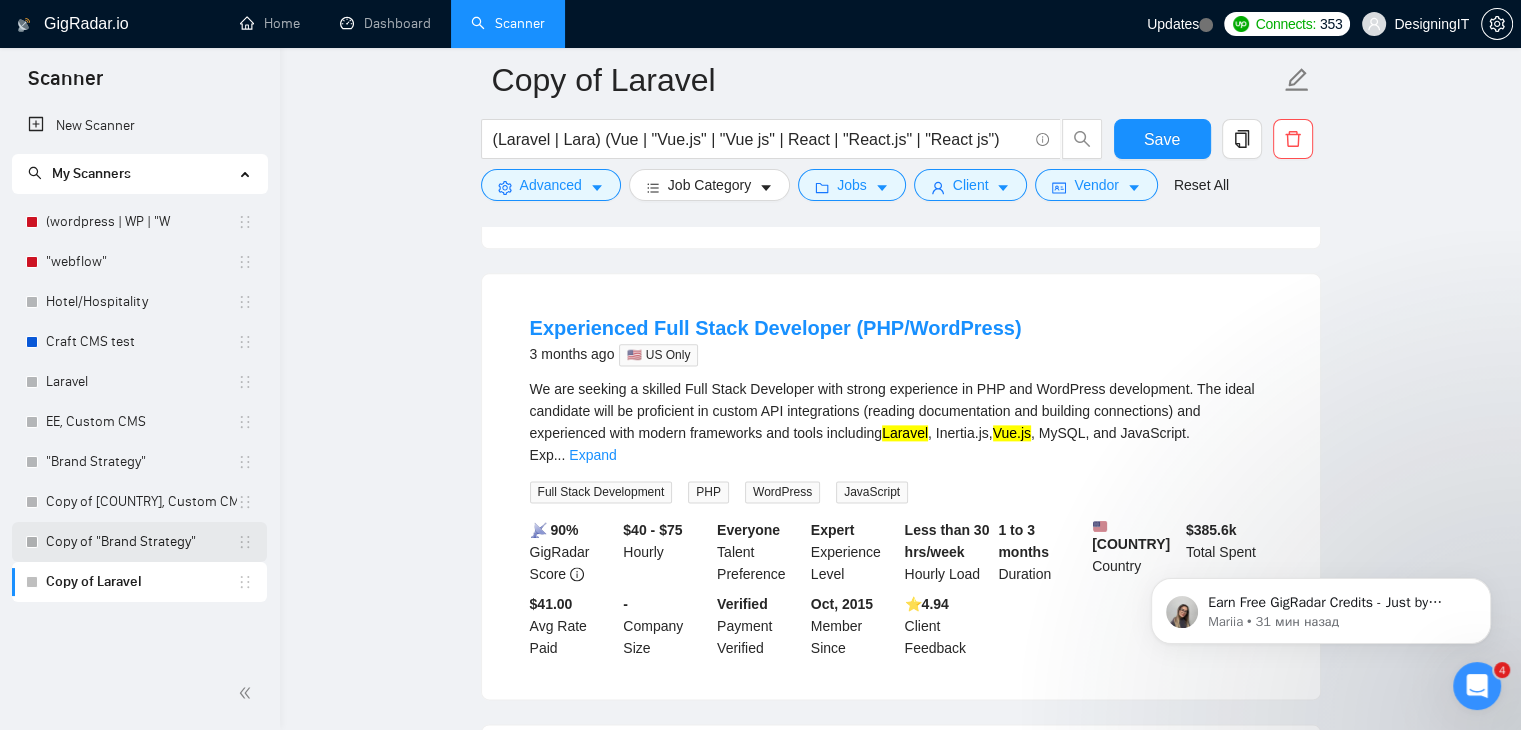 click on "Copy of "Brand Strategy"" at bounding box center (141, 542) 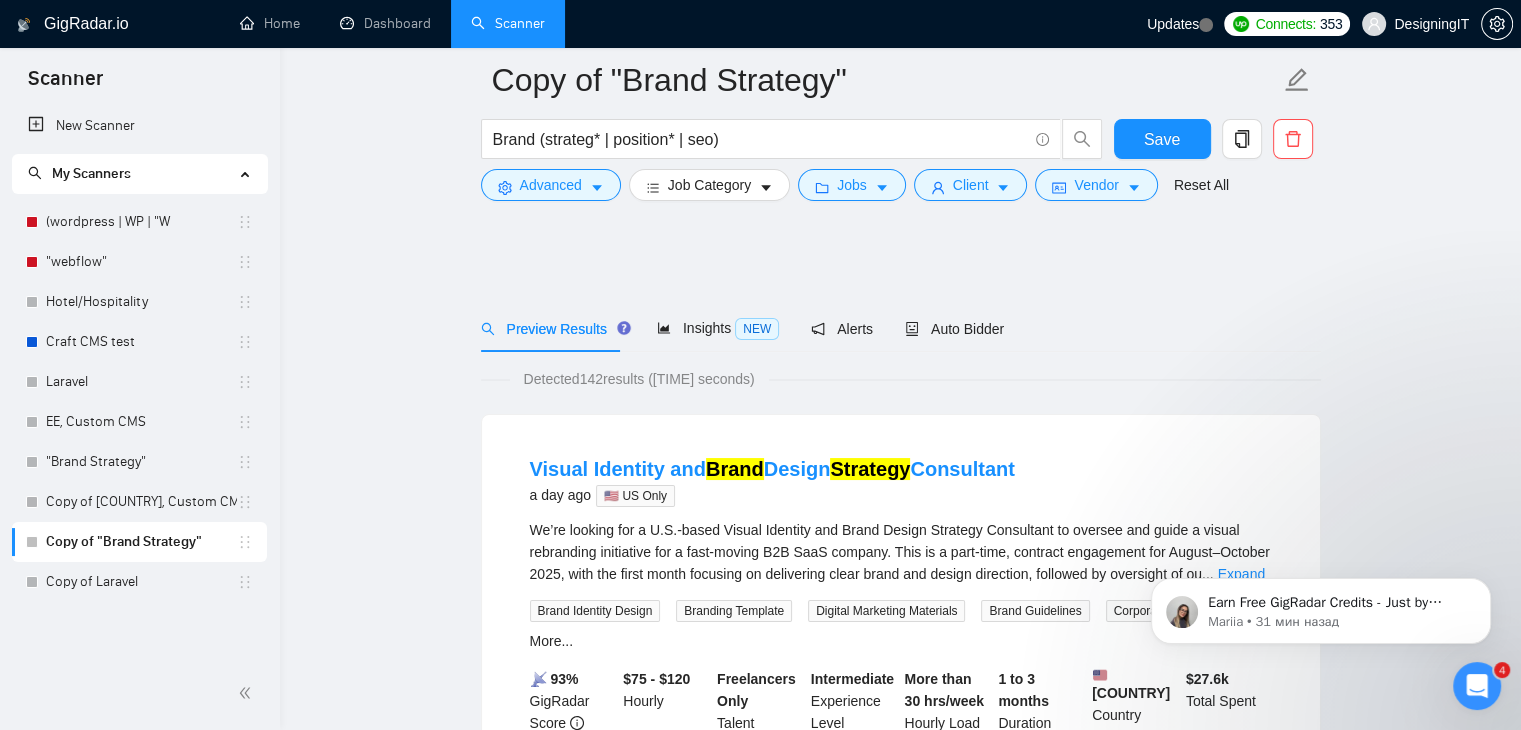 scroll, scrollTop: 0, scrollLeft: 0, axis: both 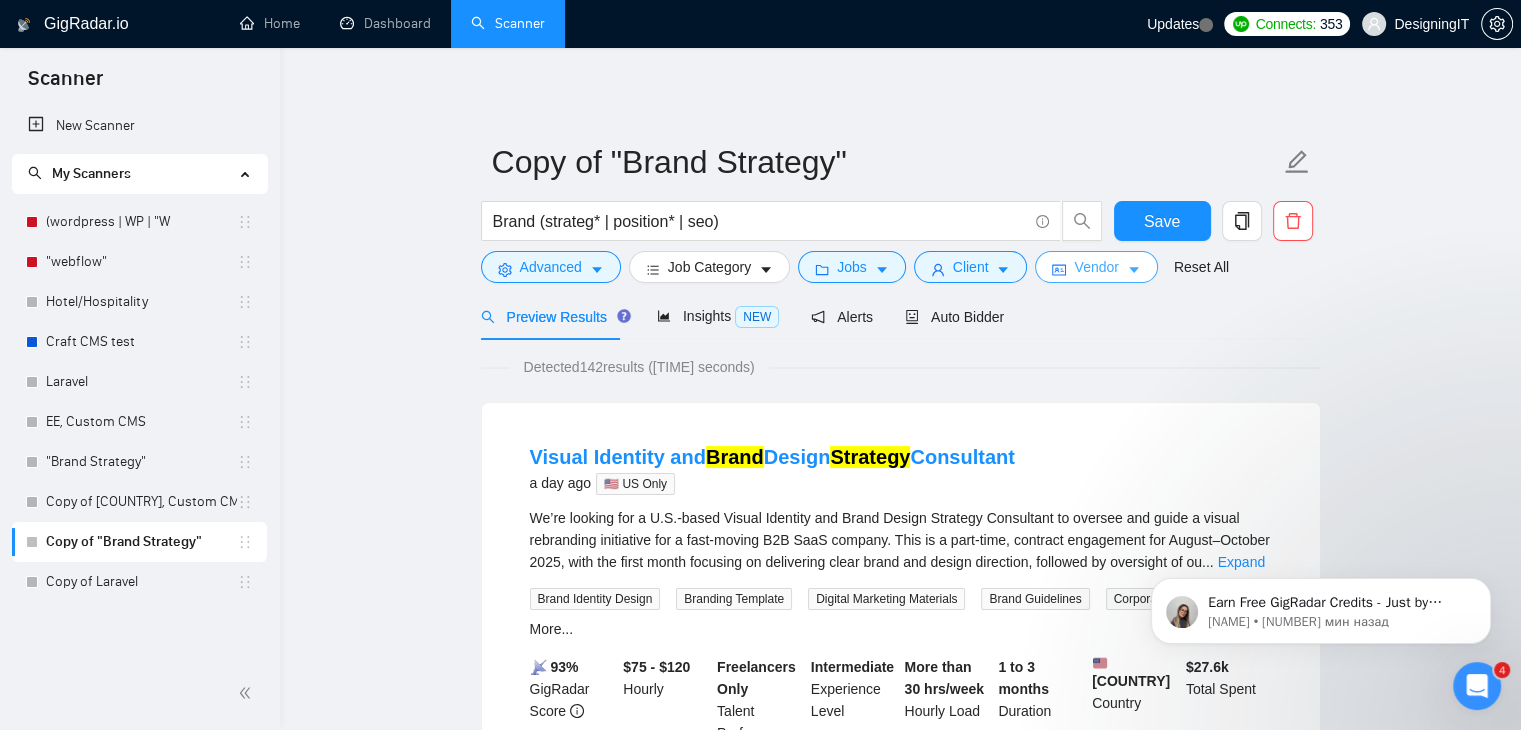 click on "Vendor" at bounding box center [1096, 267] 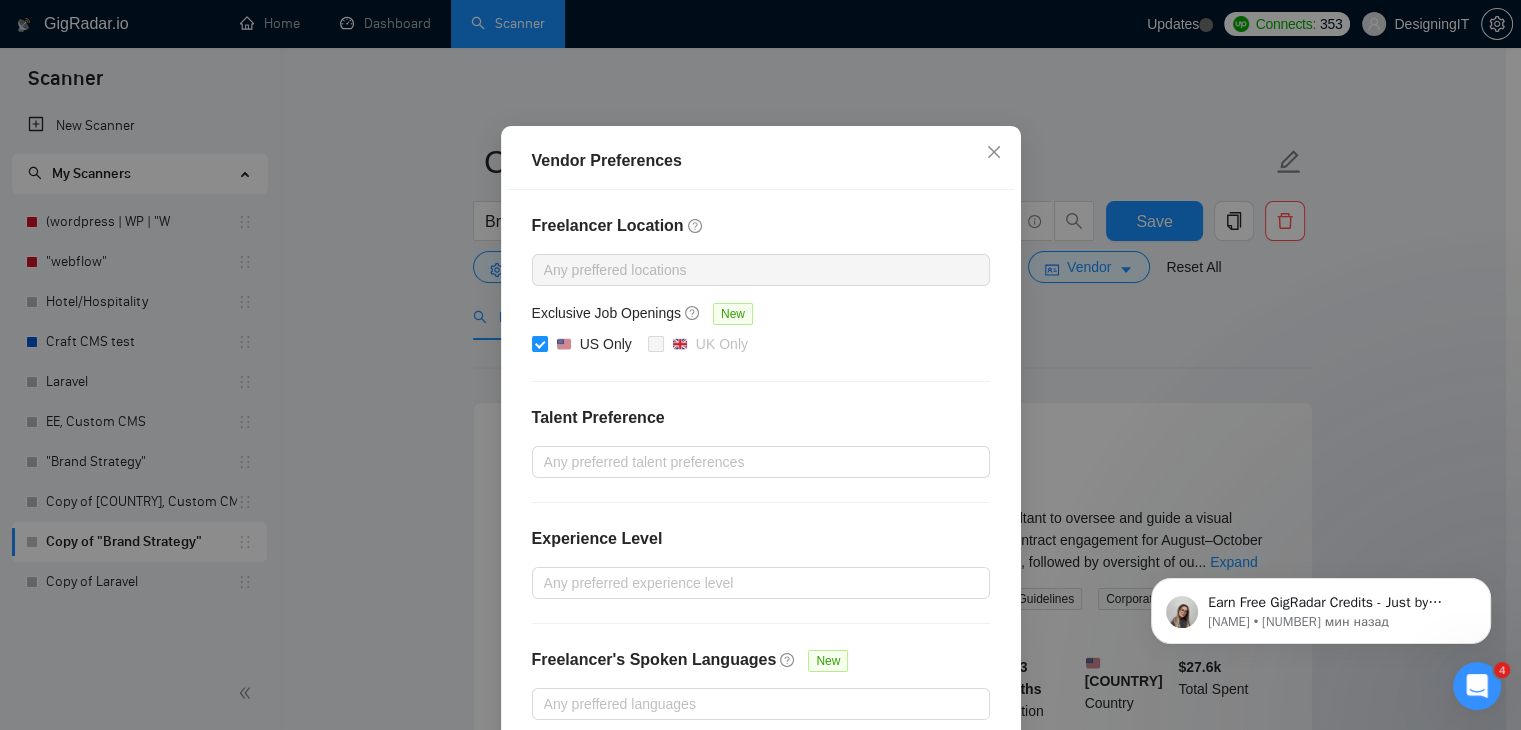 click on "Vendor Preferences Freelancer Location     Any preffered locations Exclusive Job Openings New US Only UK Only Talent Preference   Any preferred talent preferences Experience Level   Any preferred experience level Freelancer's Spoken Languages New   Any preffered languages Reset OK" at bounding box center (760, 365) 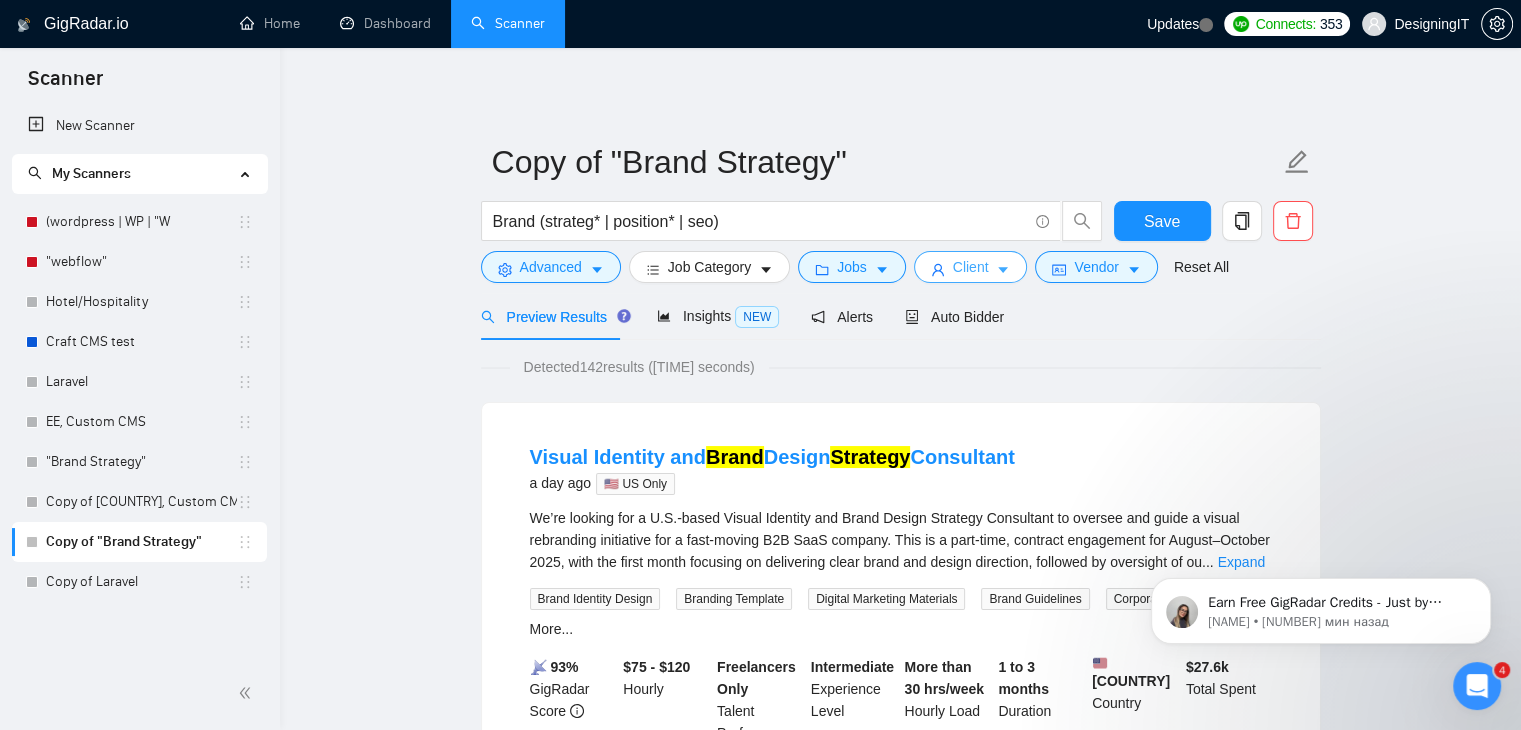 click on "Client" at bounding box center (971, 267) 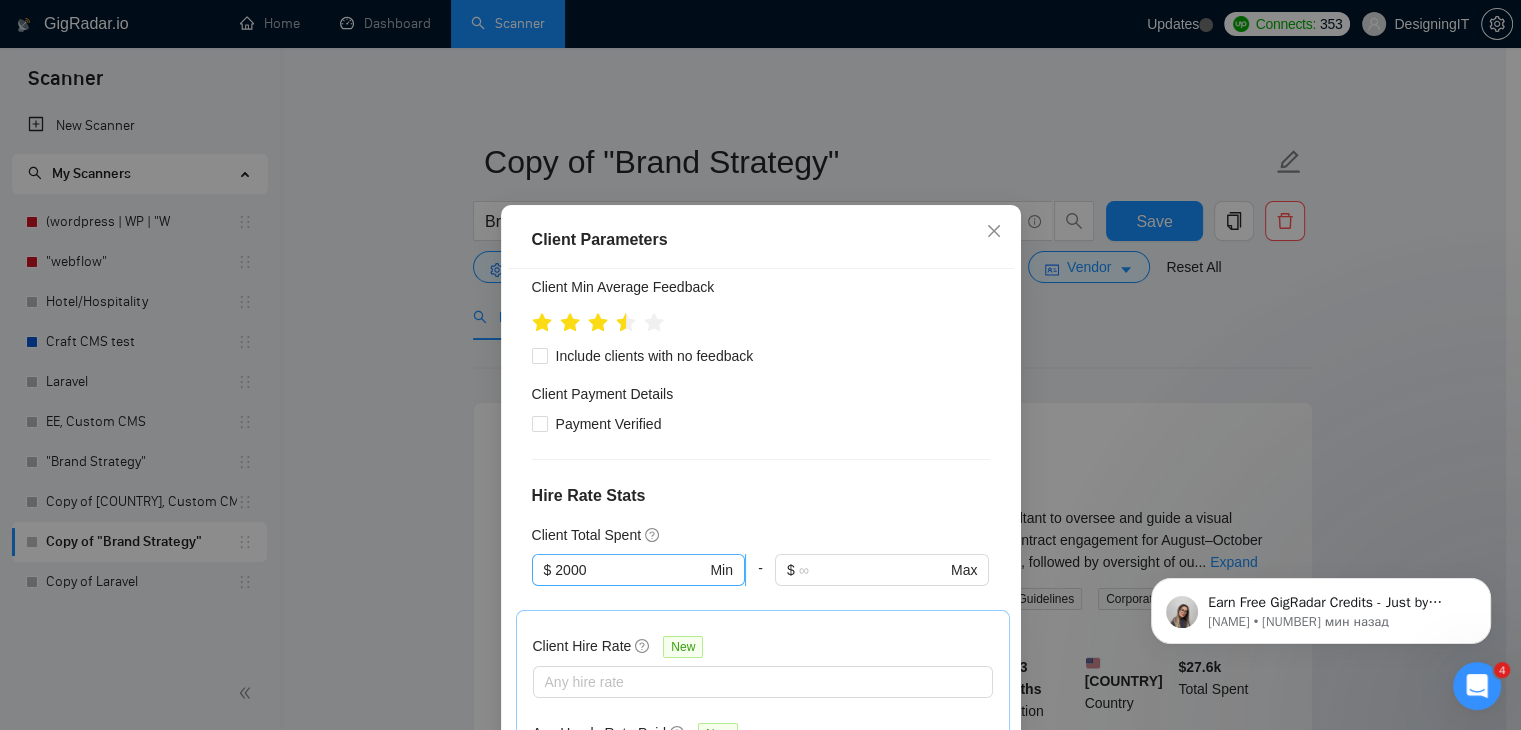 scroll, scrollTop: 329, scrollLeft: 0, axis: vertical 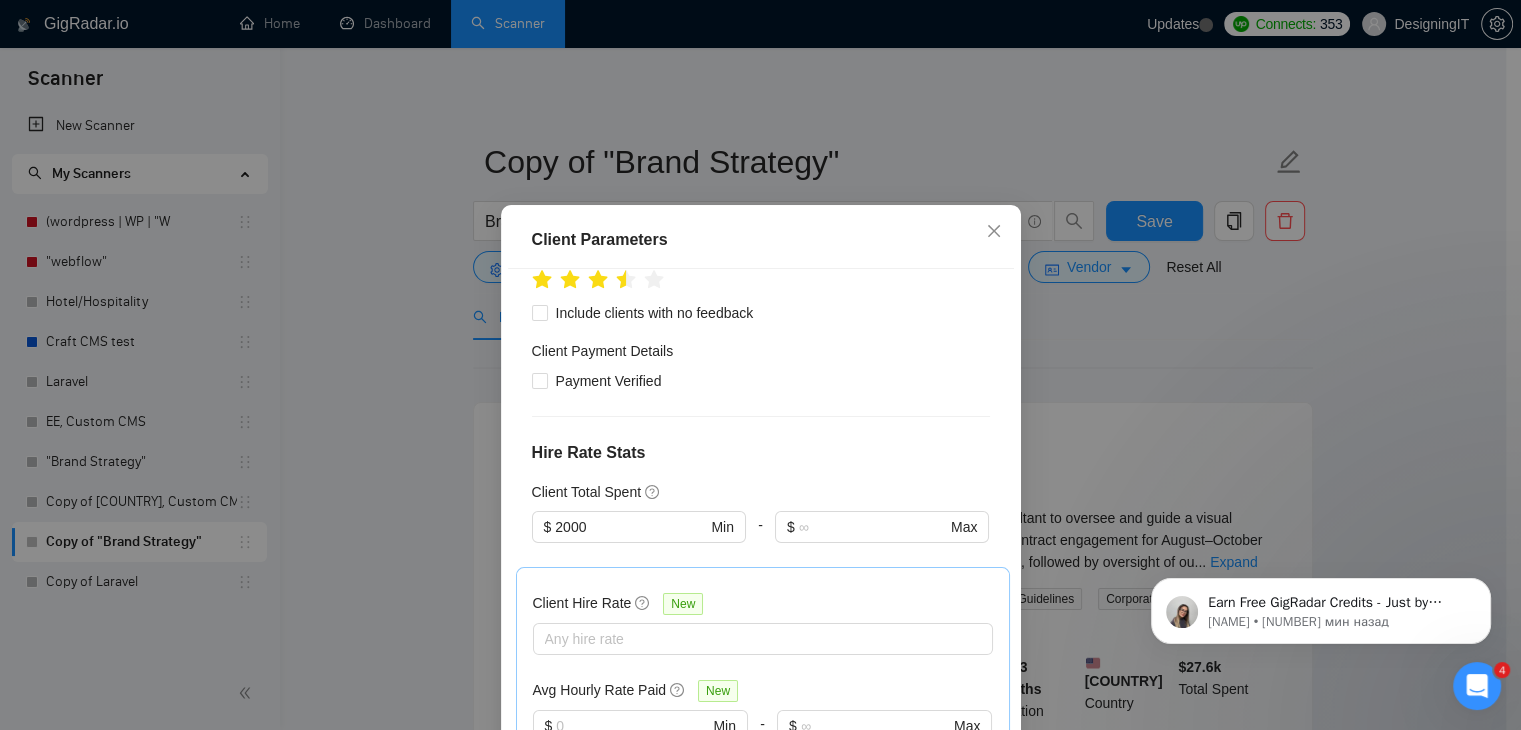click on "Client Parameters Client Location Include Client Countries  Select Exclude Client Countries  Select Client Rating Client Min Average Feedback Include clients with no feedback Client Payment Details Payment Verified Hire Rate Stats   Client Total Spent $ [PRICE] Min - $ Max Client Hire Rate New  Any hire rate   Avg Hourly Rate Paid New $ Min - $ Max Include Clients without Sufficient History Client Profile Client Industry New  Any industry Client Company Size  Any company size Enterprise Clients New  Any clients Reset OK" at bounding box center (760, 365) 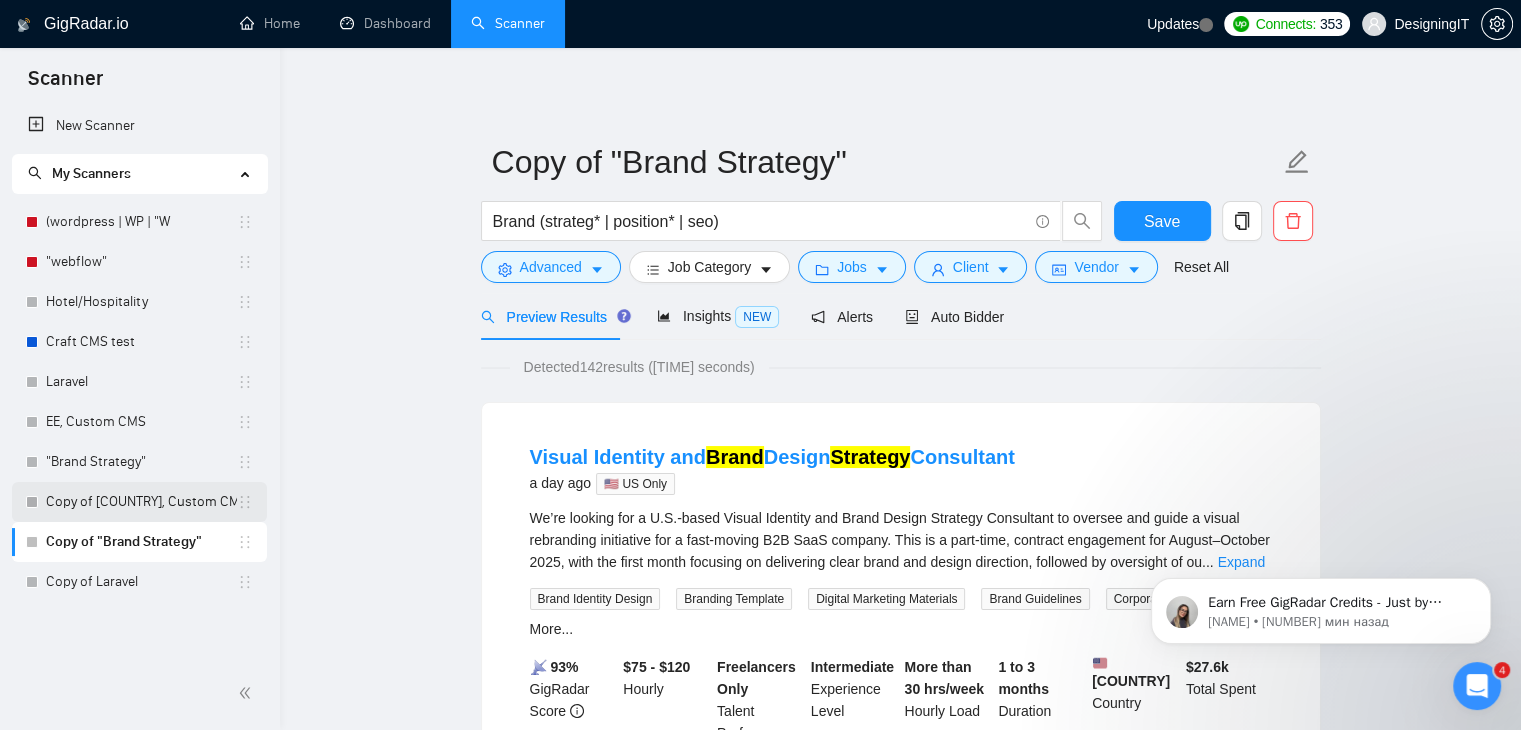 click on "Copy of [COUNTRY], Custom CMS" at bounding box center [141, 502] 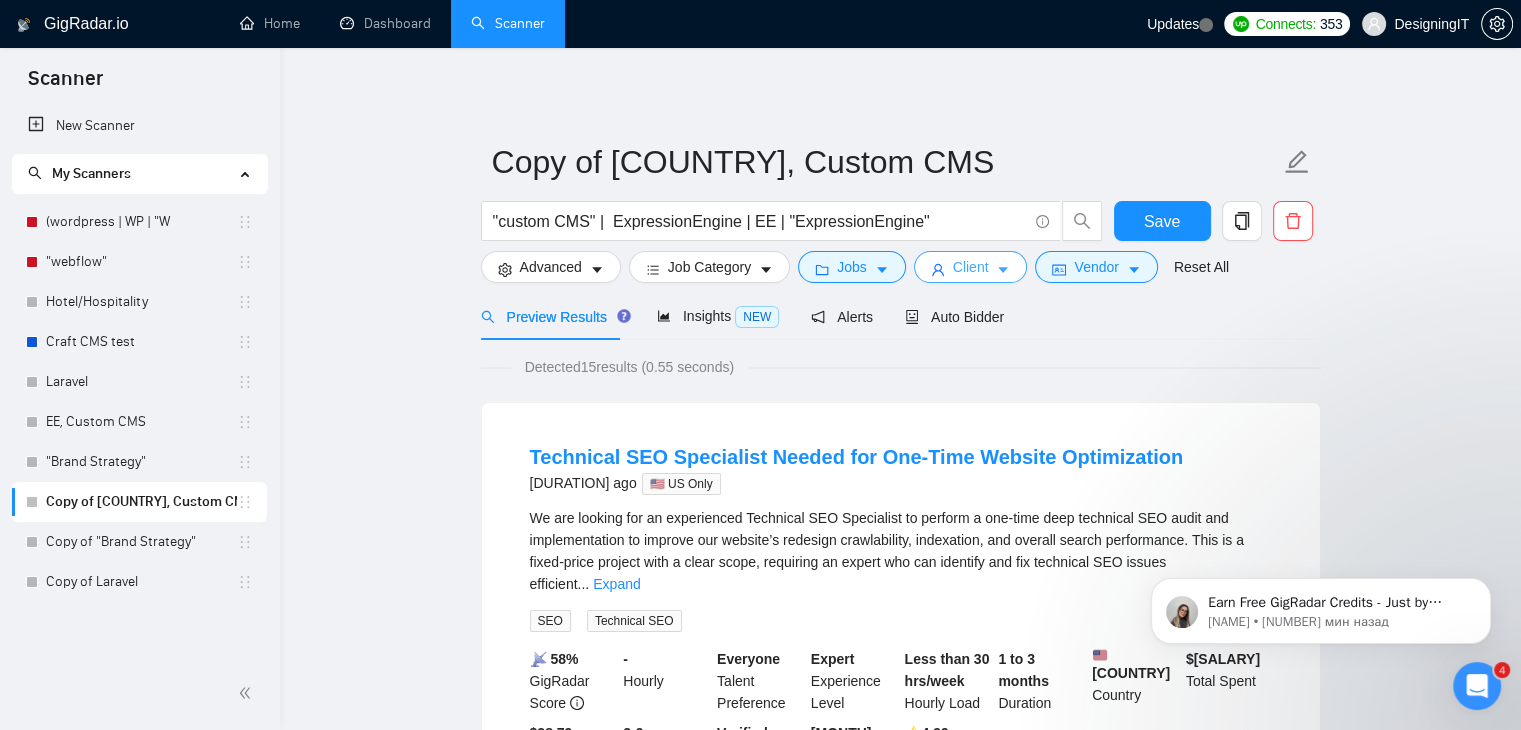 click on "Client" at bounding box center (971, 267) 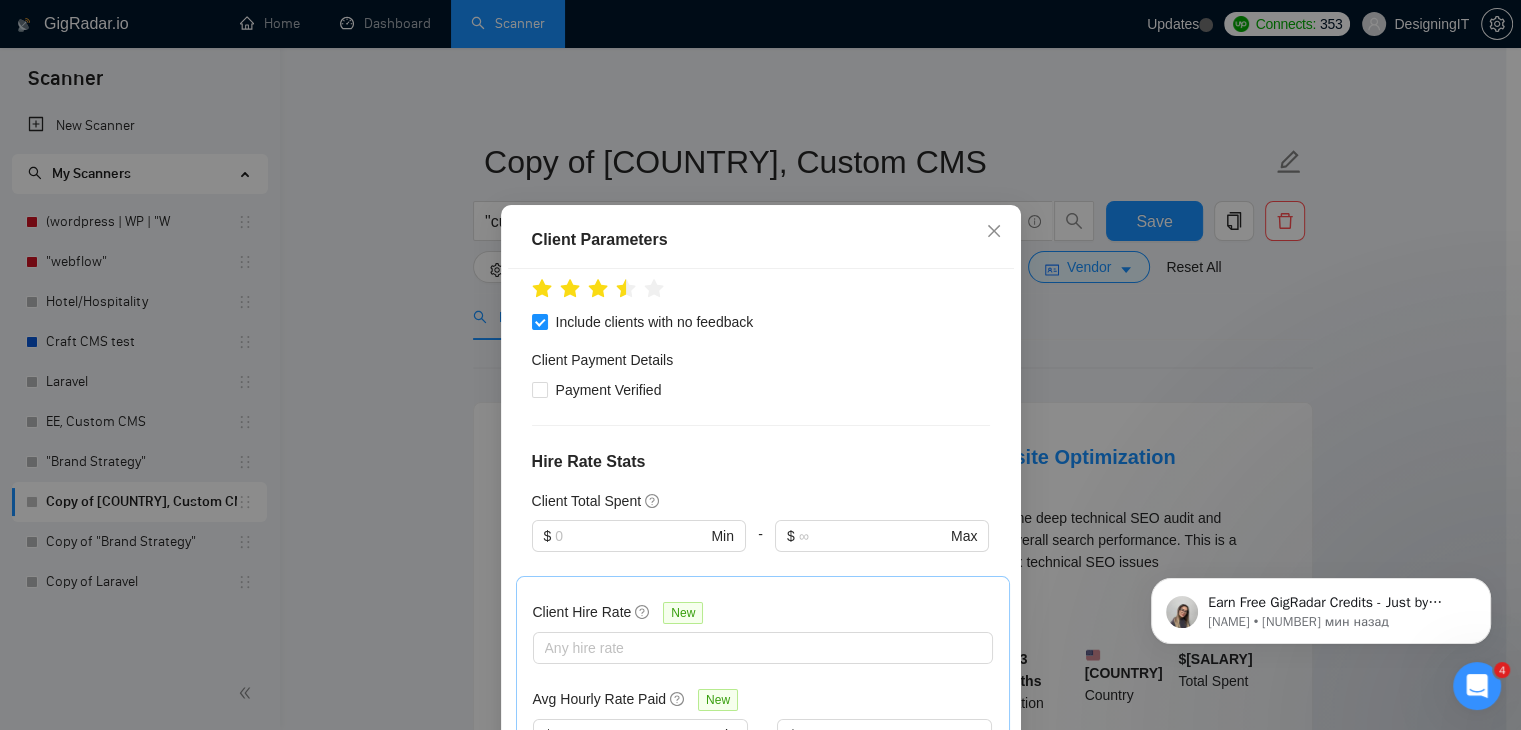scroll, scrollTop: 317, scrollLeft: 0, axis: vertical 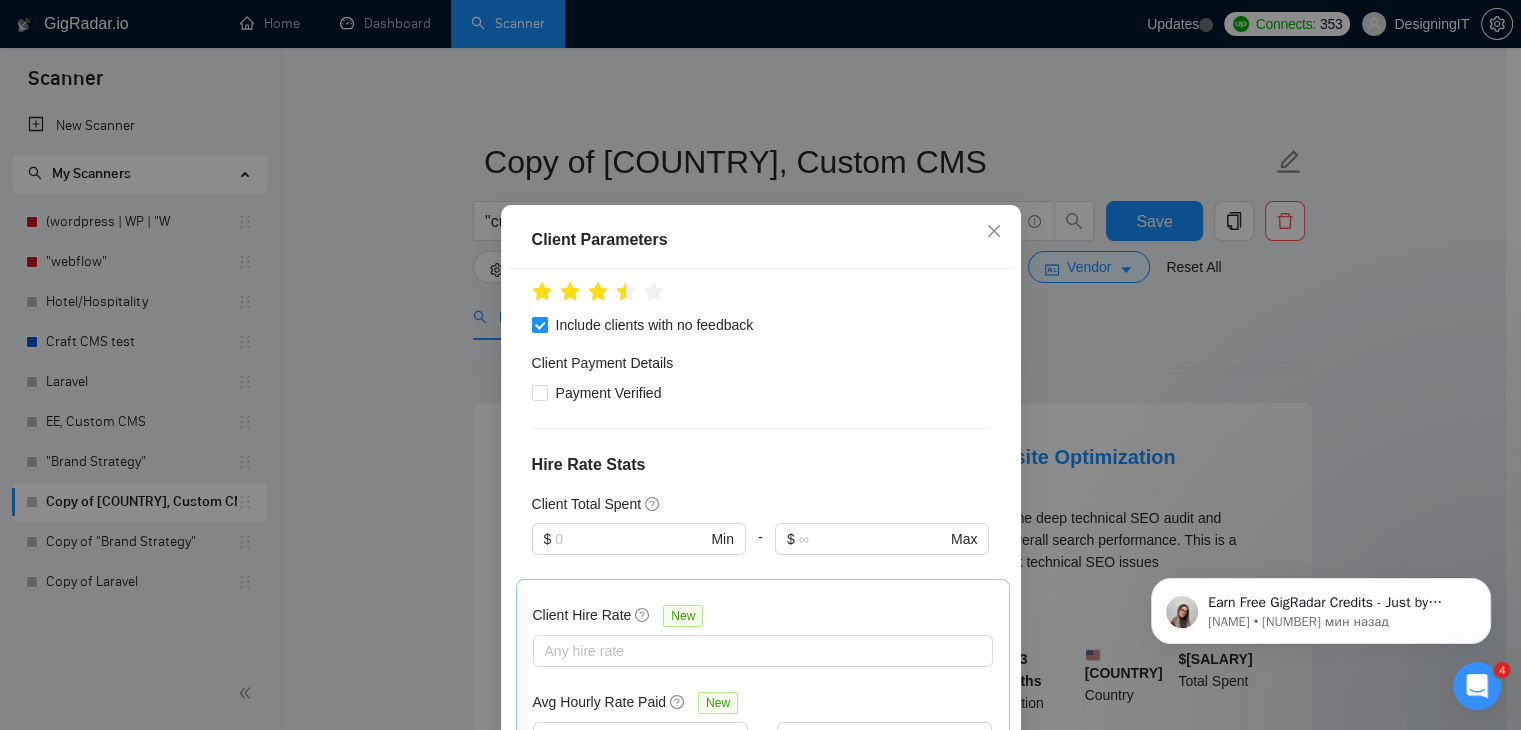 click on "Client Parameters Client Location Include Client Countries   Select Exclude Client Countries   Select Client Rating Client Min Average Feedback Include clients with no feedback Client Payment Details Payment Verified Hire Rate Stats   Client Total Spent $ Min - $ Max Client Hire Rate New   Any hire rate   Avg Hourly Rate Paid New $ Min - $ Max Include Clients without Sufficient History Client Profile Client Industry New   Any industry Client Company Size   Any company size Enterprise Clients New   Any clients Reset OK" at bounding box center (760, 365) 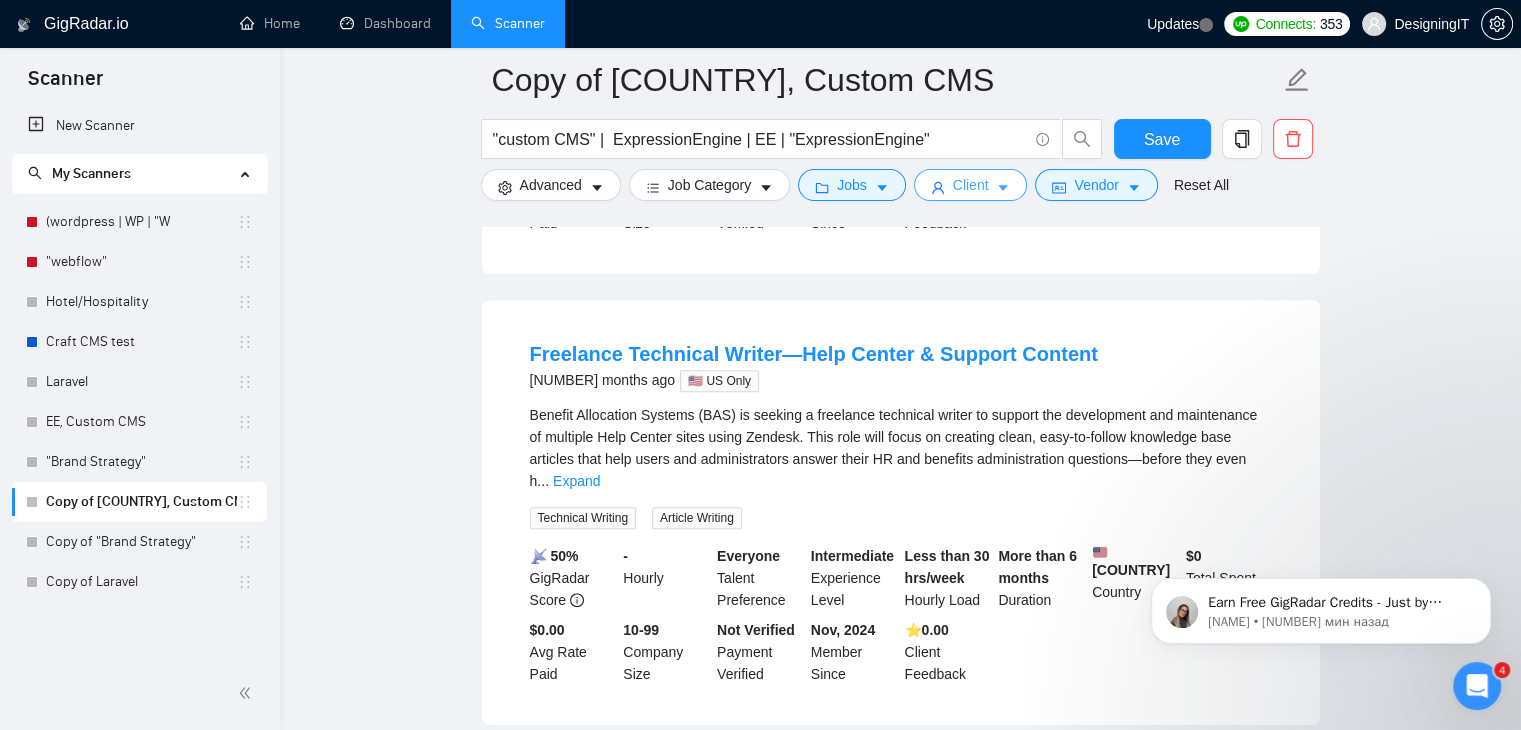 scroll, scrollTop: 1038, scrollLeft: 0, axis: vertical 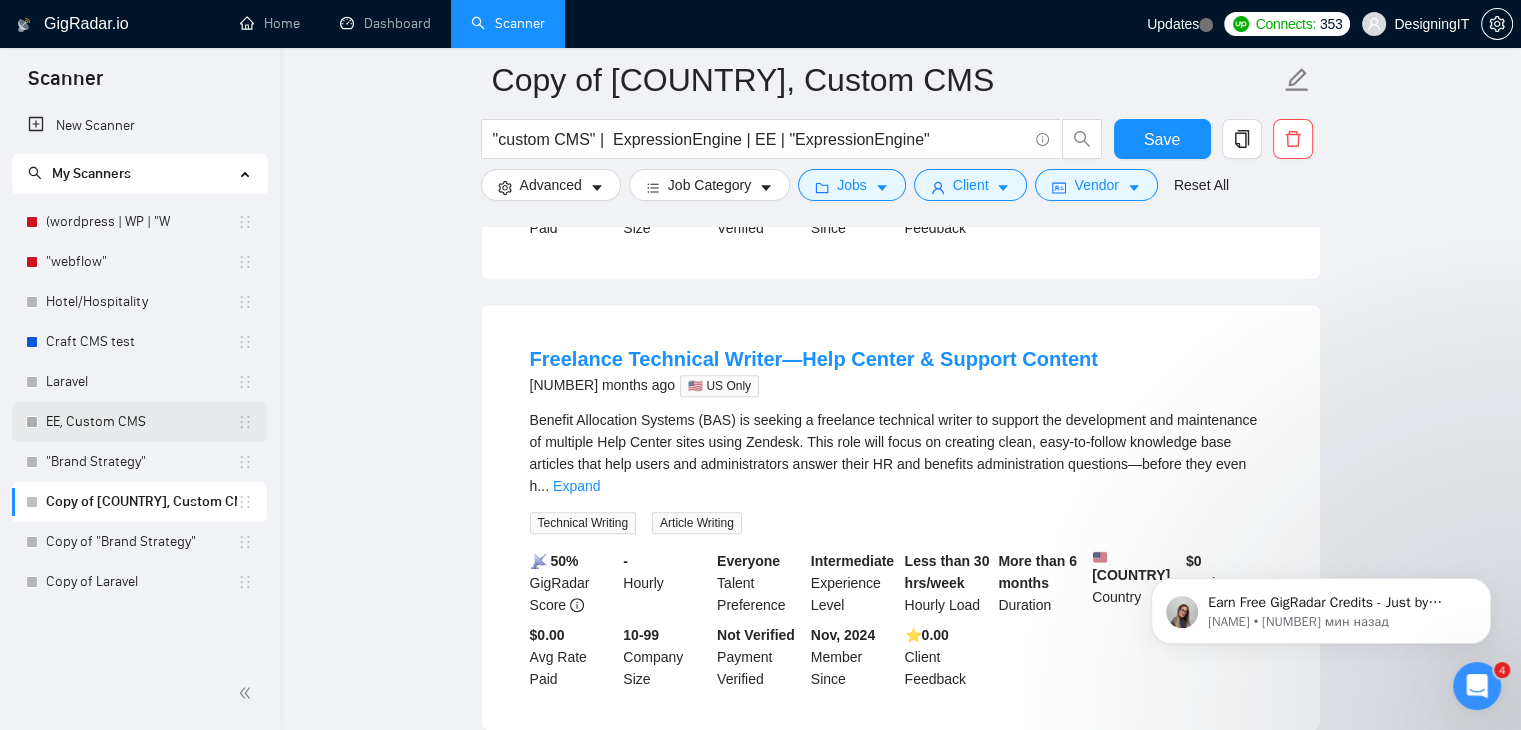 click on "EE, Custom CMS" at bounding box center (141, 422) 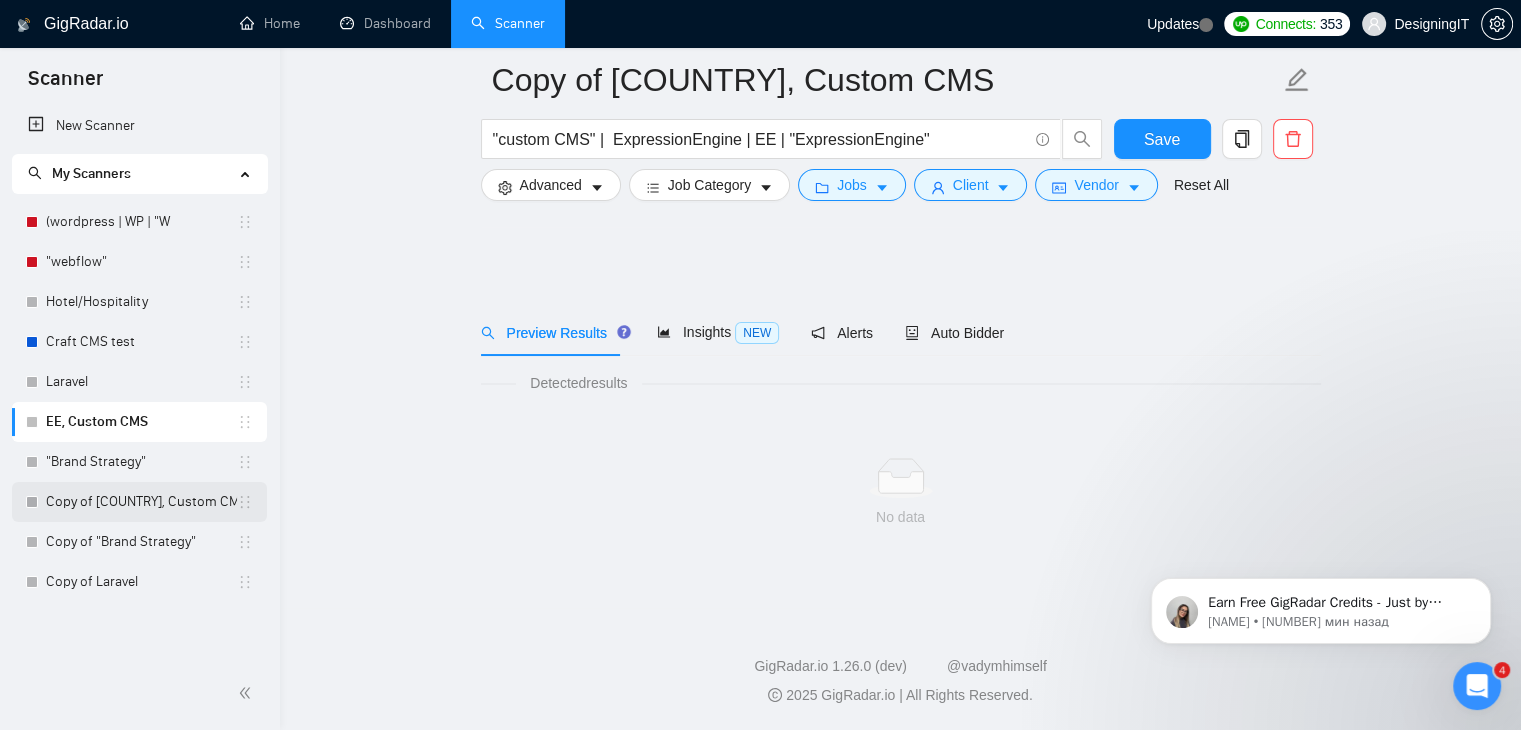 scroll, scrollTop: 0, scrollLeft: 0, axis: both 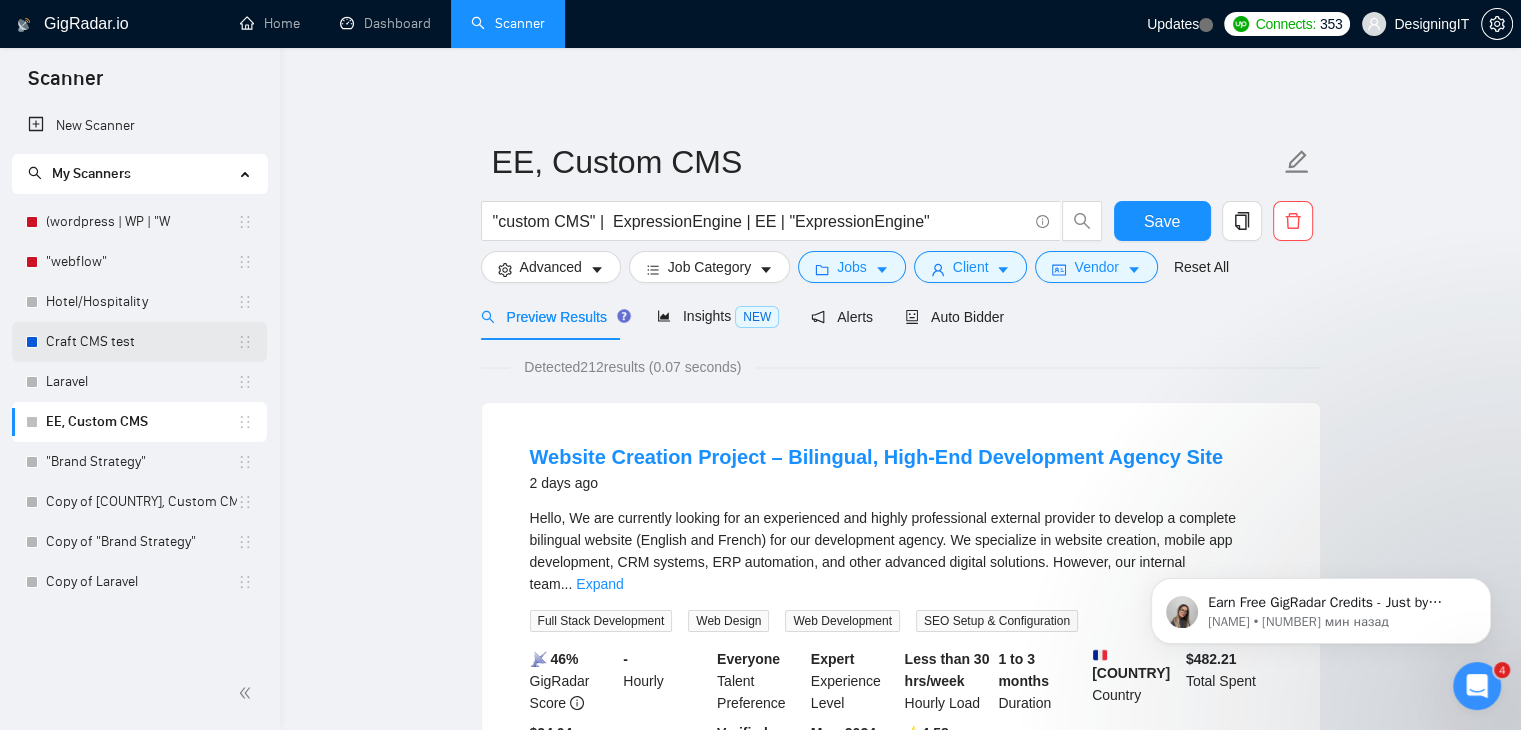 click on "Craft CMS test" at bounding box center (141, 342) 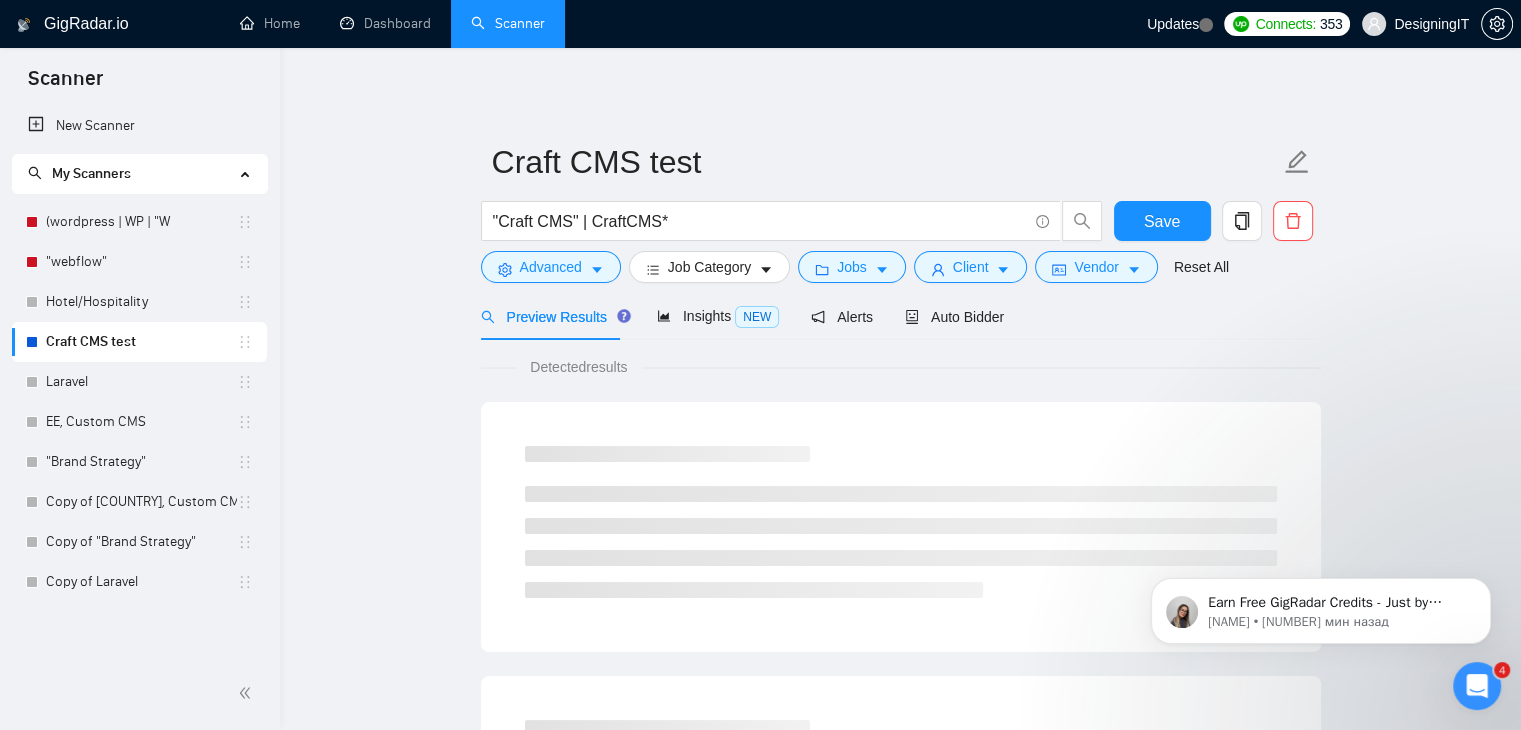 scroll, scrollTop: 0, scrollLeft: 0, axis: both 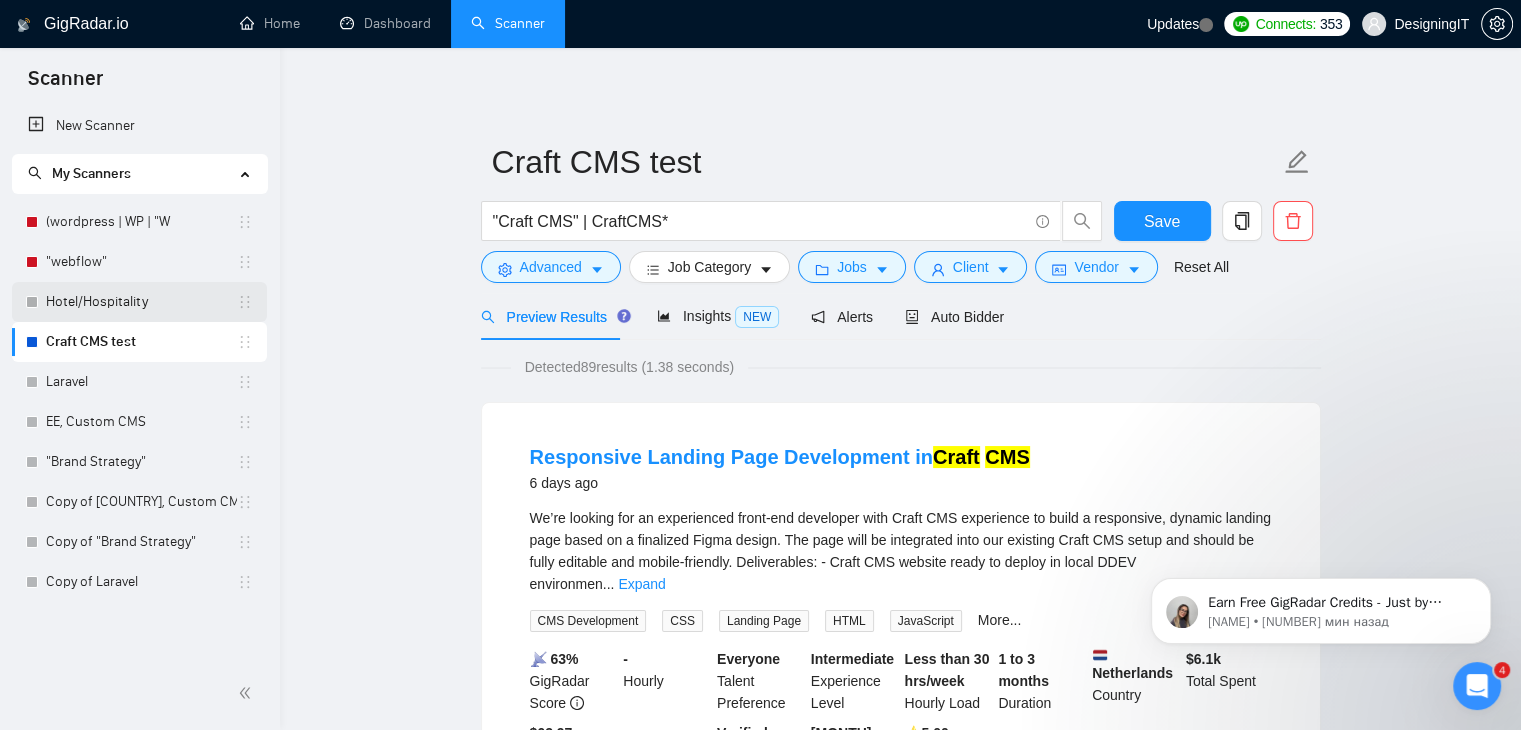 click on "Hotel/Hospitality" at bounding box center [141, 302] 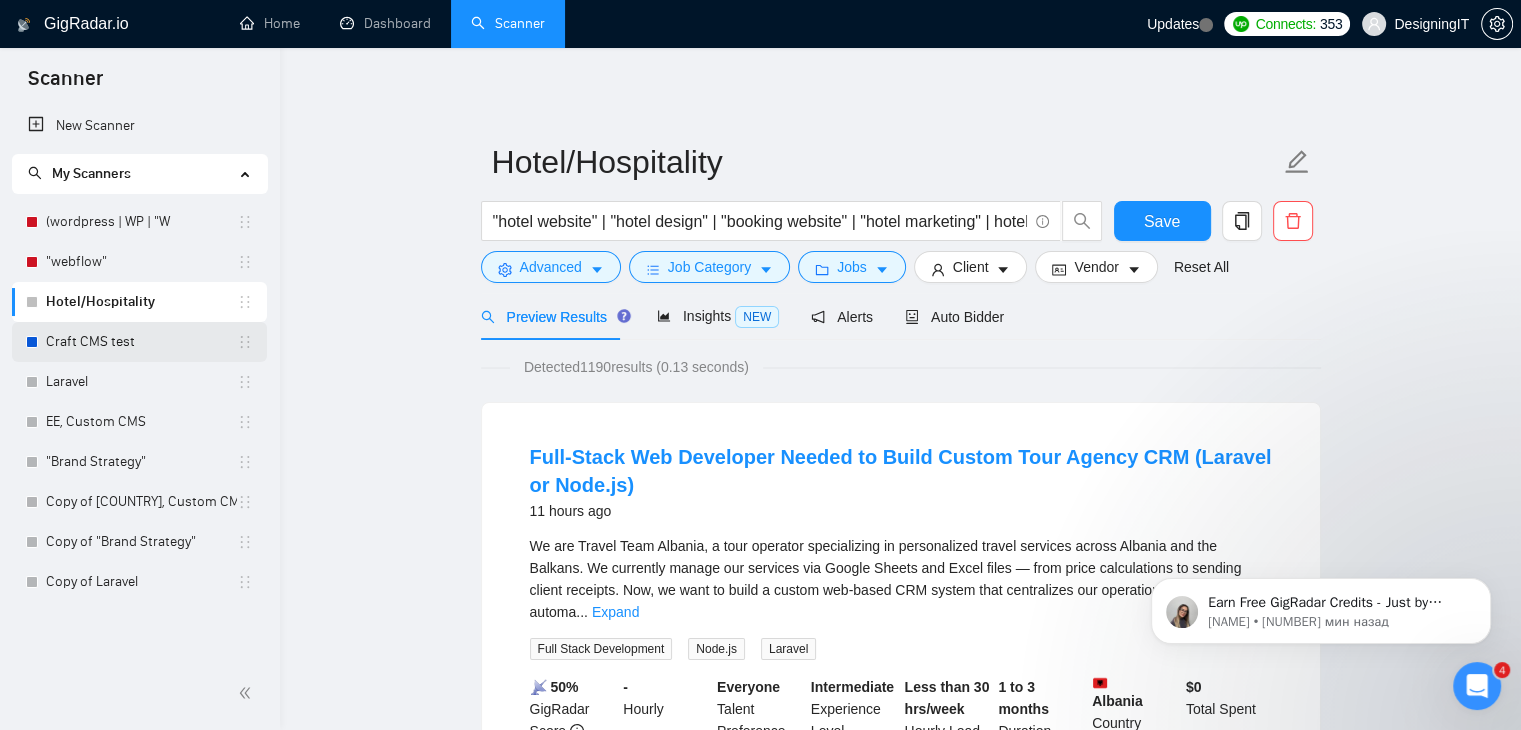 click on "Craft CMS test" at bounding box center [141, 342] 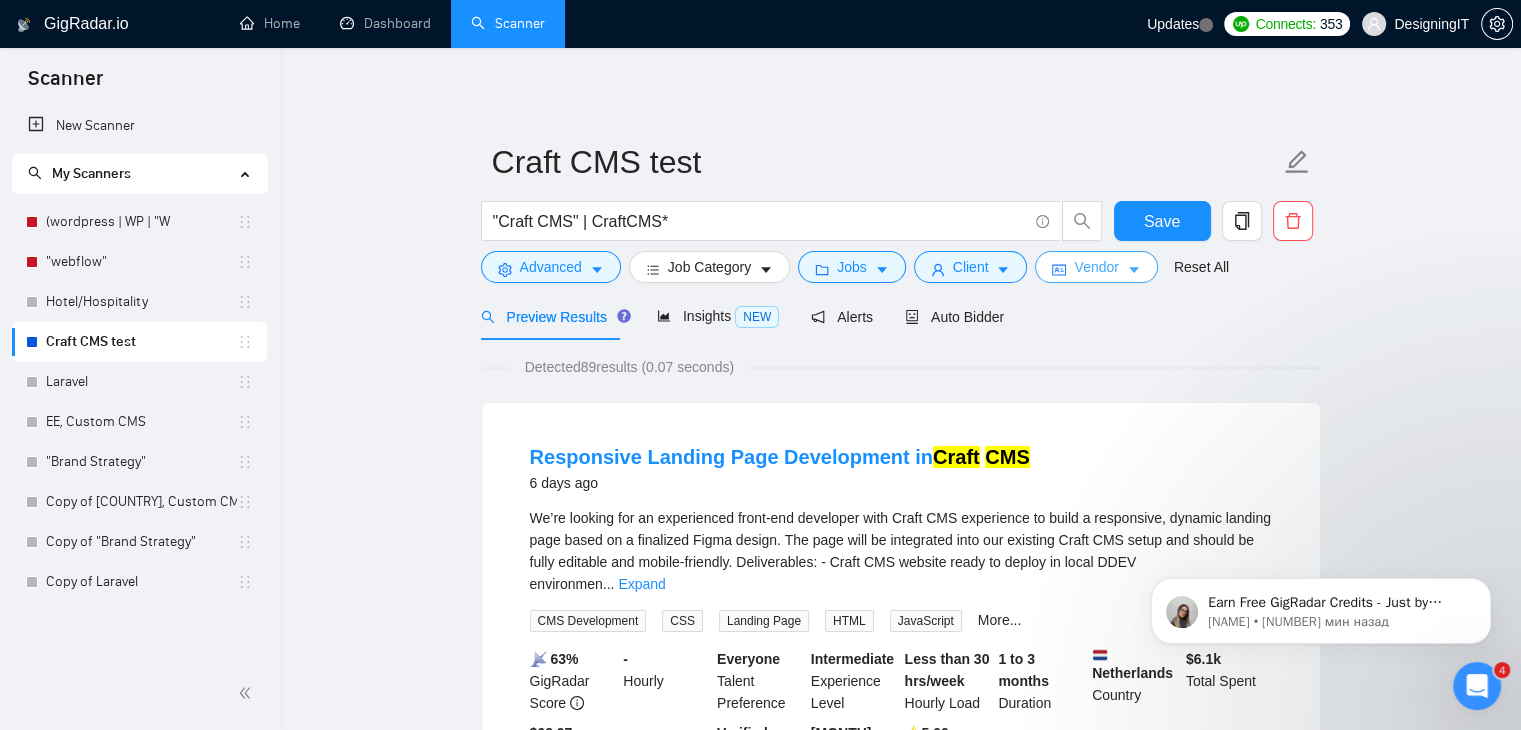 click on "Vendor" at bounding box center (1096, 267) 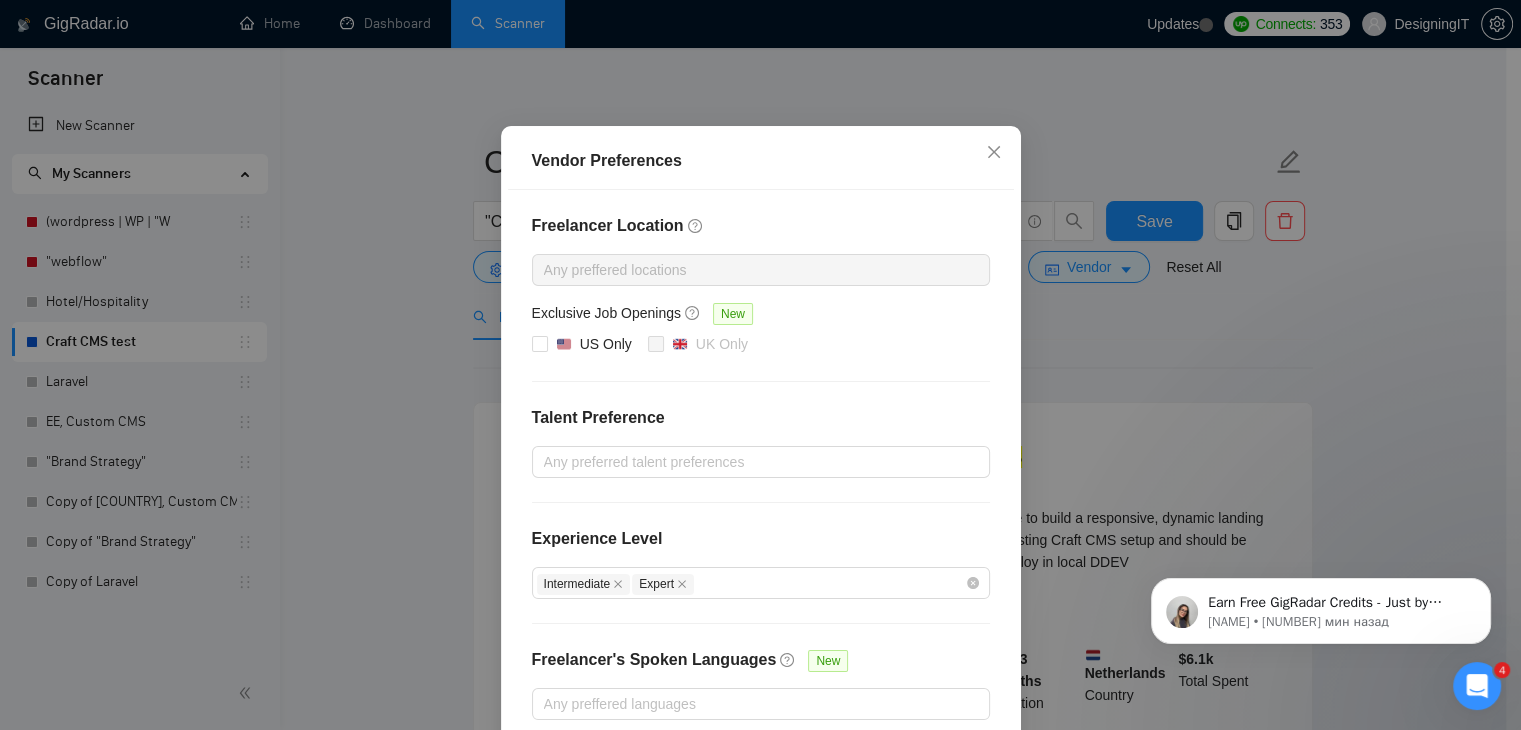 click on "Vendor Preferences Freelancer Location     Any preffered locations Exclusive Job Openings New US Only UK Only Talent Preference   Any preferred talent preferences Experience Level Intermediate Expert   Freelancer's Spoken Languages New   Any preffered languages Reset OK" at bounding box center (760, 365) 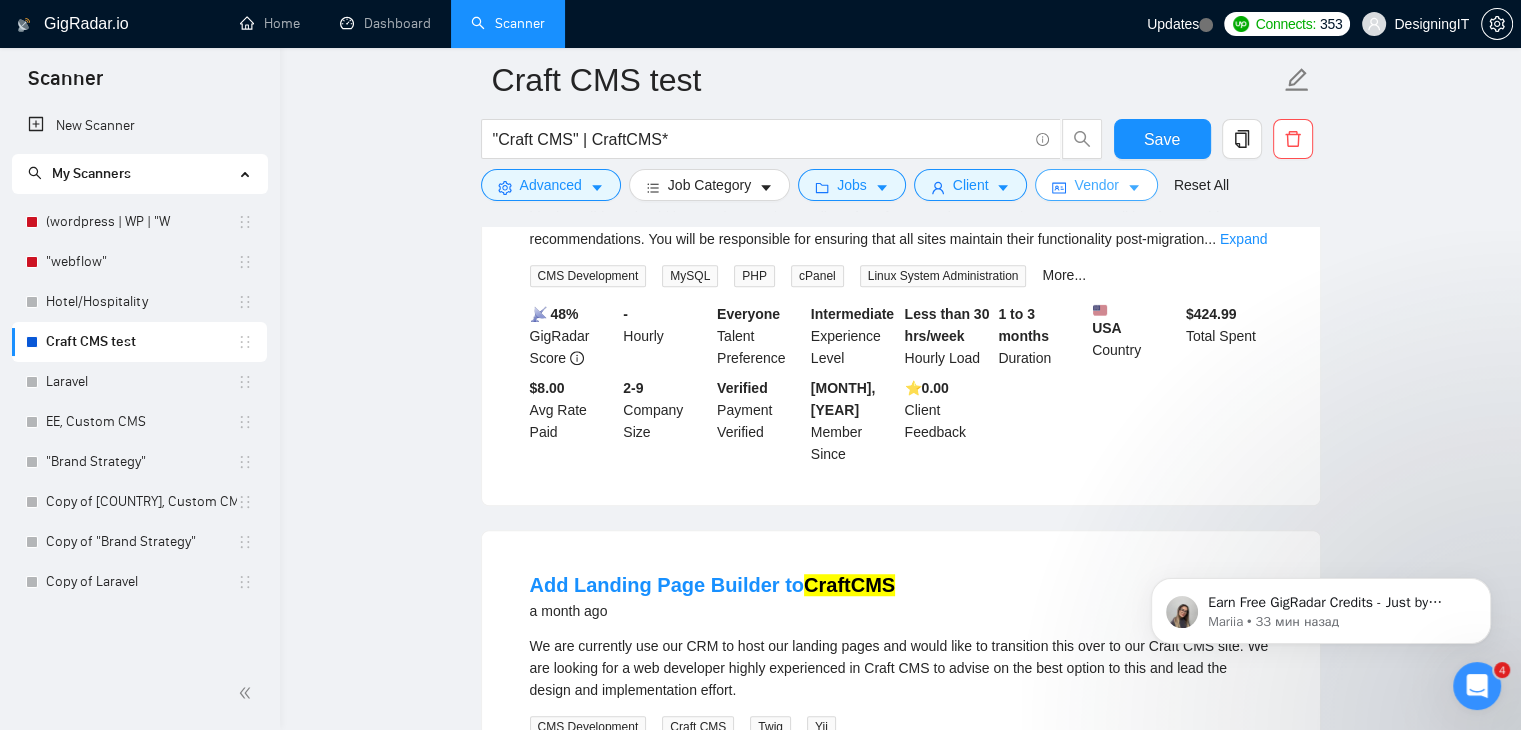 scroll, scrollTop: 0, scrollLeft: 0, axis: both 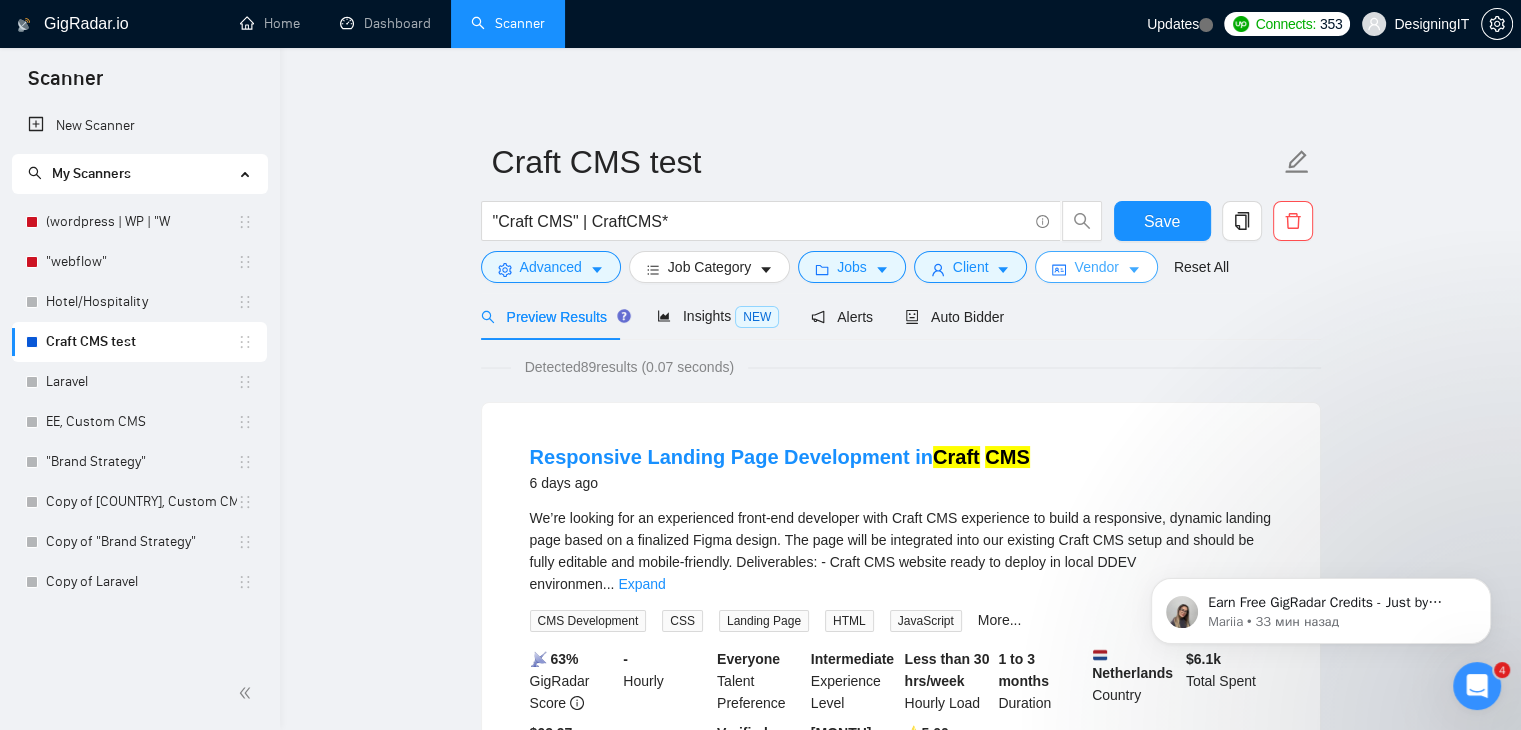 click on "Vendor" at bounding box center (1096, 267) 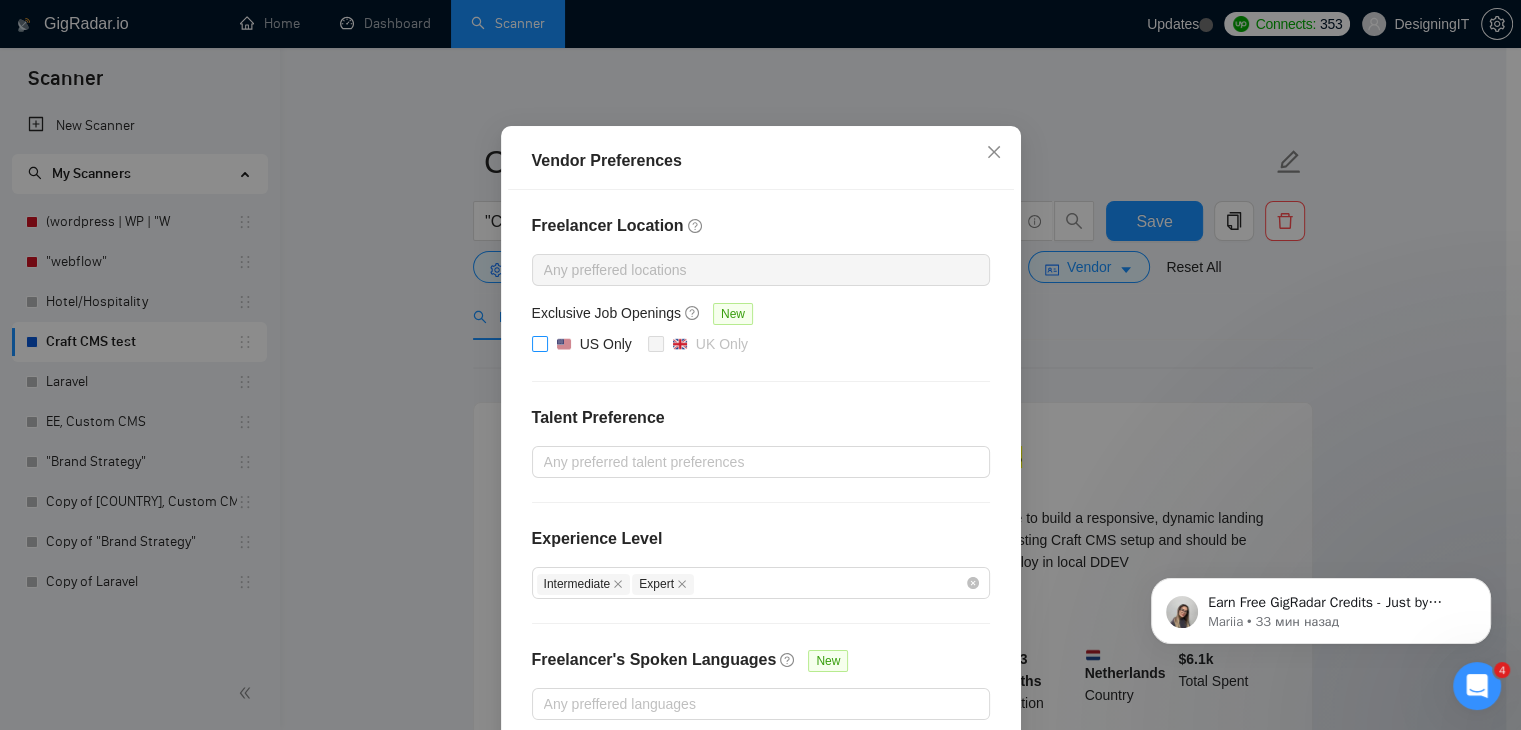 click on "US Only" at bounding box center (539, 343) 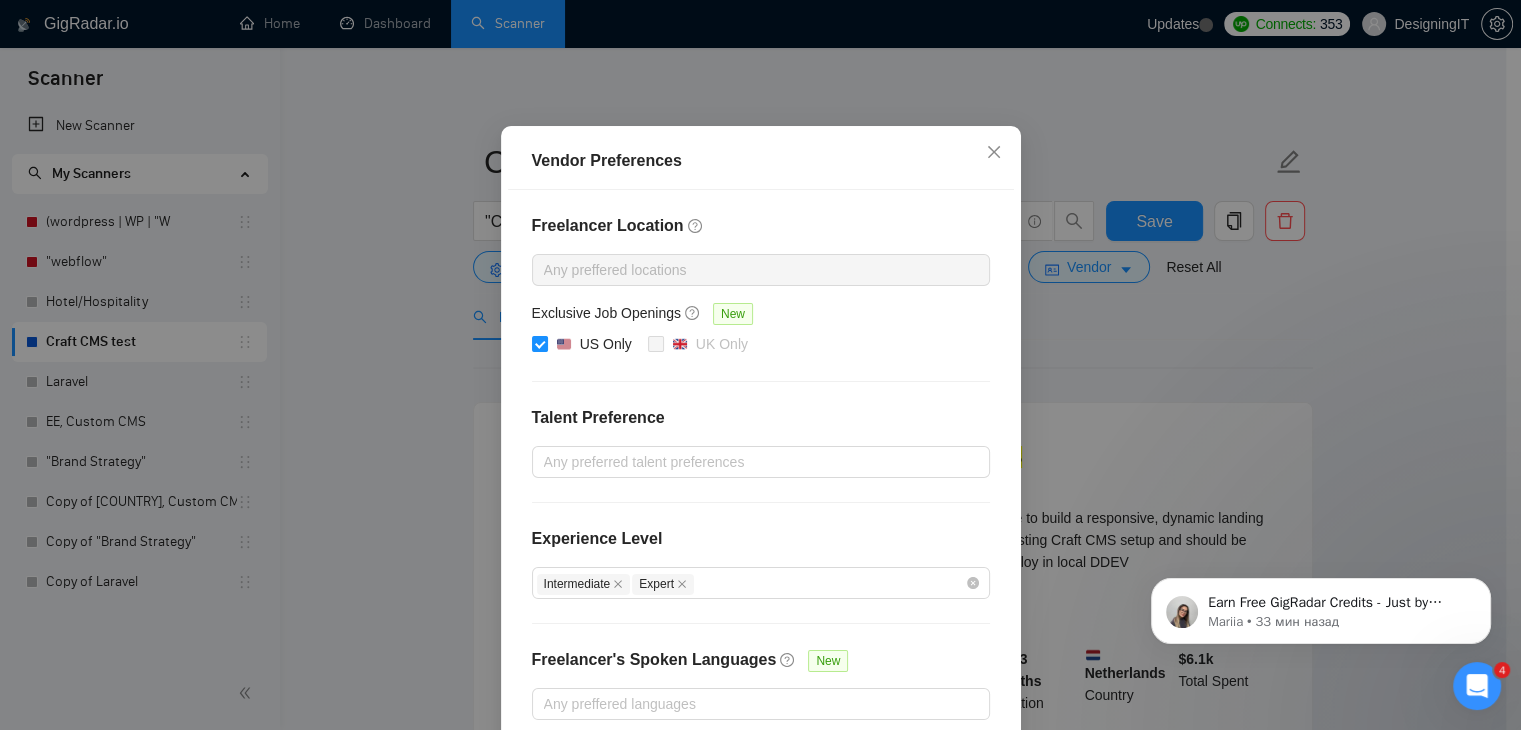 click on "Vendor Preferences Freelancer Location     Any preffered locations Exclusive Job Openings New US Only UK Only Talent Preference   Any preferred talent preferences Experience Level Intermediate Expert   Freelancer's Spoken Languages New   Any preffered languages Reset OK" at bounding box center (760, 365) 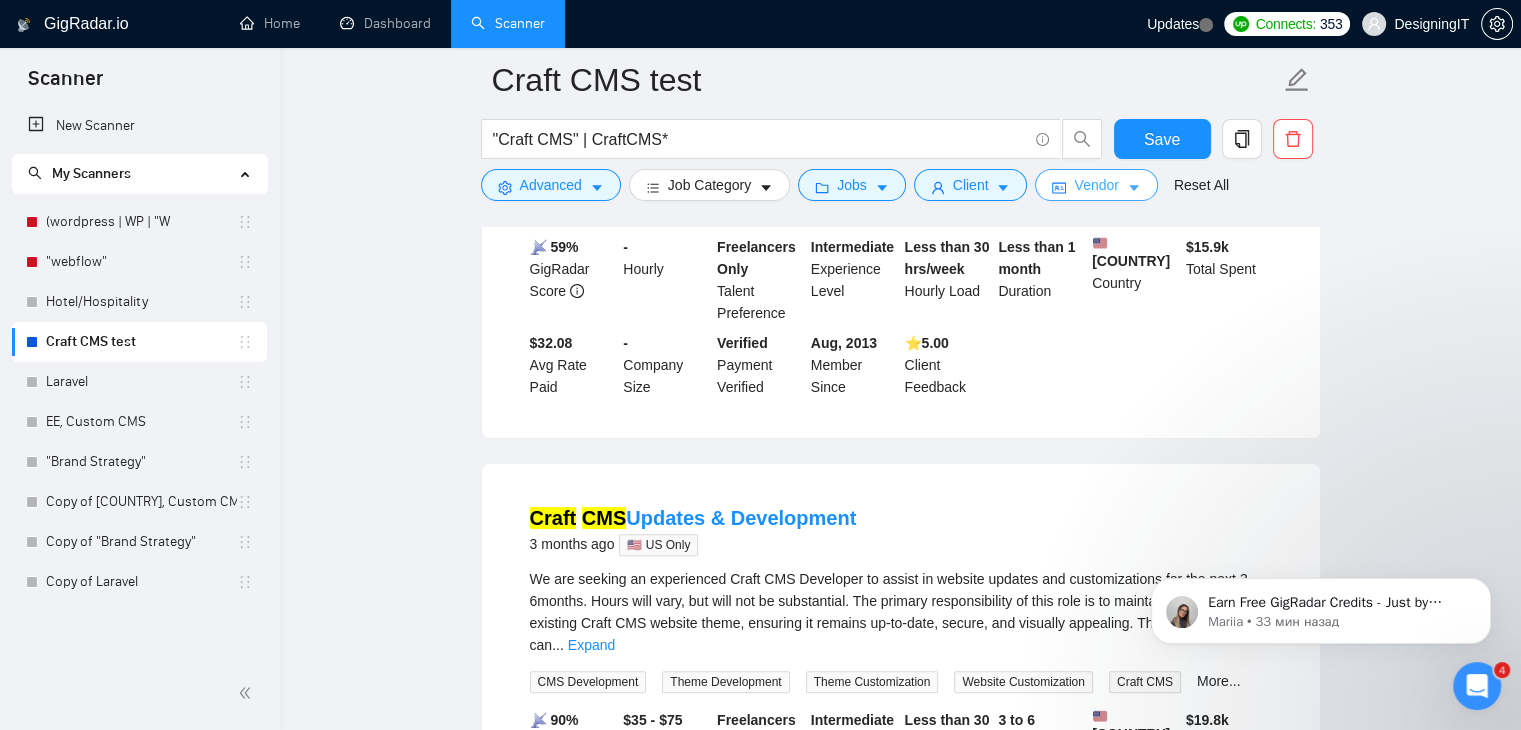 scroll, scrollTop: 0, scrollLeft: 0, axis: both 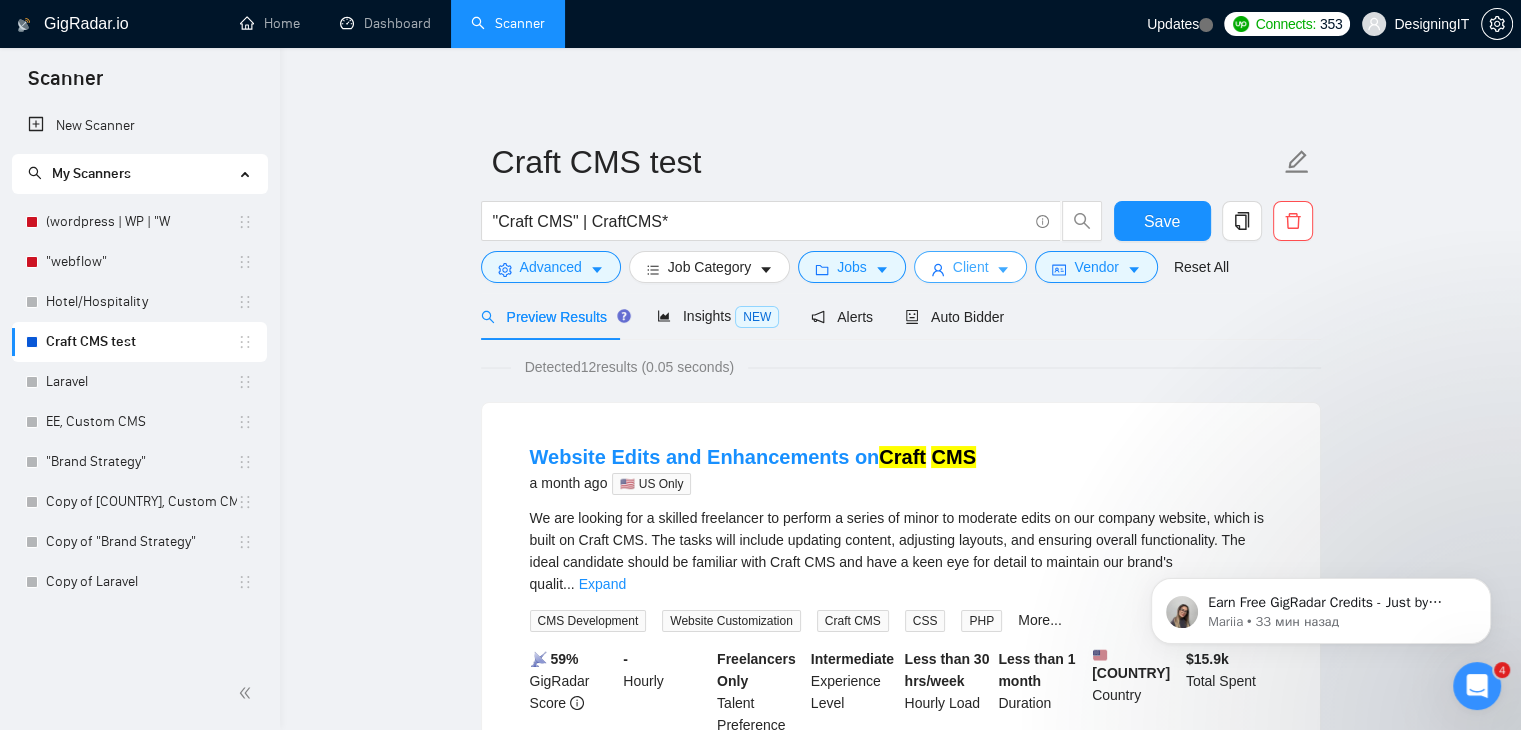 click 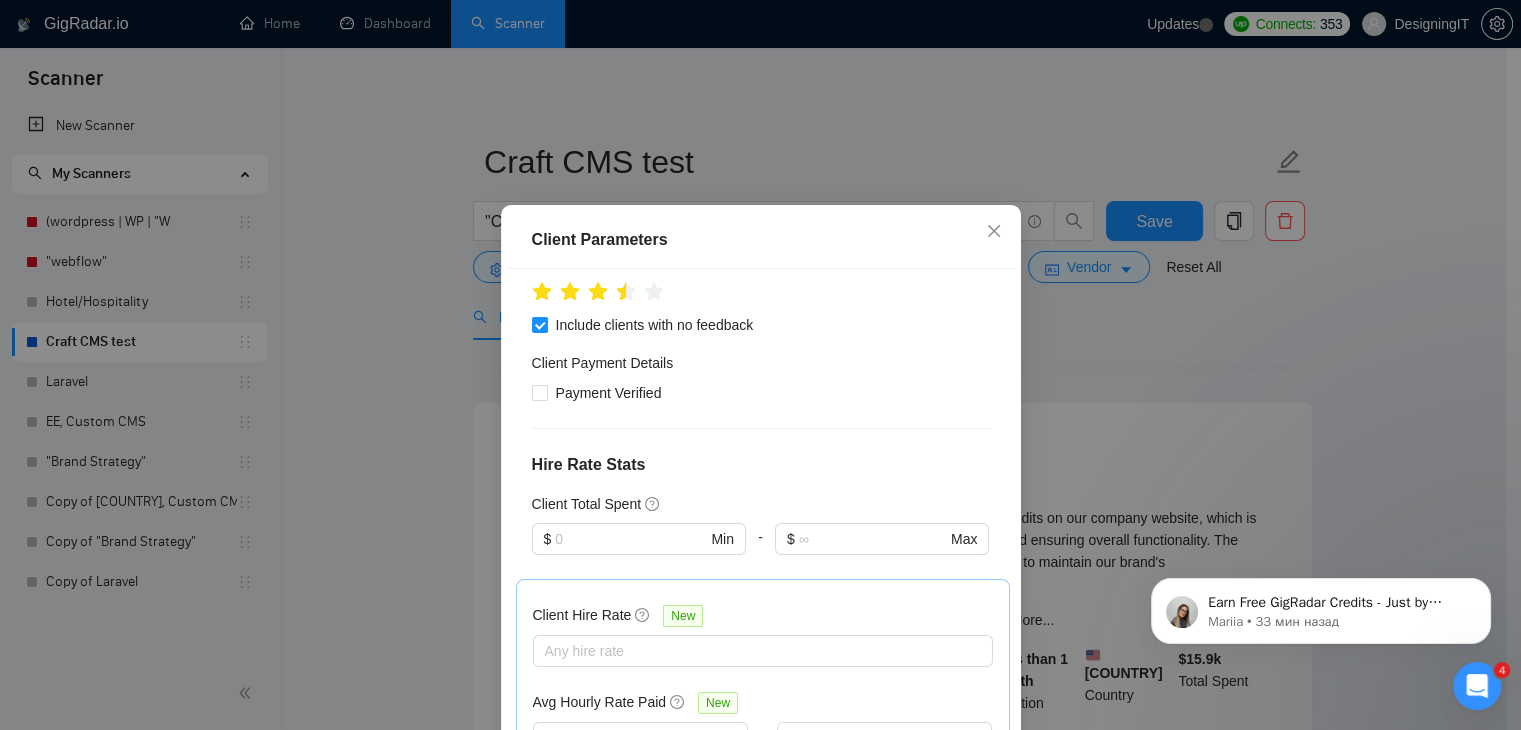 click on "Client Parameters Client Location Include Client Countries   Select Exclude Client Countries   Select Client Rating Client Min Average Feedback Include clients with no feedback Client Payment Details Payment Verified Hire Rate Stats   Client Total Spent $ Min - $ Max Client Hire Rate New   Any hire rate   Avg Hourly Rate Paid New $ Min - $ Max Include Clients without Sufficient History Client Profile Client Industry New   Any industry Client Company Size   Any company size Enterprise Clients New   Any clients Reset OK" at bounding box center (760, 365) 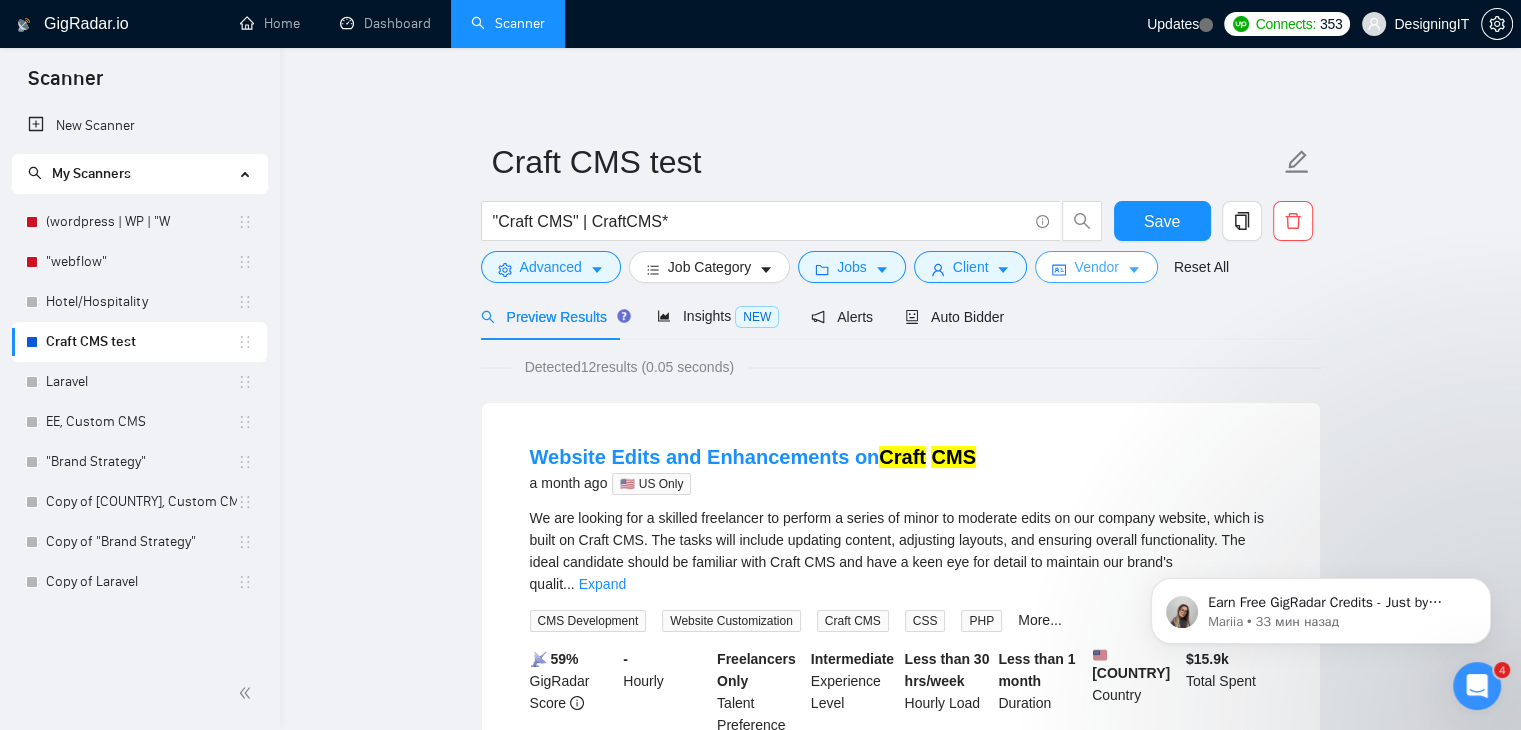 click on "Vendor" at bounding box center (1096, 267) 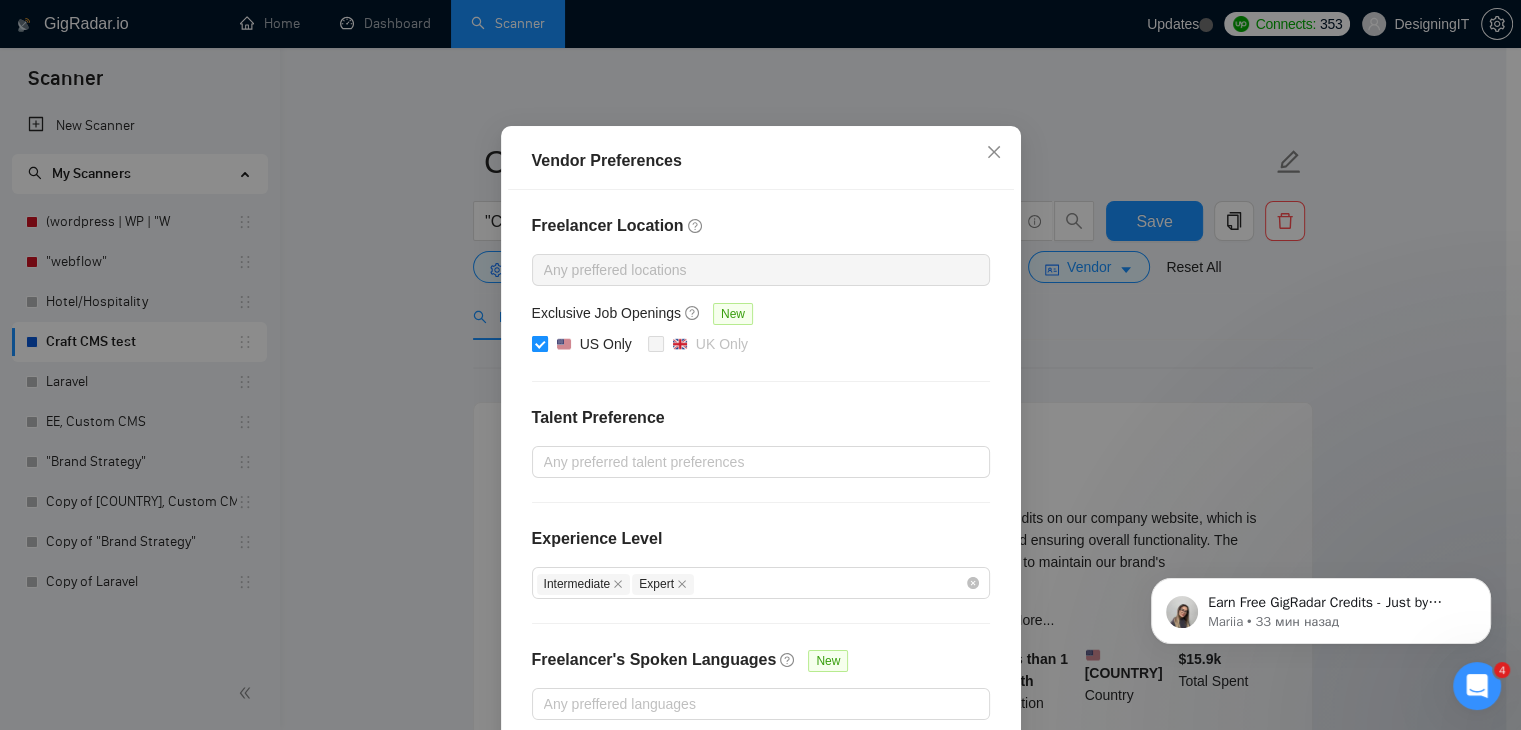 click on "US Only" at bounding box center [539, 343] 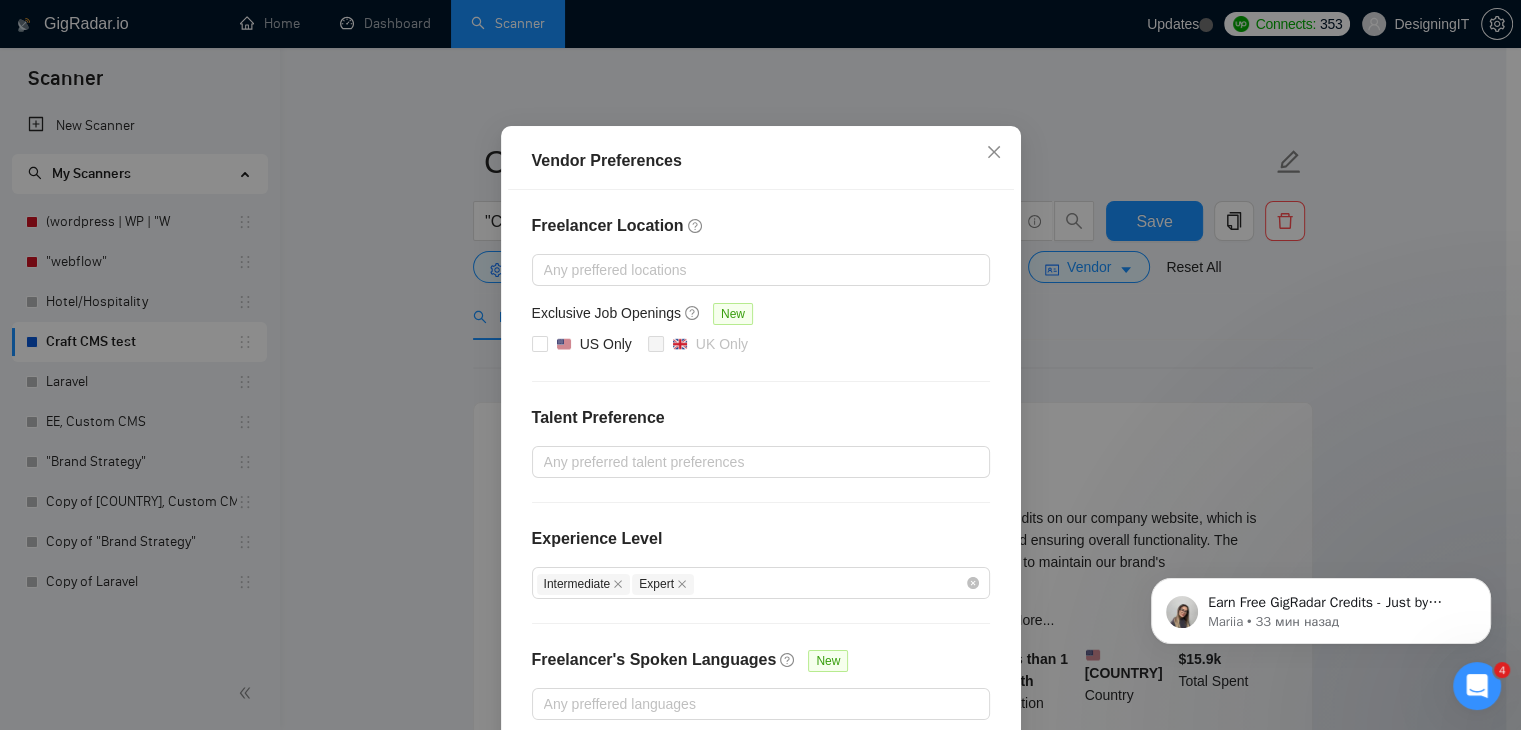 click on "Vendor Preferences Freelancer Location     Any preffered locations Exclusive Job Openings New US Only UK Only Talent Preference   Any preferred talent preferences Experience Level Intermediate Expert   Freelancer's Spoken Languages New   Any preffered languages Reset OK" at bounding box center [760, 365] 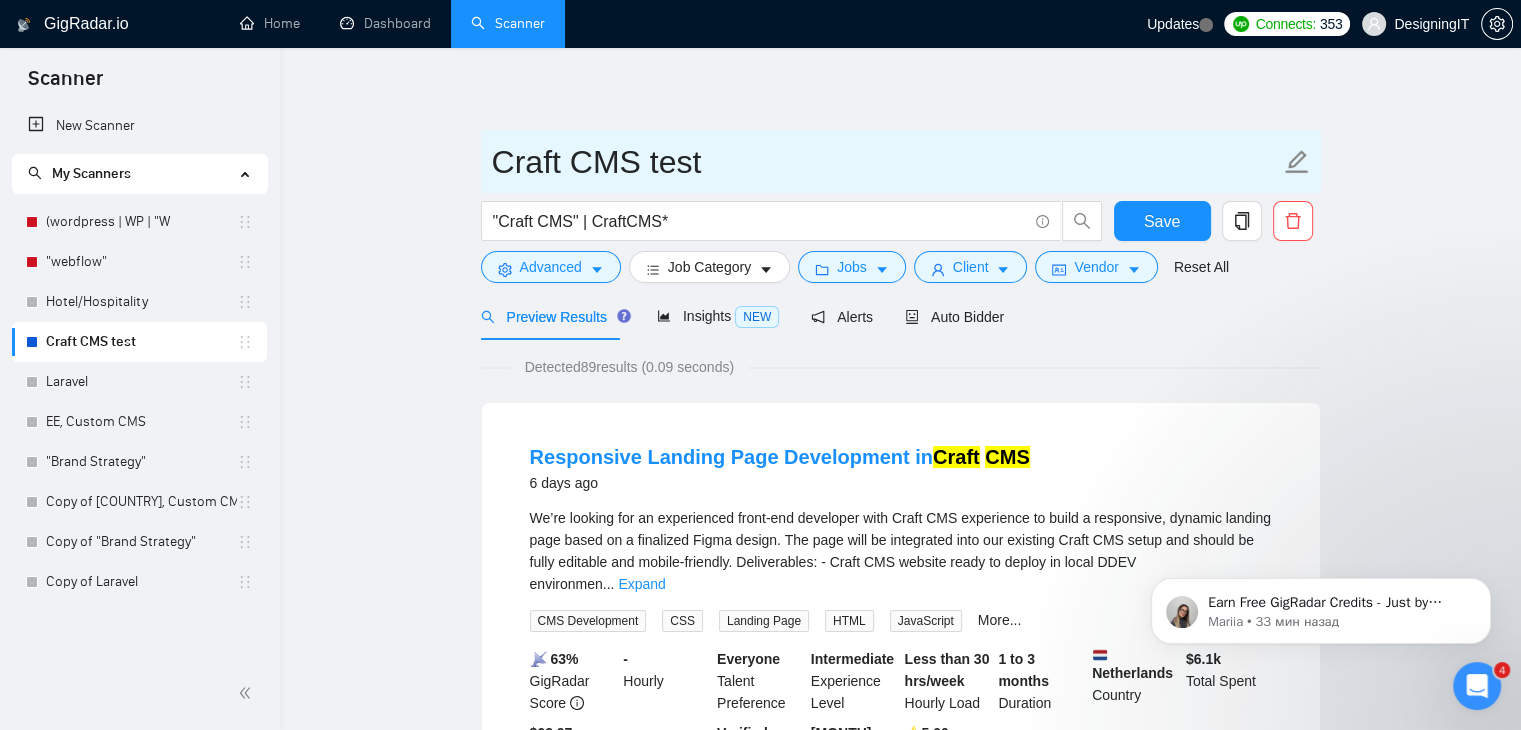 click 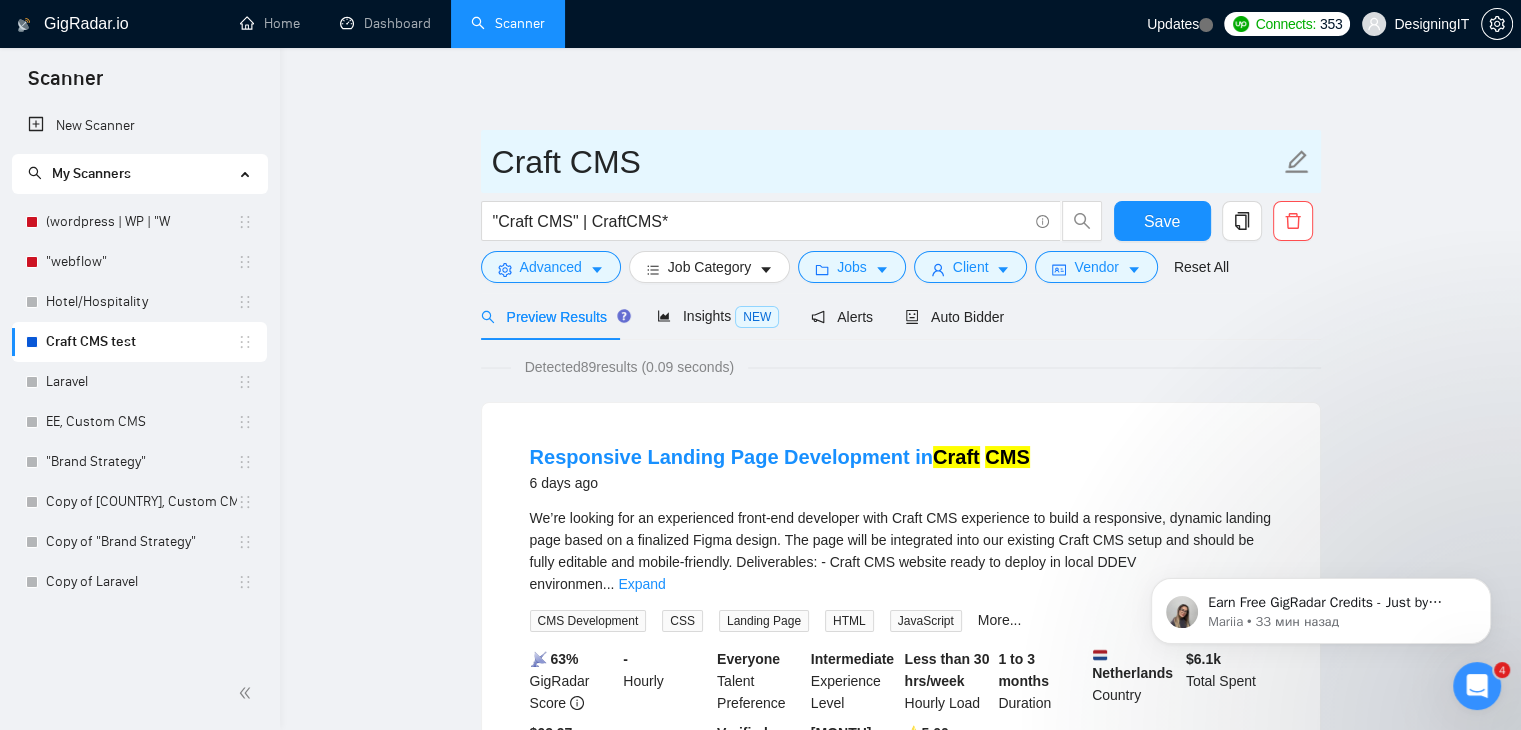 type on "Craft CMS" 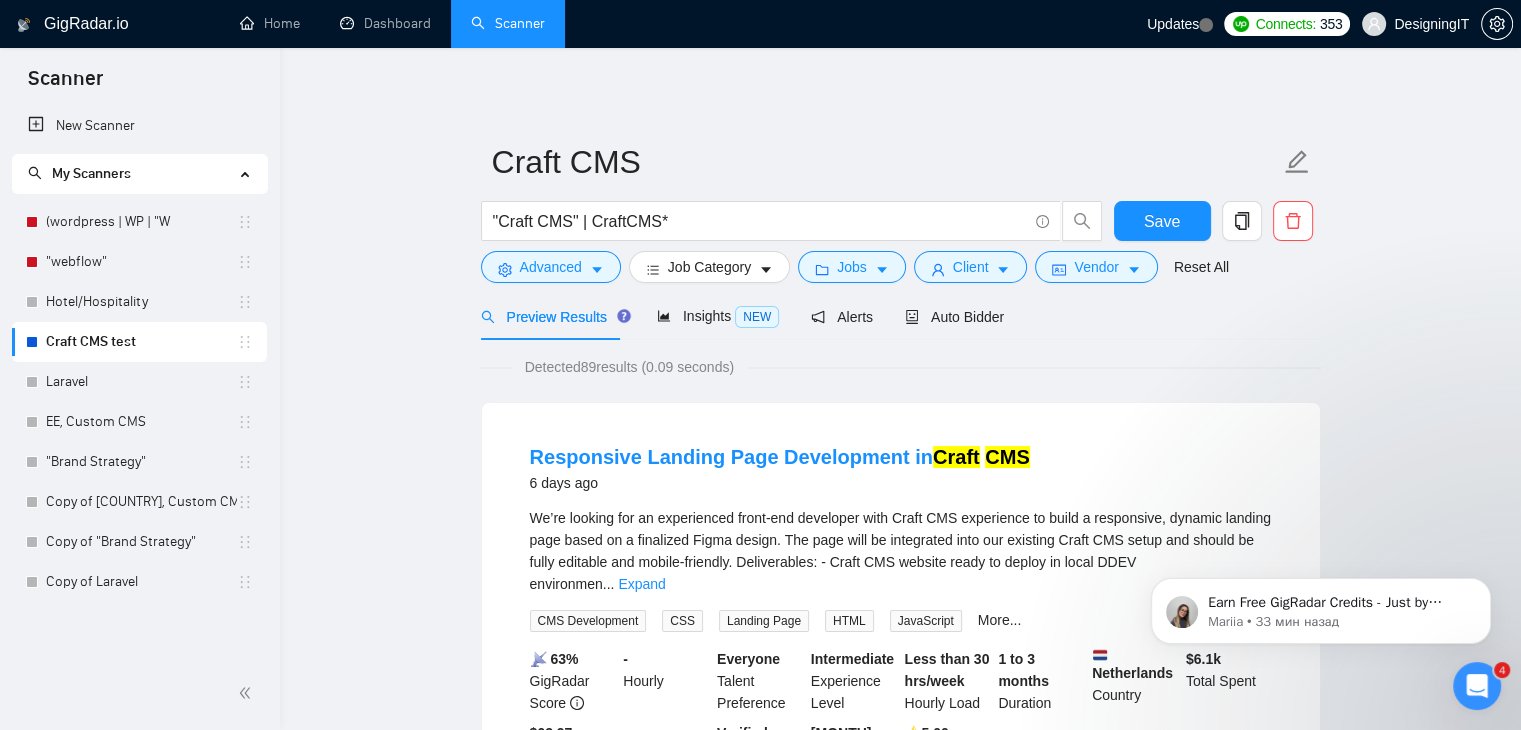 click on "Responsive Landing Page Development in Craft CMS 6 days ago We’re looking for an experienced front-end developer with Craft CMS experience to build a responsive, dynamic landing page based on a finalized Figma design. The page will be integrated into our existing Craft CMS setup and should be fully editable and mobile-friendly.
Deliverables:
- Craft CMS website ready to deploy in local DDEV environmen ... Expand CMS Development CSS Landing Page HTML JavaScript More... 📡 63% GigRadar Score - Hourly Everyone Talent Preference Intermediate Experience Level Less than 30 hrs/week Hourly Load 1 to 3 months Duration Netherlands Country $ 6.1k Total Spent $62.97 Avg Rate Paid - Company Size Verified Payment Verified Sep, 2021 Member Since ⭐️ 5.00 Client Feedback Fix CraftCMS 12 days ago ... Expand 📡 50%" at bounding box center [900, 2896] 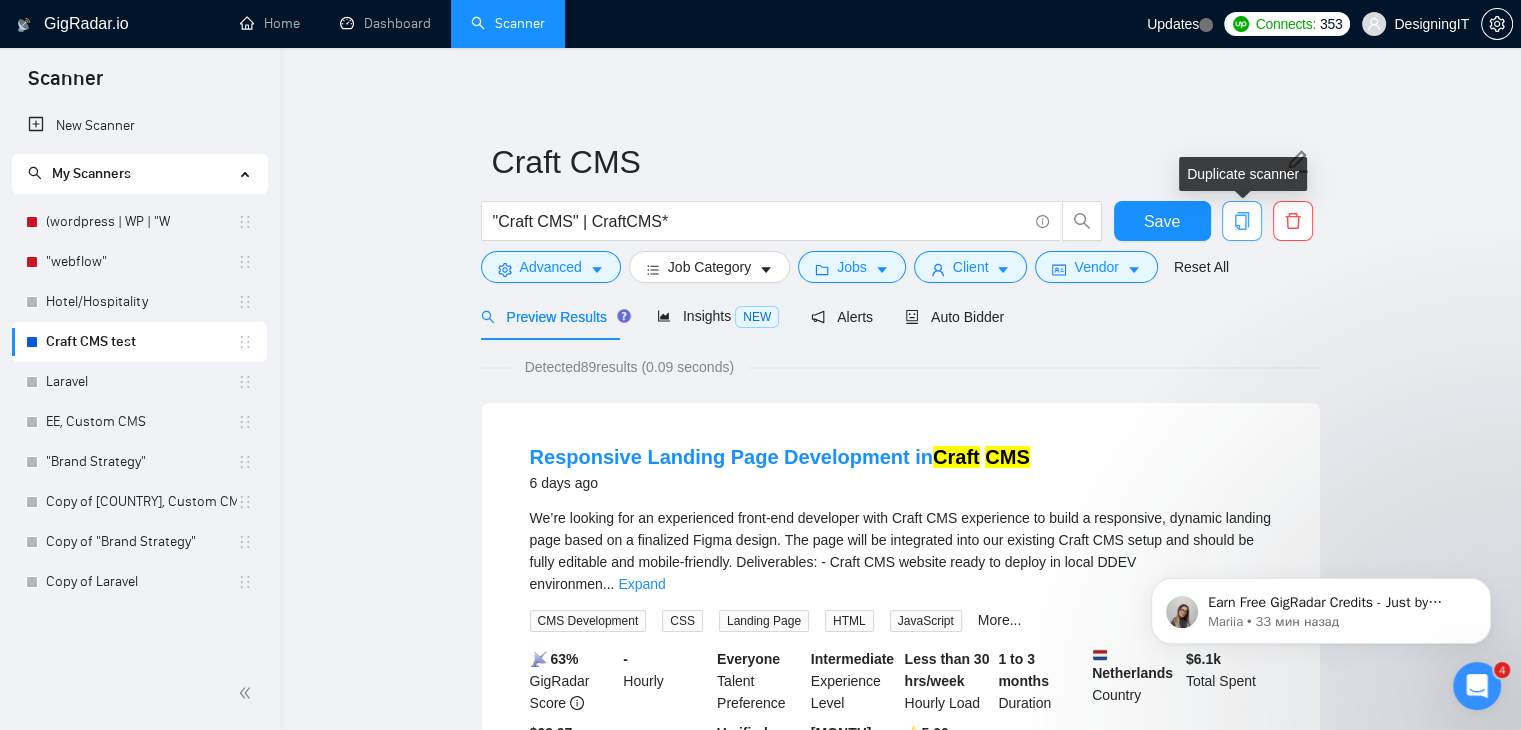 click 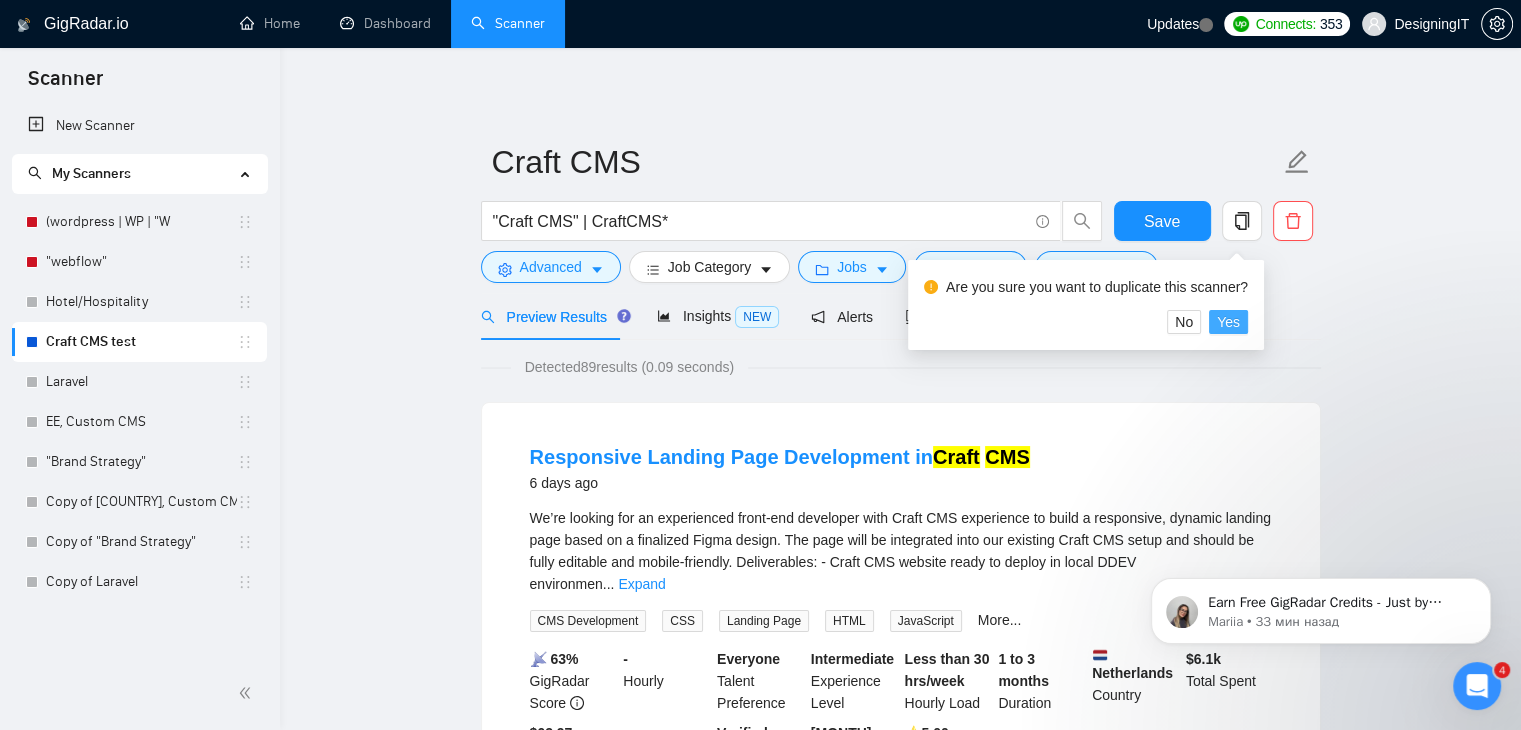 click on "Yes" at bounding box center [1228, 322] 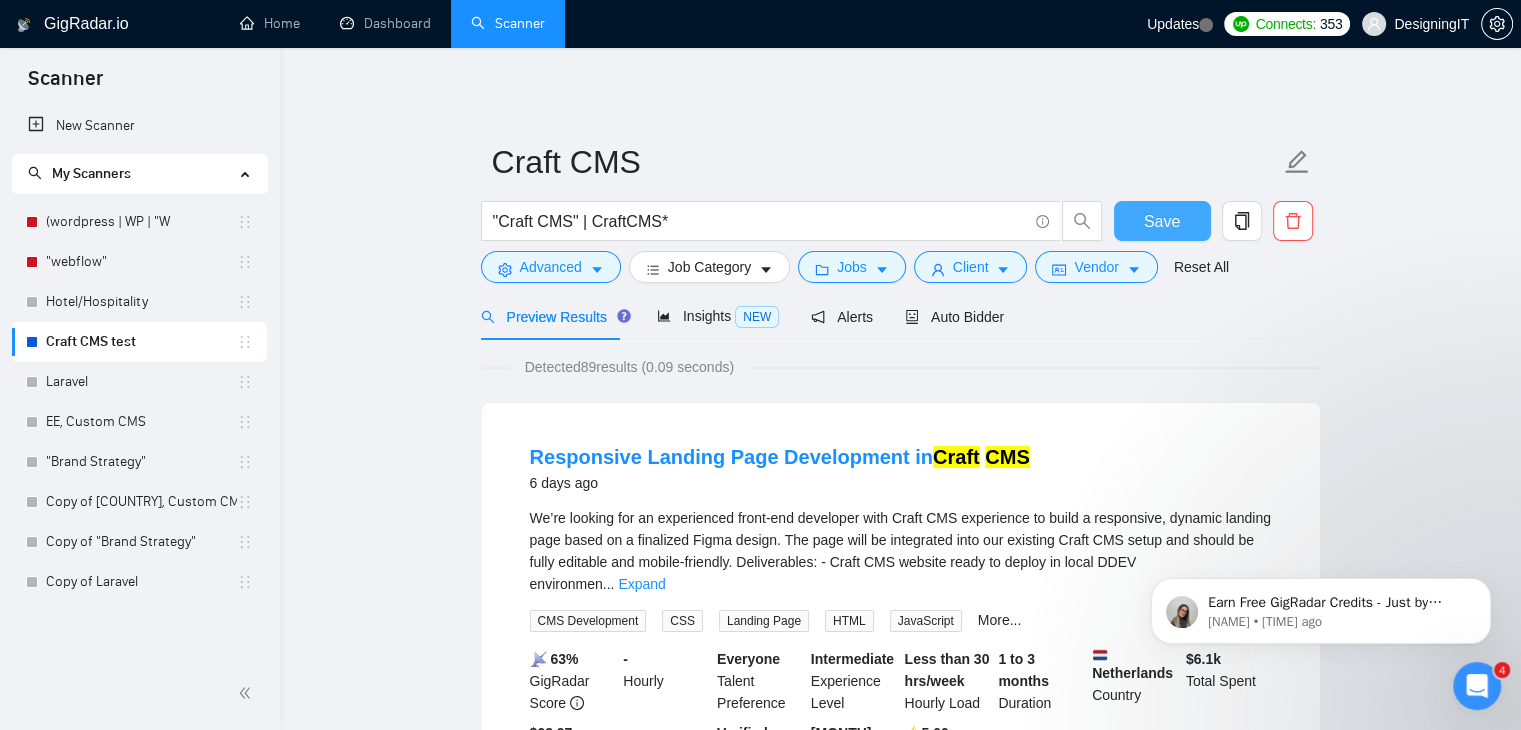 click on "Save" at bounding box center [1162, 221] 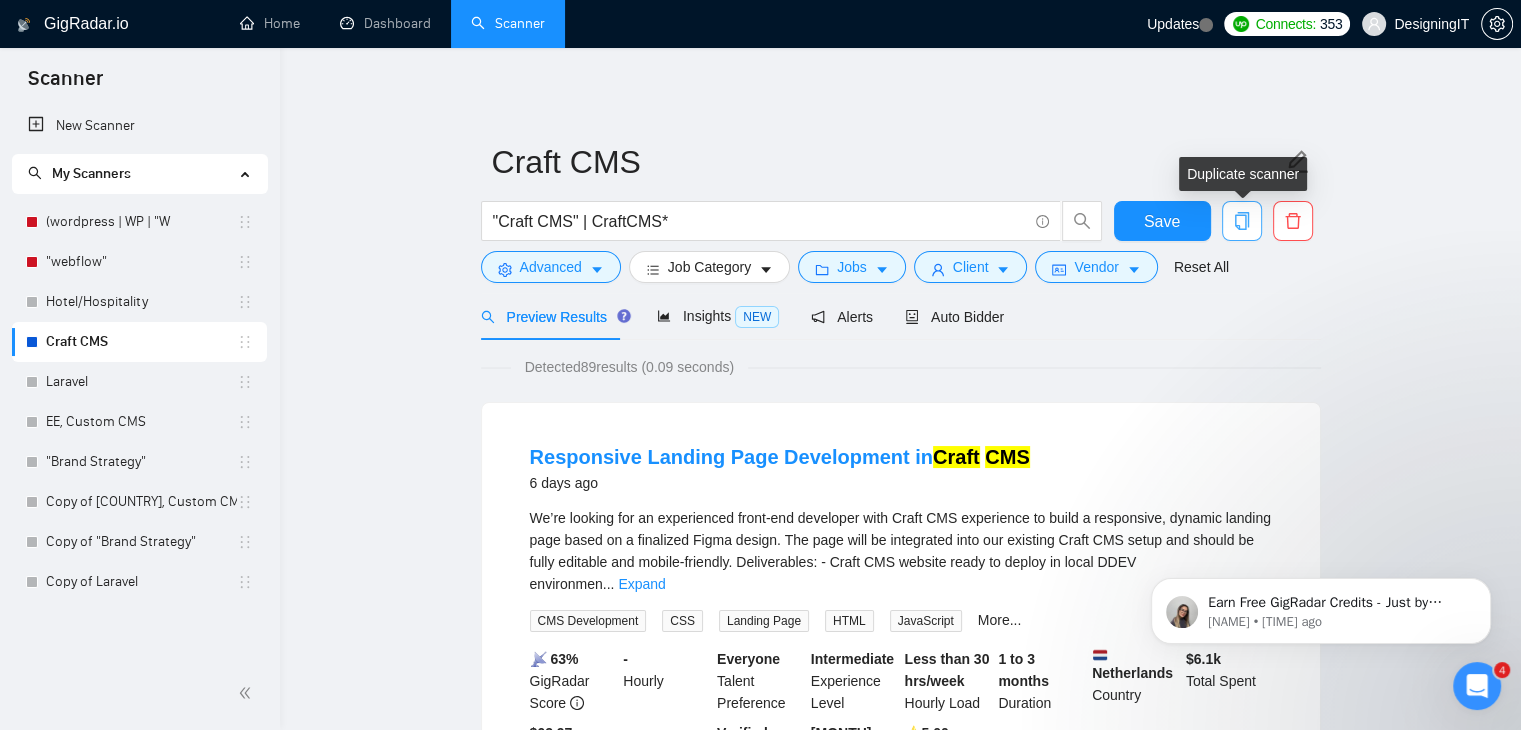 click 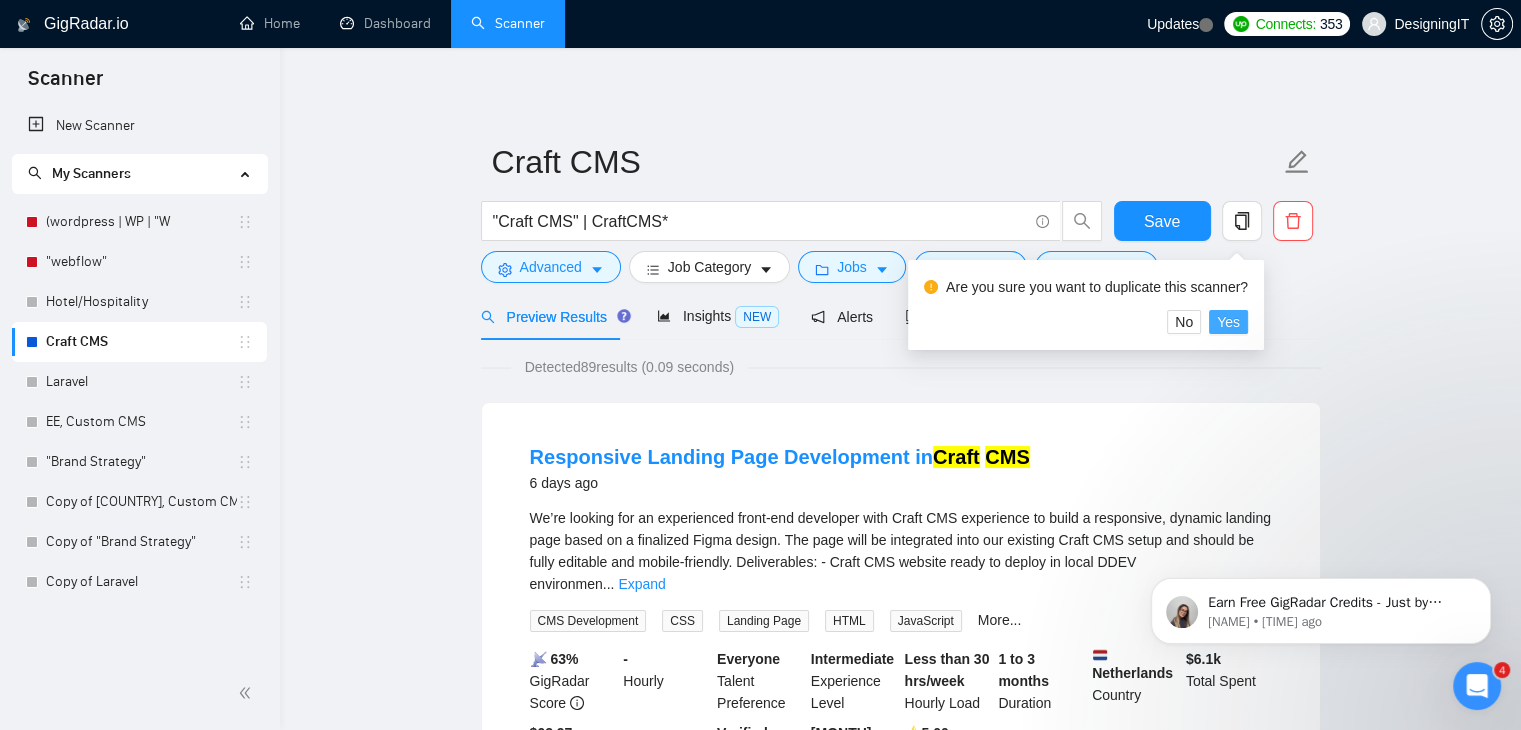 click on "Yes" at bounding box center [1228, 322] 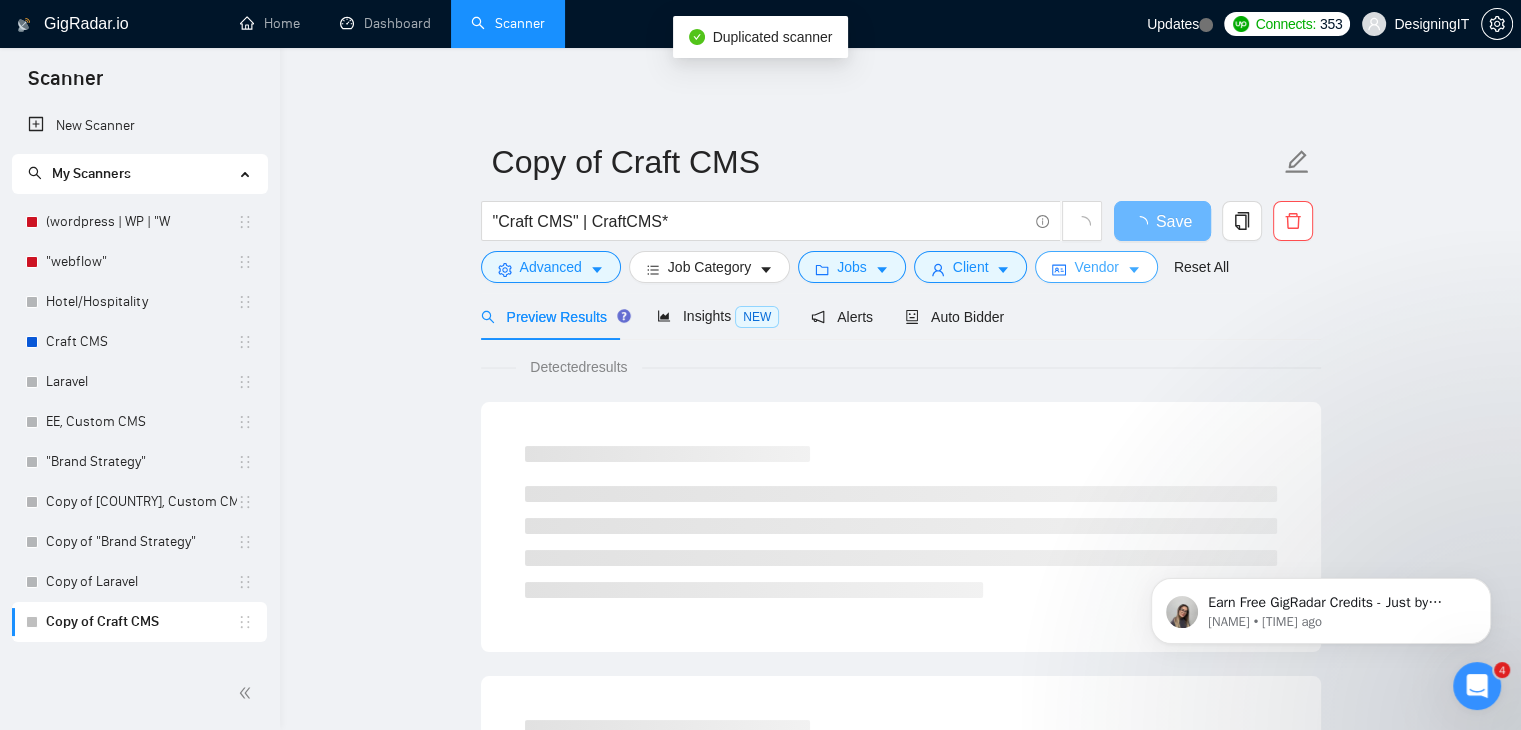 click on "Vendor" at bounding box center [1096, 267] 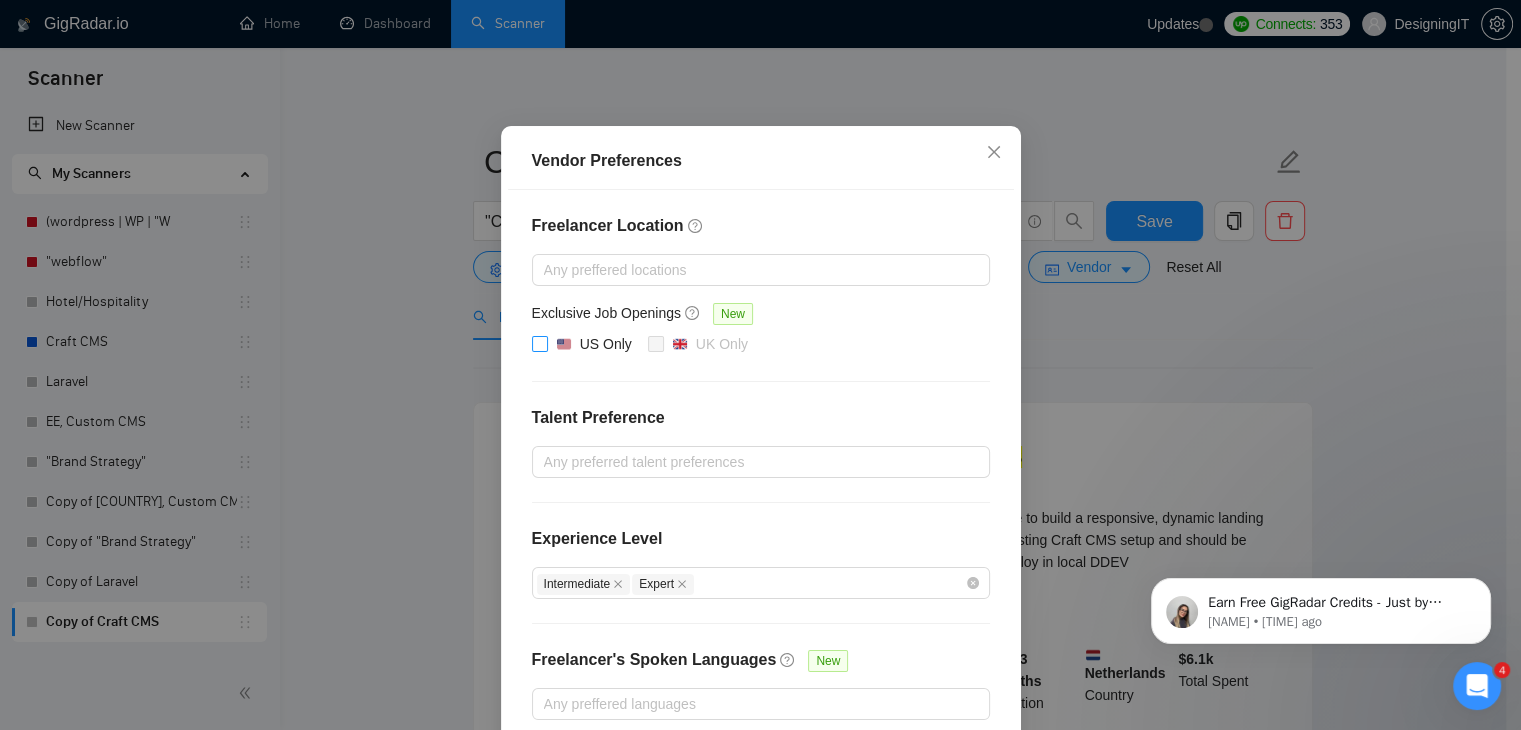 click on "US Only" at bounding box center [539, 343] 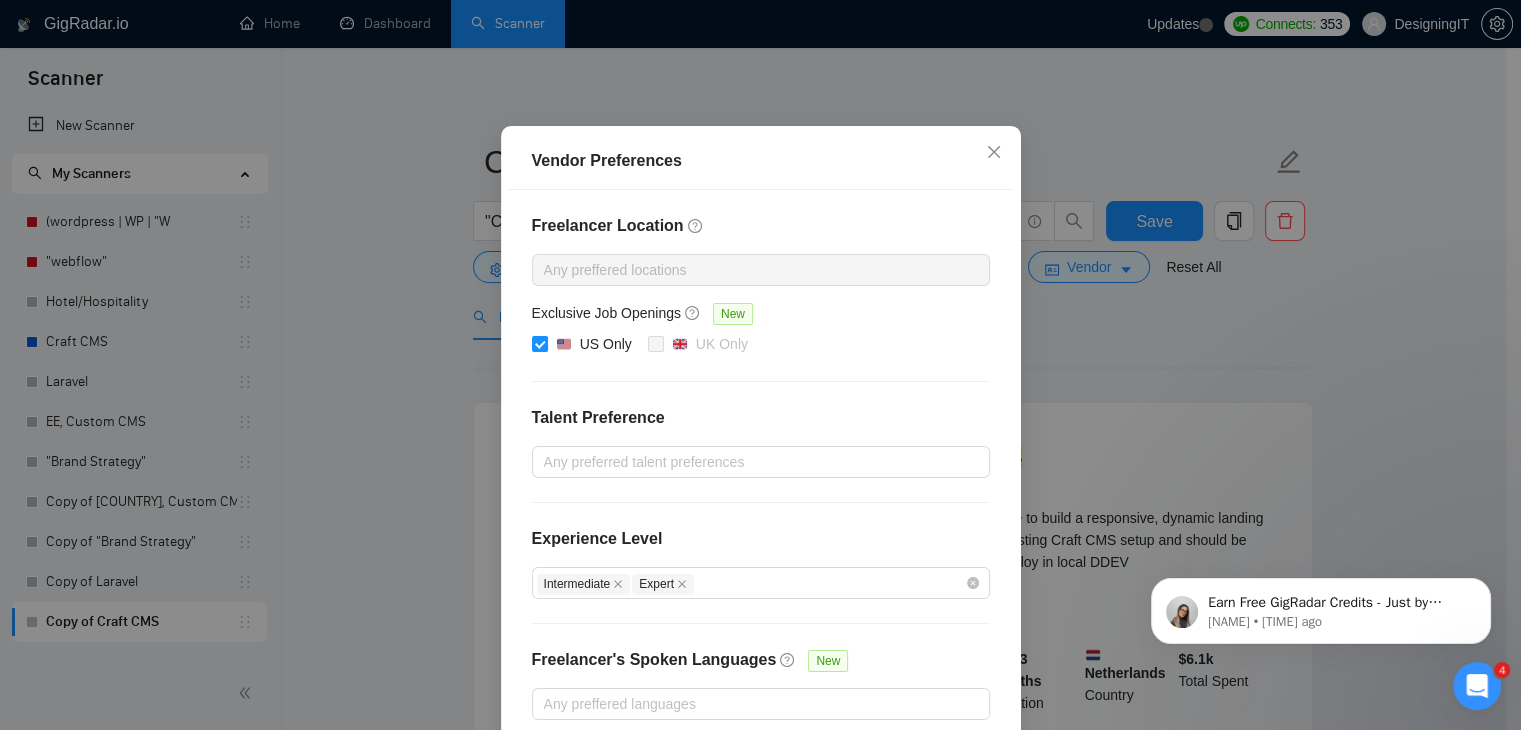 click on "Vendor Preferences Freelancer Location     Any preffered locations Exclusive Job Openings New US Only UK Only Talent Preference   Any preferred talent preferences Experience Level Intermediate Expert   Freelancer's Spoken Languages New   Any preffered languages Reset OK" at bounding box center [760, 365] 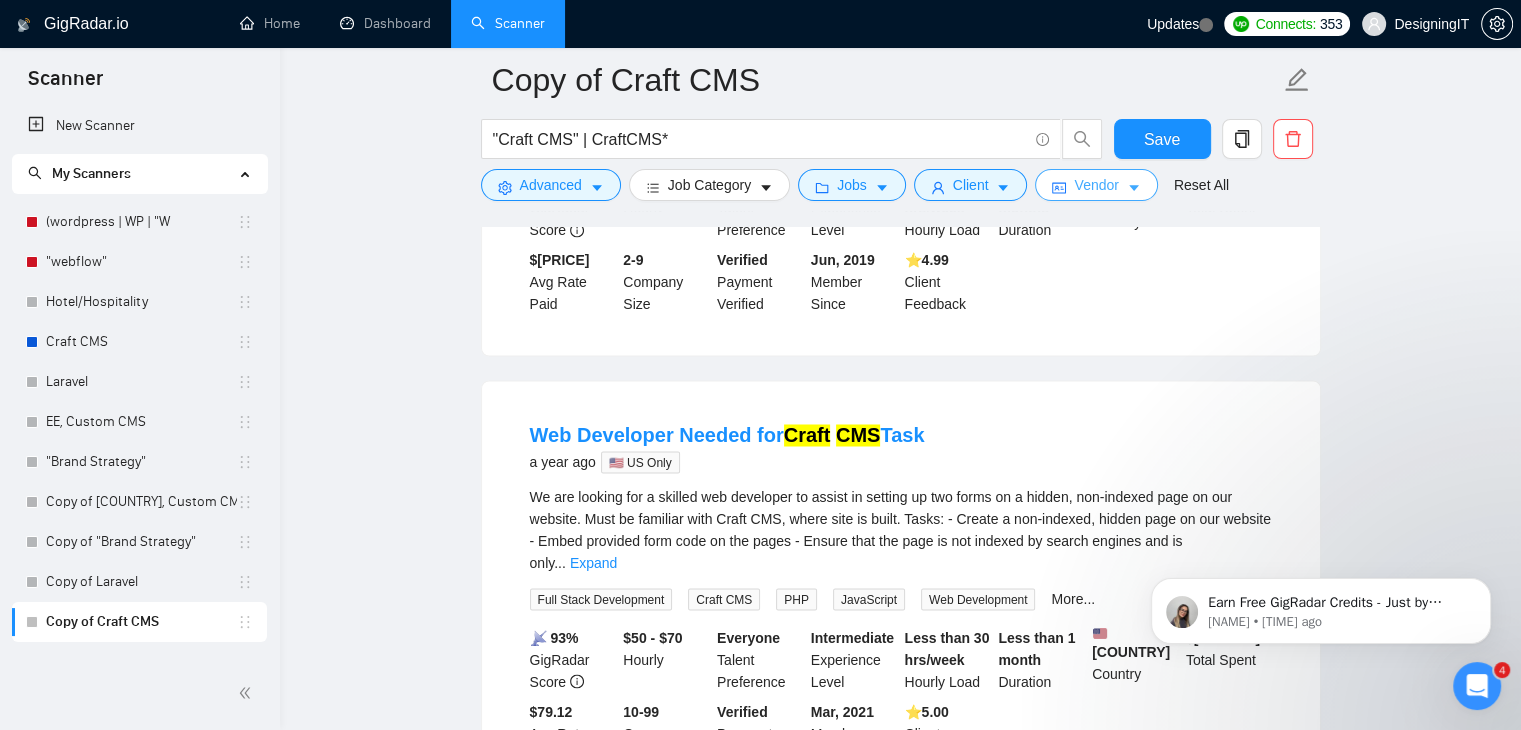 scroll, scrollTop: 3359, scrollLeft: 0, axis: vertical 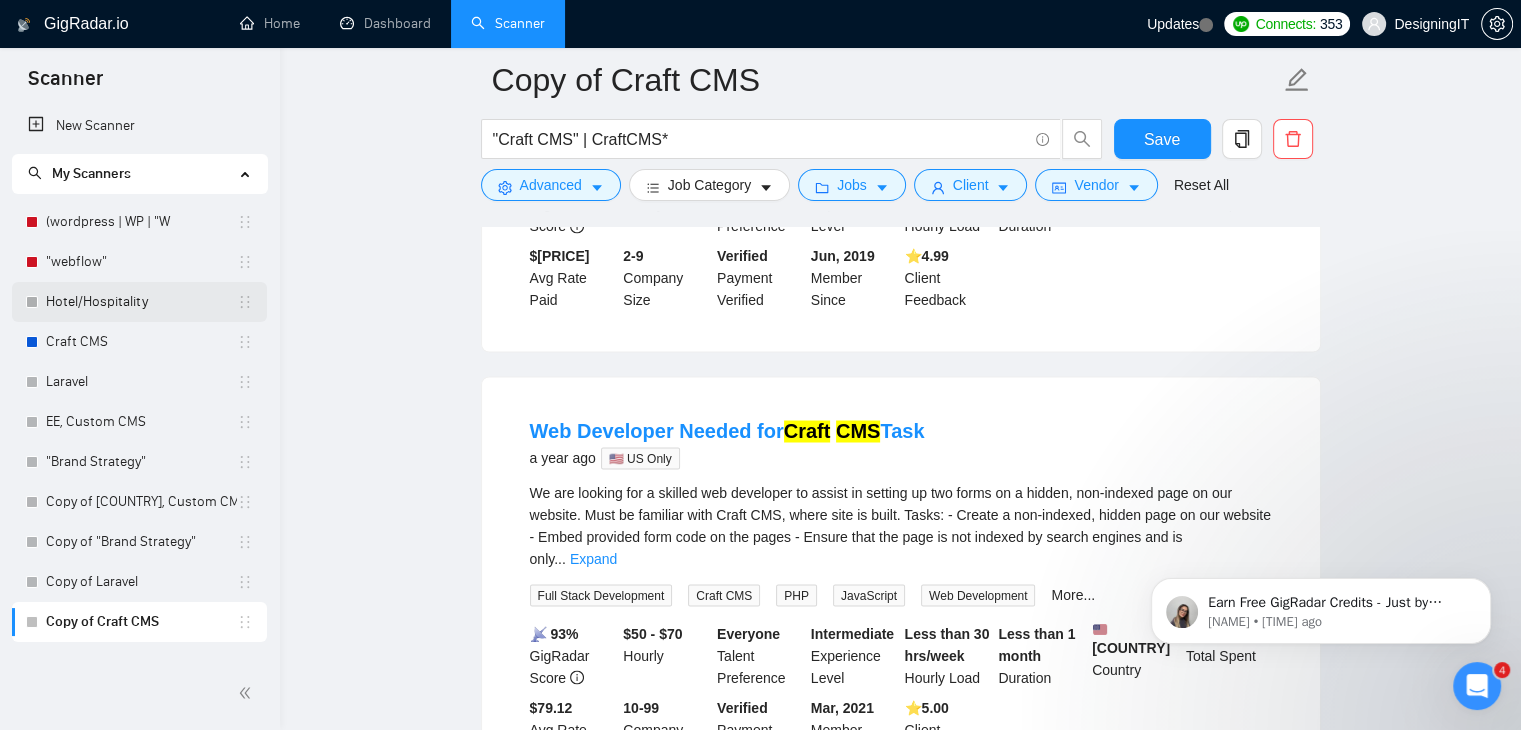 click on "Hotel/Hospitality" at bounding box center [141, 302] 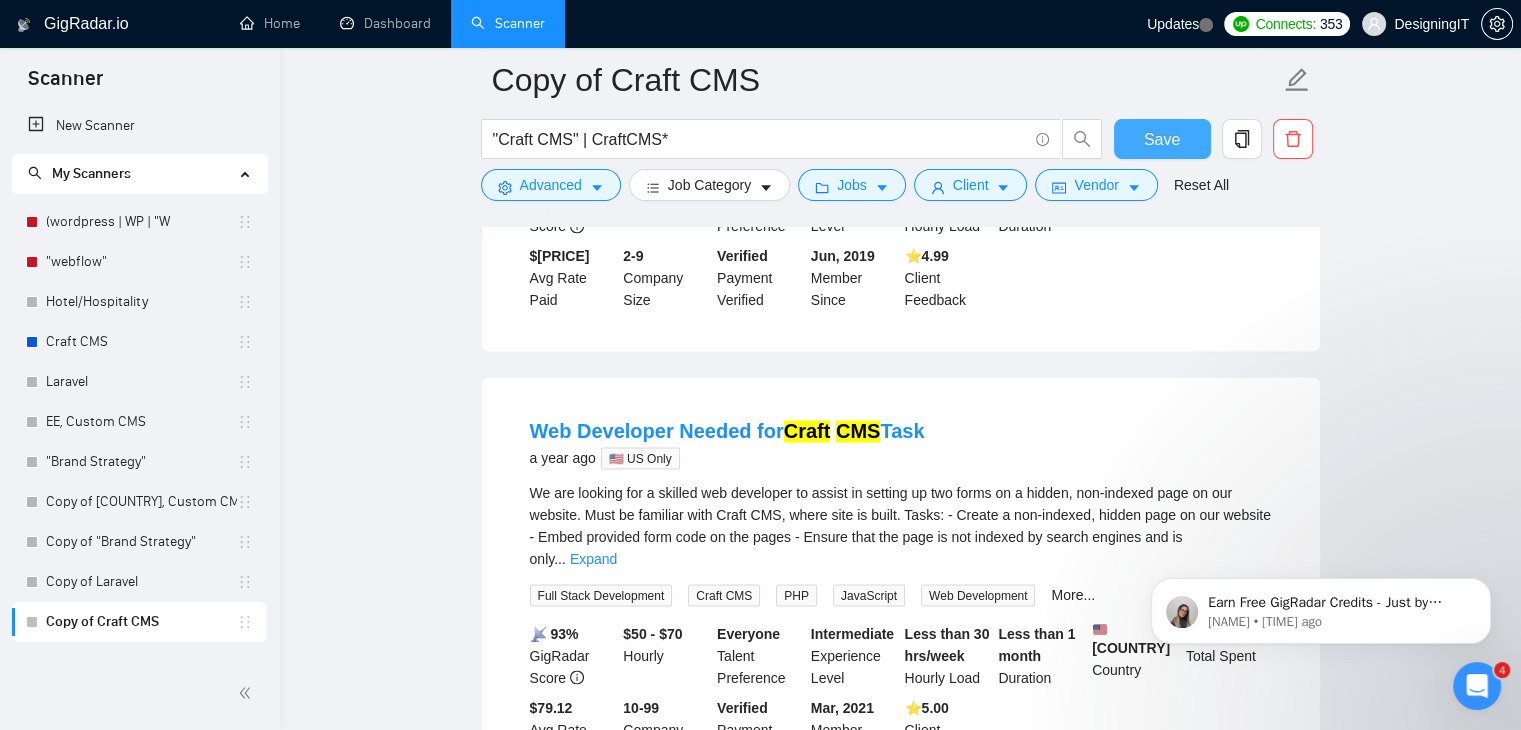 click on "Save" at bounding box center (1162, 139) 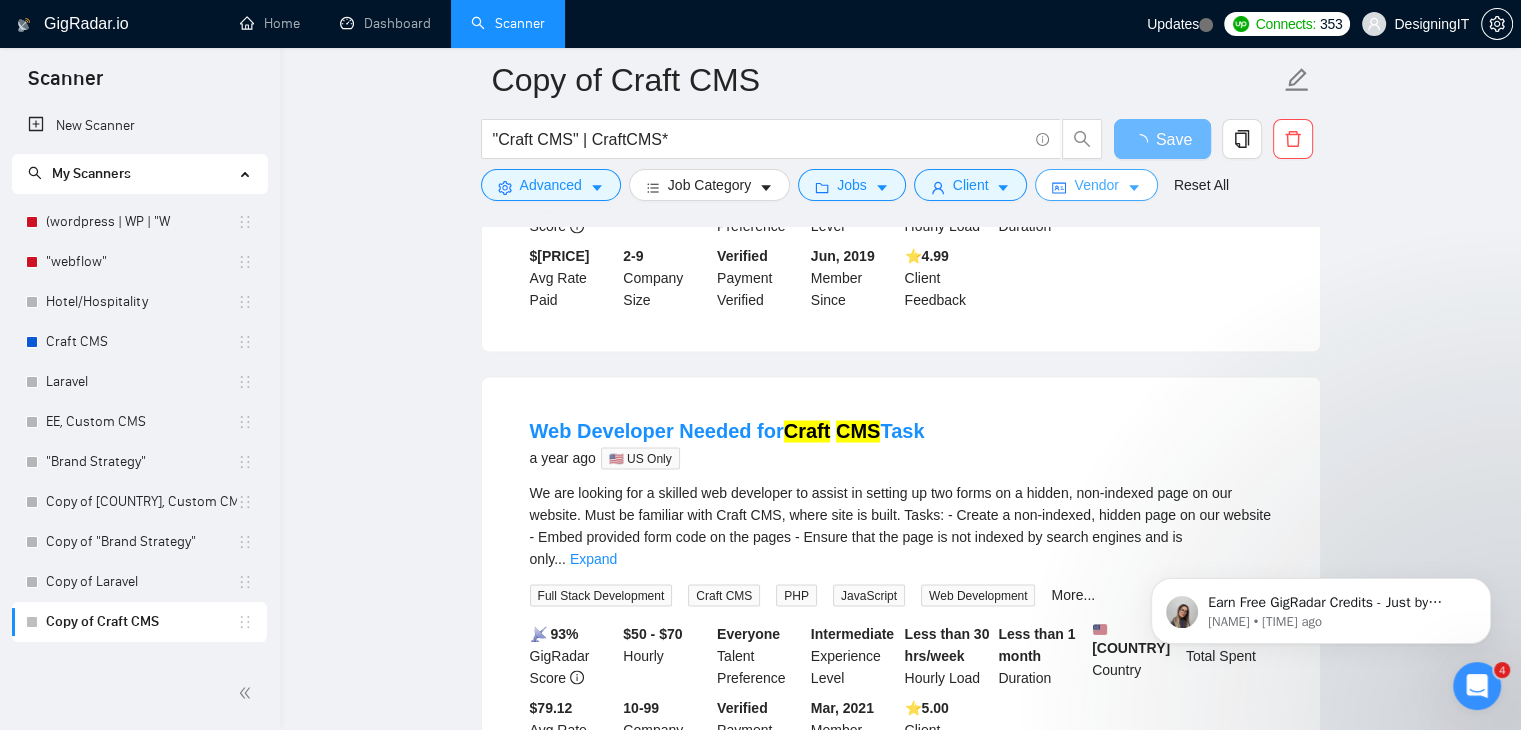 click on "Vendor" at bounding box center (1096, 185) 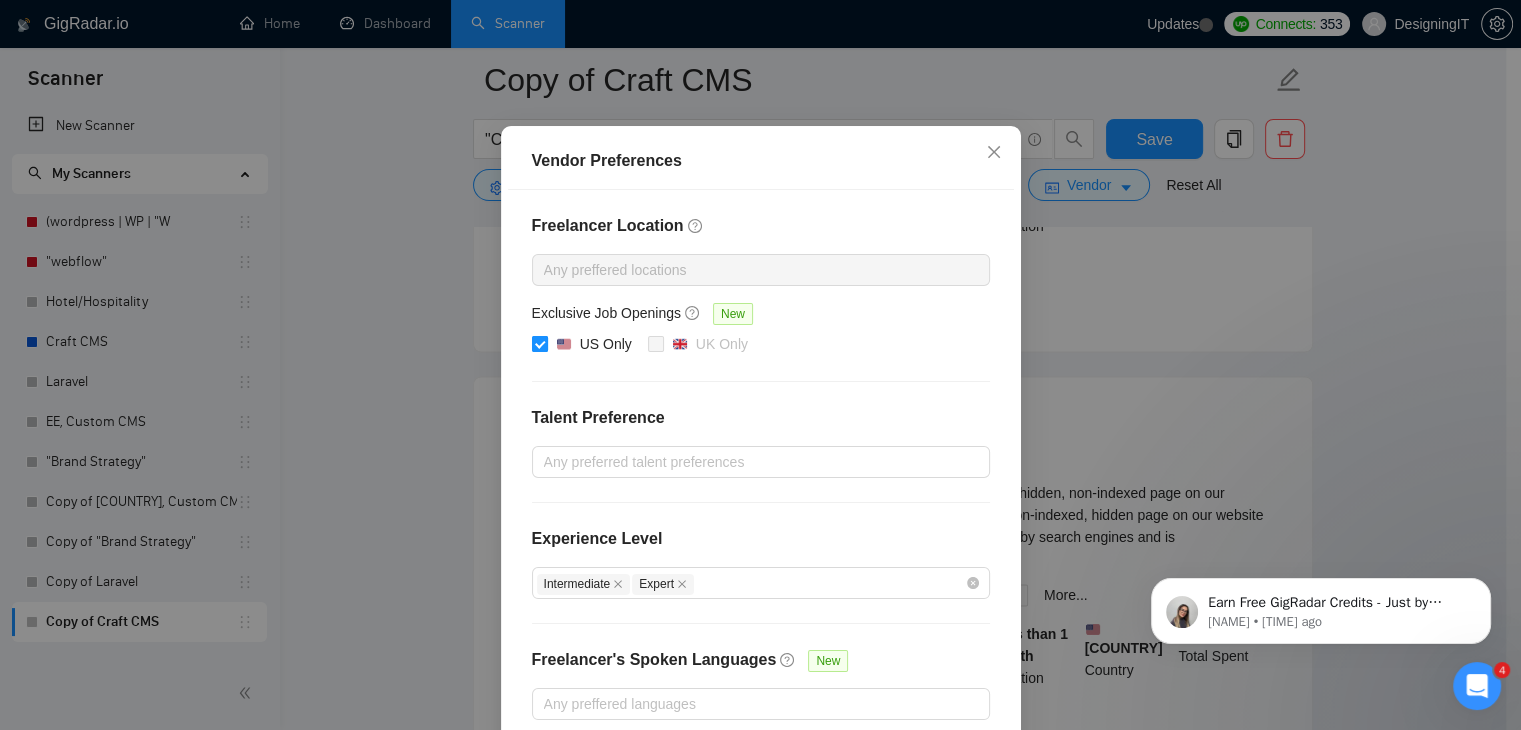 click on "US Only" at bounding box center [594, 345] 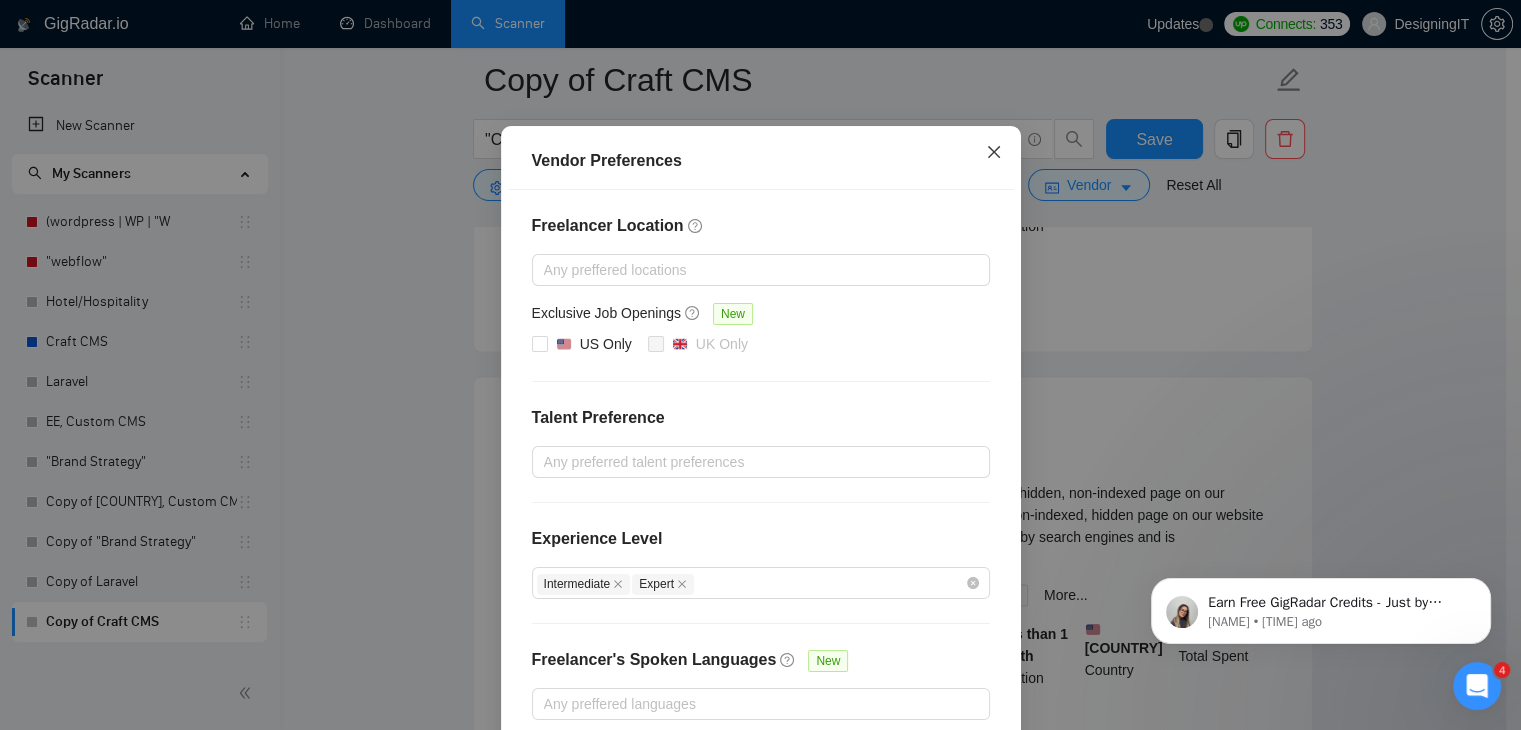 click 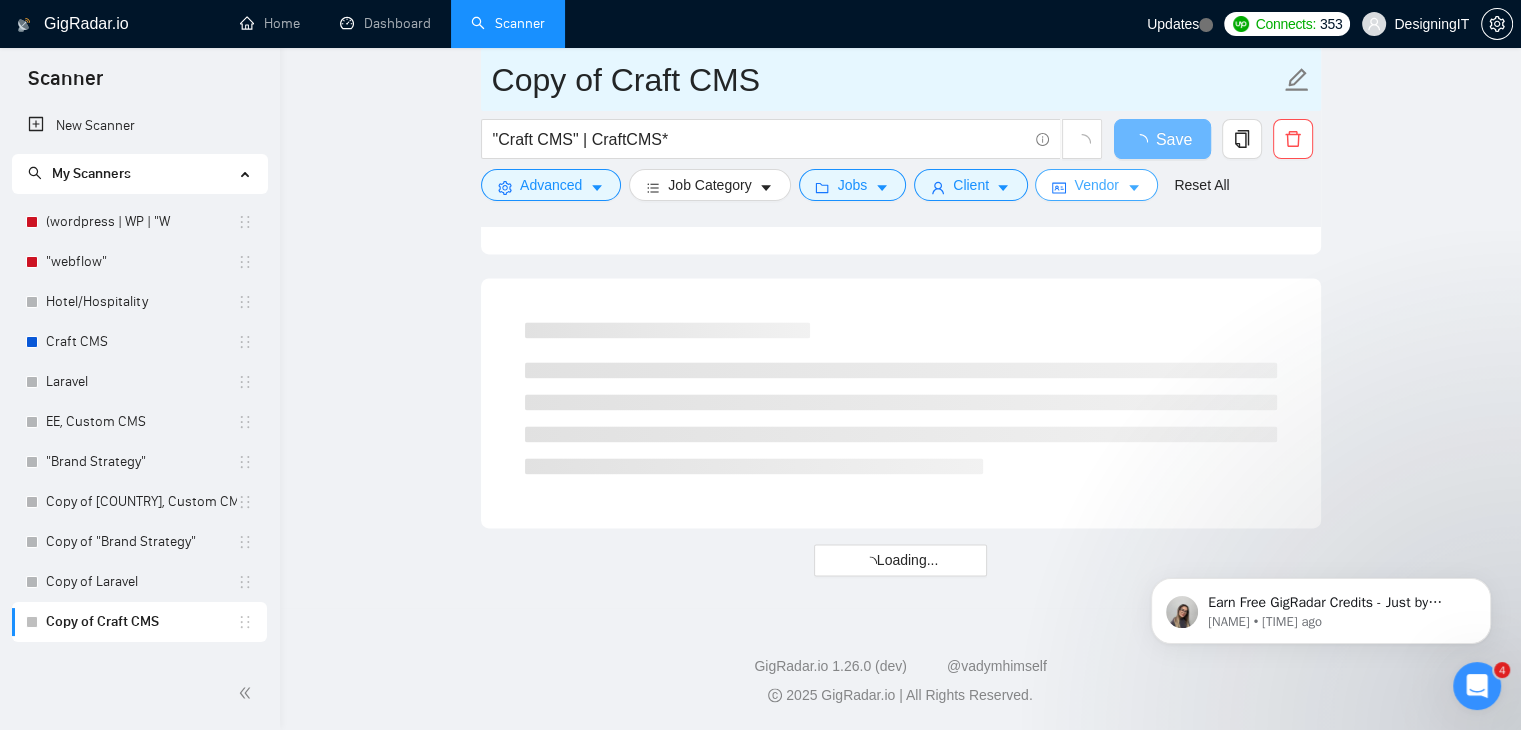 scroll, scrollTop: 2607, scrollLeft: 0, axis: vertical 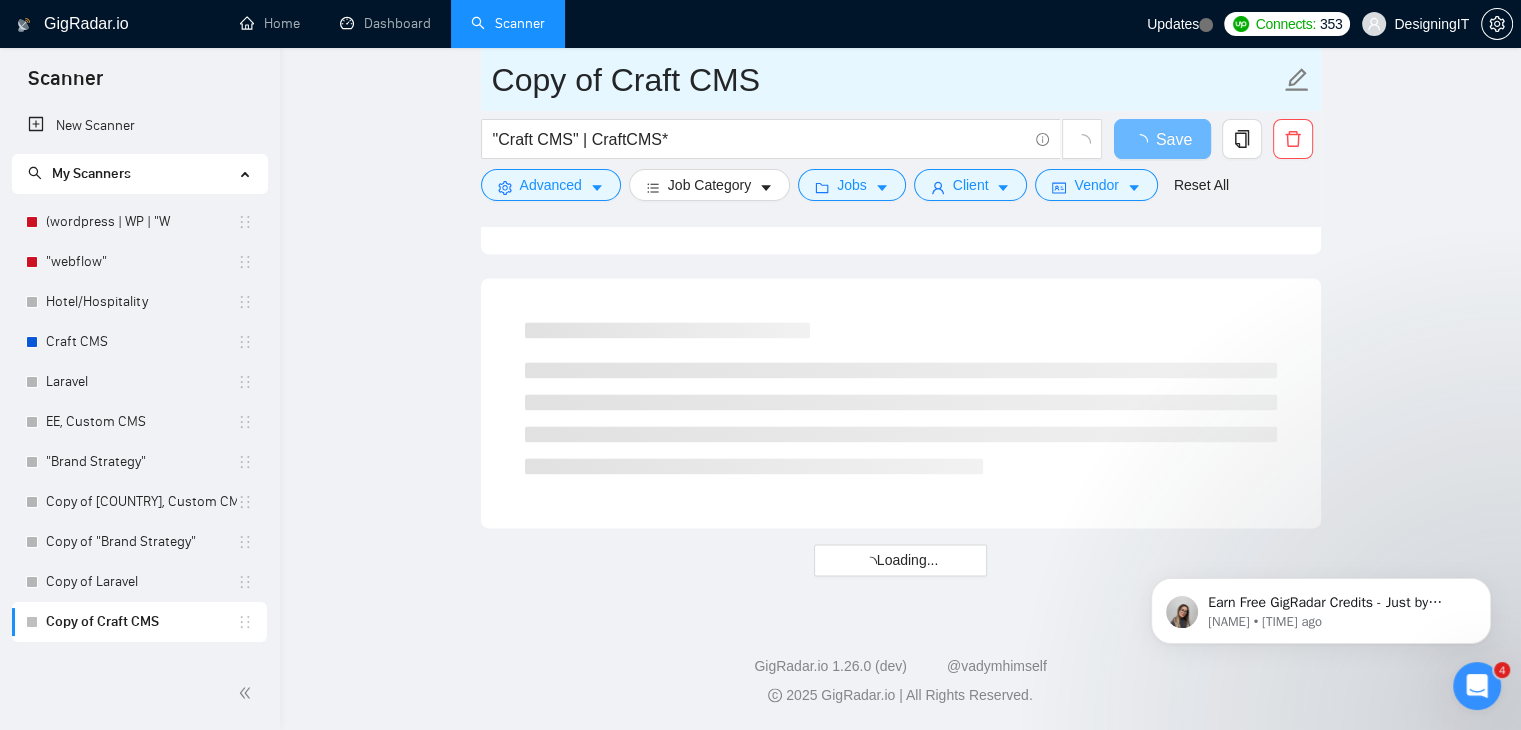 click on "Copy of Craft CMS" at bounding box center (886, 80) 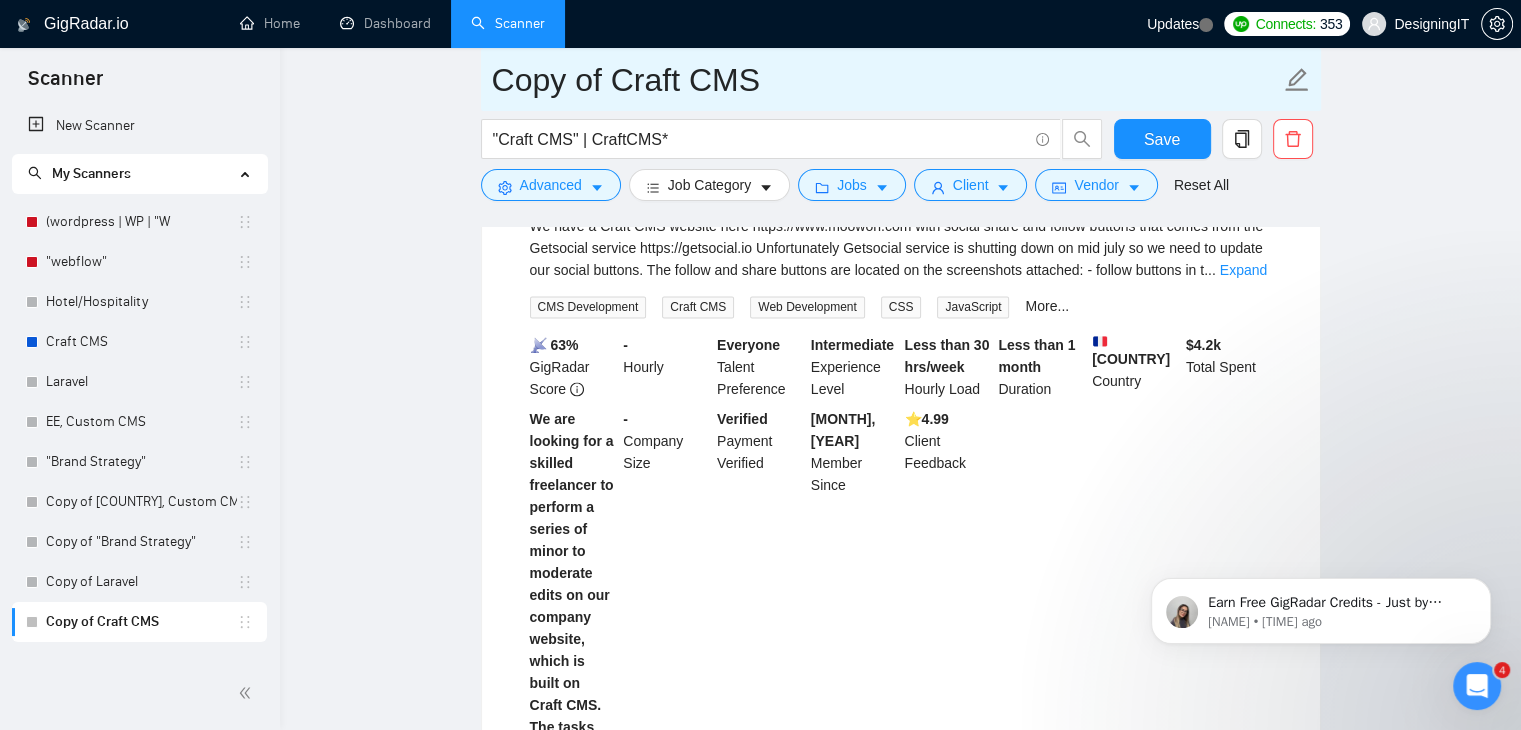 drag, startPoint x: 564, startPoint y: 81, endPoint x: 494, endPoint y: 92, distance: 70.85902 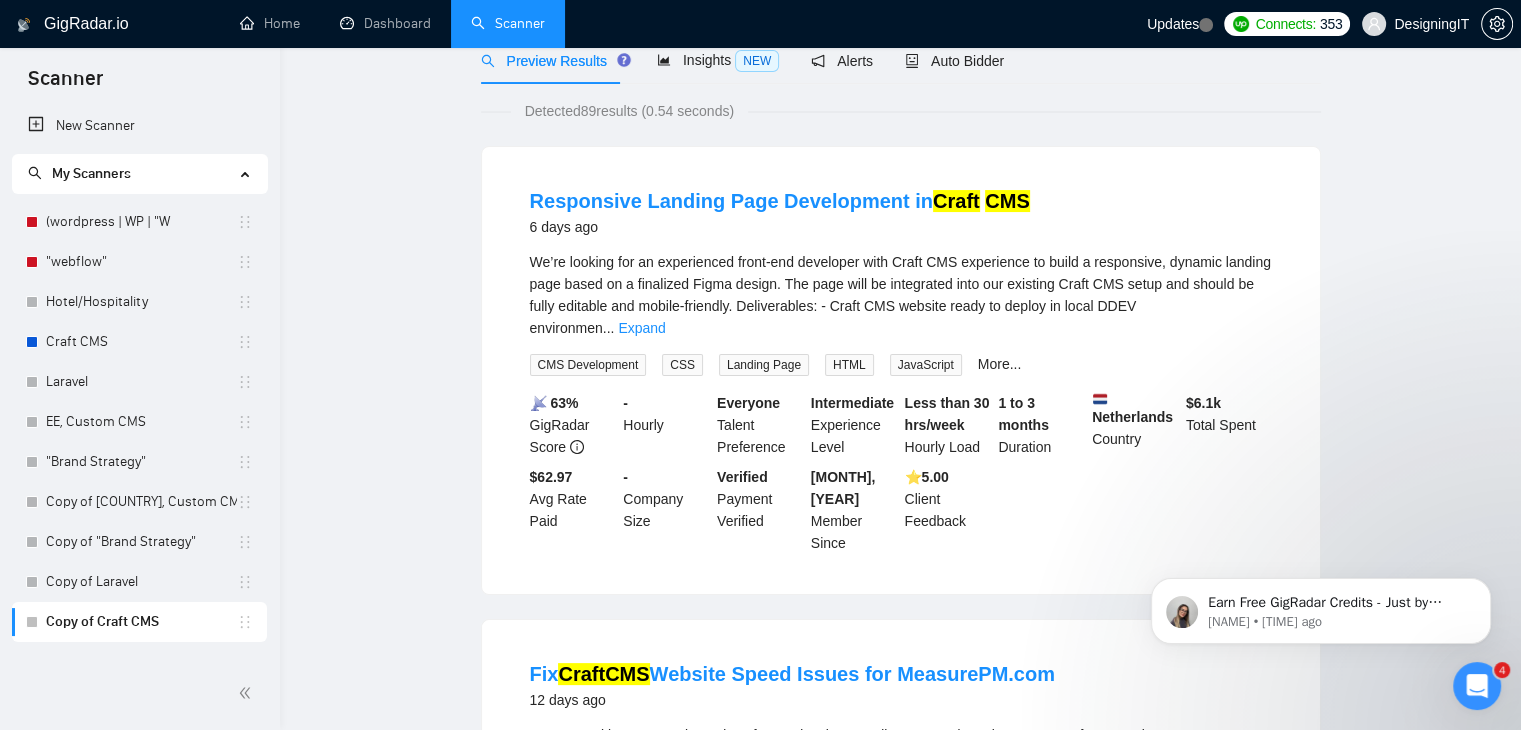 scroll, scrollTop: 0, scrollLeft: 0, axis: both 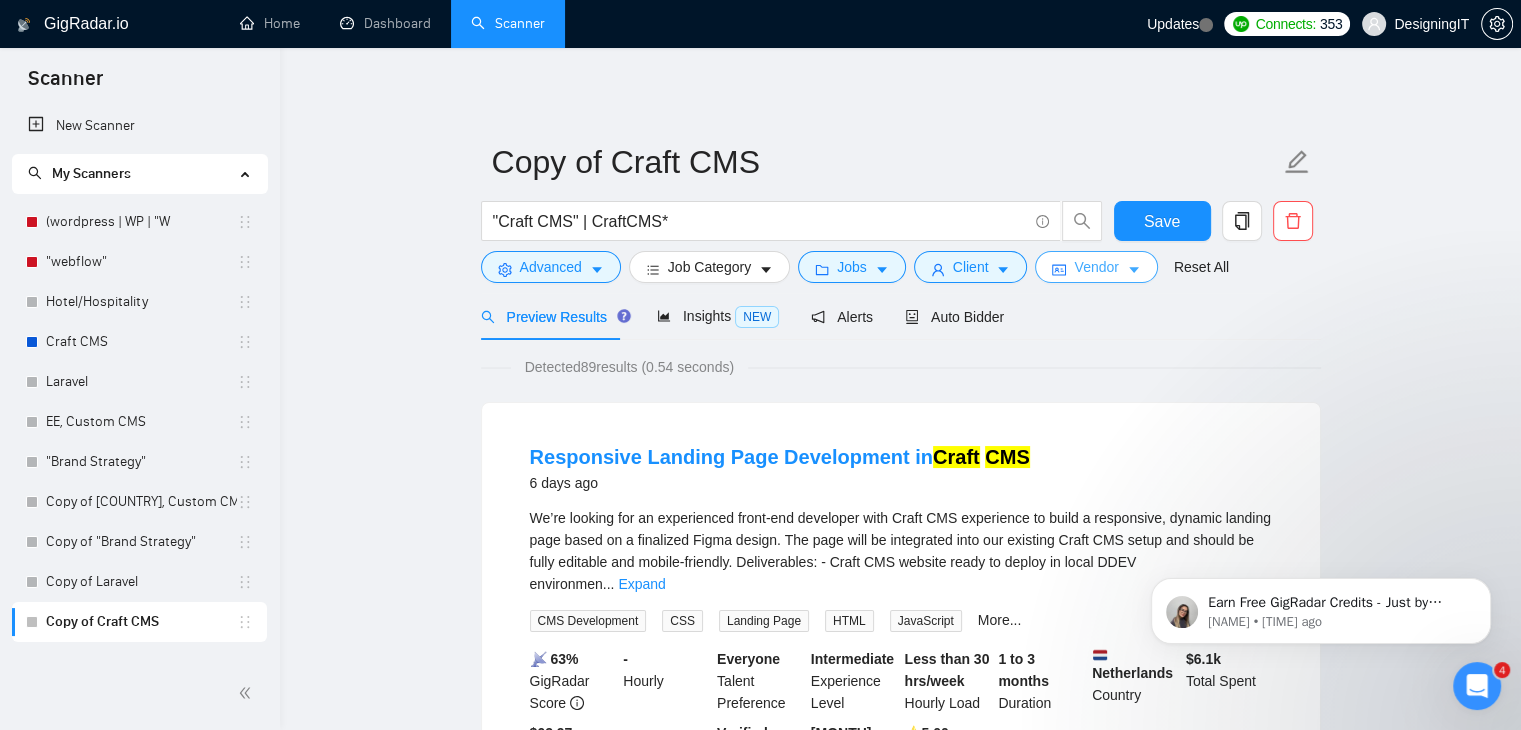 click on "Vendor" at bounding box center (1096, 267) 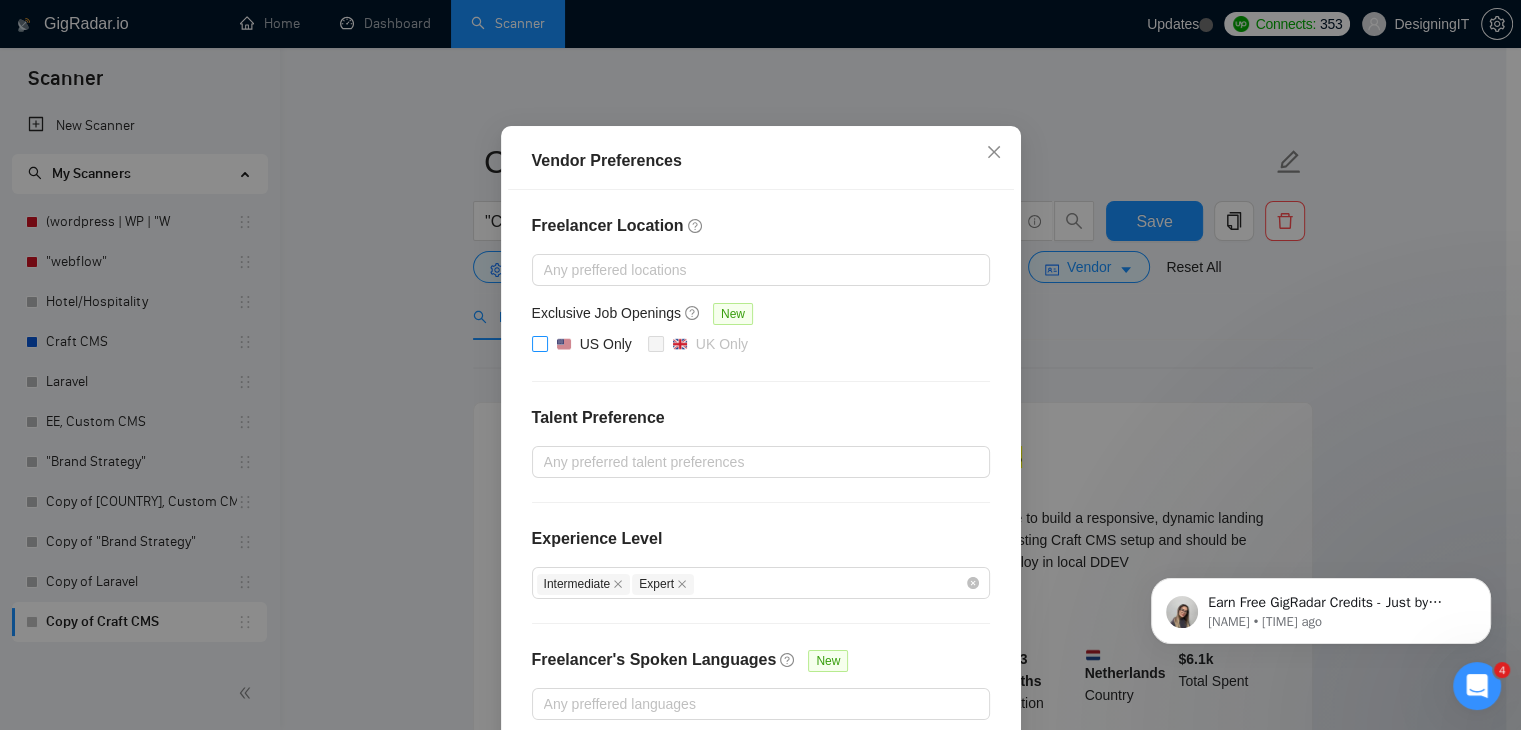 click at bounding box center (540, 344) 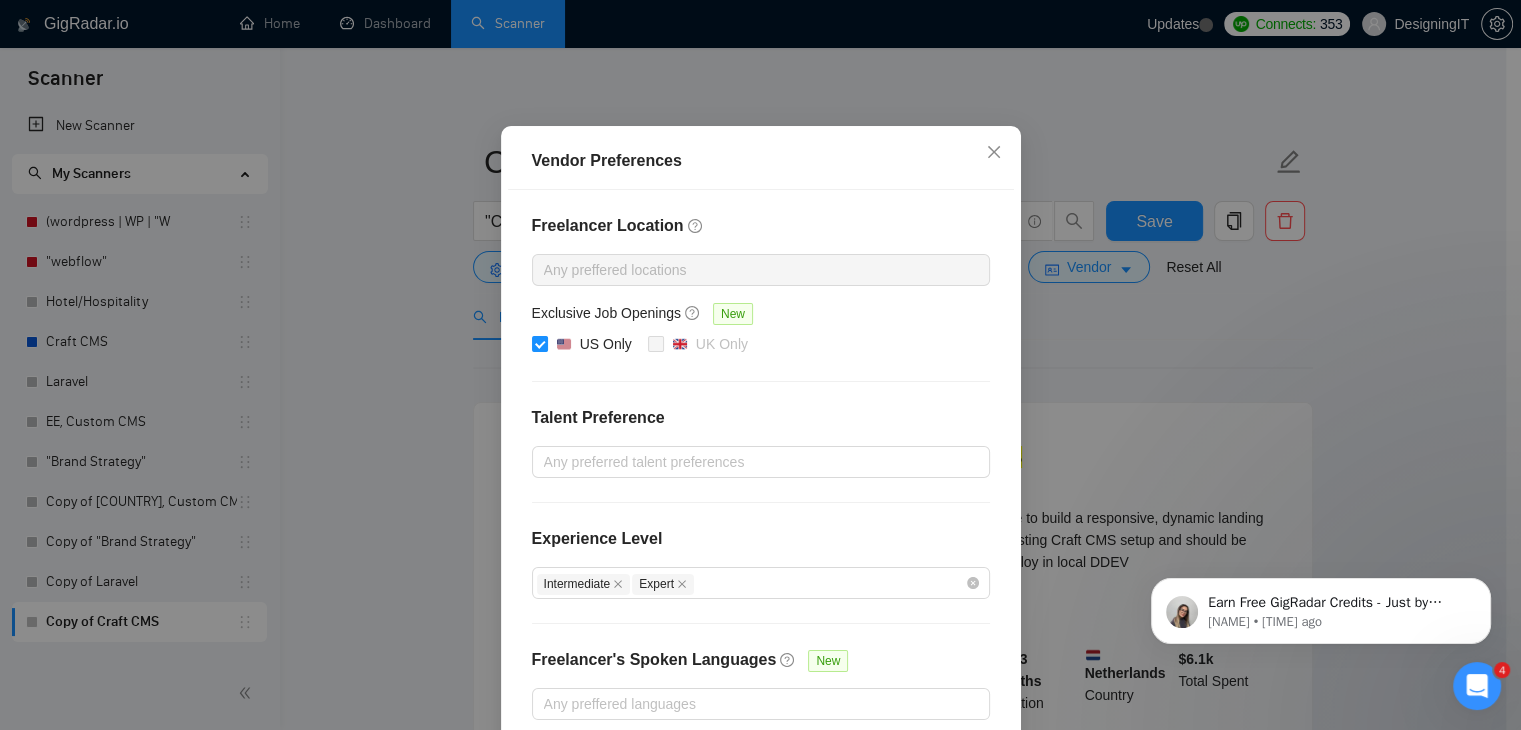 click on "Vendor Preferences Freelancer Location     Any preffered locations Exclusive Job Openings New US Only UK Only Talent Preference   Any preferred talent preferences Experience Level Intermediate Expert   Freelancer's Spoken Languages New   Any preffered languages Reset OK" at bounding box center (760, 365) 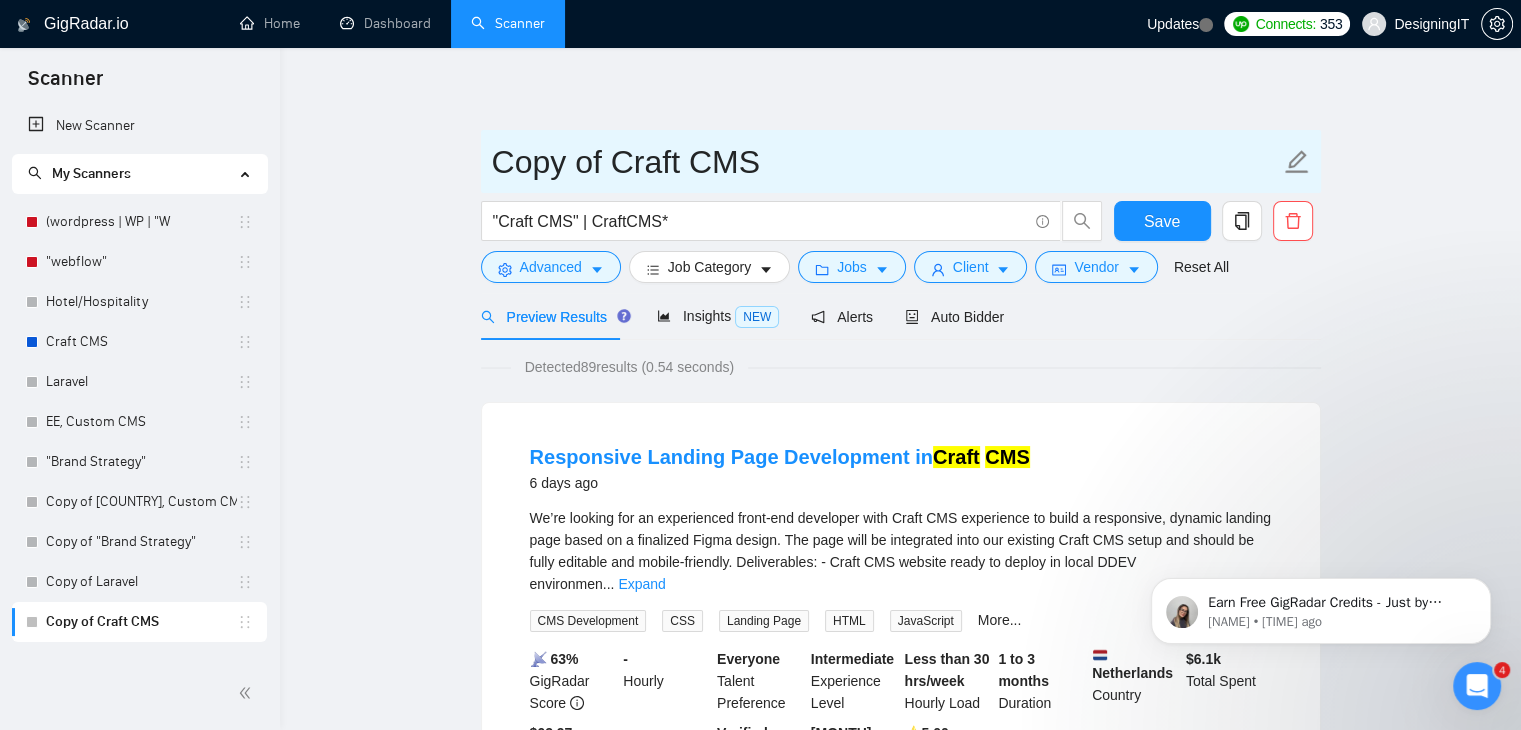 click on "Copy of Craft CMS" at bounding box center [886, 162] 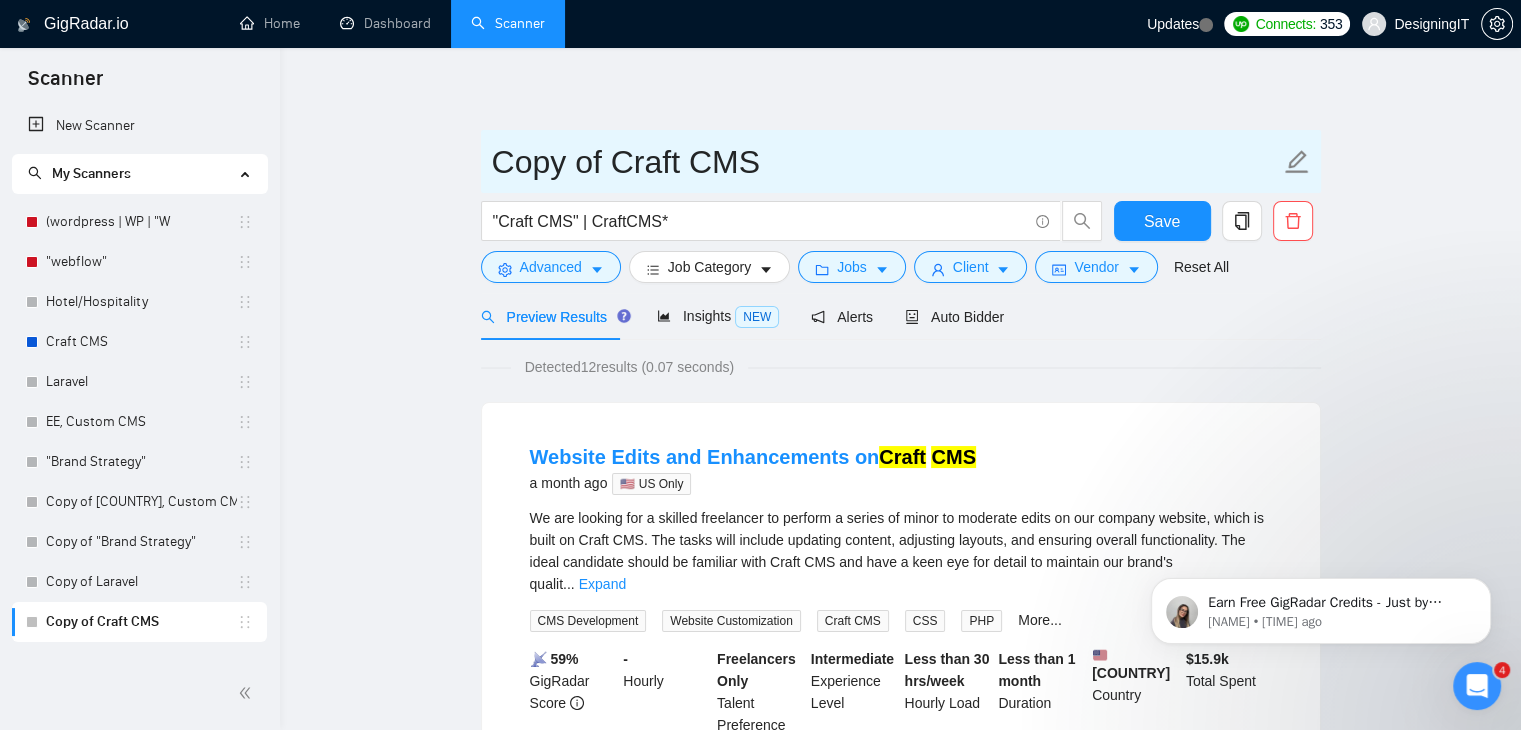 drag, startPoint x: 611, startPoint y: 165, endPoint x: 493, endPoint y: 158, distance: 118.20744 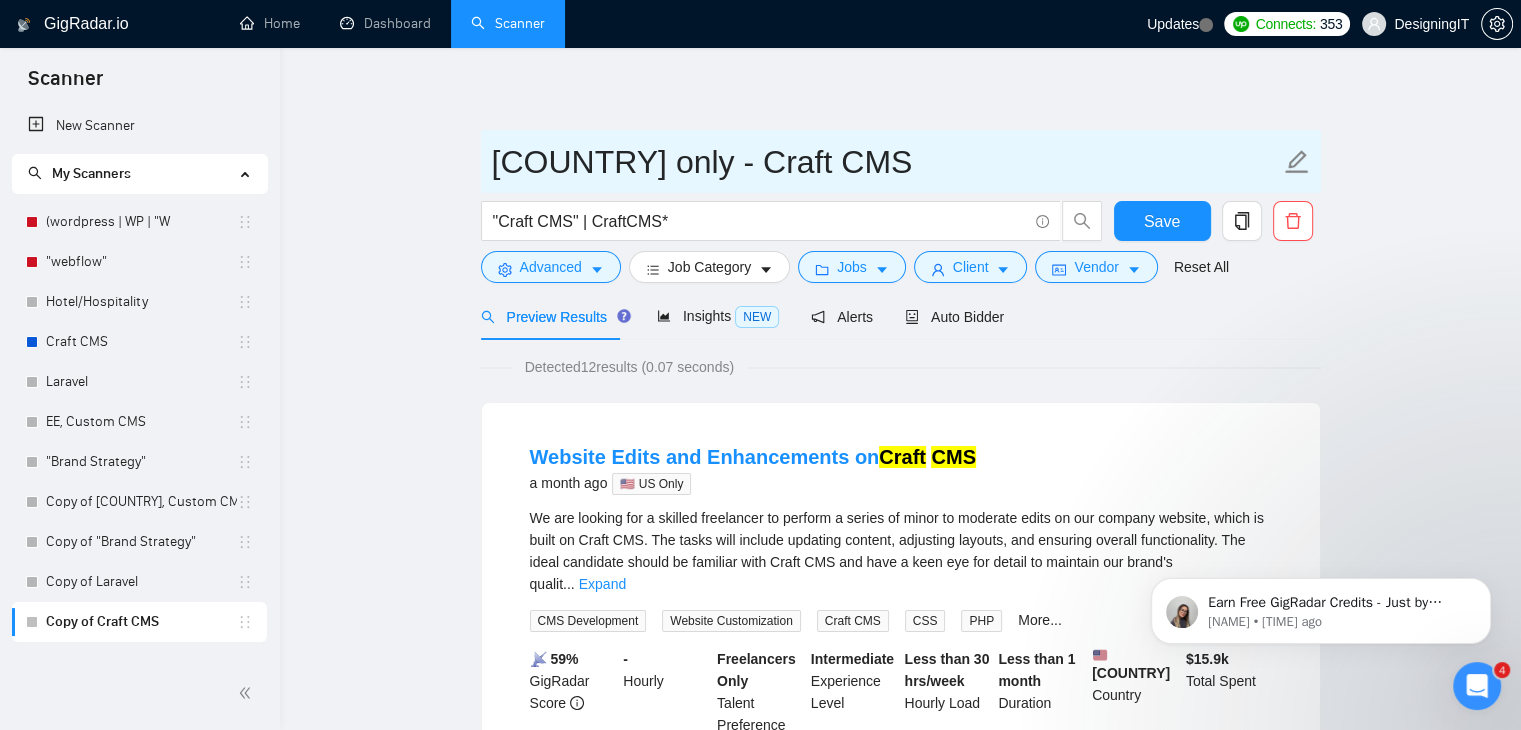 click on "[COUNTRY] only - Craft CMS" at bounding box center [886, 162] 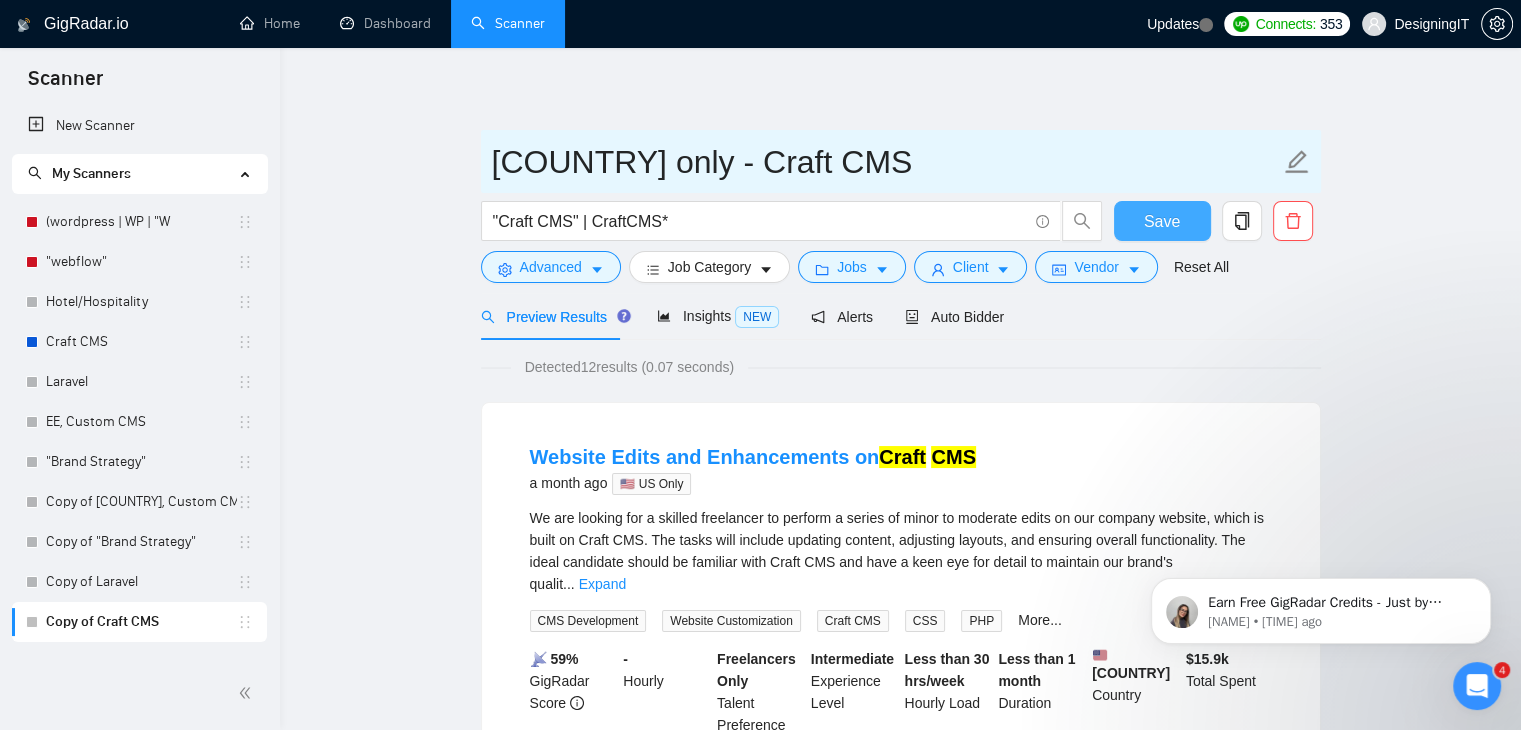 type on "[COUNTRY] only - Craft CMS" 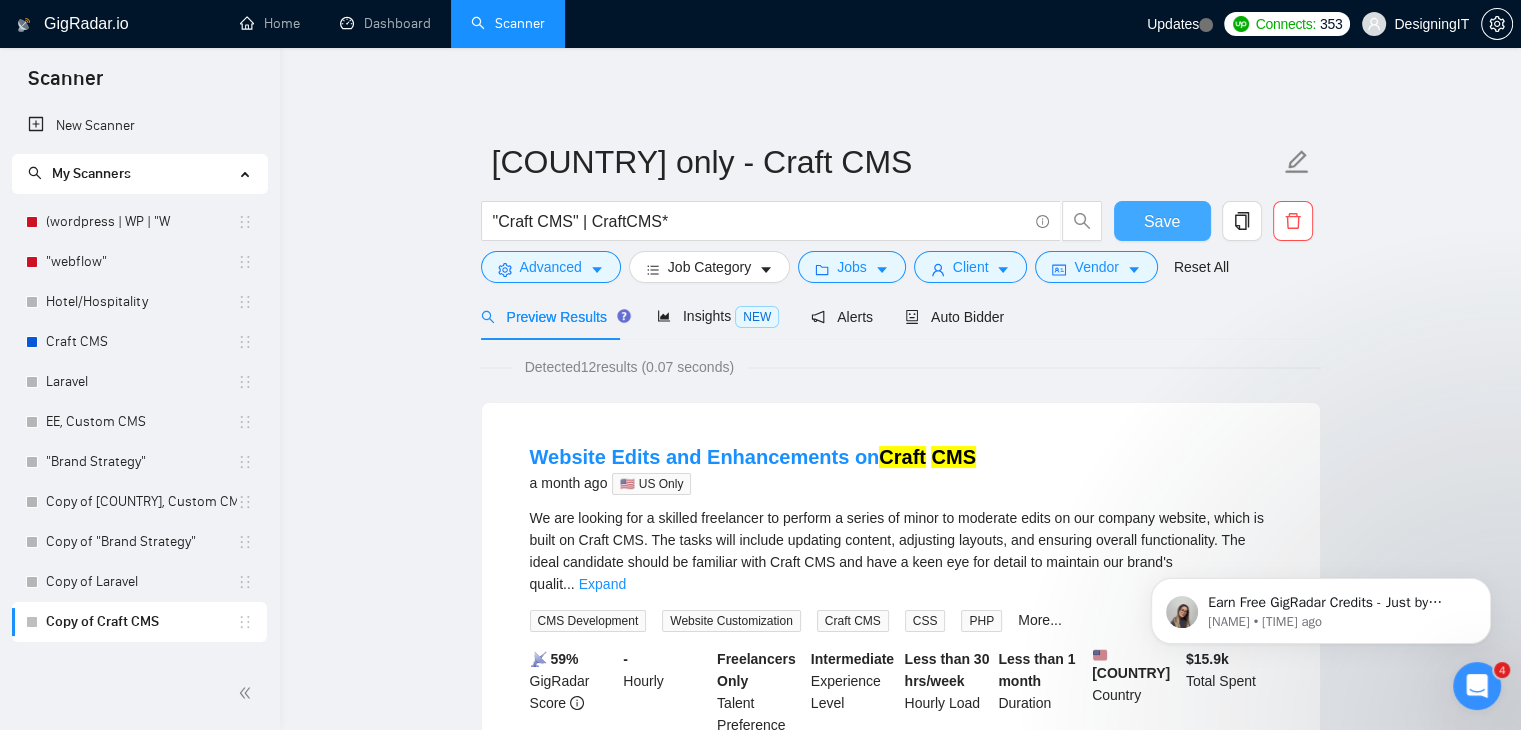 click on "Save" at bounding box center [1162, 221] 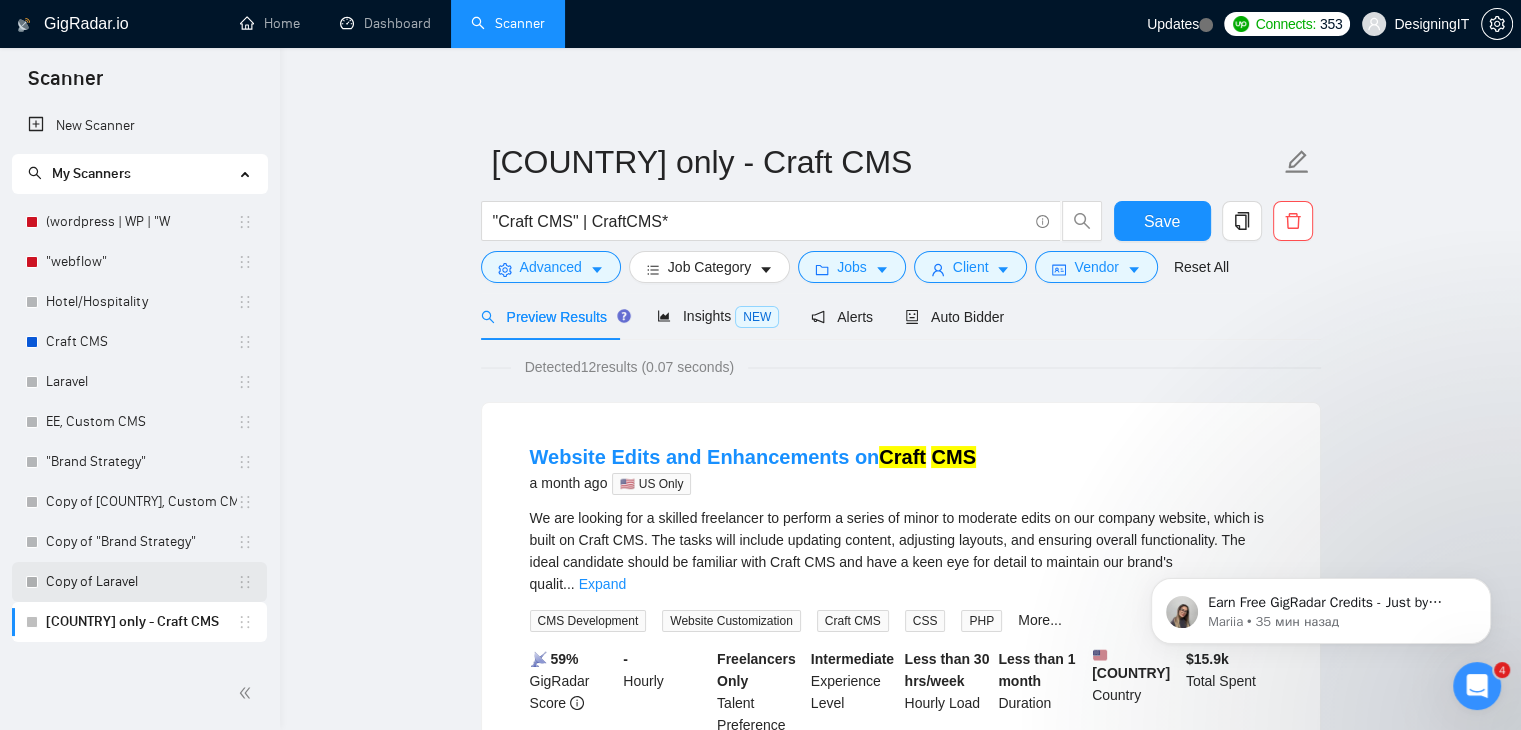click on "Copy of Laravel" at bounding box center [141, 582] 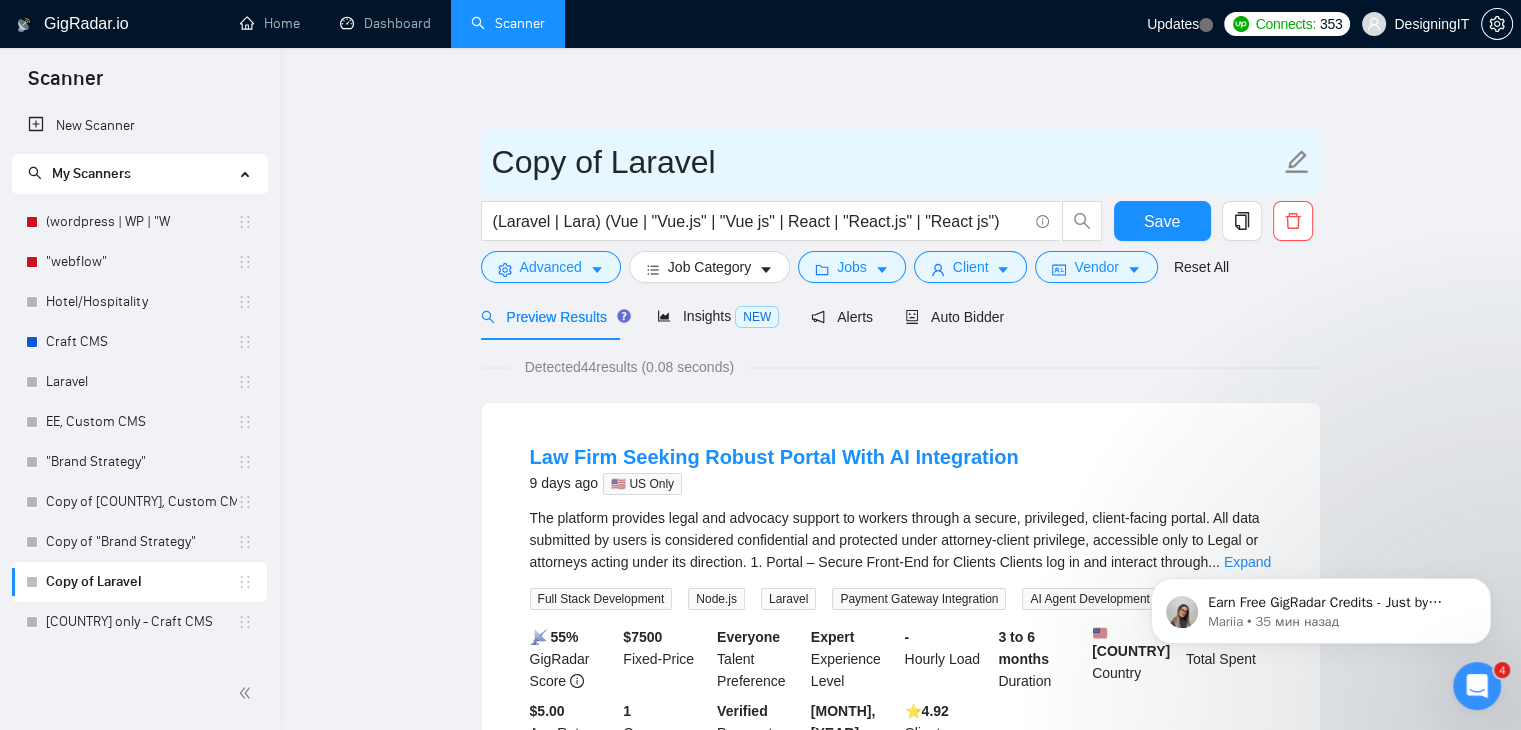 click on "Copy of Laravel" at bounding box center (886, 162) 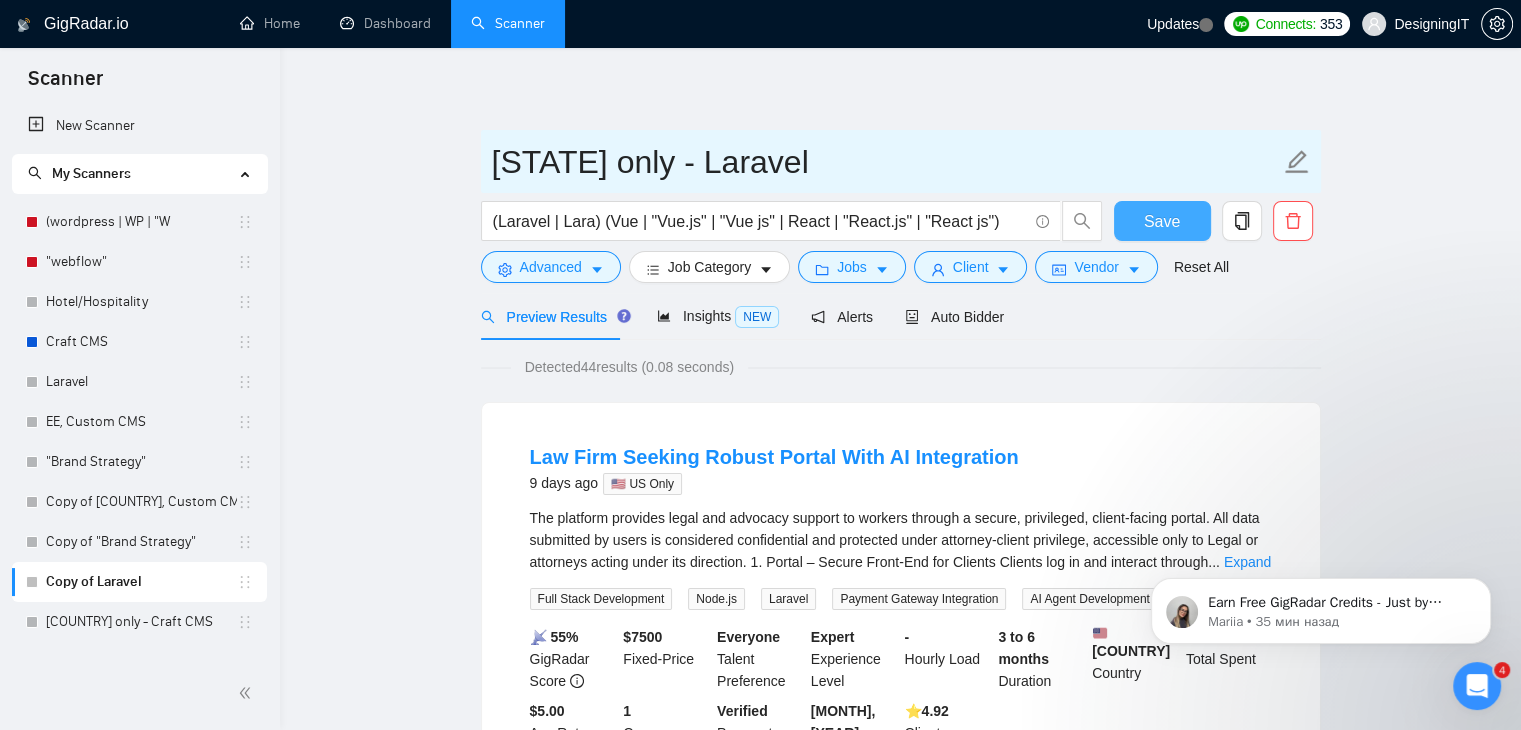 type on "[STATE] only - Laravel" 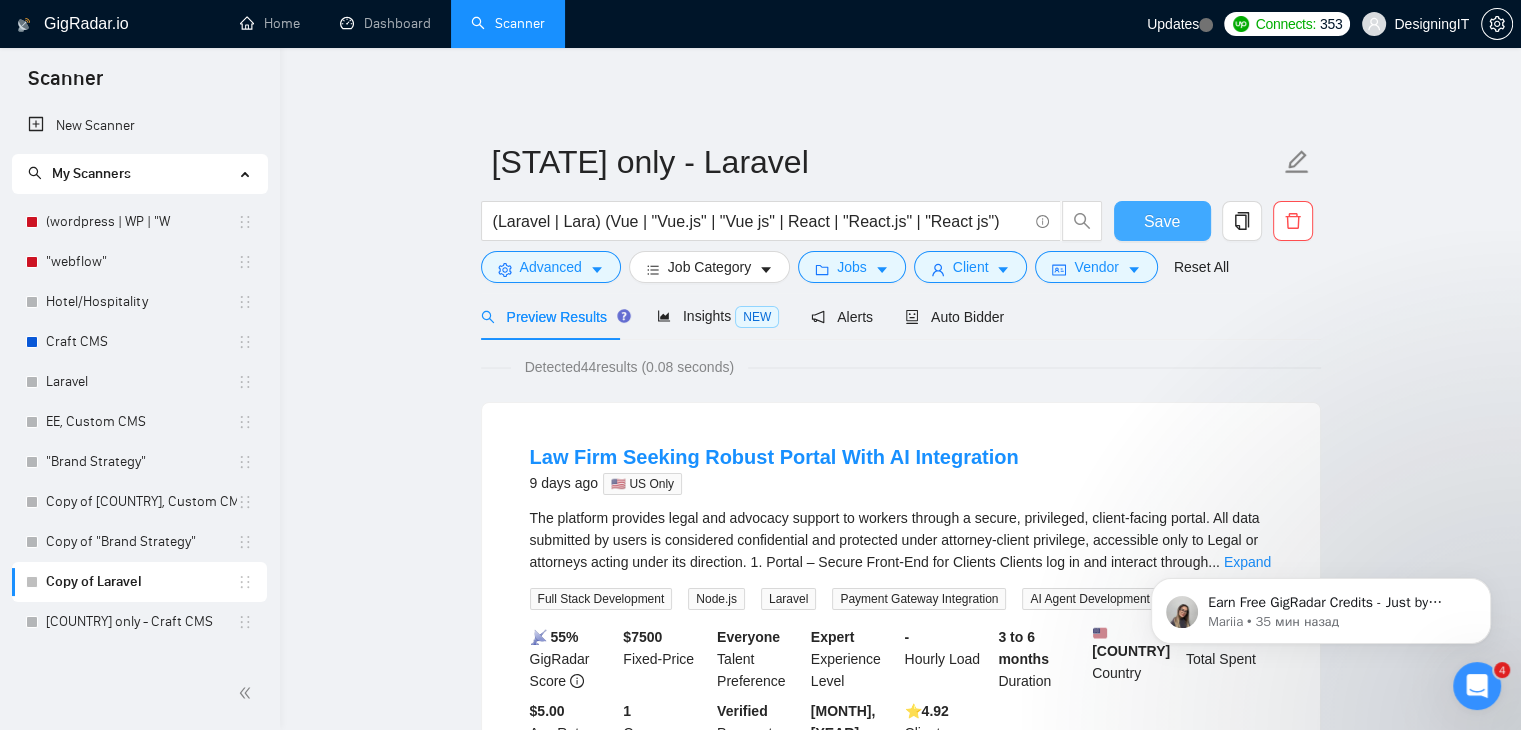click on "Save" at bounding box center (1162, 221) 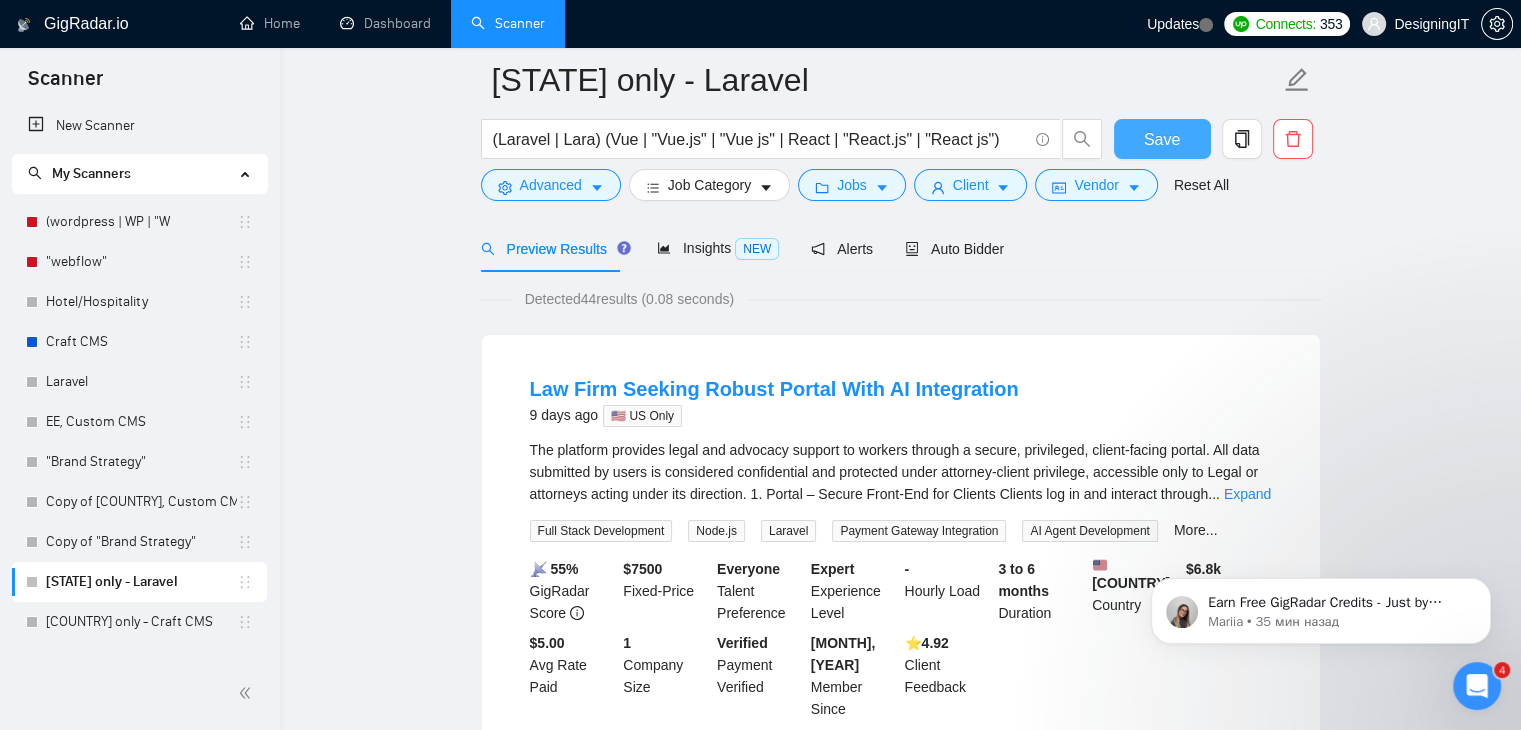 scroll, scrollTop: 84, scrollLeft: 0, axis: vertical 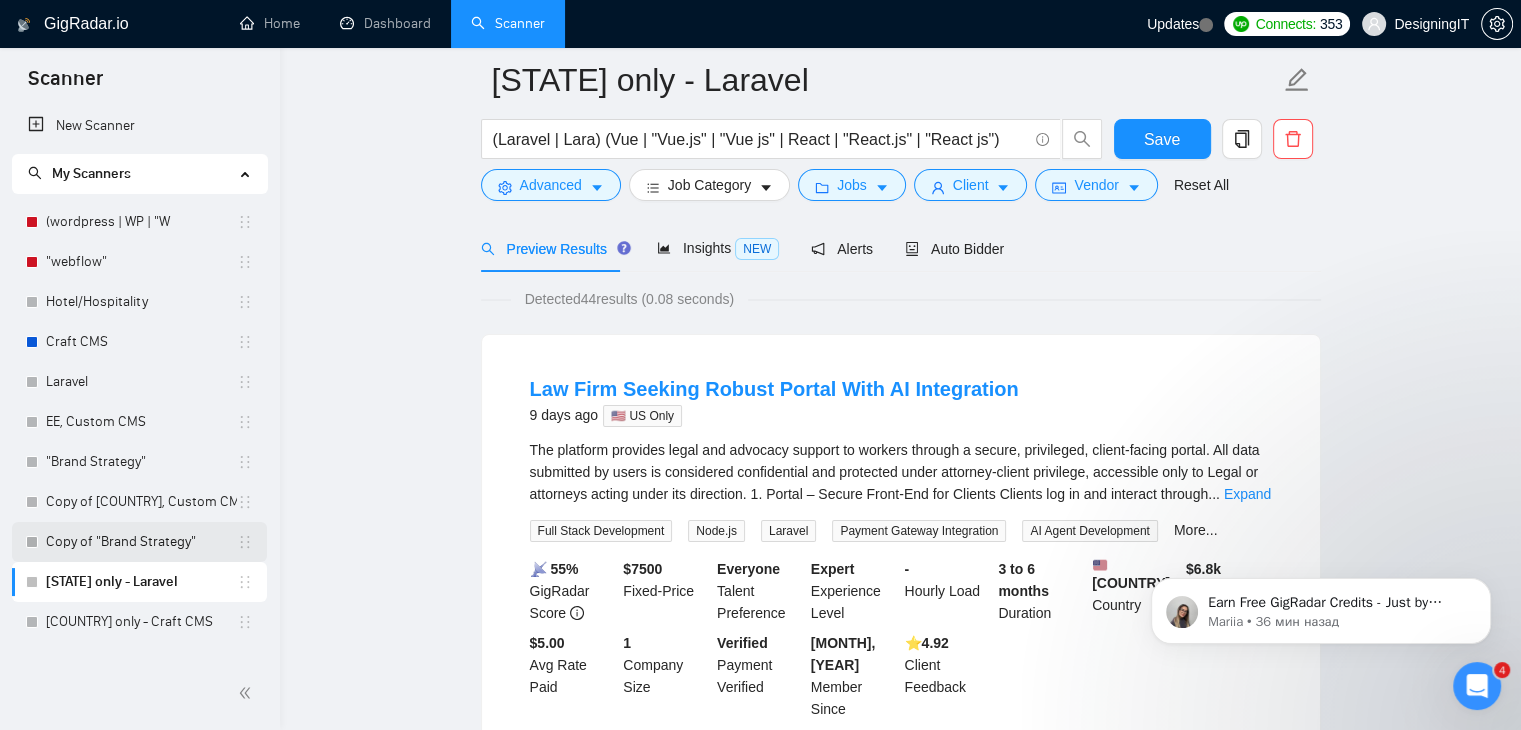click on "Copy of "Brand Strategy"" at bounding box center [141, 542] 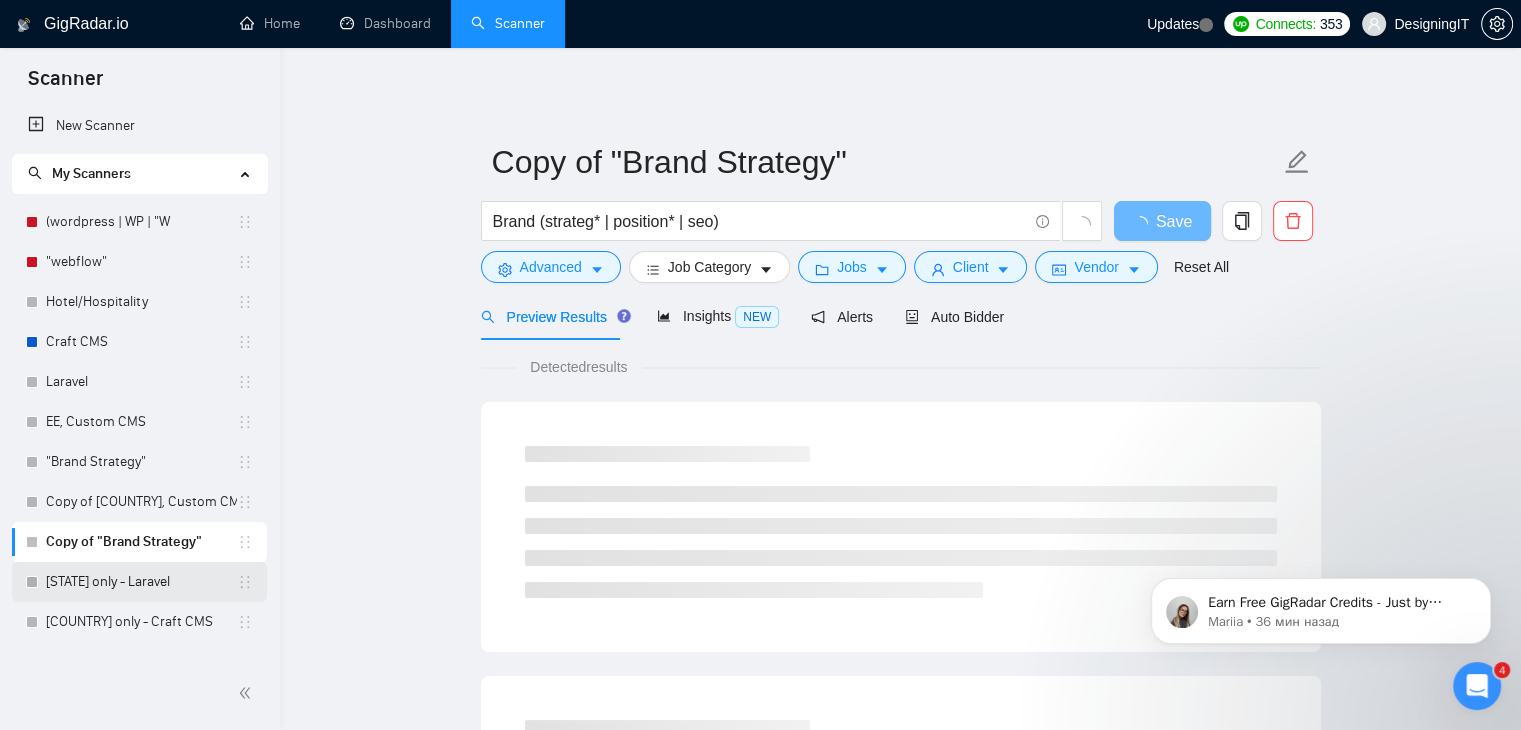 click on "[STATE] only - Laravel" at bounding box center (141, 582) 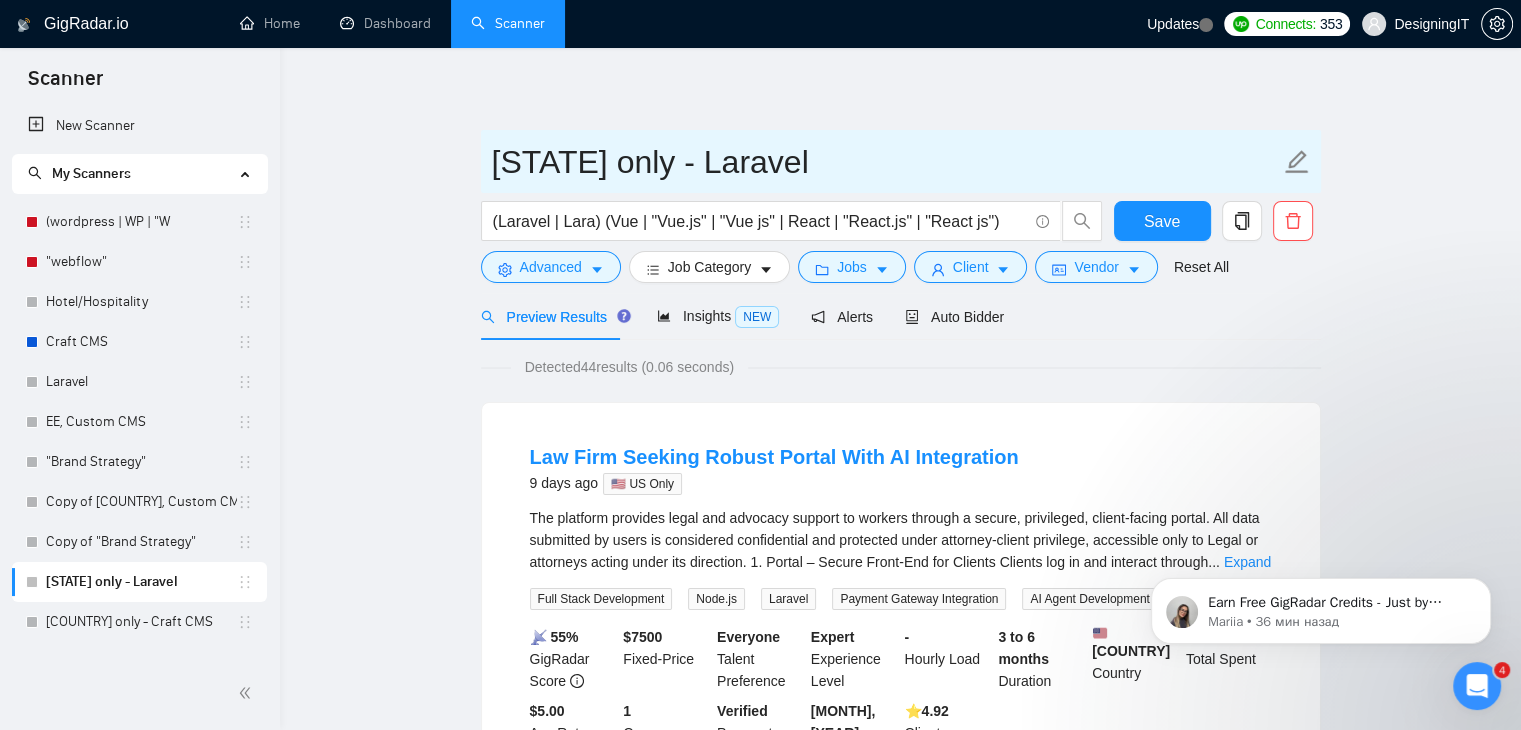 drag, startPoint x: 620, startPoint y: 162, endPoint x: 496, endPoint y: 165, distance: 124.036285 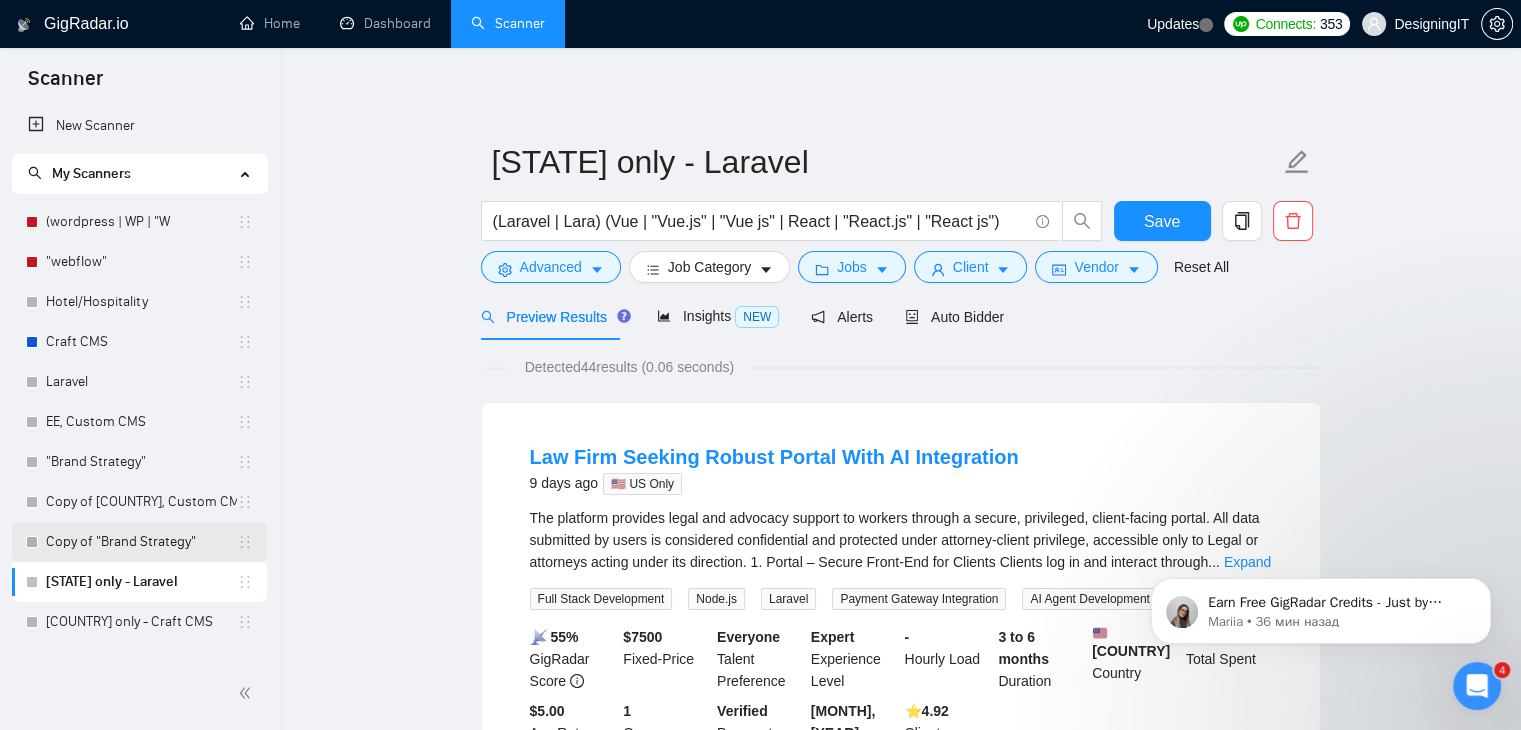 click on "Copy of "Brand Strategy"" at bounding box center [141, 542] 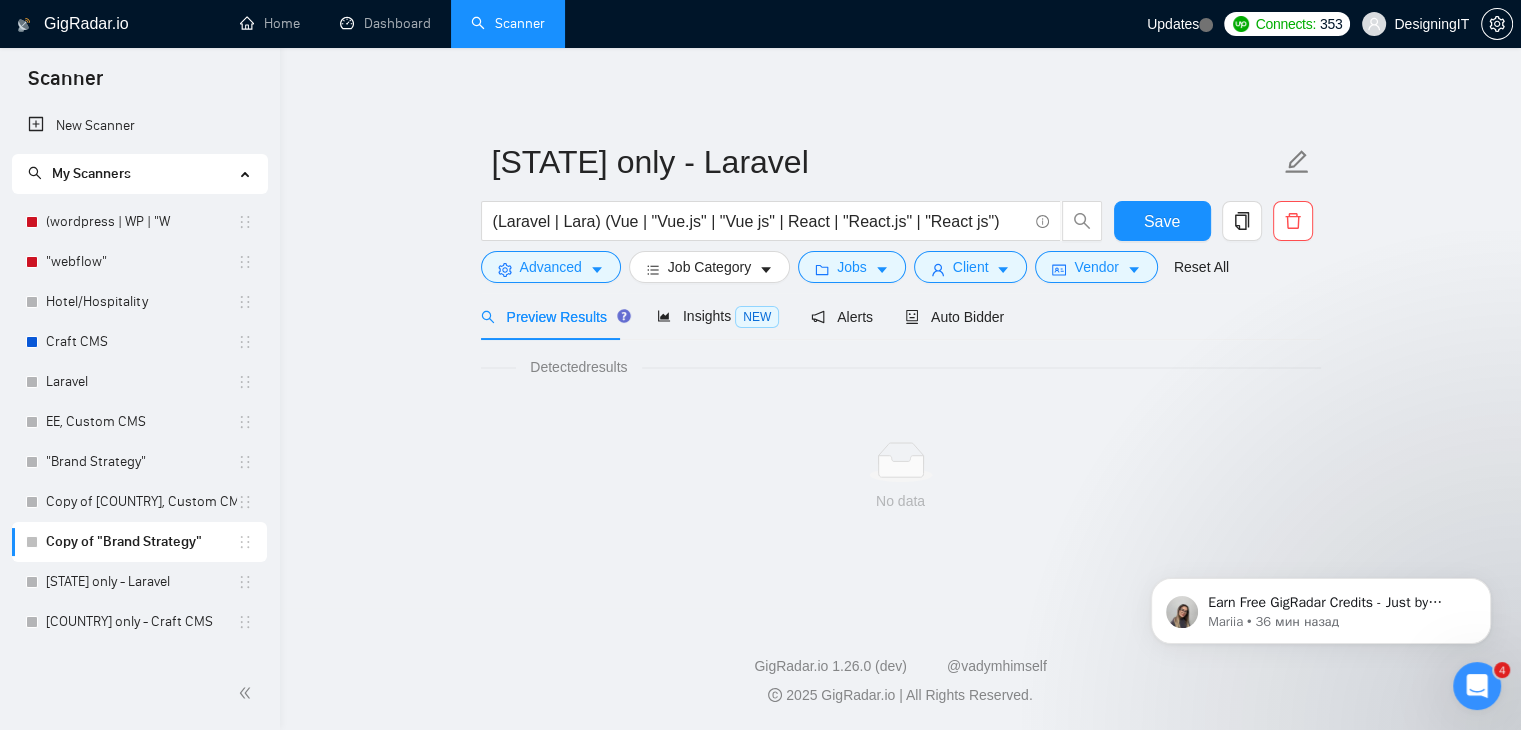 scroll, scrollTop: 0, scrollLeft: 0, axis: both 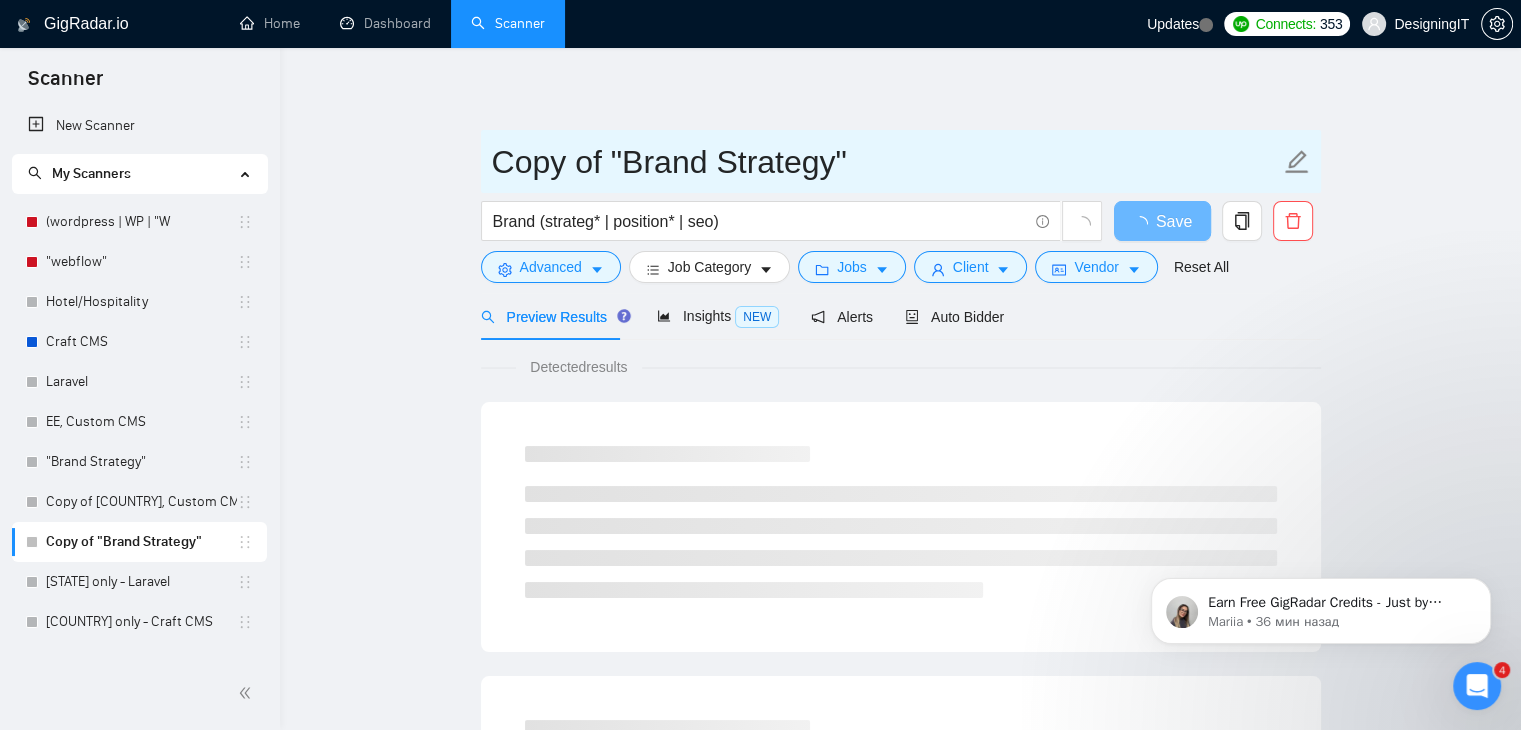 click on "Copy of "Brand Strategy"" at bounding box center (886, 162) 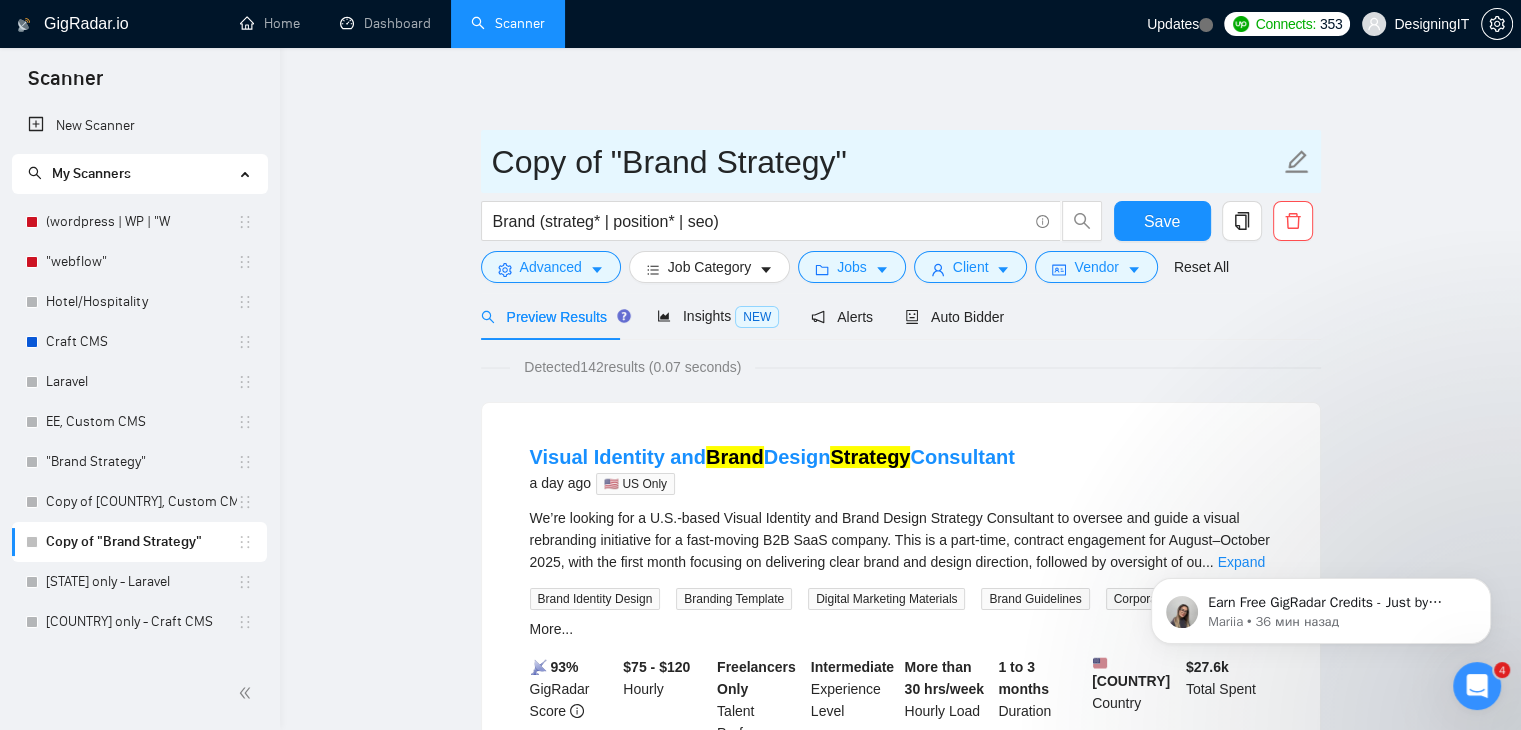 drag, startPoint x: 626, startPoint y: 163, endPoint x: 481, endPoint y: 162, distance: 145.00345 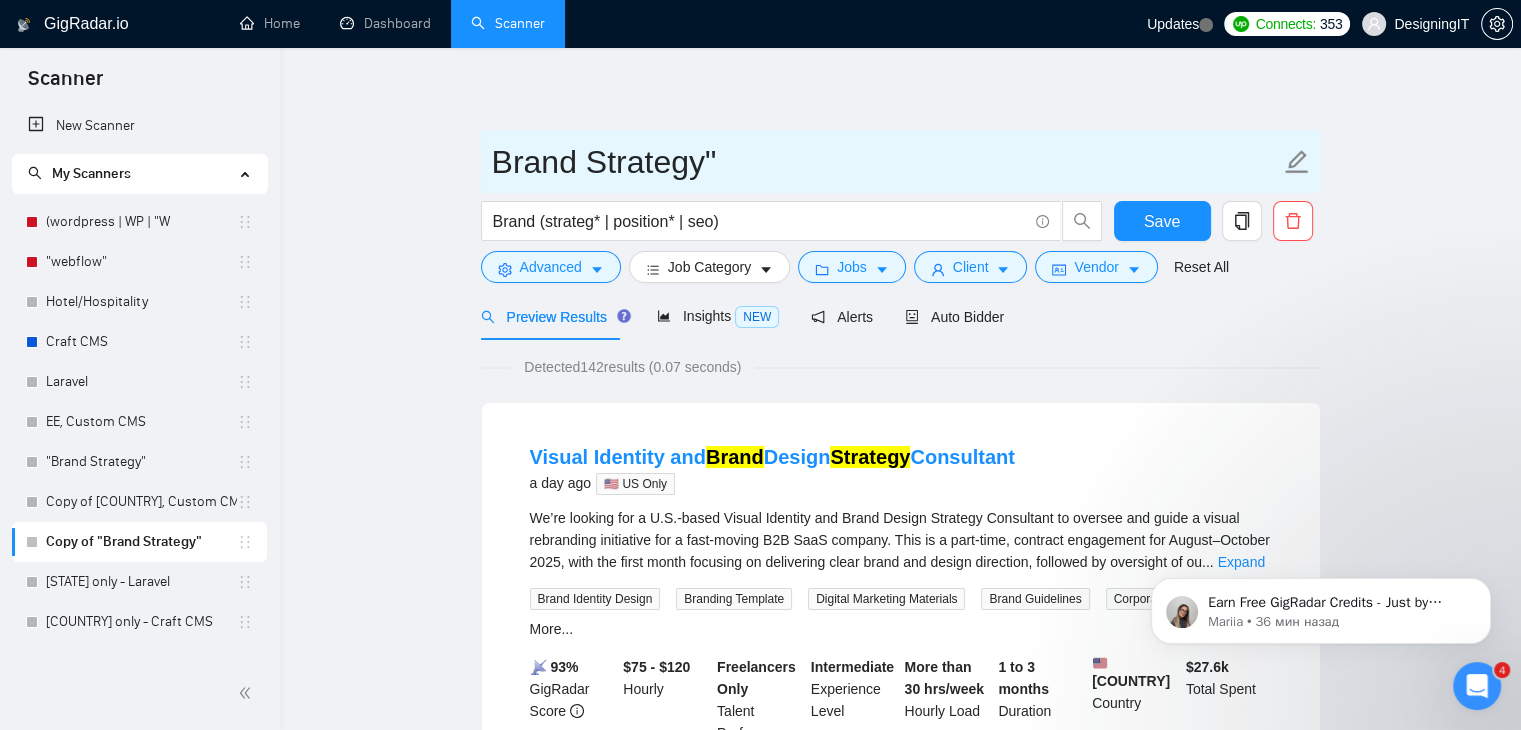 paste on "[COUNTRY] only -" 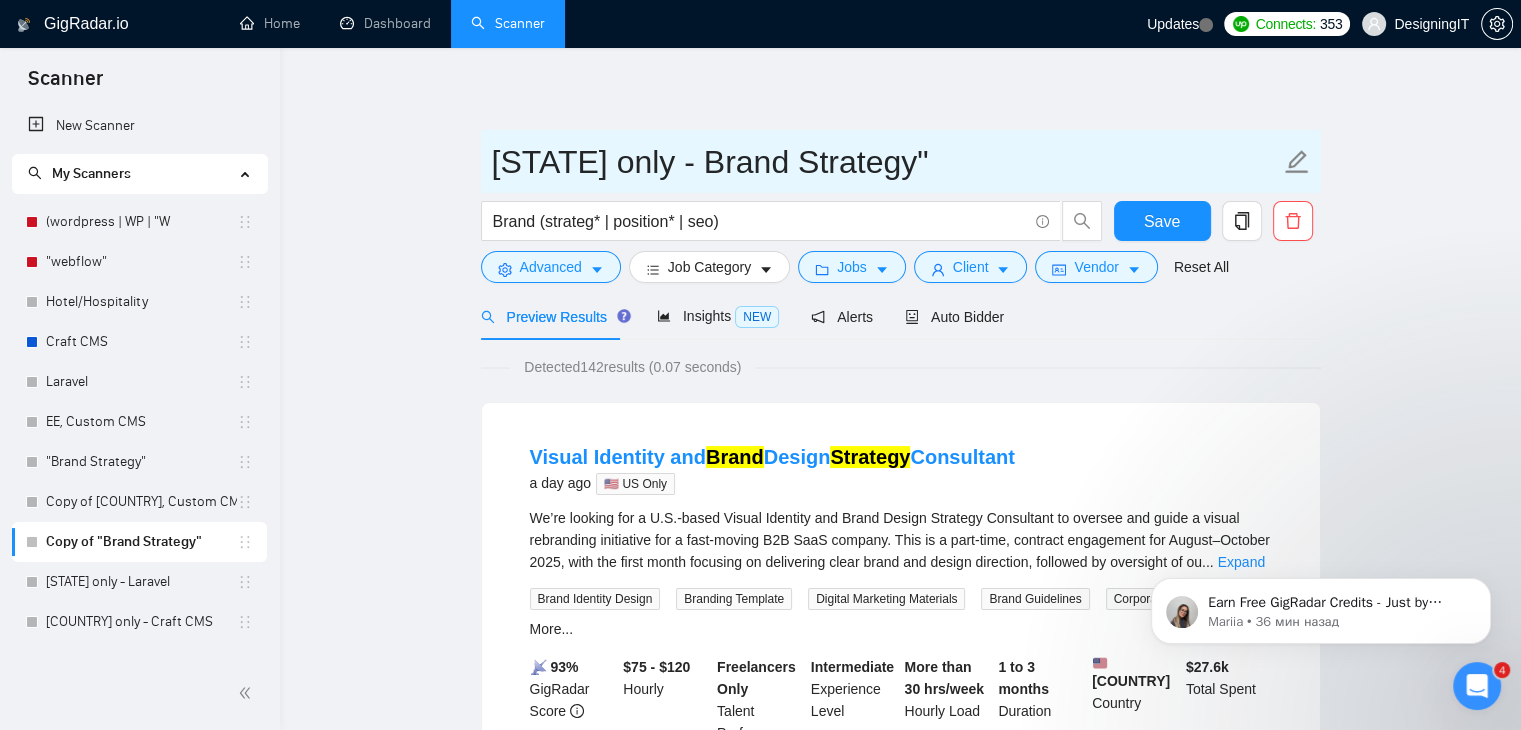 click on "[STATE] only - Brand Strategy"" at bounding box center (886, 162) 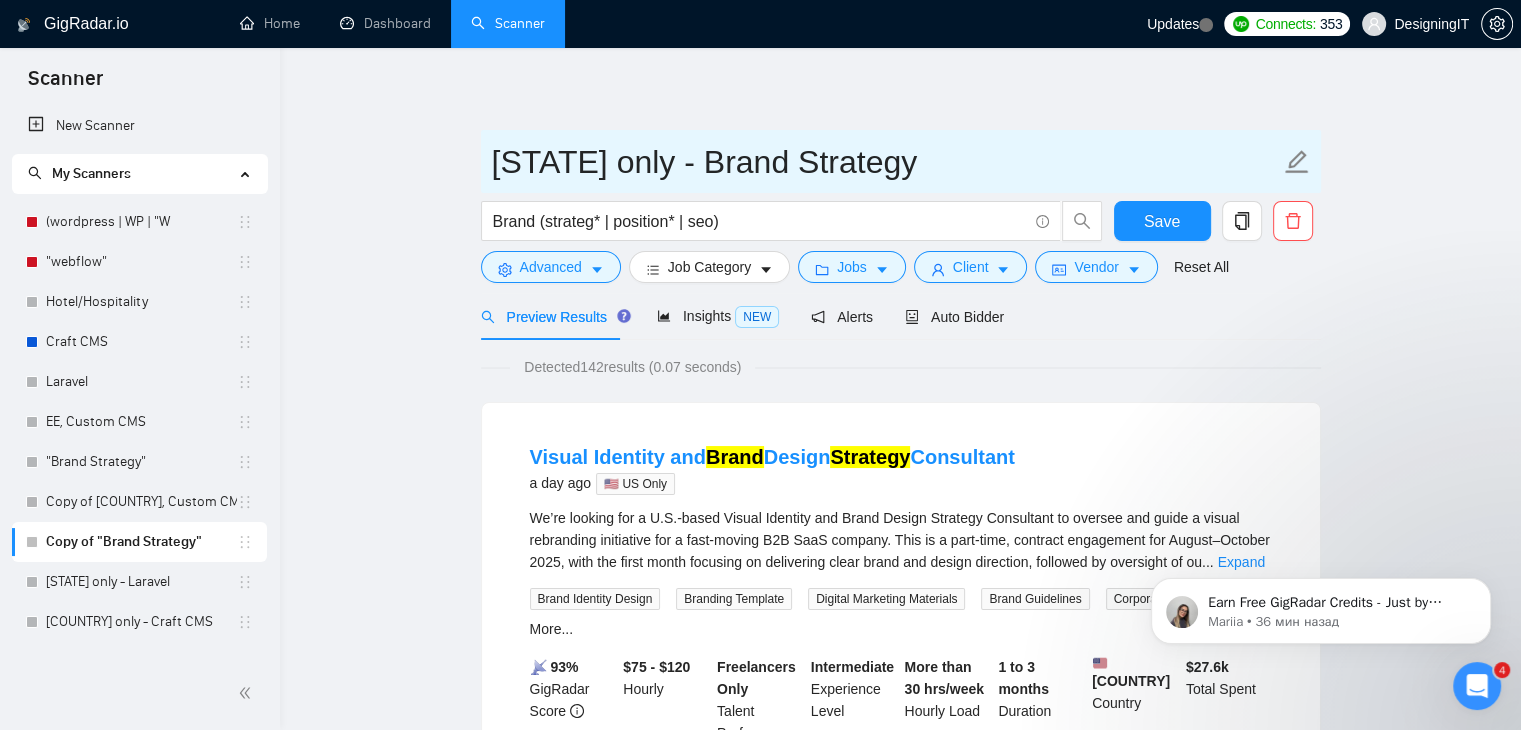 type on "[STATE] only - Brand Strategy" 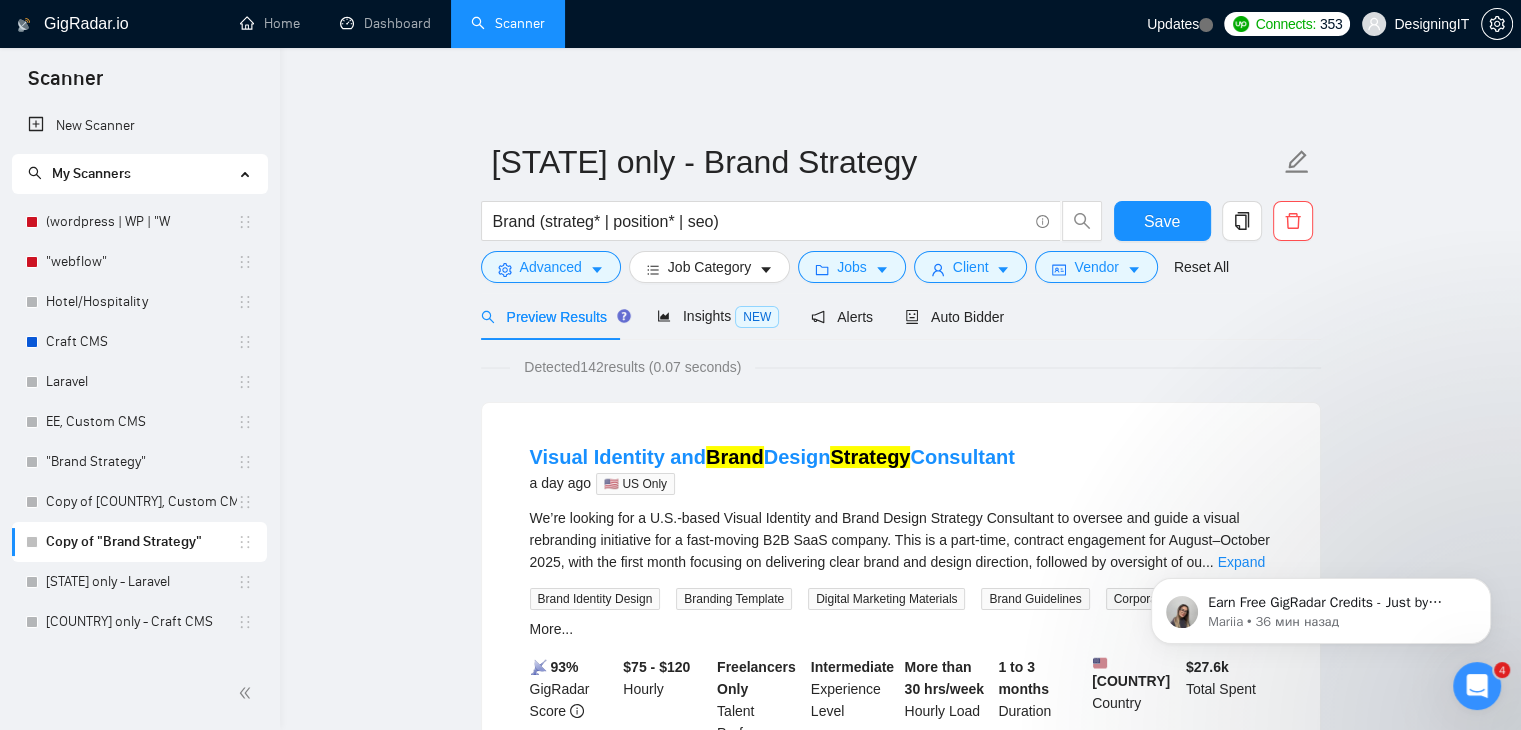 click on "[COUNTRY] Country $ 27.6k Total Spent $51.59 Avg Rate Paid - Company Size" at bounding box center [900, 2665] 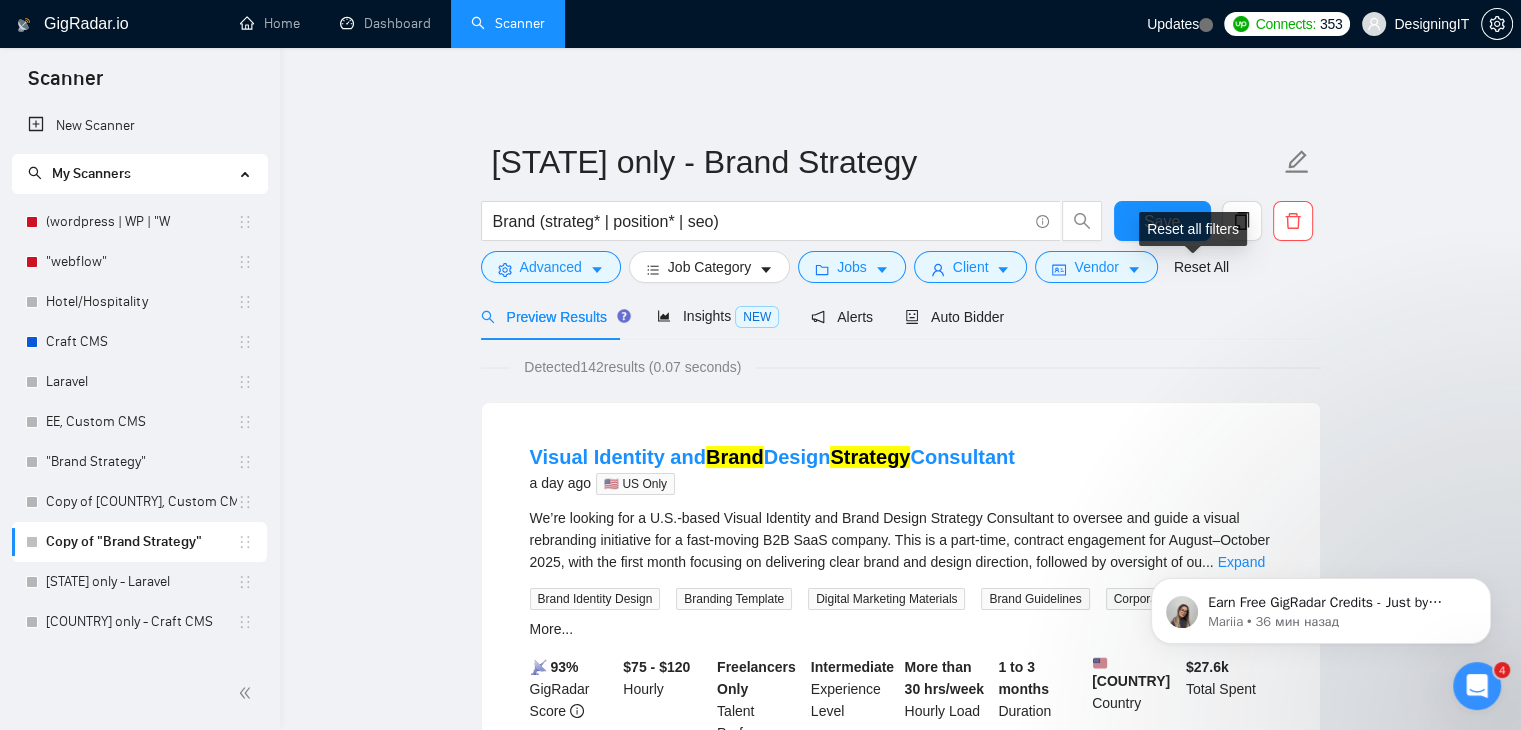 click on "Reset all filters" at bounding box center [1193, 229] 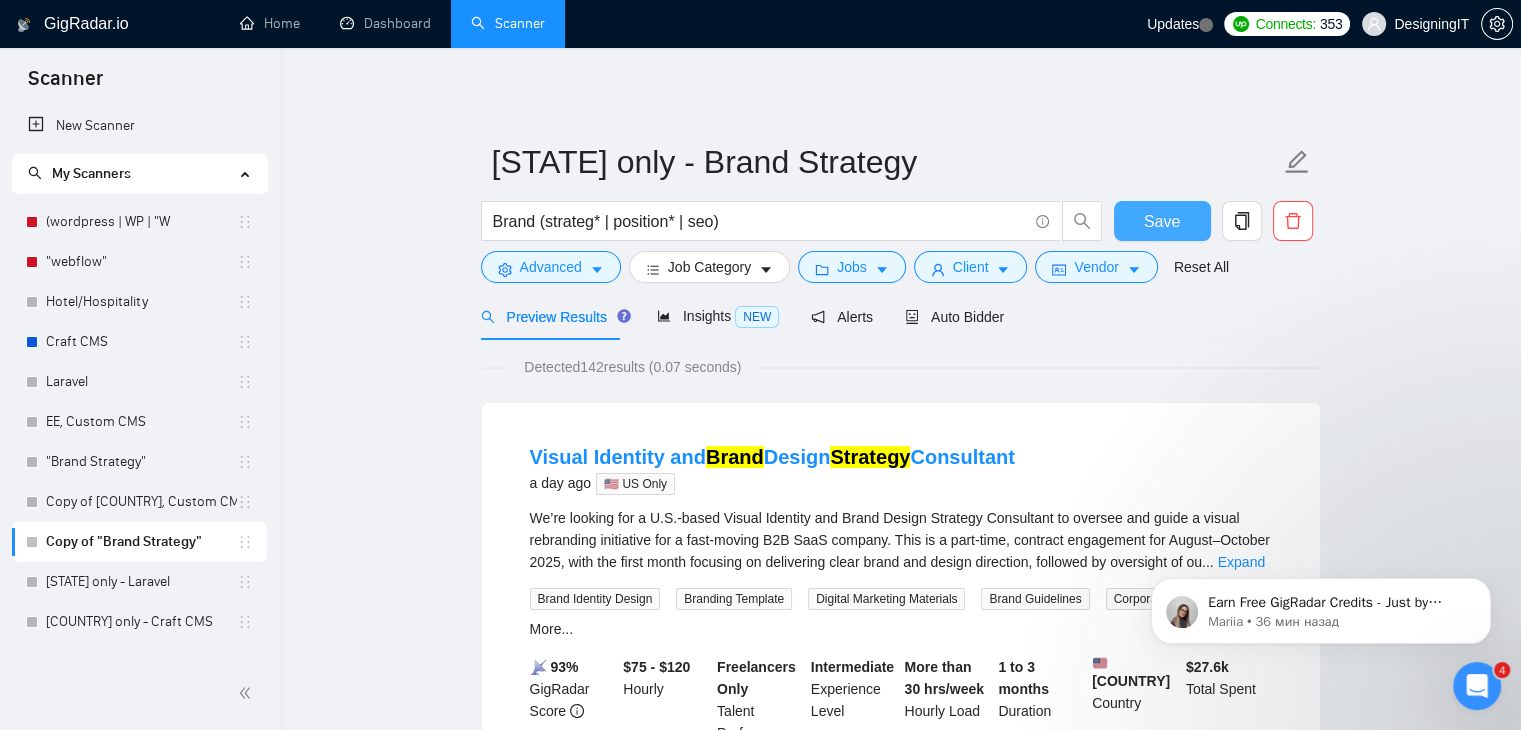 click on "Save" at bounding box center [1162, 221] 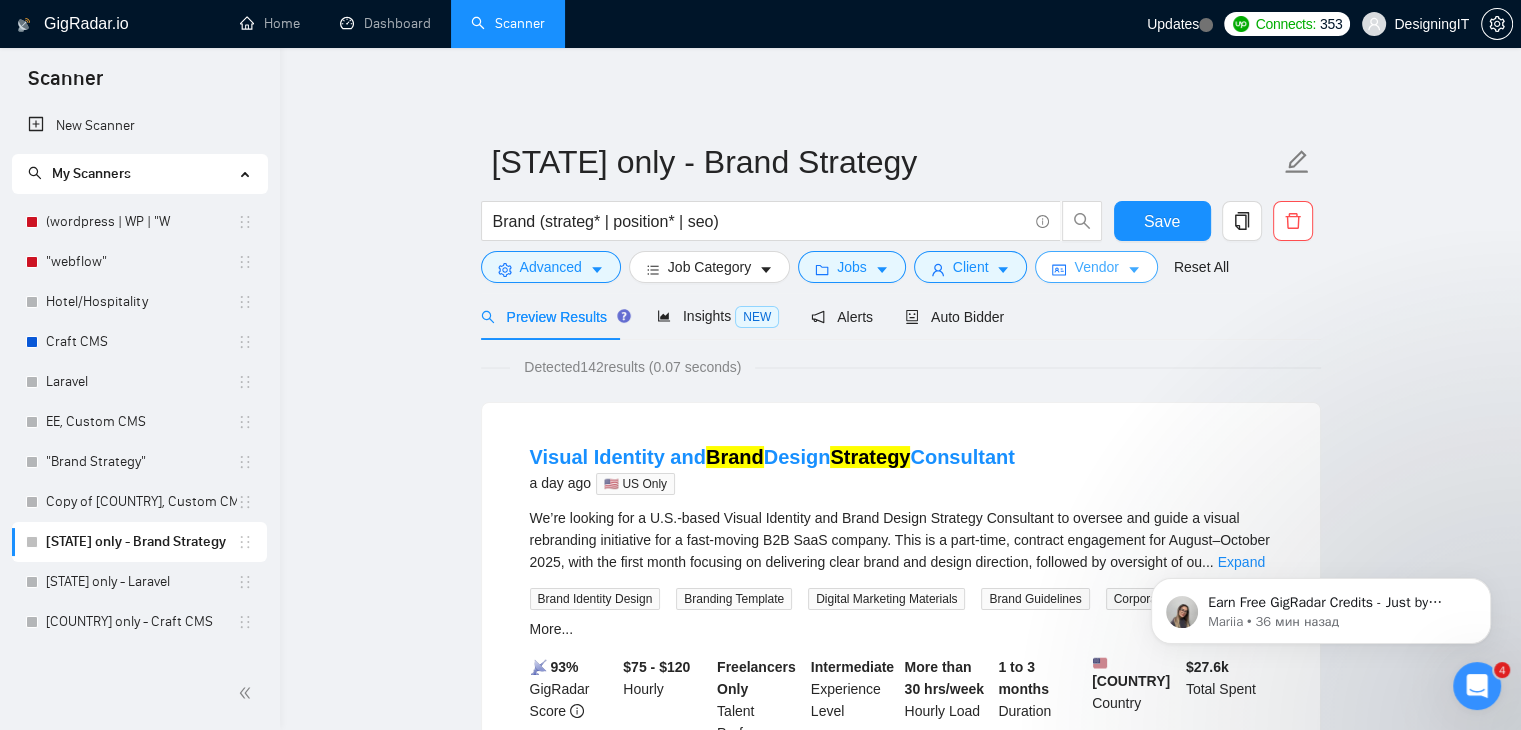 click on "Vendor" at bounding box center [1096, 267] 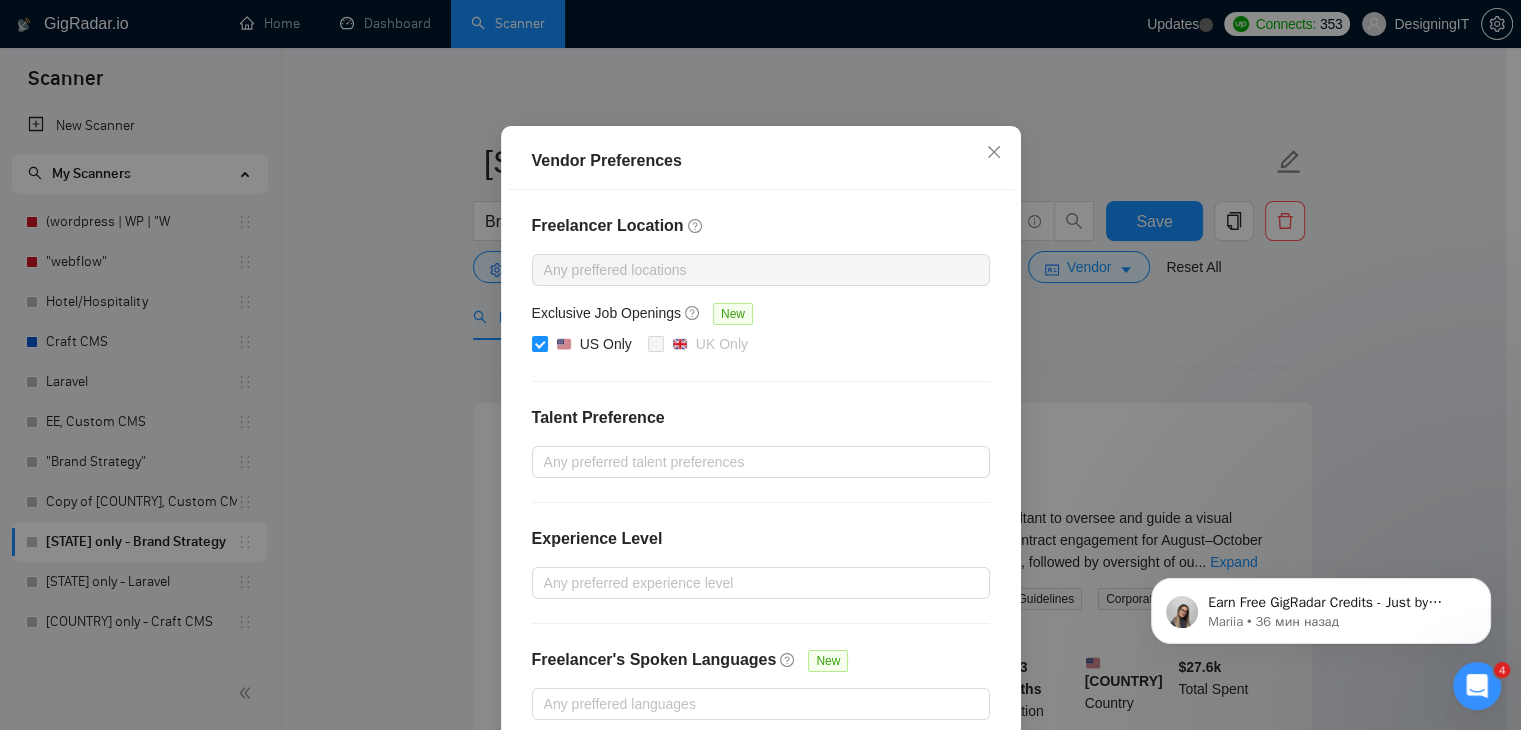 click on "Vendor Preferences Freelancer Location     Any preffered locations Exclusive Job Openings New US Only UK Only Talent Preference   Any preferred talent preferences Experience Level   Any preferred experience level Freelancer's Spoken Languages New   Any preffered languages Reset OK" at bounding box center [760, 365] 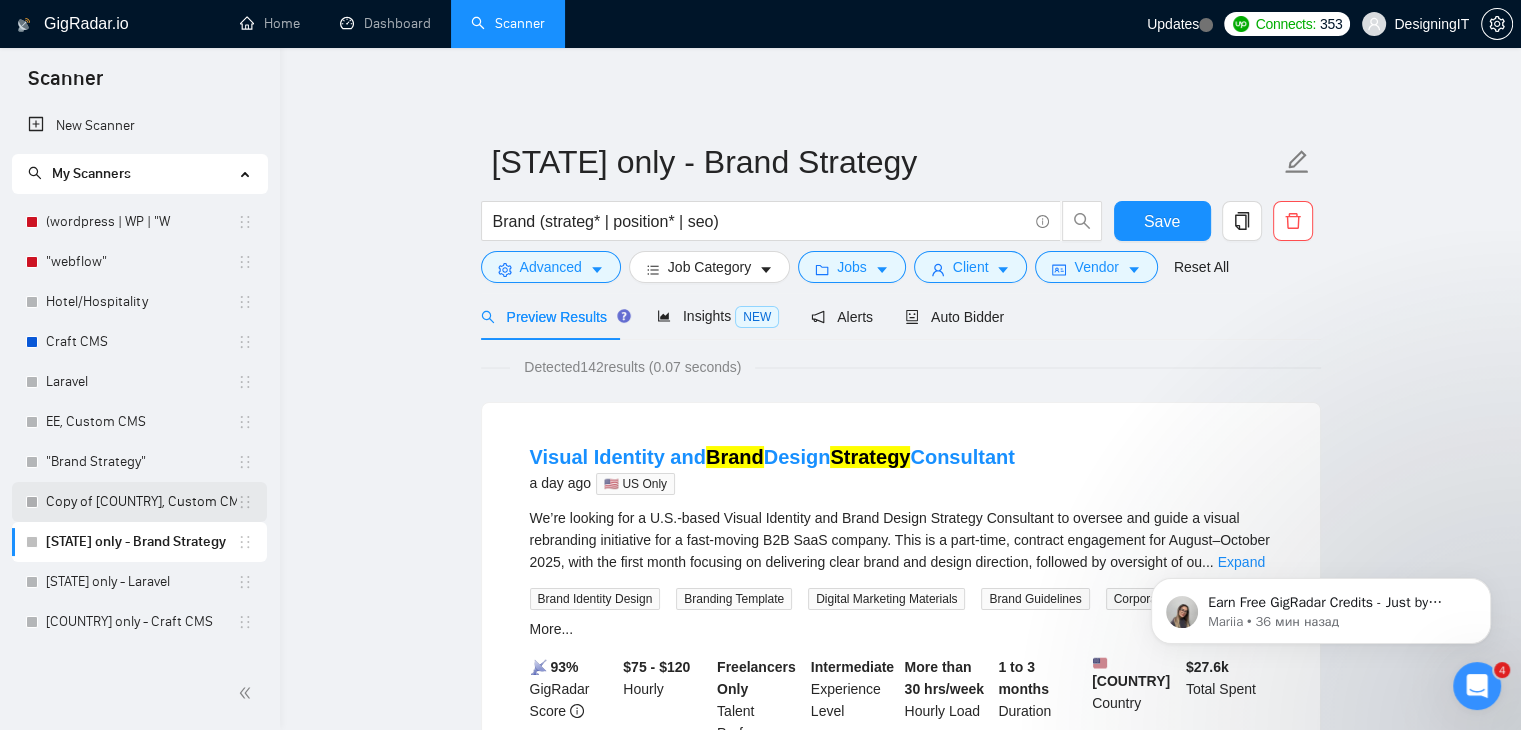 click on "Copy of [COUNTRY], Custom CMS" at bounding box center (141, 502) 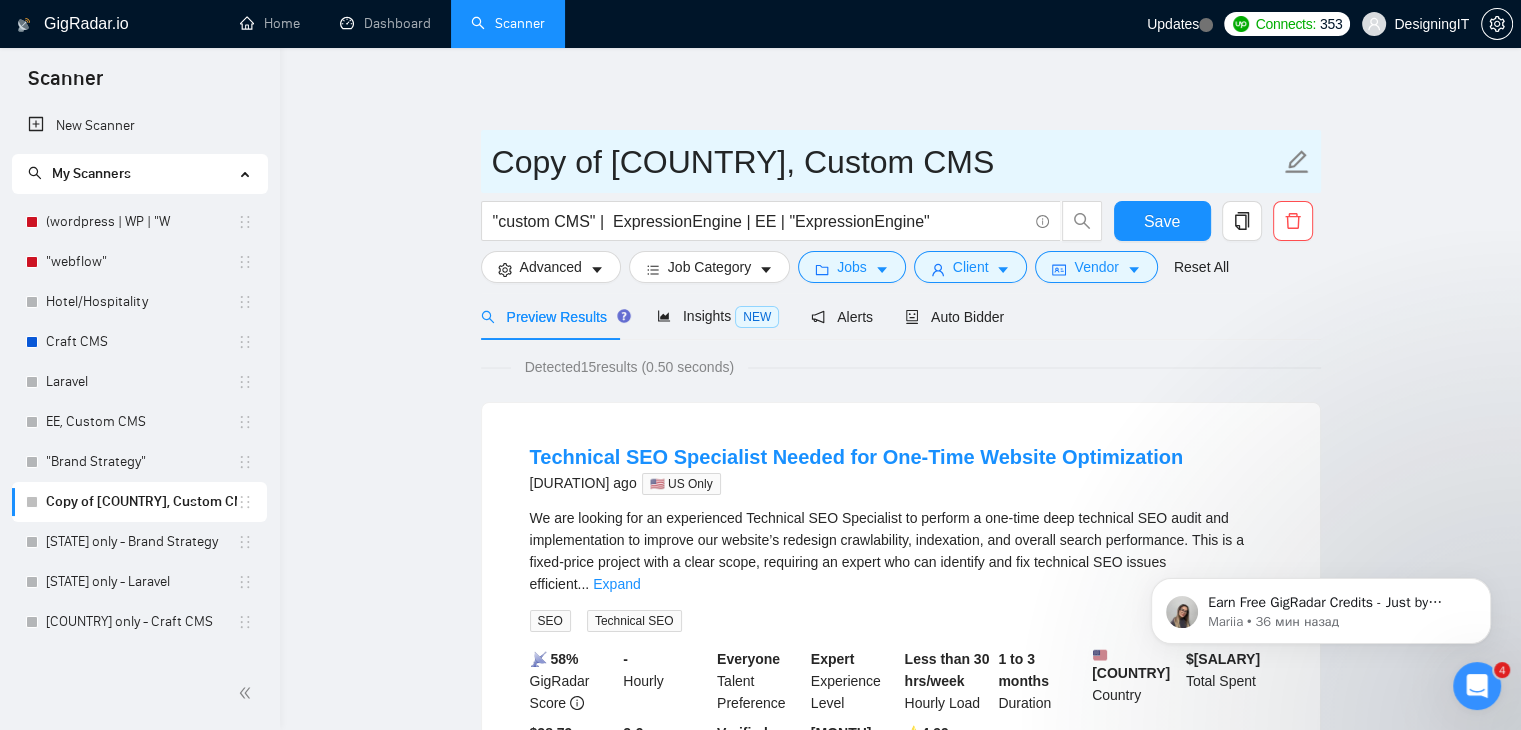 click on "Copy of [COUNTRY], Custom CMS" at bounding box center (886, 162) 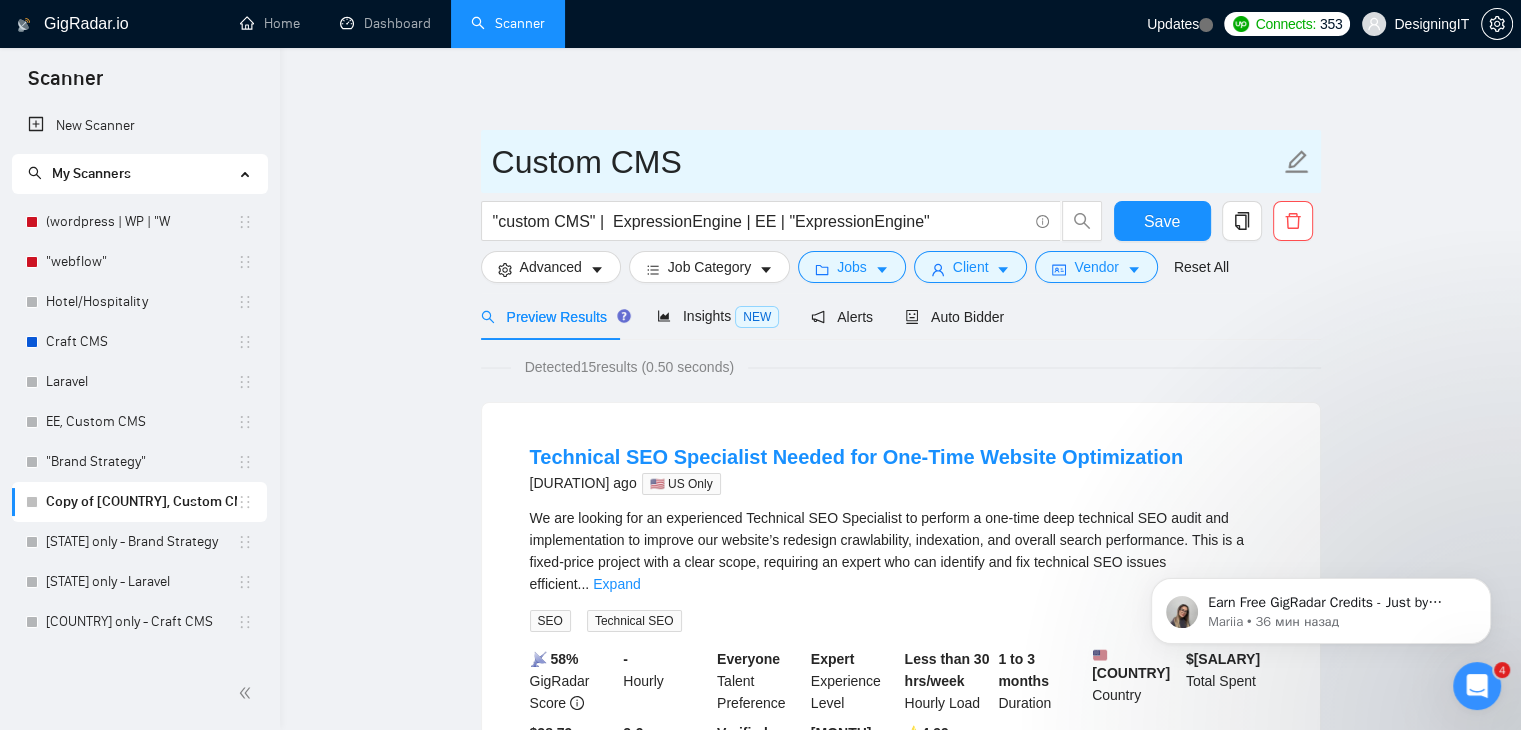 paste on "[COUNTRY] only -" 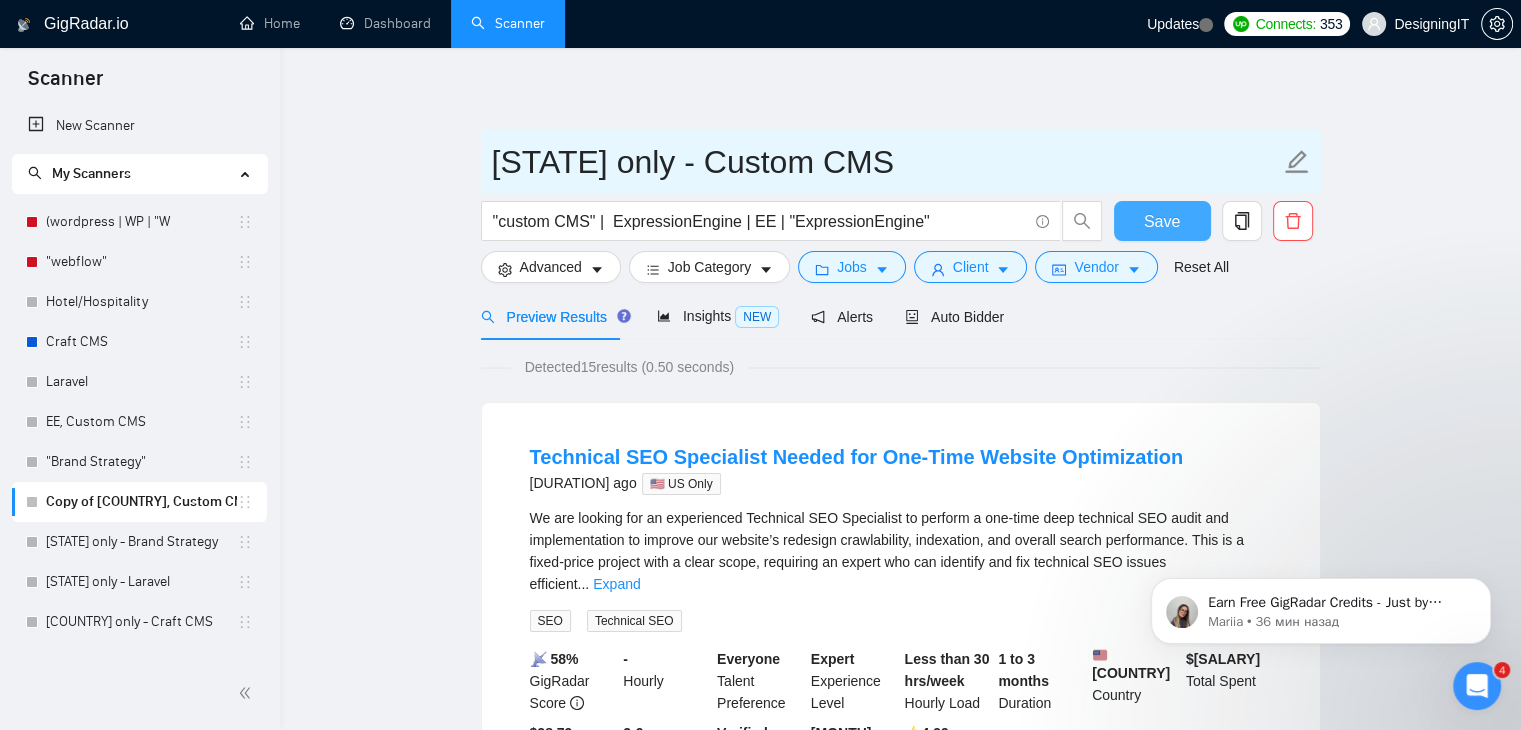 type on "[STATE] only - Custom CMS" 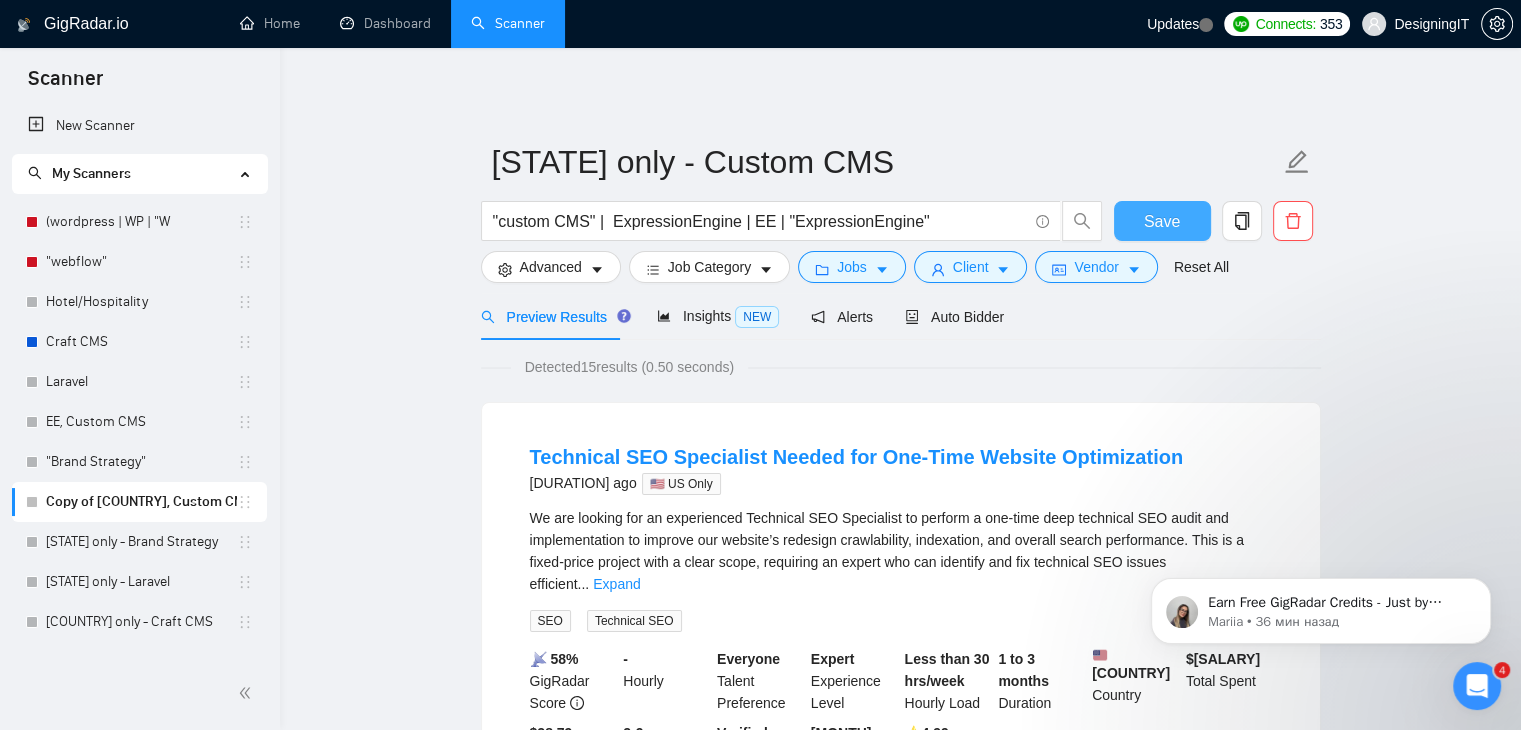 click on "Save" at bounding box center (1162, 221) 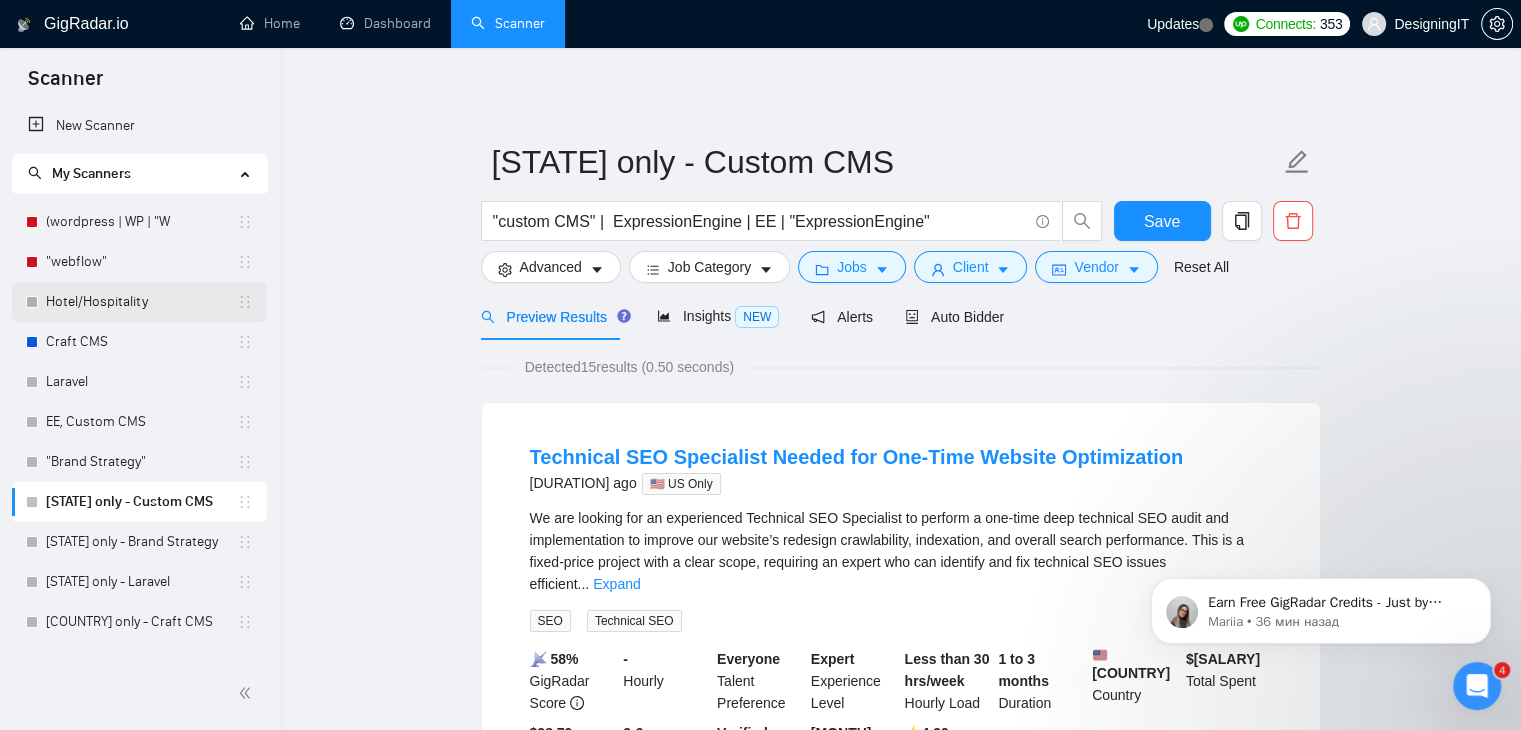 click on "Hotel/Hospitality" at bounding box center (141, 302) 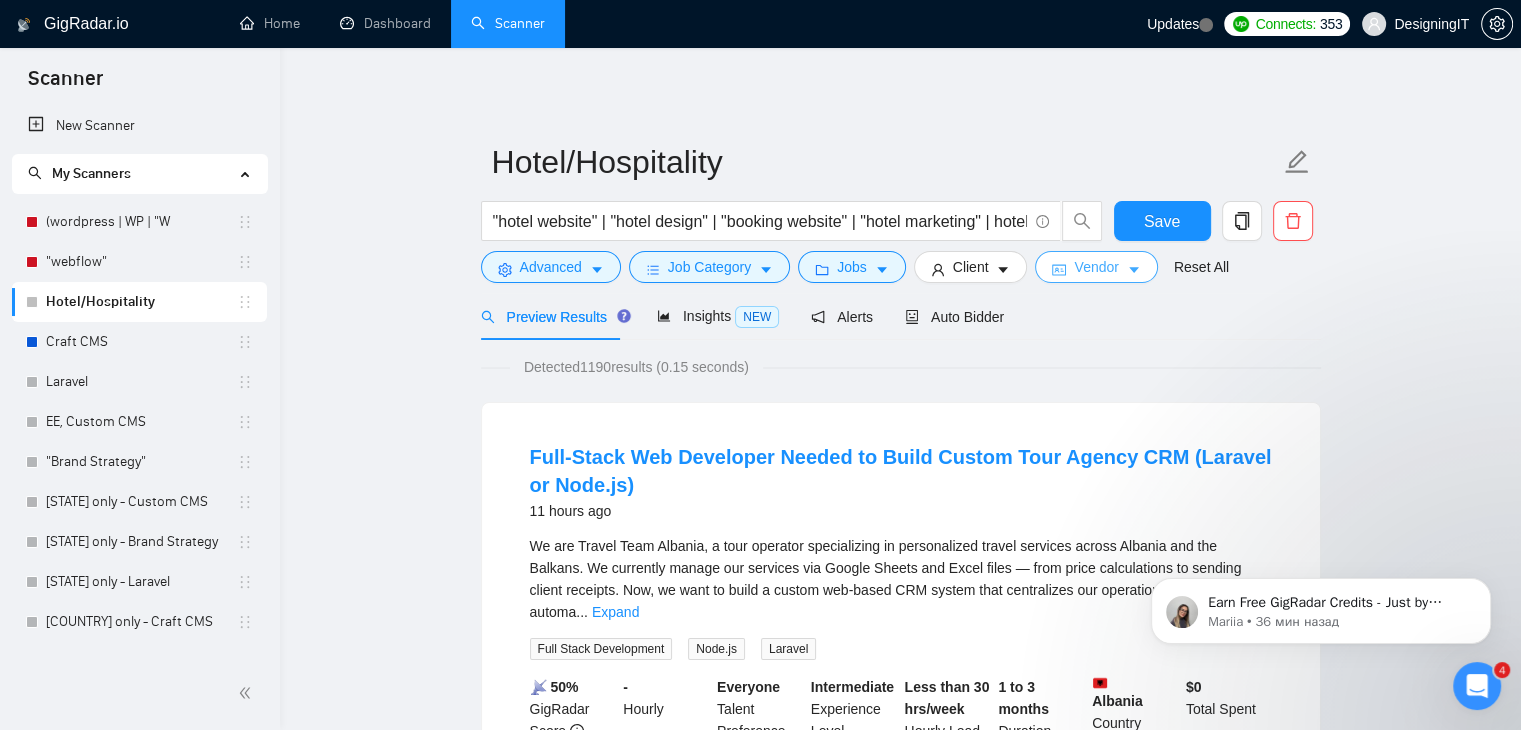 click on "Vendor" at bounding box center (1096, 267) 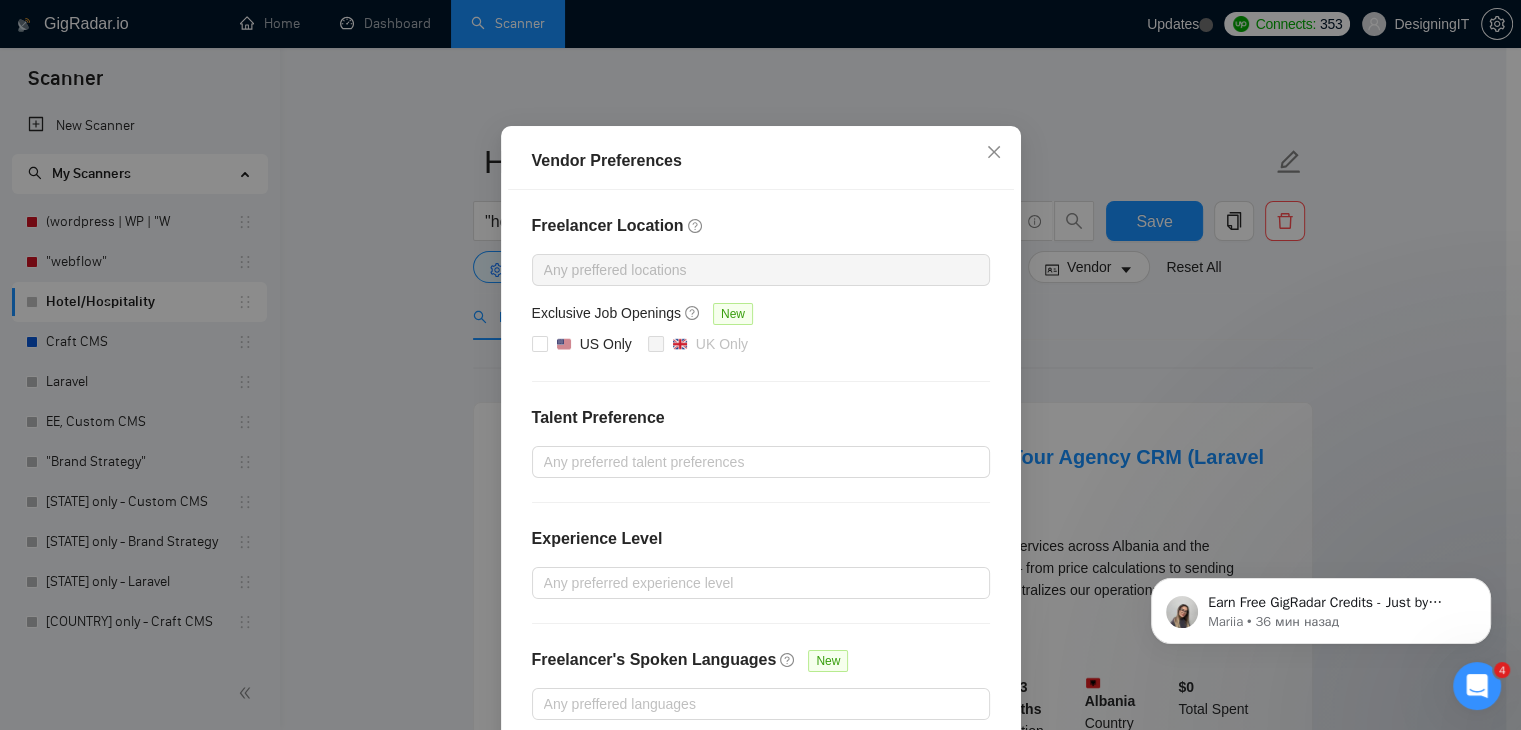 click on "Vendor Preferences Freelancer Location     Any preffered locations Exclusive Job Openings New US Only UK Only Talent Preference   Any preferred talent preferences Experience Level   Any preferred experience level Freelancer's Spoken Languages New   Any preffered languages Reset OK" at bounding box center (760, 365) 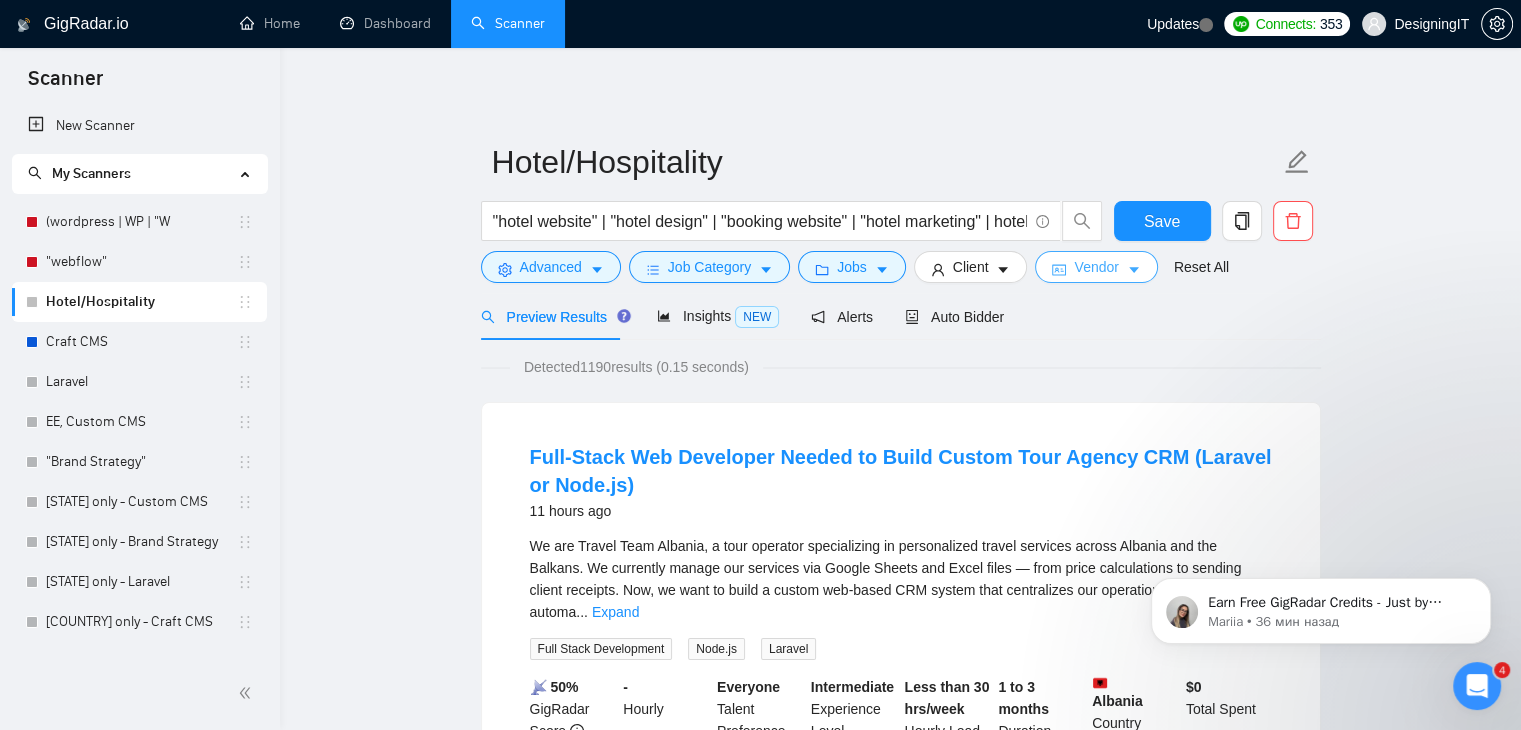 scroll, scrollTop: 54, scrollLeft: 0, axis: vertical 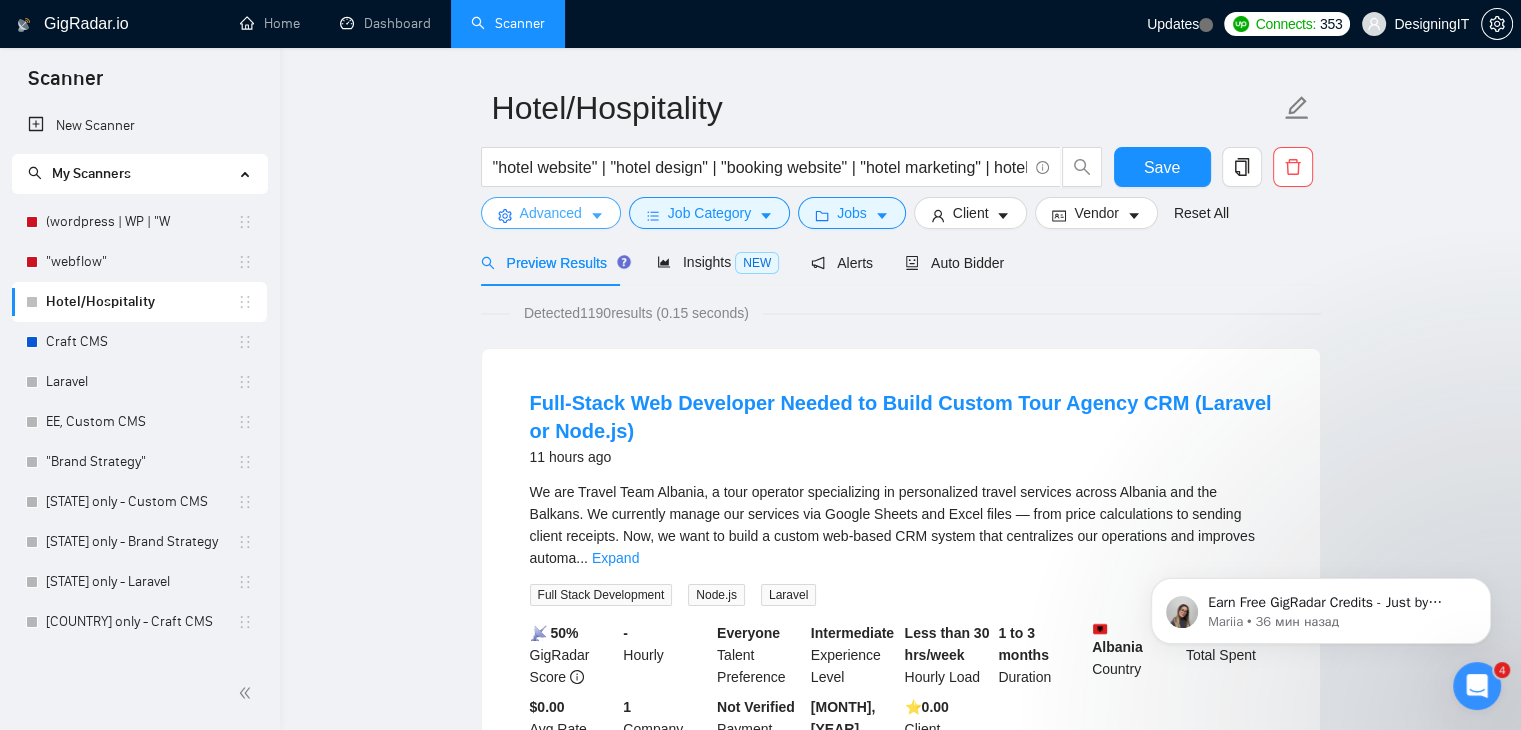 click on "Advanced" at bounding box center (551, 213) 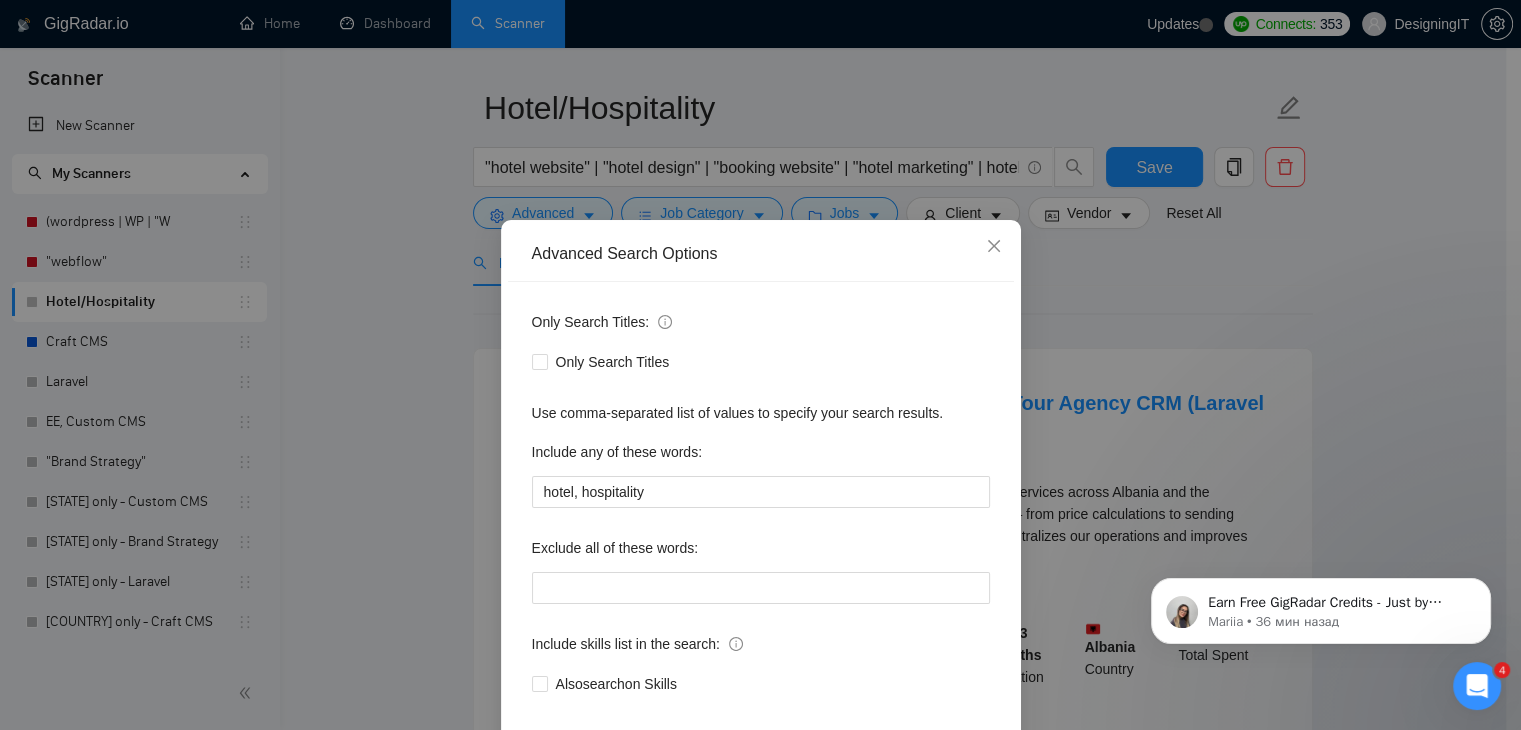 click on "Advanced Search Options Only Search Titles:   Only Search Titles Use comma-separated list of values to specify your search results. Include any of these words: hotel, hospitality Exclude all of these words: Include skills list in the search:   Also  search  on Skills Reset OK" at bounding box center (760, 365) 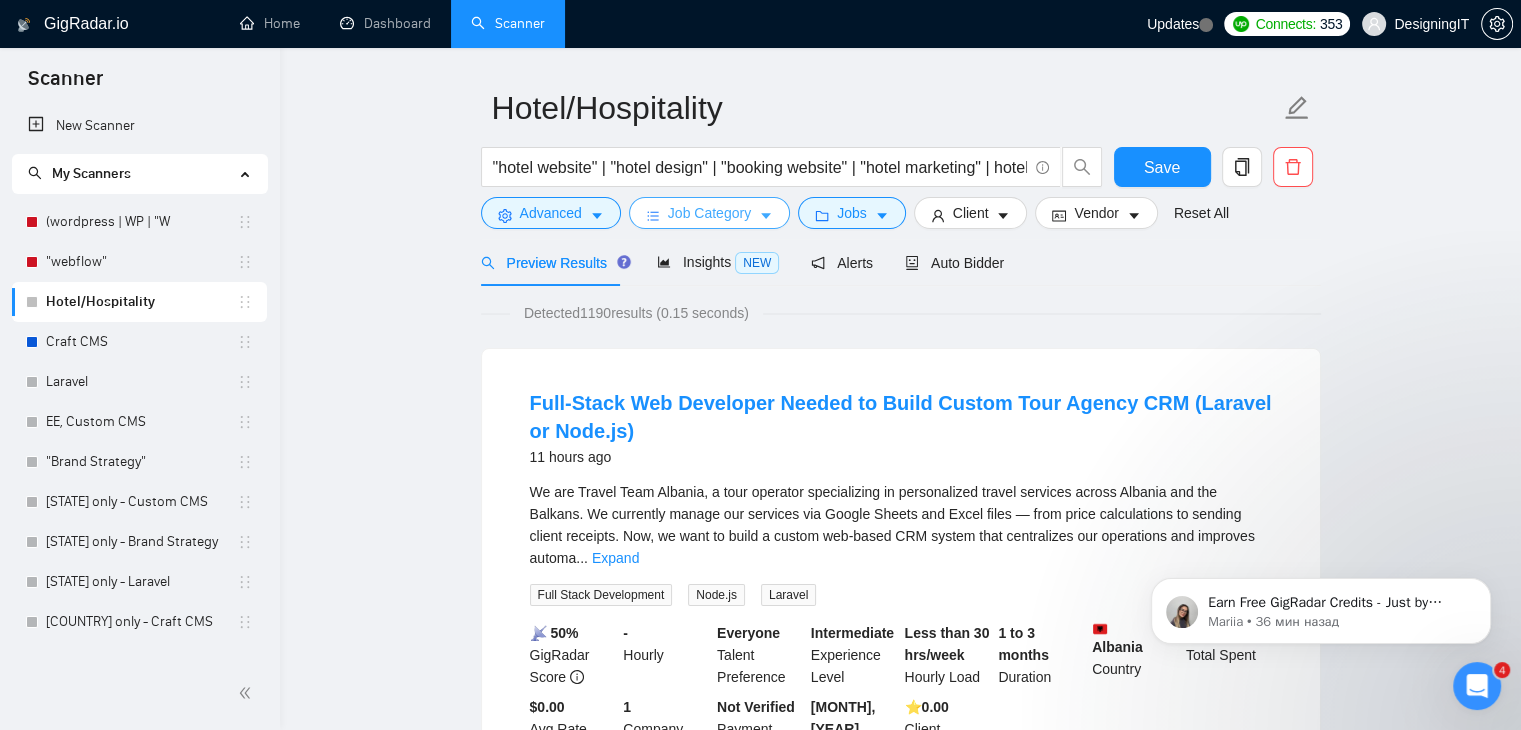 click on "Job Category" at bounding box center [709, 213] 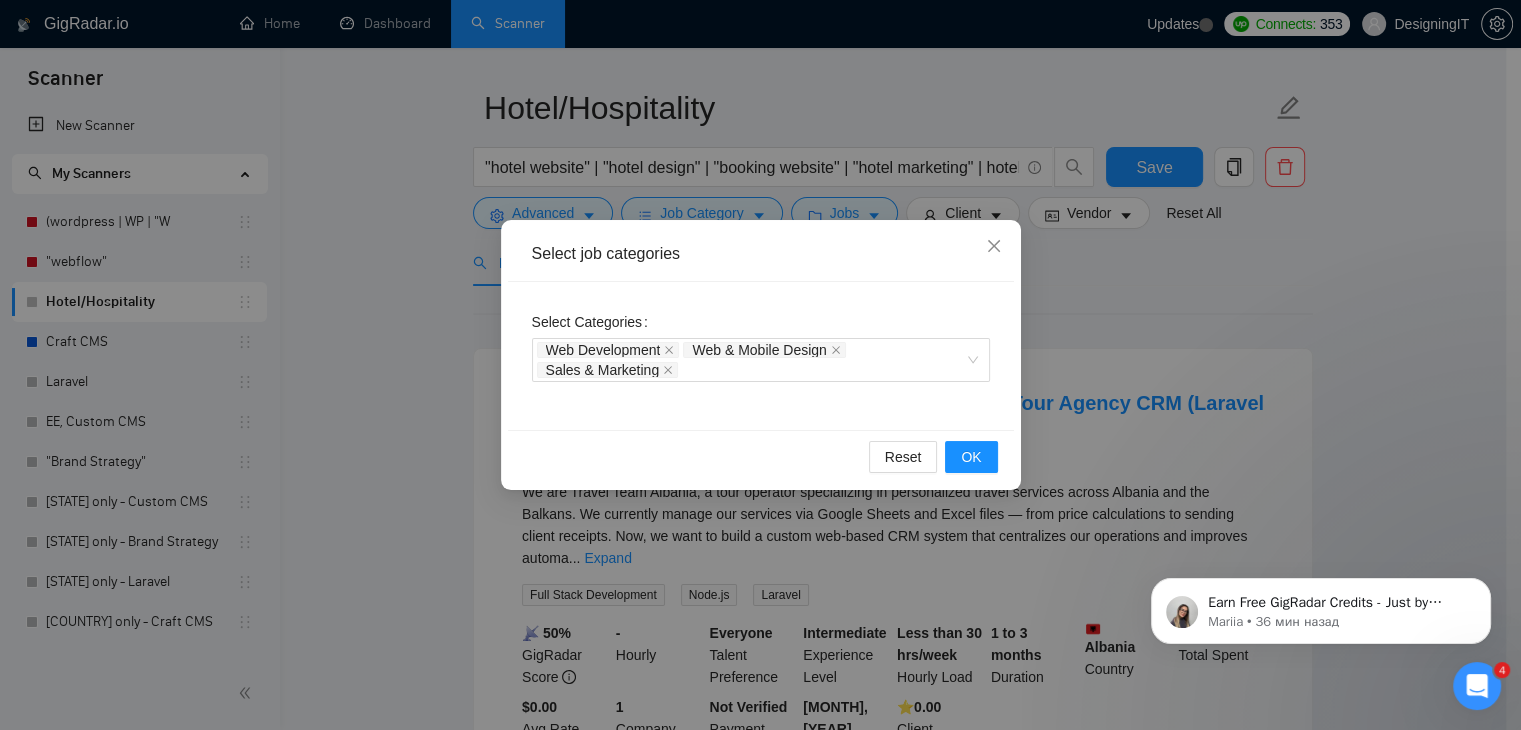 click on "Select job categories Select Categories Web Development Web & Mobile Design Sales & Marketing  Reset OK" at bounding box center [760, 365] 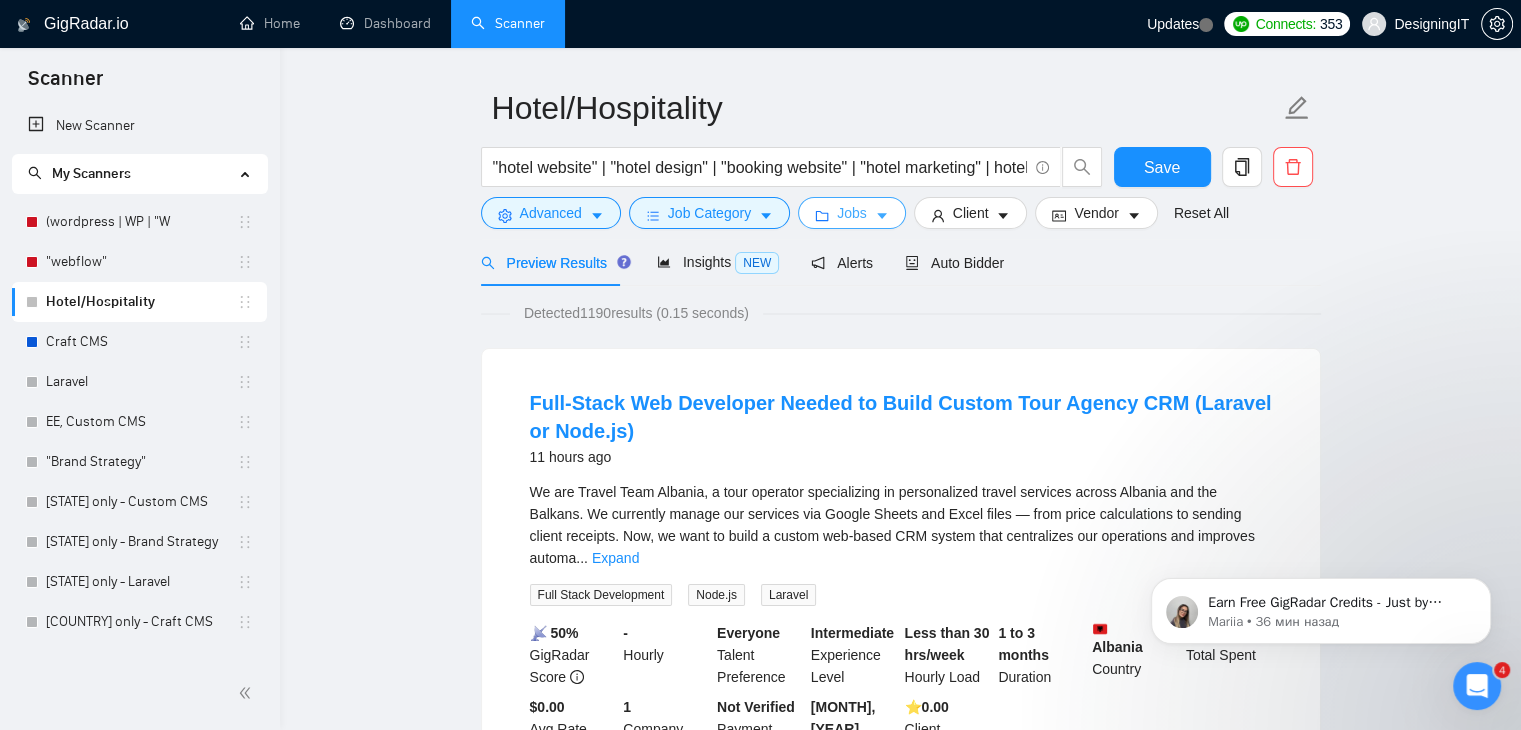 click on "Jobs" at bounding box center [852, 213] 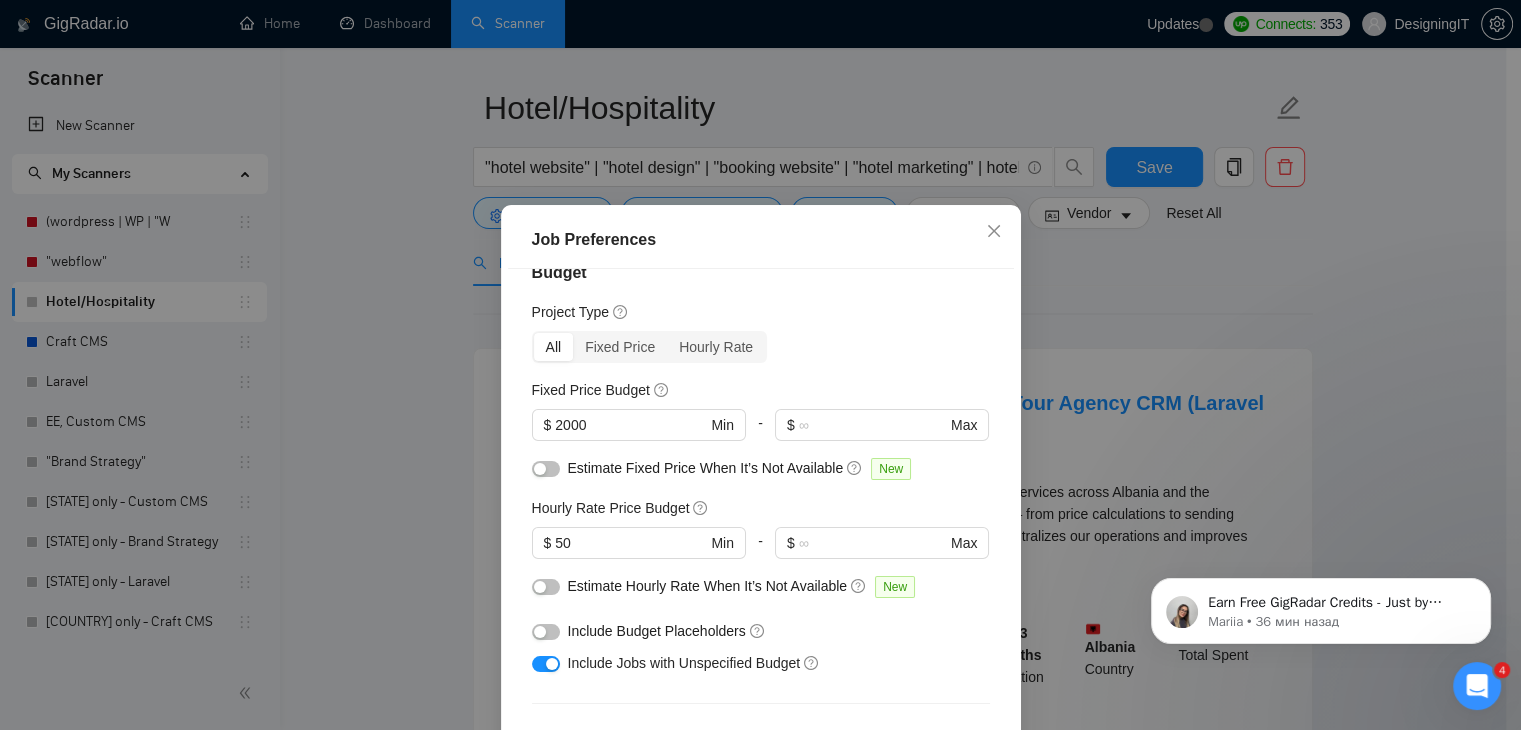 click on "Job Preferences Budget Project Type All Fixed Price Hourly Rate Fixed Price Budget $ [NUMBER] Min - $ Max Estimate Fixed Price When It’s Not Available New Hourly Rate Price Budget $ [NUMBER] Min - $ Max Estimate Hourly Rate When It’s Not Available New Include Budget Placeholders Include Jobs with Unspecified Budget Connects Price New Min - Max Project Duration Unspecified Less than 1 month 1 to 3 months 3 to 6 months More than 6 months Hourly Workload Unspecified <30 hrs/week >30 hrs/week Hours TBD Unsure Job Posting Questions New Any posting questions Description Preferences Description Size New Any description size Reset OK" at bounding box center (760, 365) 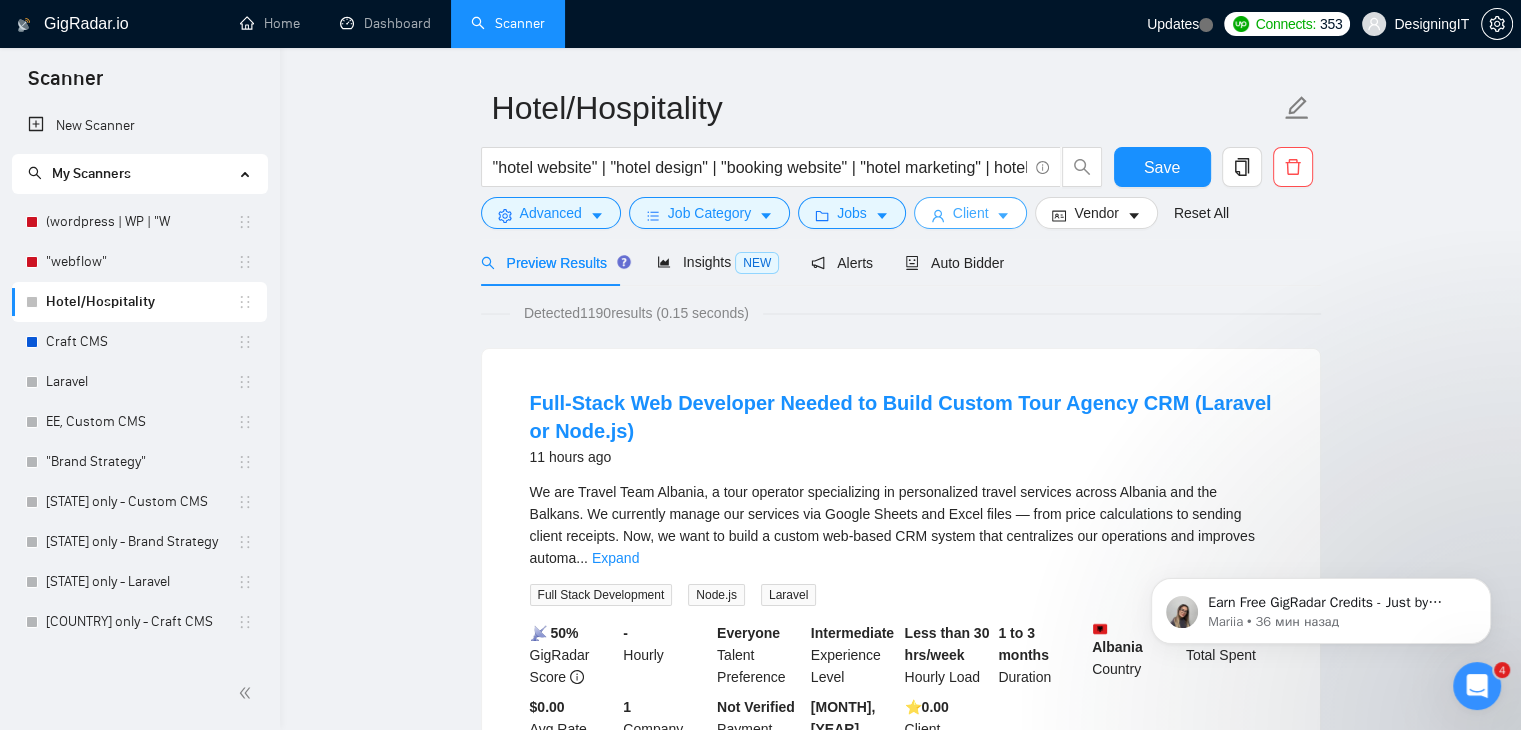 click on "Client" at bounding box center (971, 213) 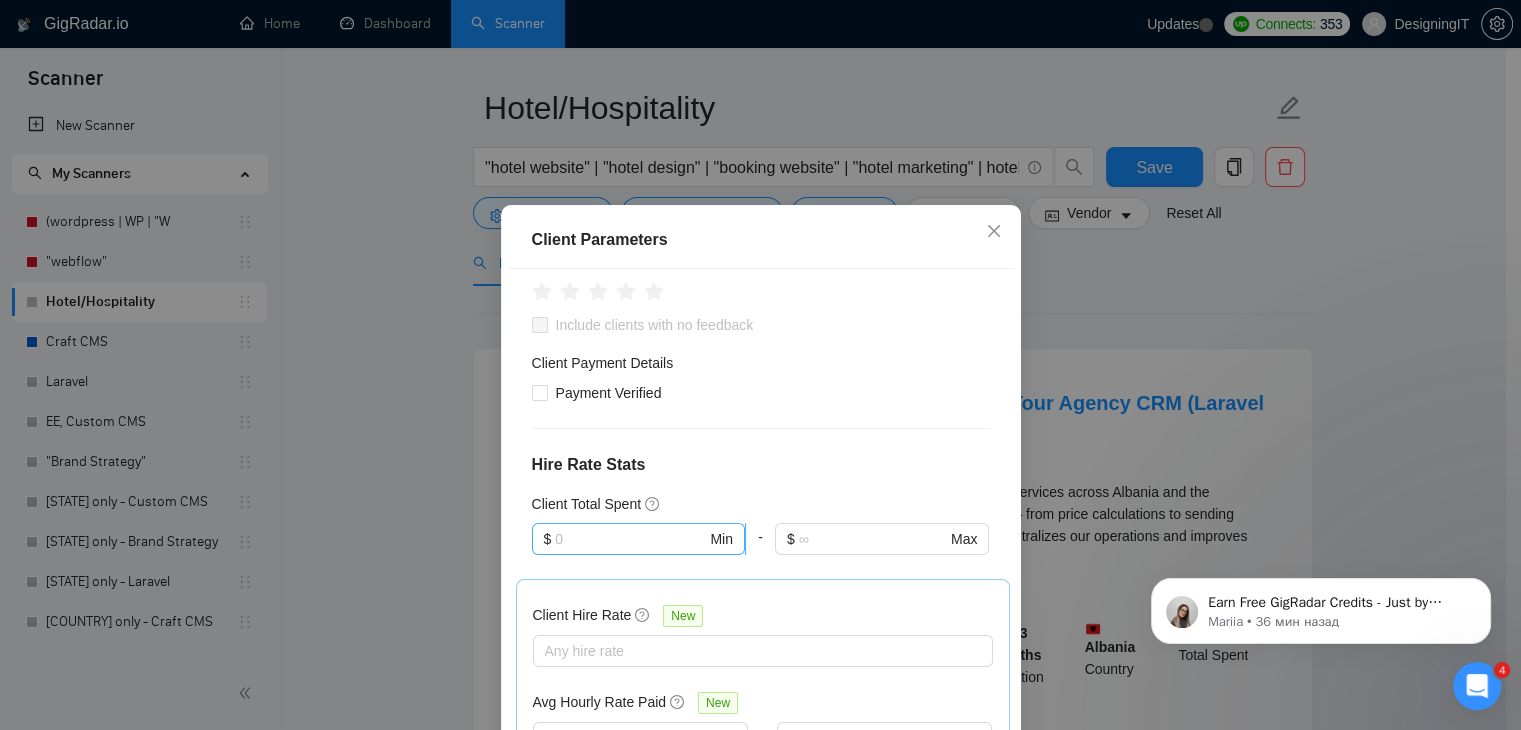 click on "$ Min" at bounding box center [638, 539] 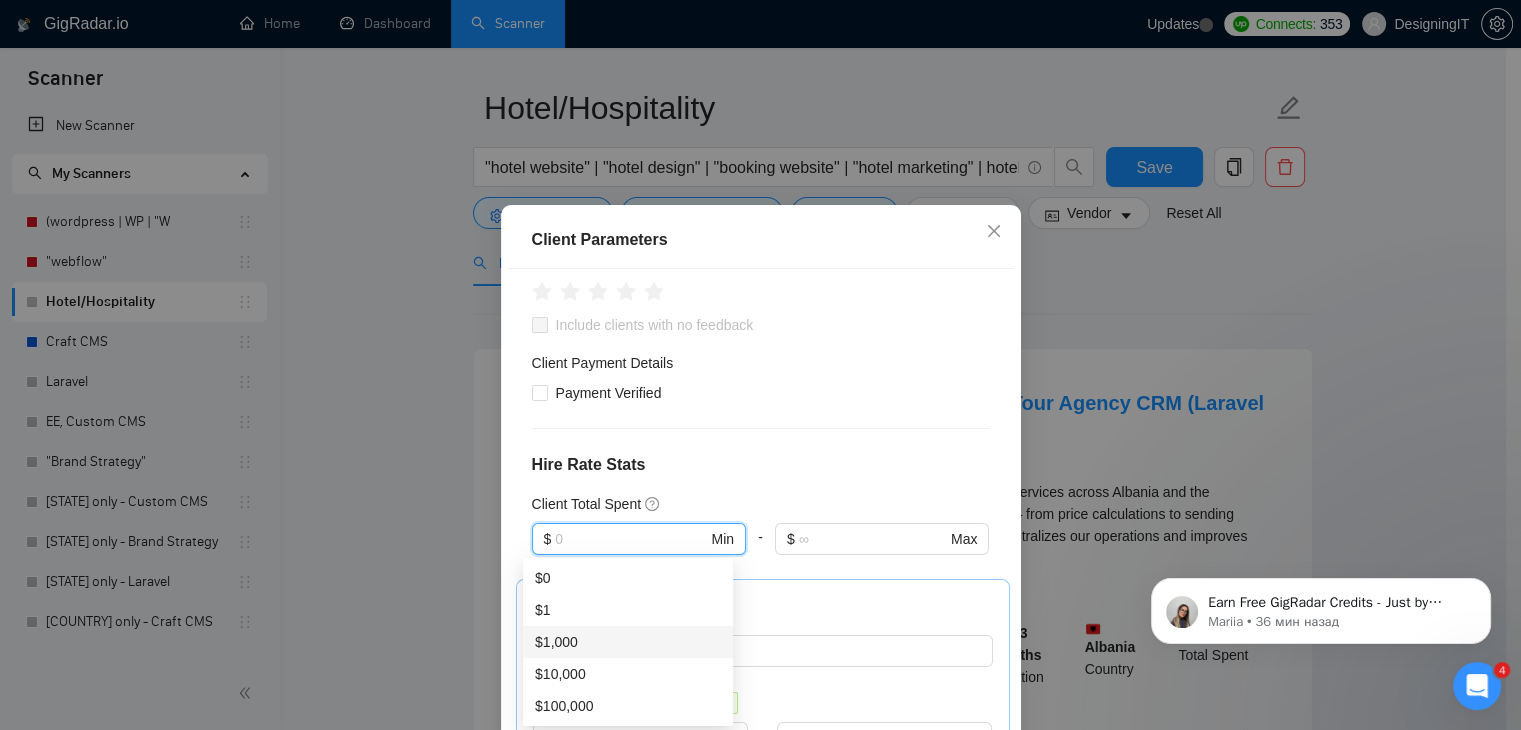 click on "$1,000" at bounding box center [628, 642] 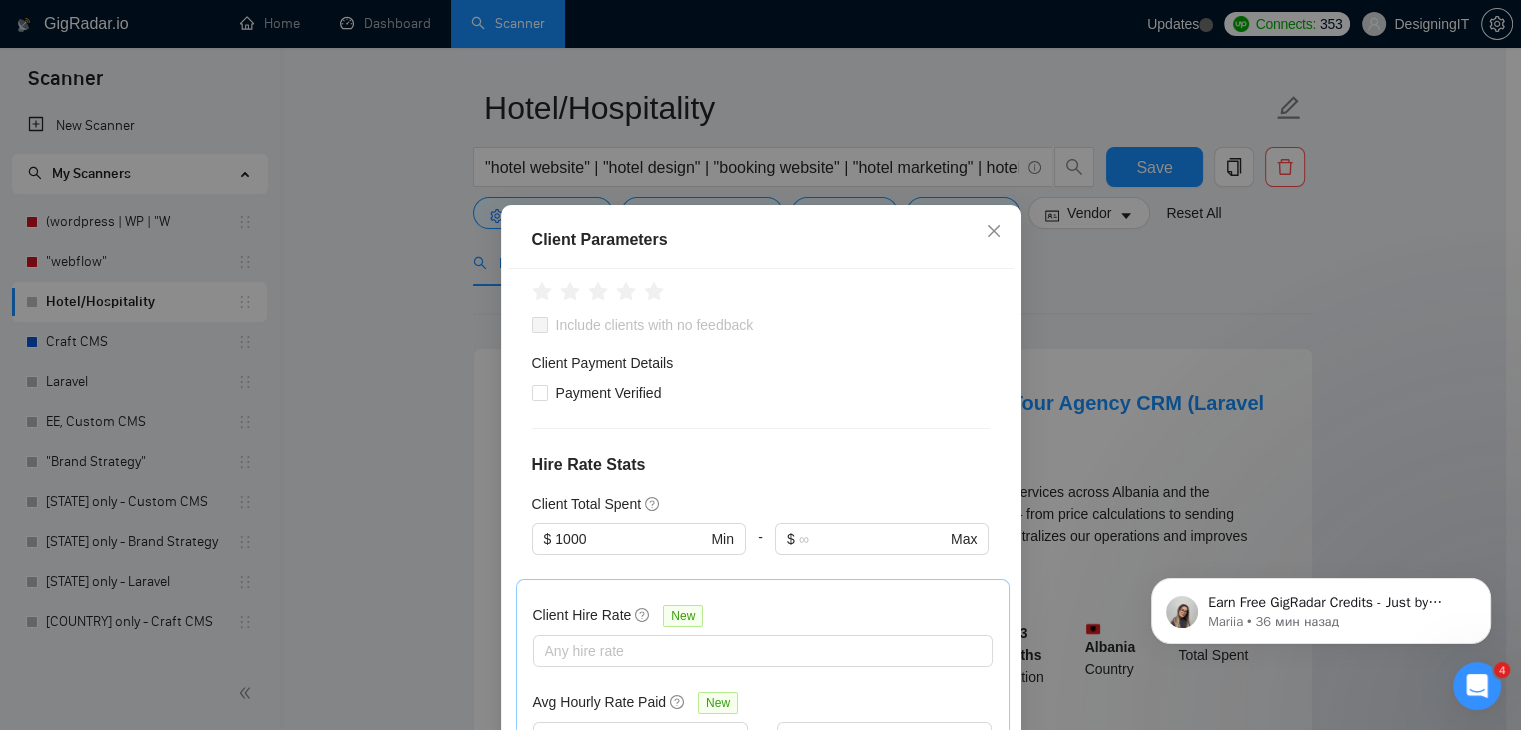 click on "Client Payment Details" at bounding box center (761, 367) 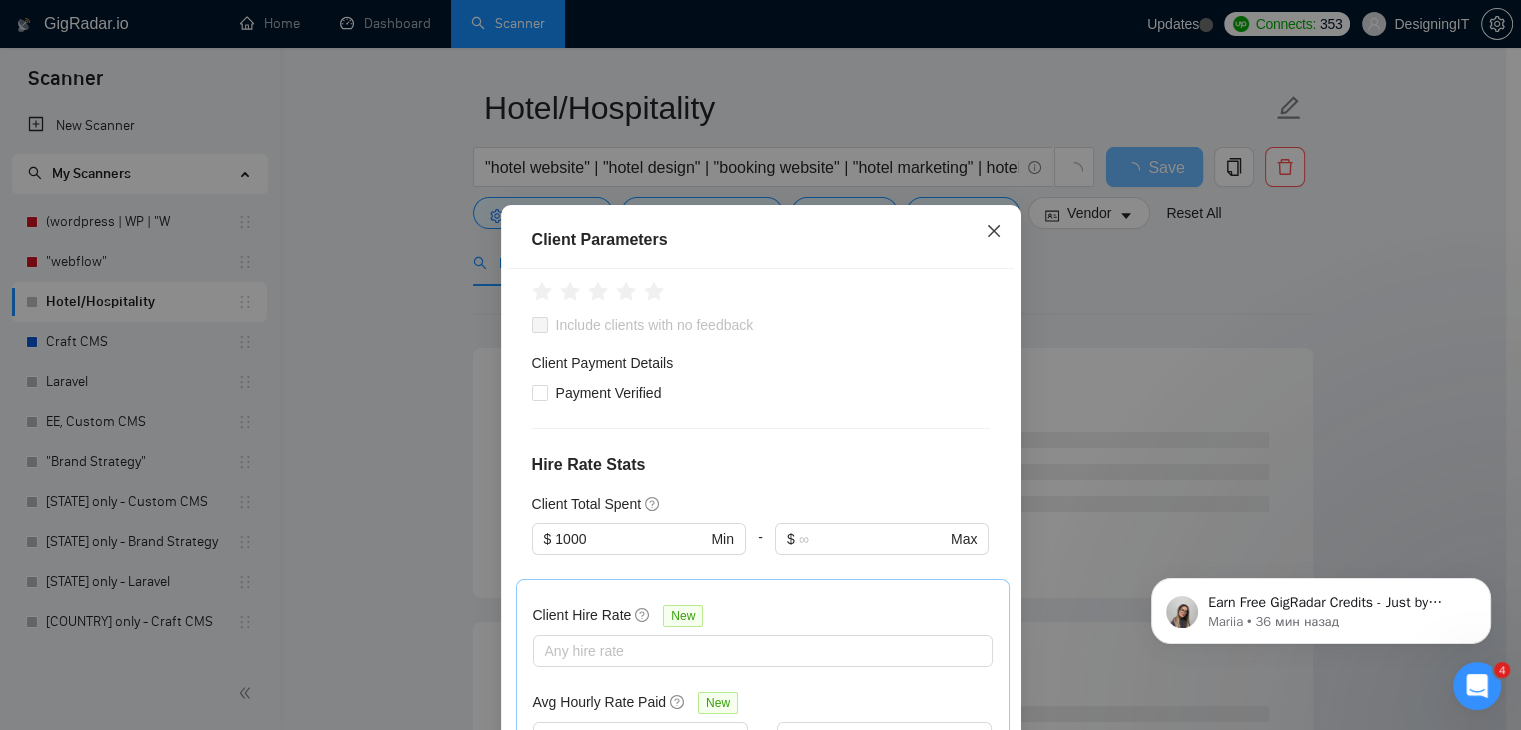click at bounding box center (994, 232) 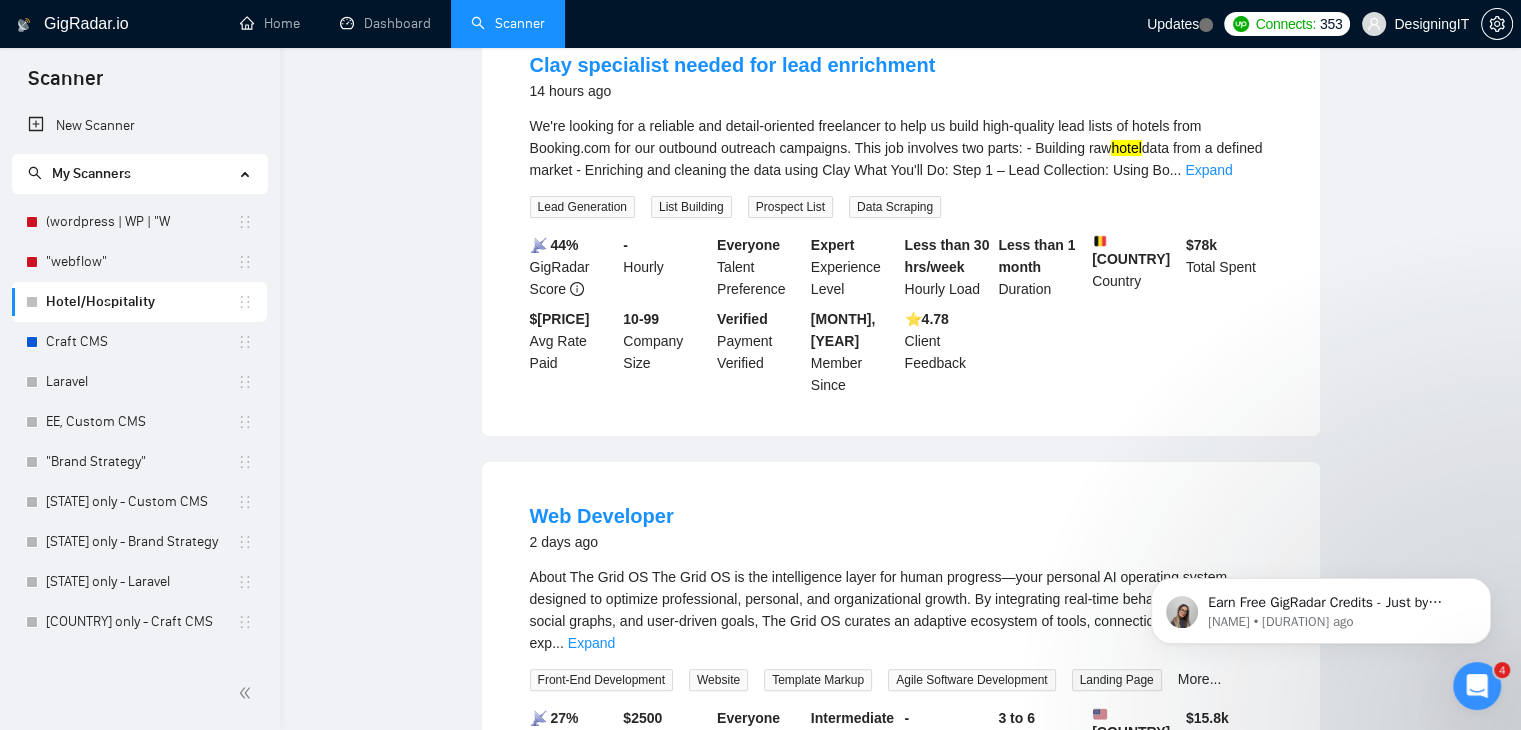 scroll, scrollTop: 0, scrollLeft: 0, axis: both 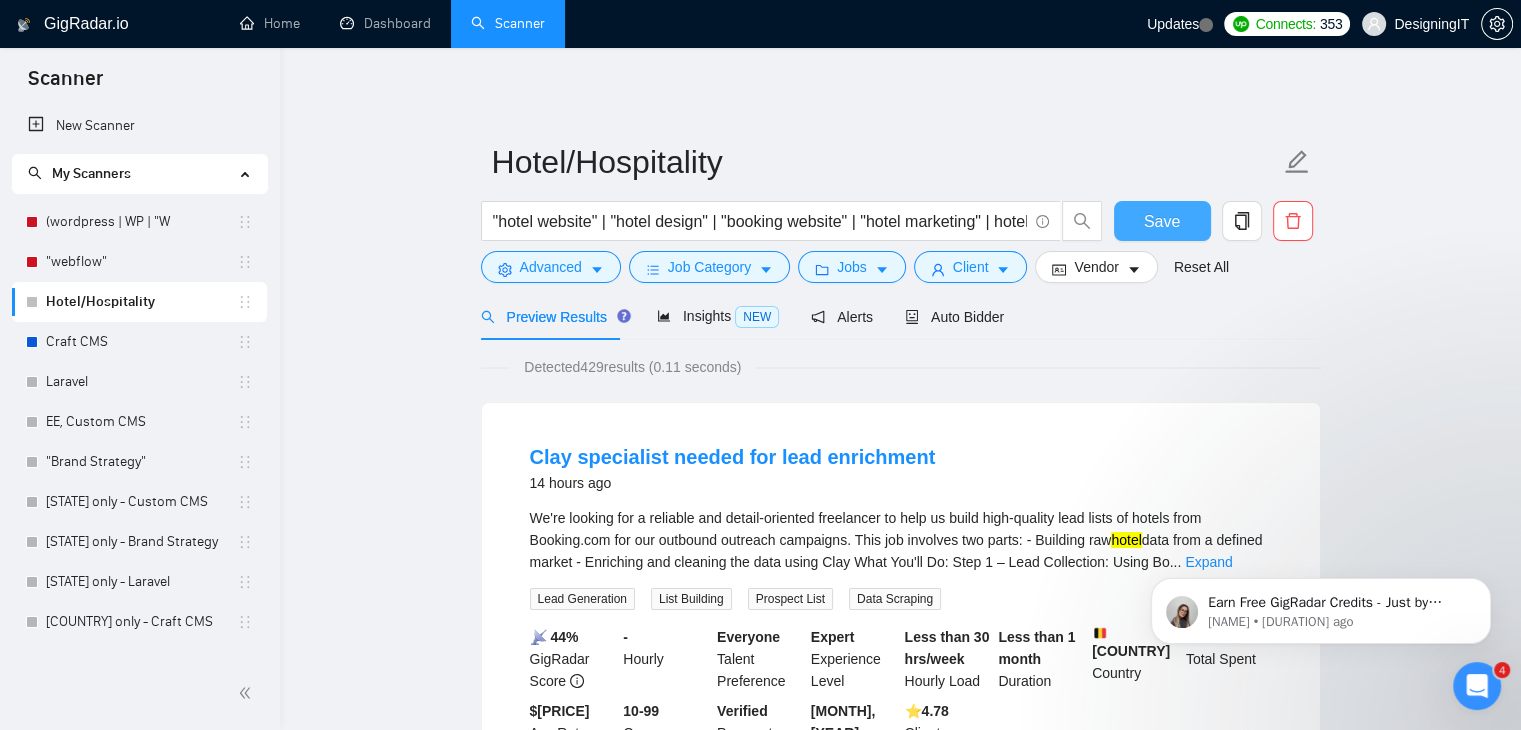 click on "Save" at bounding box center (1162, 221) 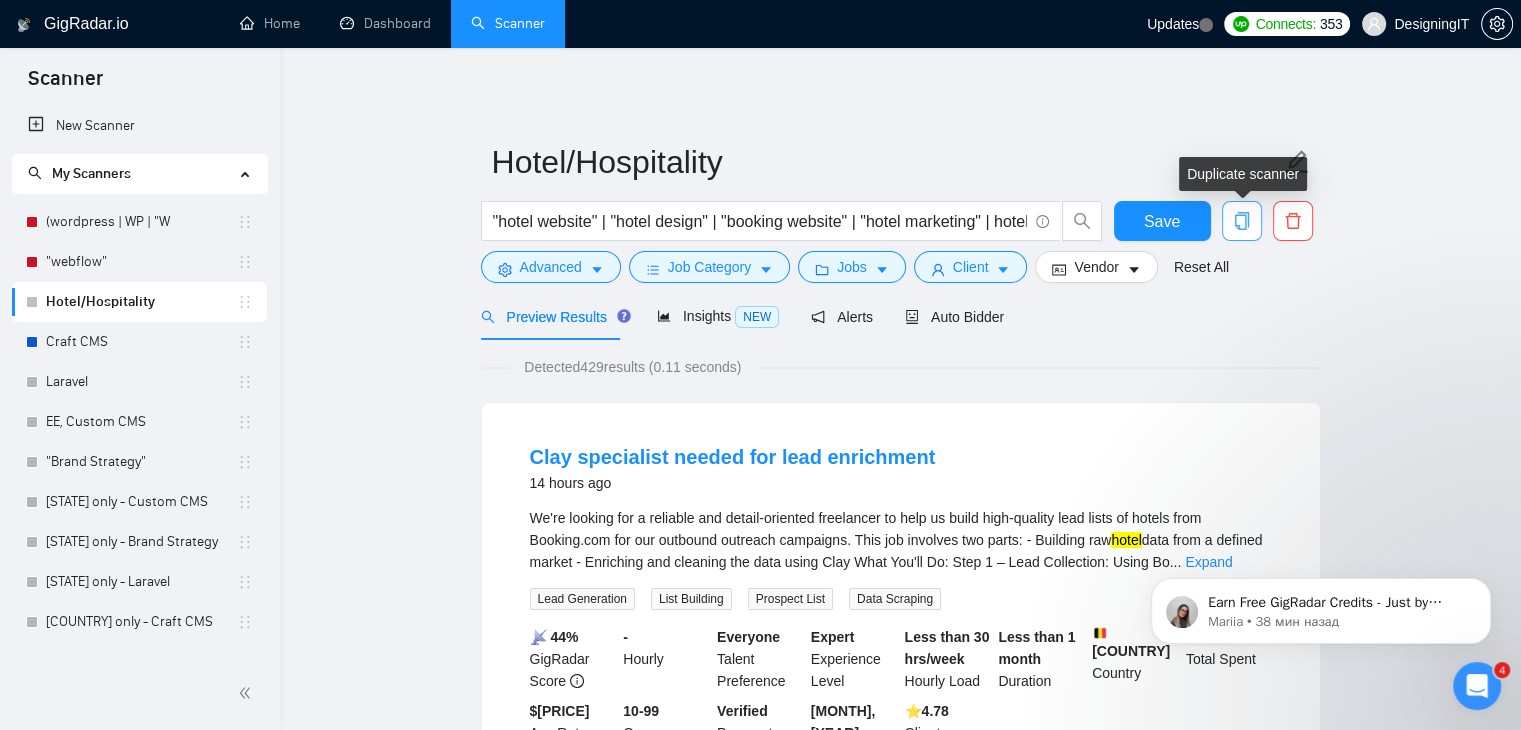 click 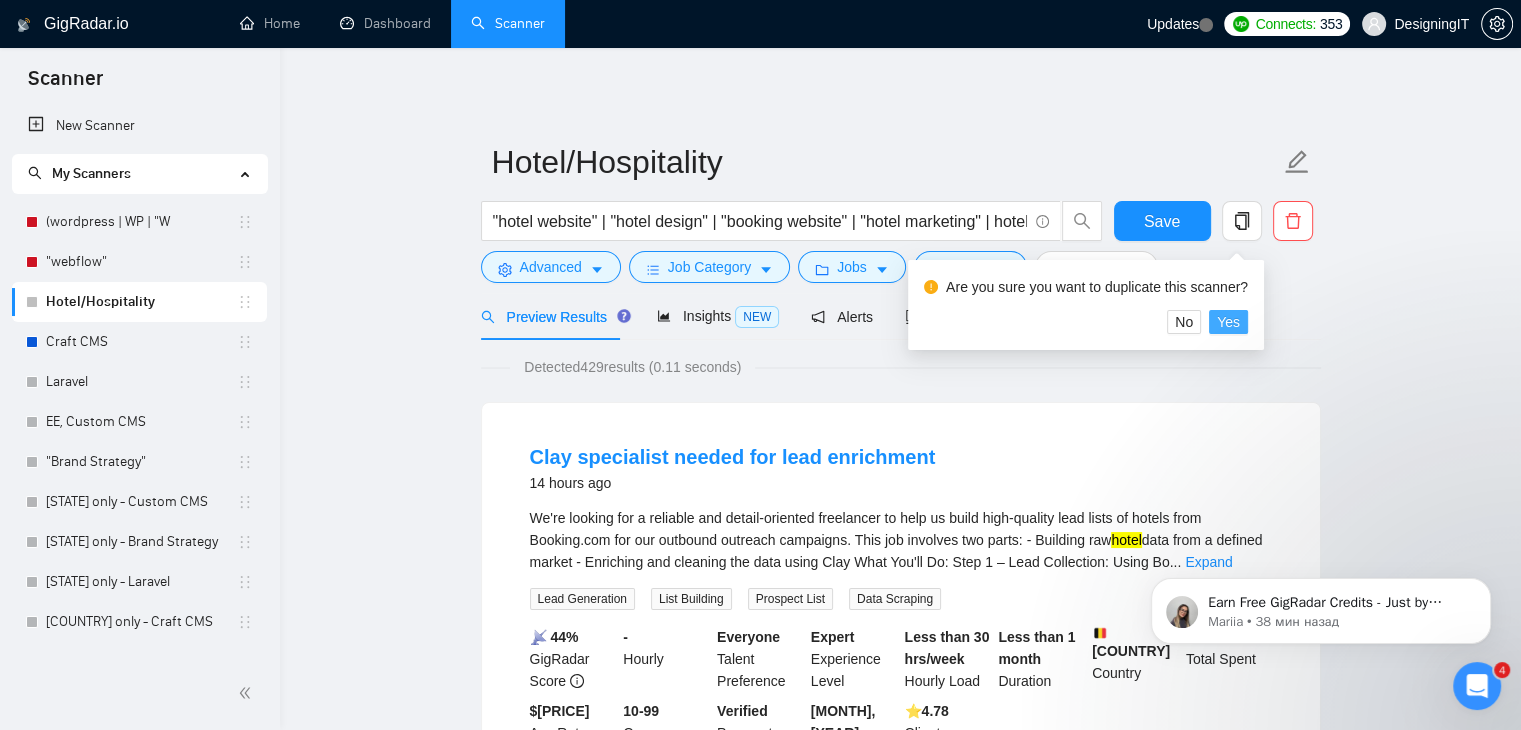 click on "Yes" at bounding box center (1228, 322) 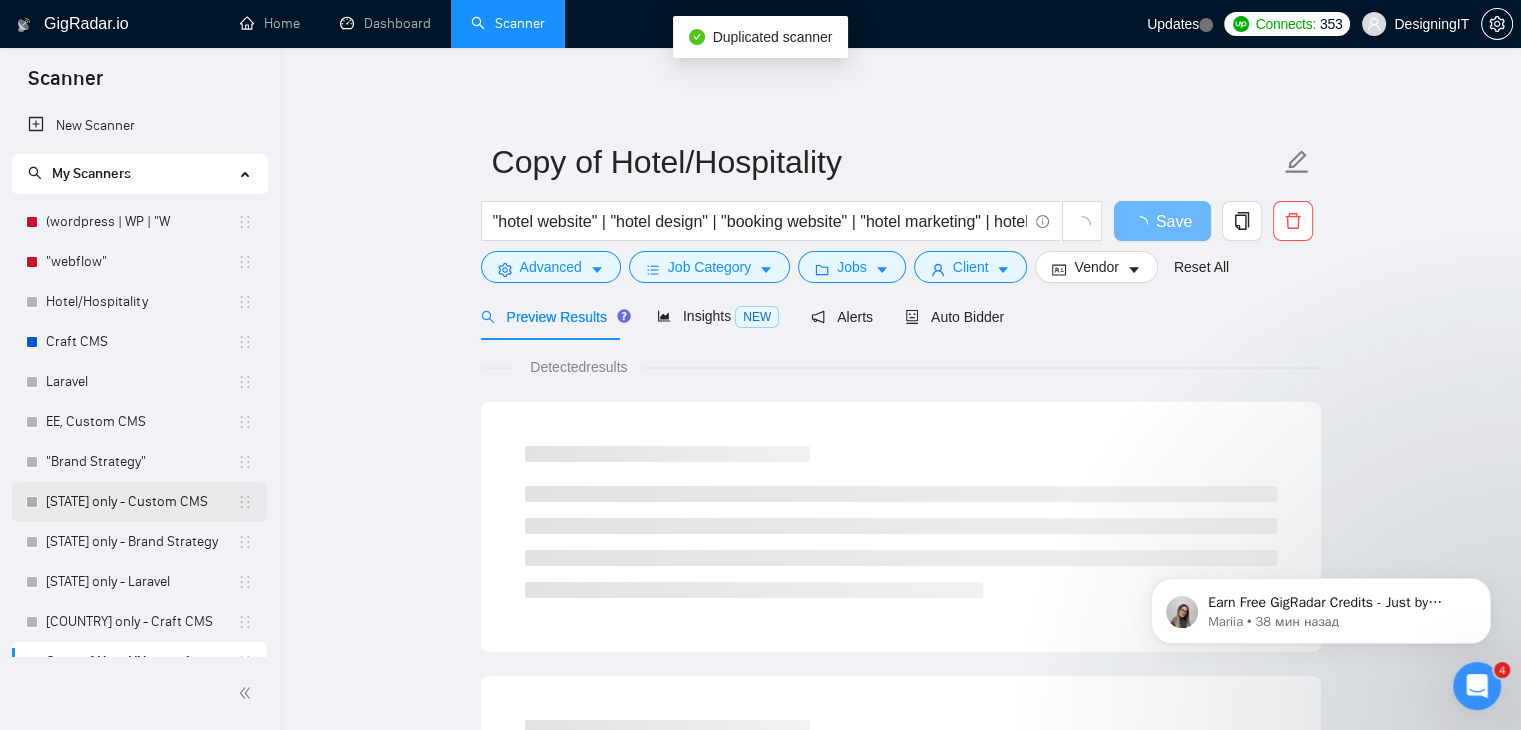 scroll, scrollTop: 25, scrollLeft: 0, axis: vertical 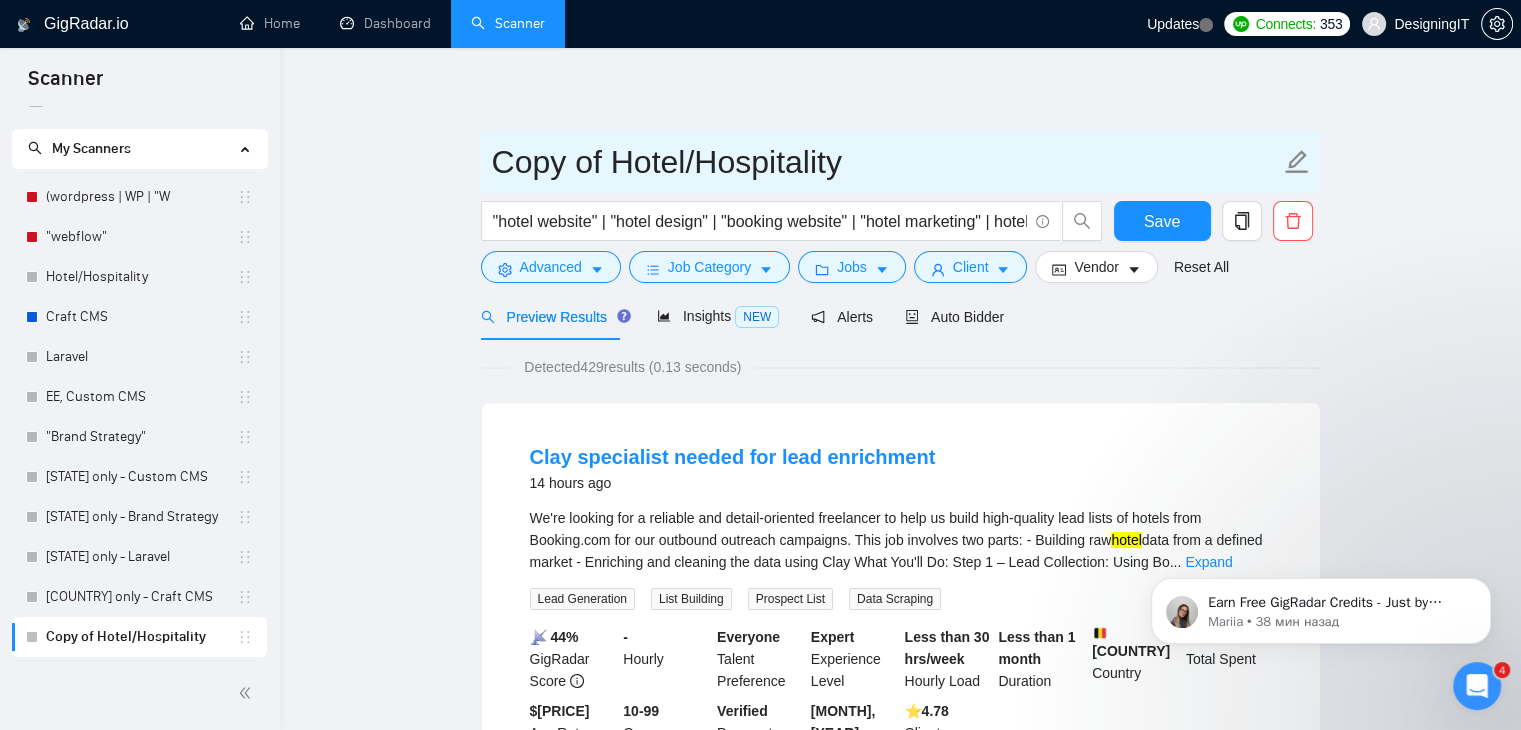 click on "Copy of Hotel/Hospitality" at bounding box center (886, 162) 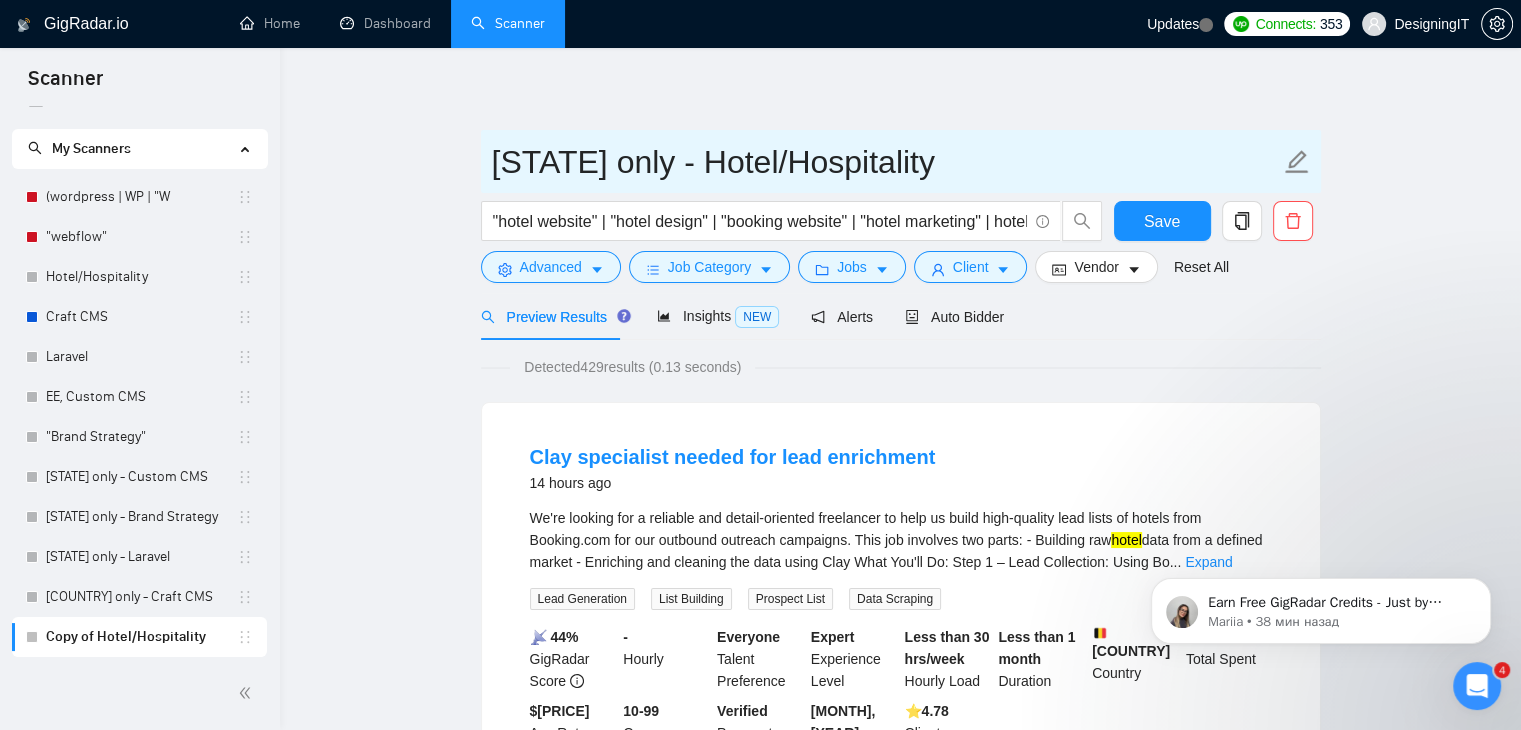 type on "[STATE] only - Hotel/Hospitality" 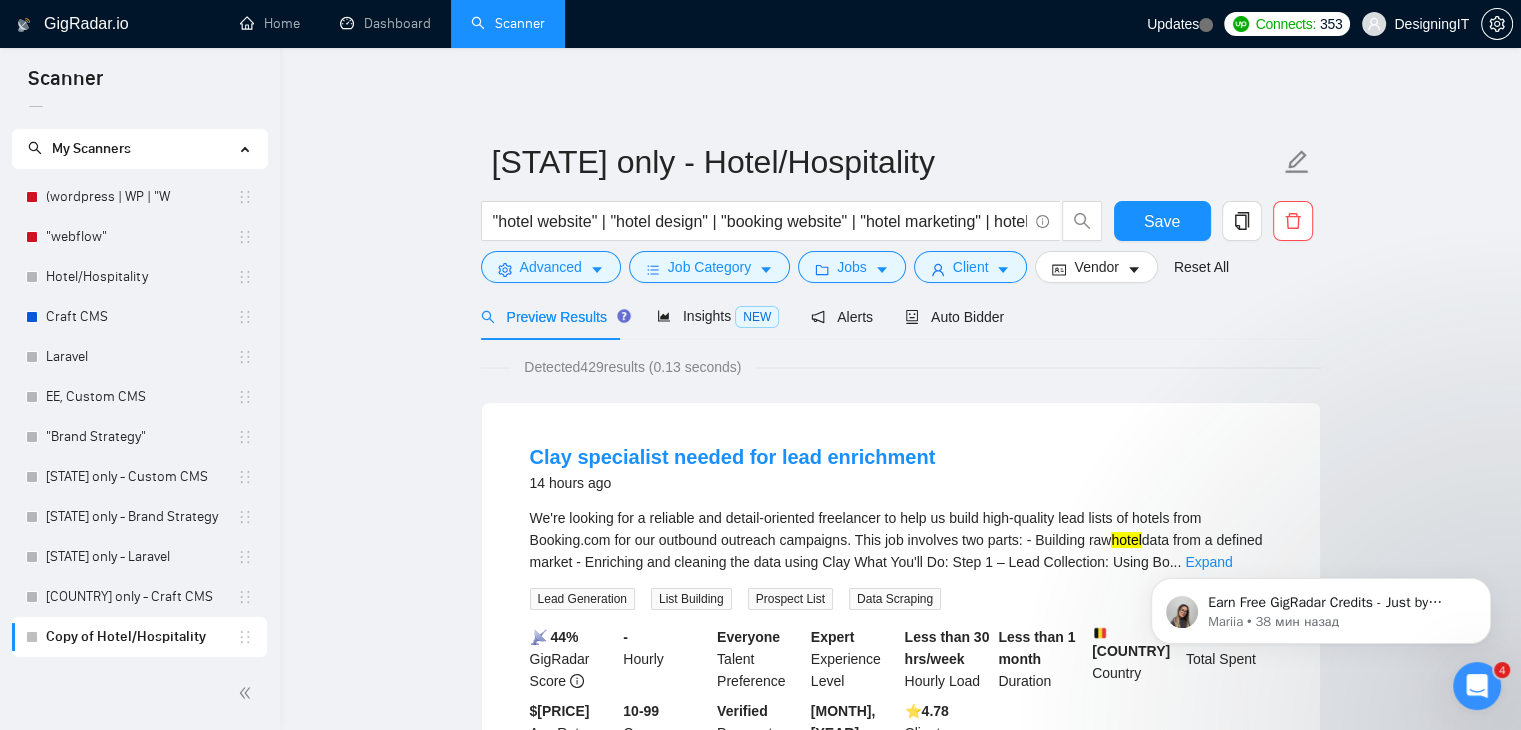 click on "[COUNTRY] only - Hotel/Hospitality "hotel website" | "hotel design" | "booking website" | "hotel marketing" | hotel | "boutique hotel" | "hospitality site" Save Advanced   Job Category   Jobs   Client   Vendor   Reset All Preview Results Insights NEW Alerts Auto Bidder Detected   429  results   (0.13 seconds) Clay specialist needed for lead enrichment 14 hours ago We're looking for a reliable and detail-oriented freelancer to help us build high-quality lead lists of hotels from Booking.com for our outbound outreach campaigns.
This job involves two parts:
- Building raw  hotel  data from a defined market
- Enriching and cleaning the data using Clay
What You'll Do:
Step 1 – Lead Collection:
Using Bo ... Expand Lead Generation List Building Prospect List Data Scraping 📡   44% GigRadar Score   - Hourly Everyone Talent Preference Expert Experience Level Less than 30 hrs/week Hourly Load Less than 1 month Duration   Belgium Country $ 78k Total Spent $9.29 Avg Rate Paid 10-99 Company Size Verified Payment Verified" at bounding box center [900, 2597] 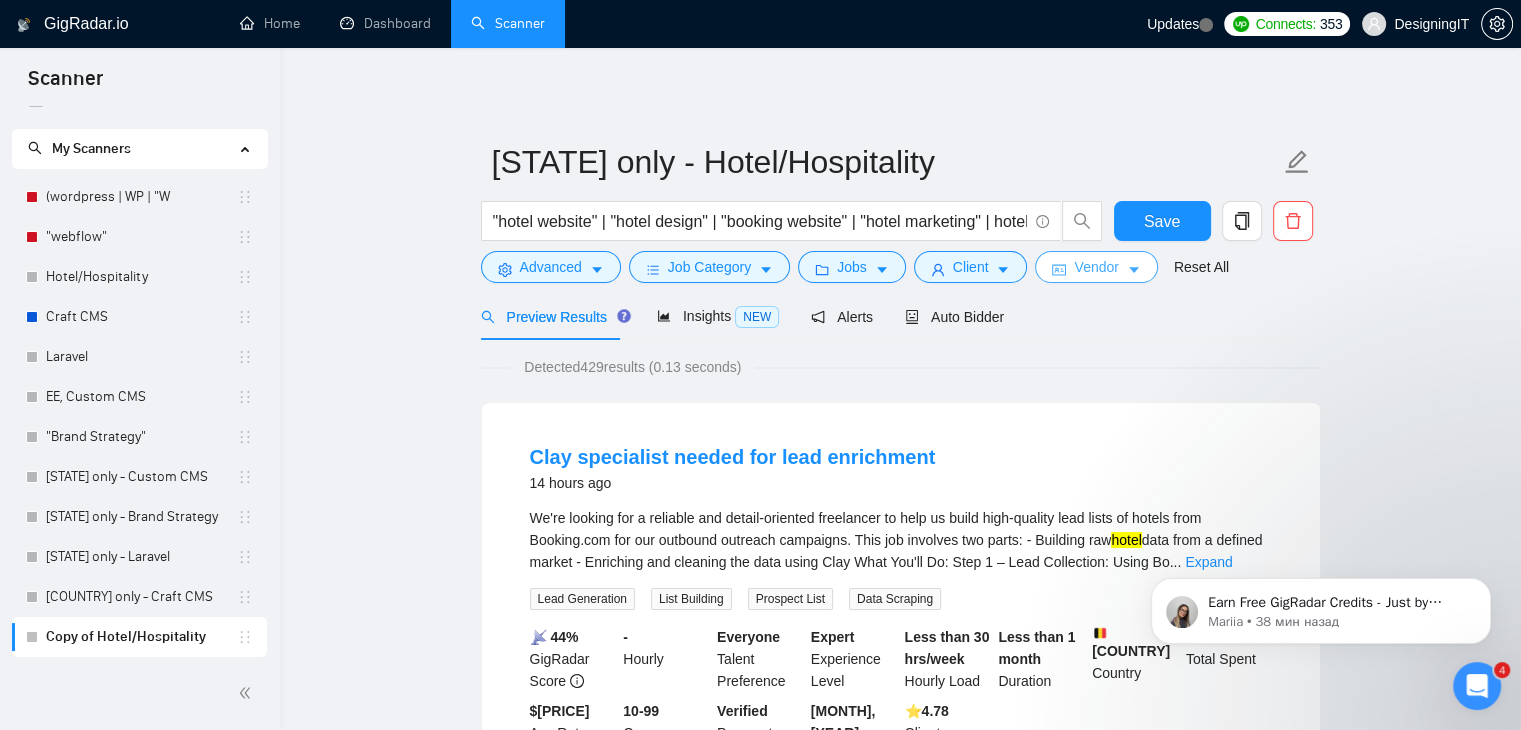 click on "Vendor" at bounding box center [1096, 267] 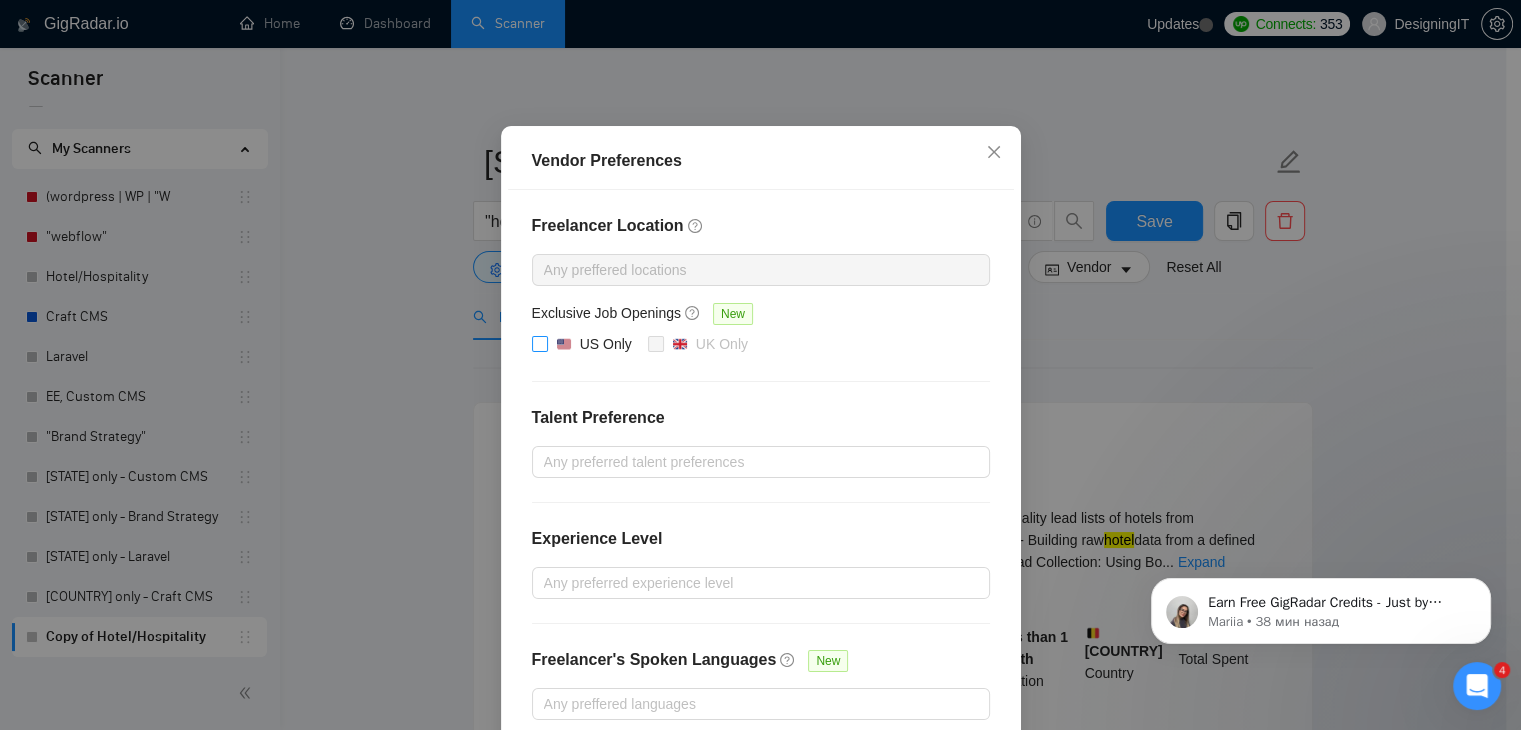 click on "US Only" at bounding box center [539, 343] 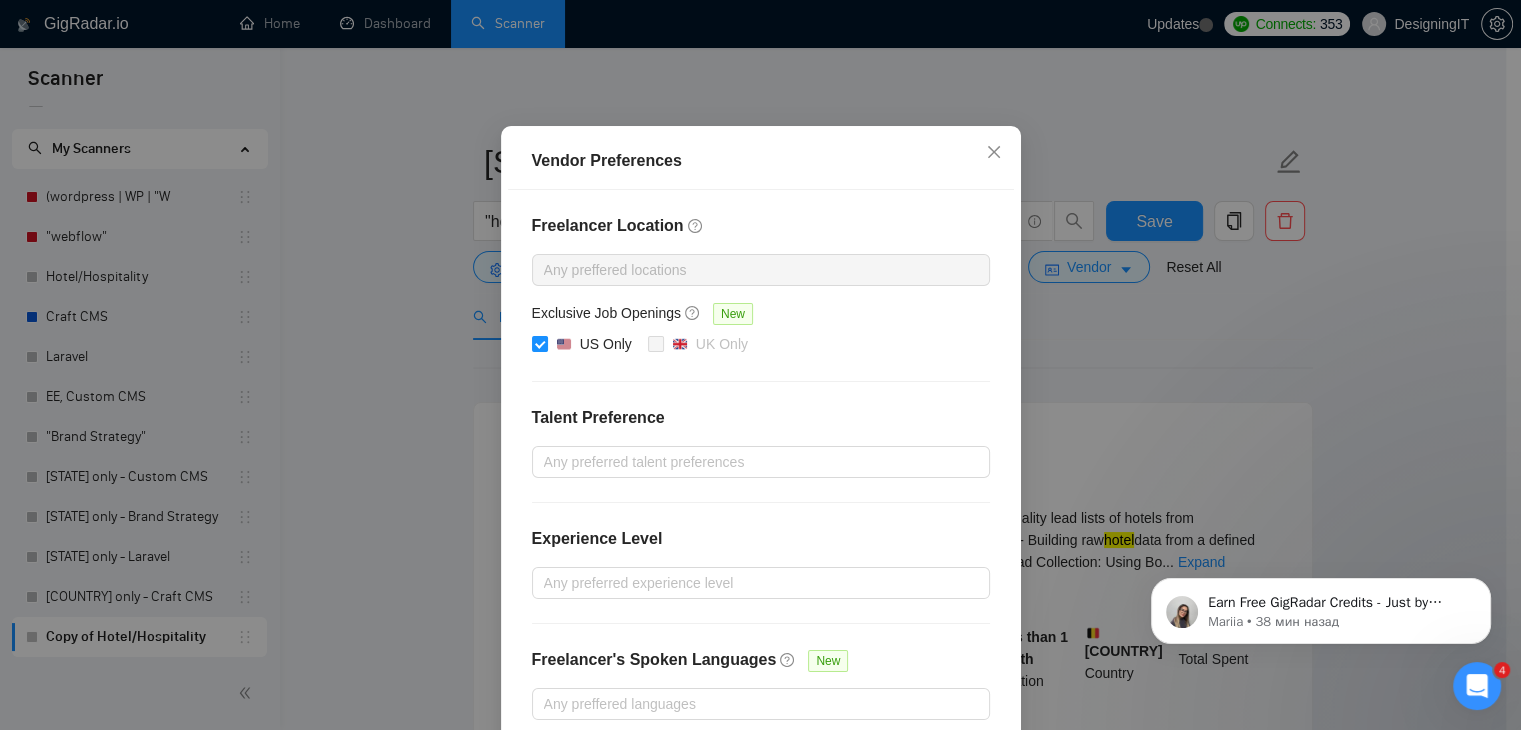 click on "Freelancer Location     Any preffered locations Exclusive Job Openings New US Only UK Only Talent Preference   Any preferred talent preferences Experience Level   Any preferred experience level Freelancer's Spoken Languages New   Any preffered languages" at bounding box center (761, 467) 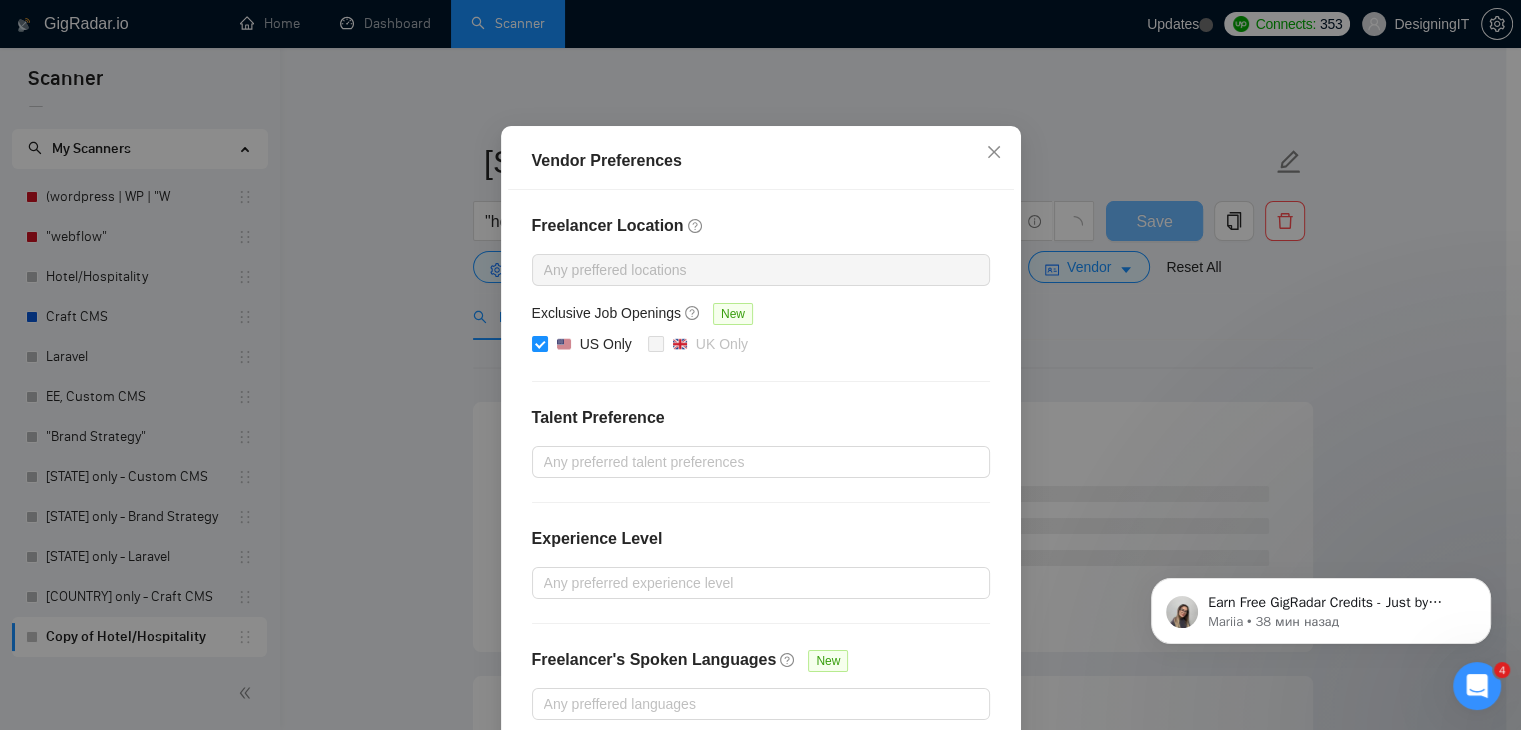 click on "Vendor Preferences Freelancer Location     Any preffered locations Exclusive Job Openings New US Only UK Only Talent Preference   Any preferred talent preferences Experience Level   Any preferred experience level Freelancer's Spoken Languages New   Any preffered languages Reset OK" at bounding box center (760, 365) 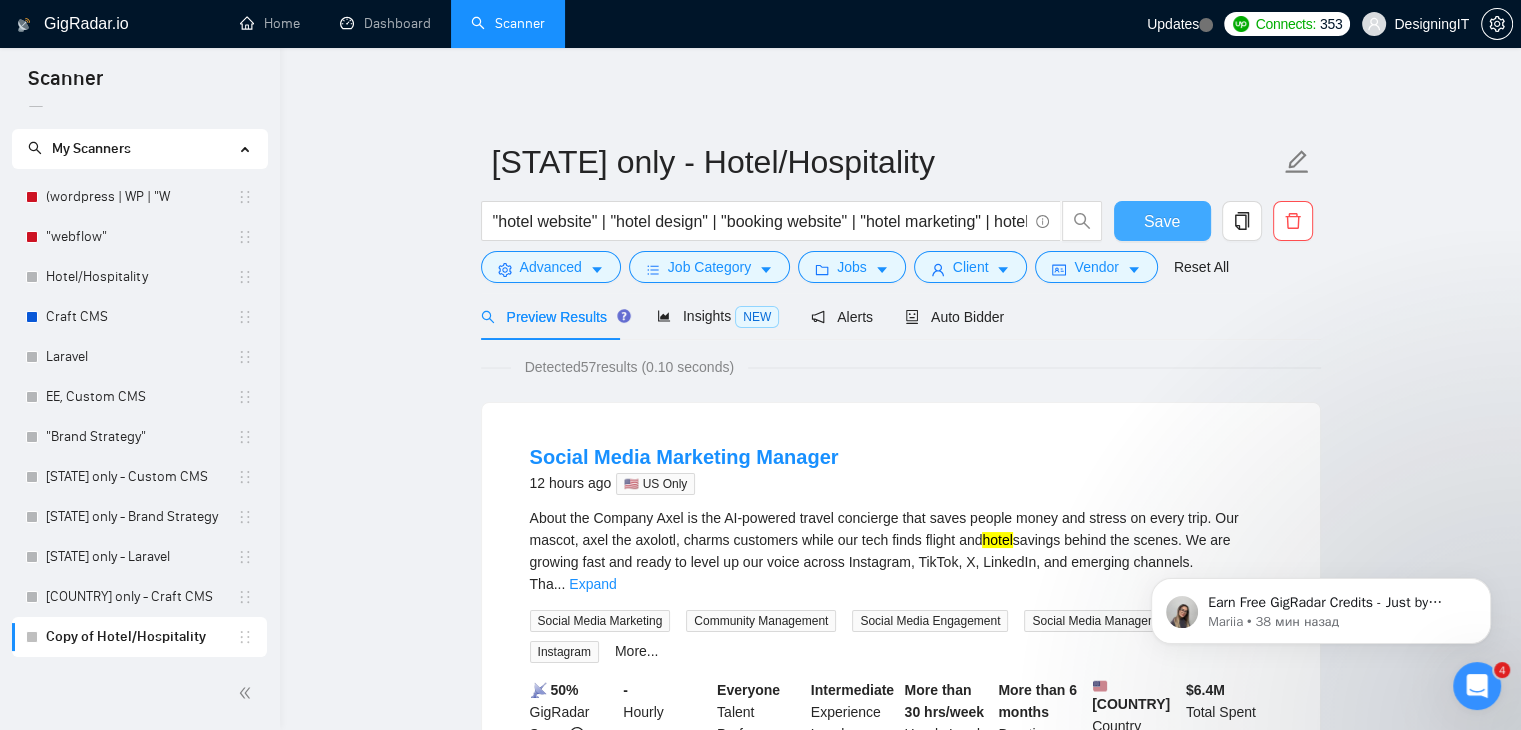 click on "Save" at bounding box center (1162, 221) 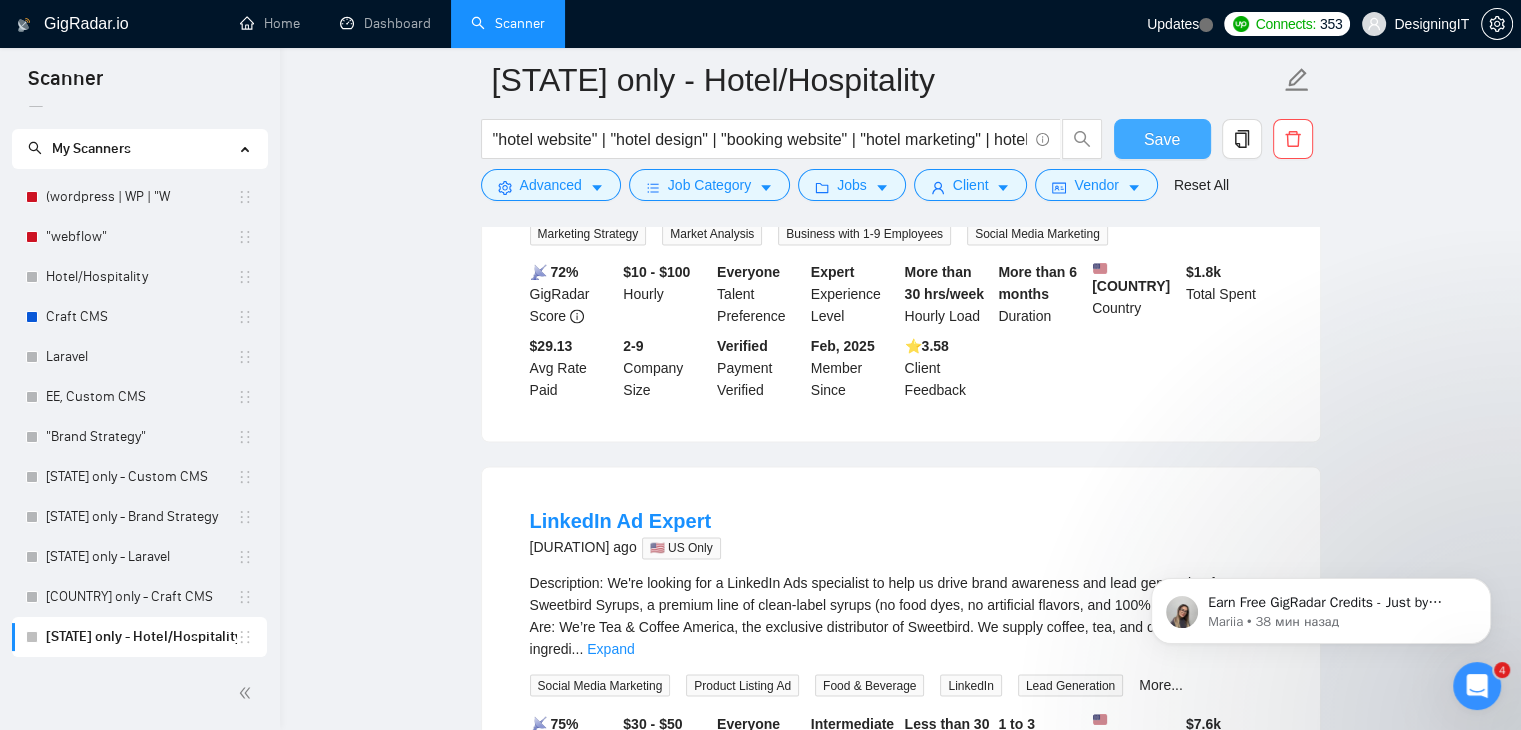 scroll, scrollTop: 3236, scrollLeft: 0, axis: vertical 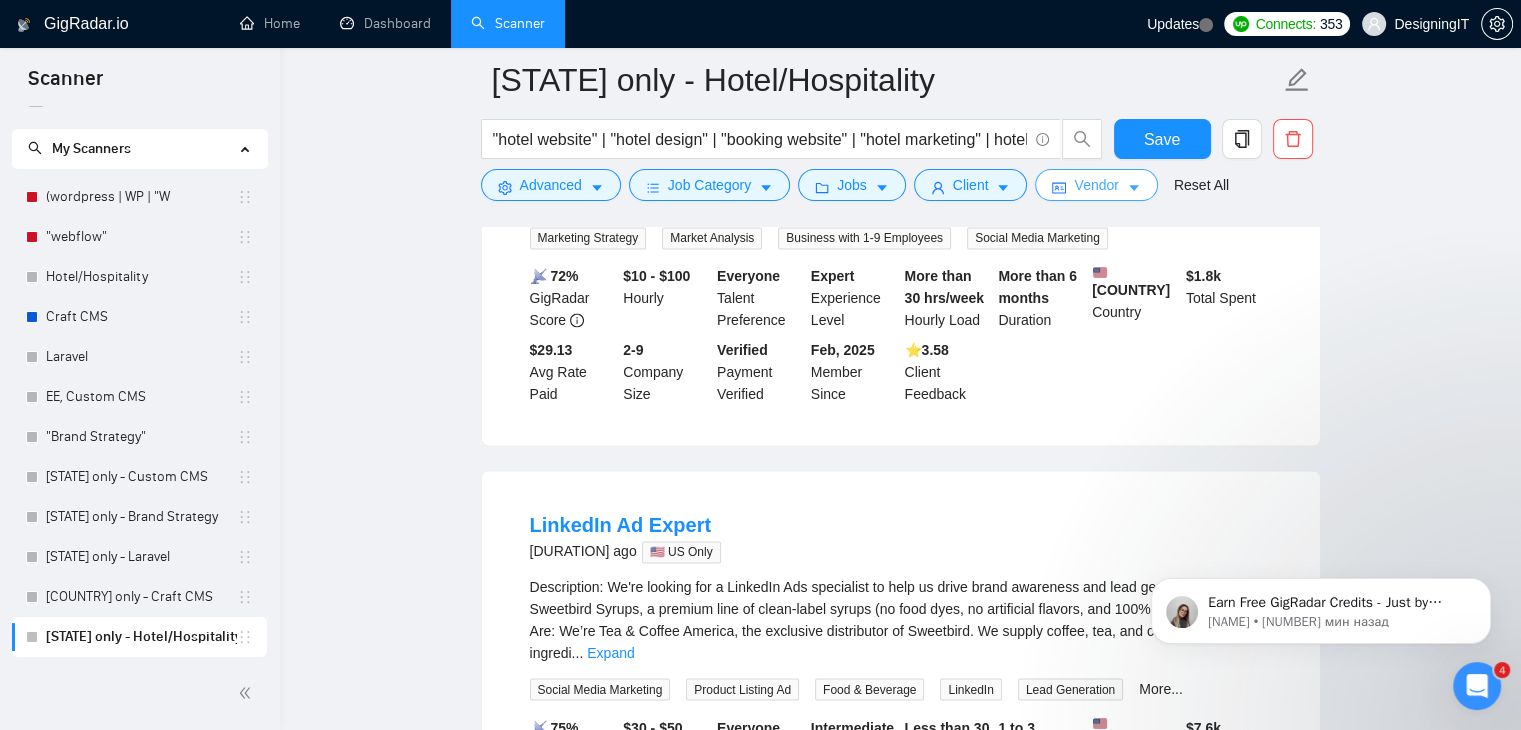 click on "Vendor" at bounding box center (1096, 185) 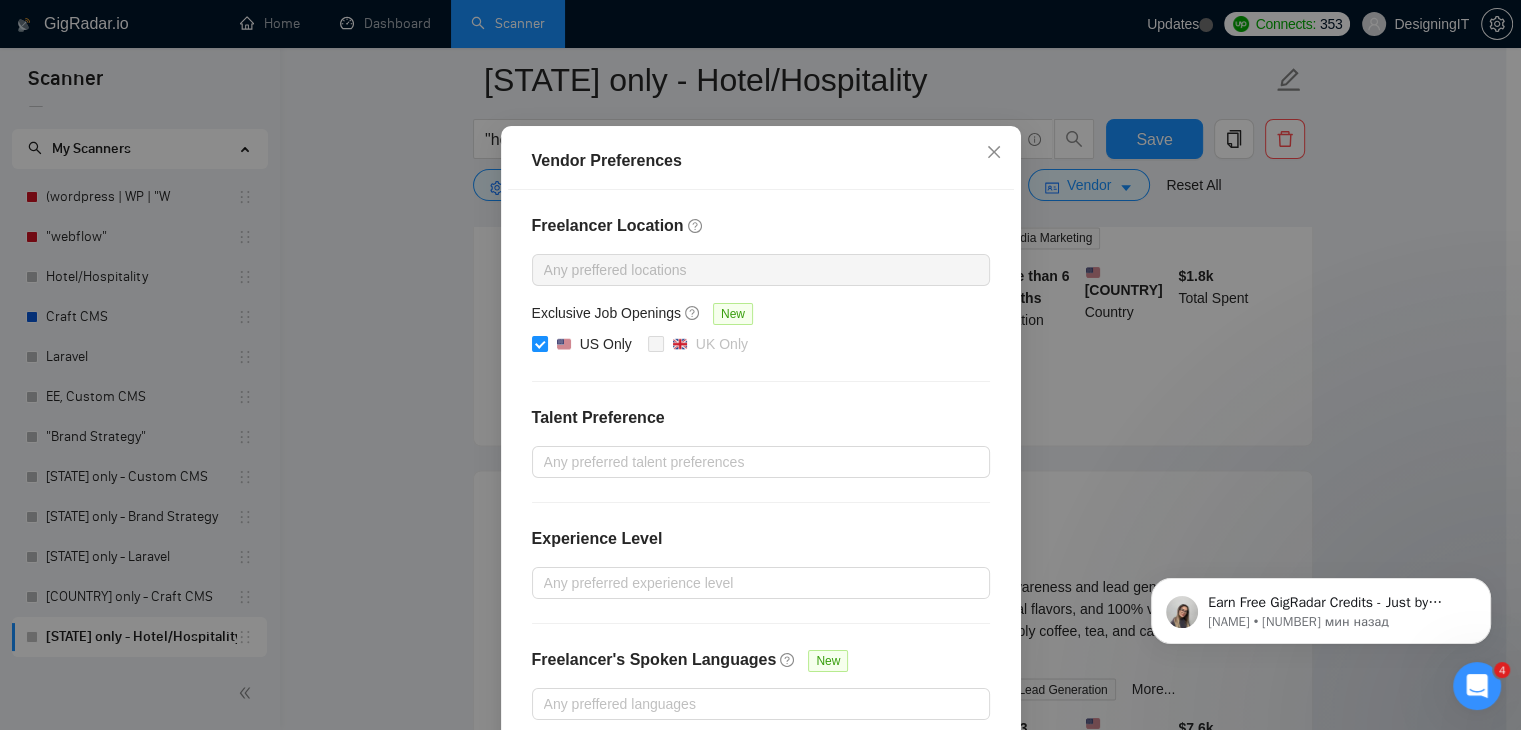 click on "Vendor Preferences Freelancer Location     Any preffered locations Exclusive Job Openings New US Only UK Only Talent Preference   Any preferred talent preferences Experience Level   Any preferred experience level Freelancer's Spoken Languages New   Any preffered languages Reset OK" at bounding box center (760, 365) 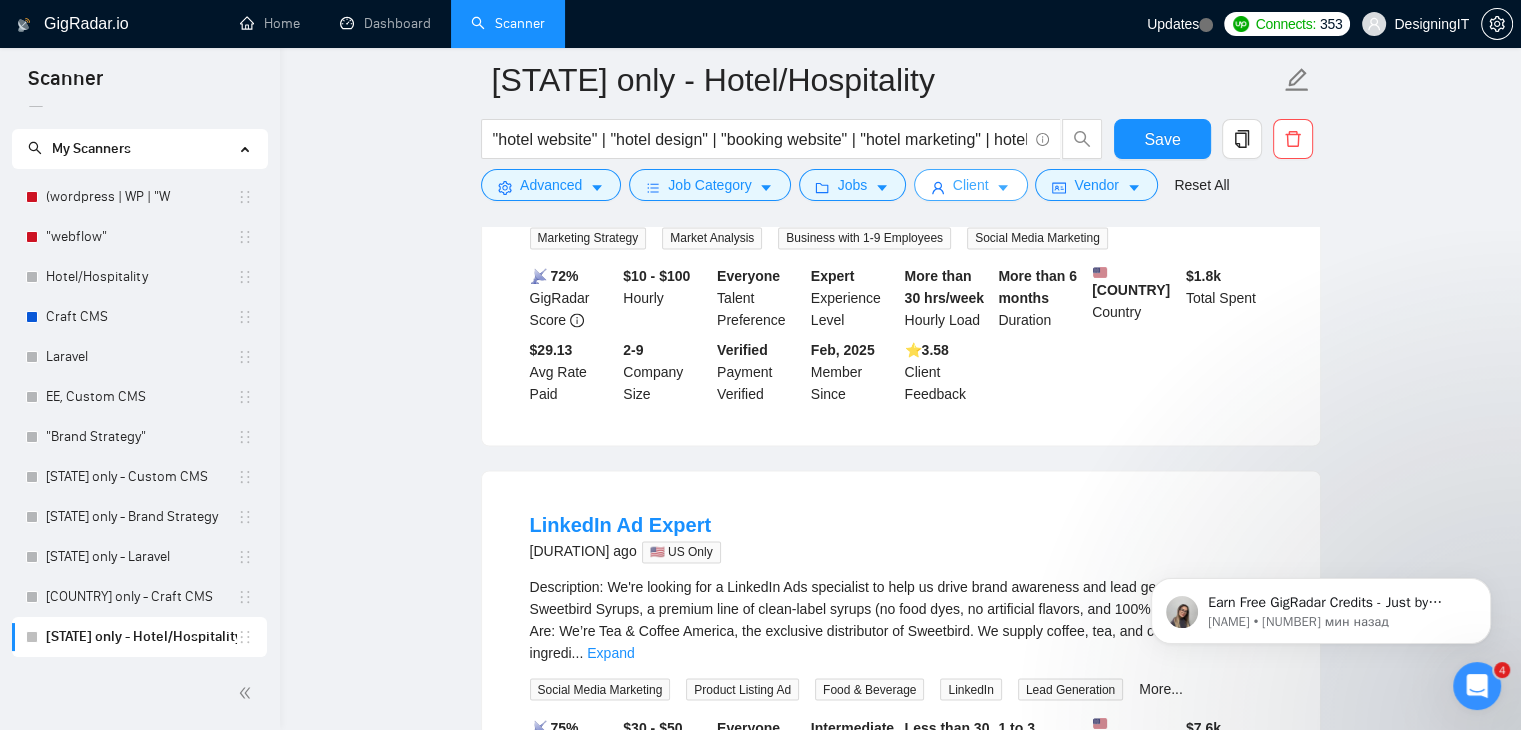 click on "Client" at bounding box center (971, 185) 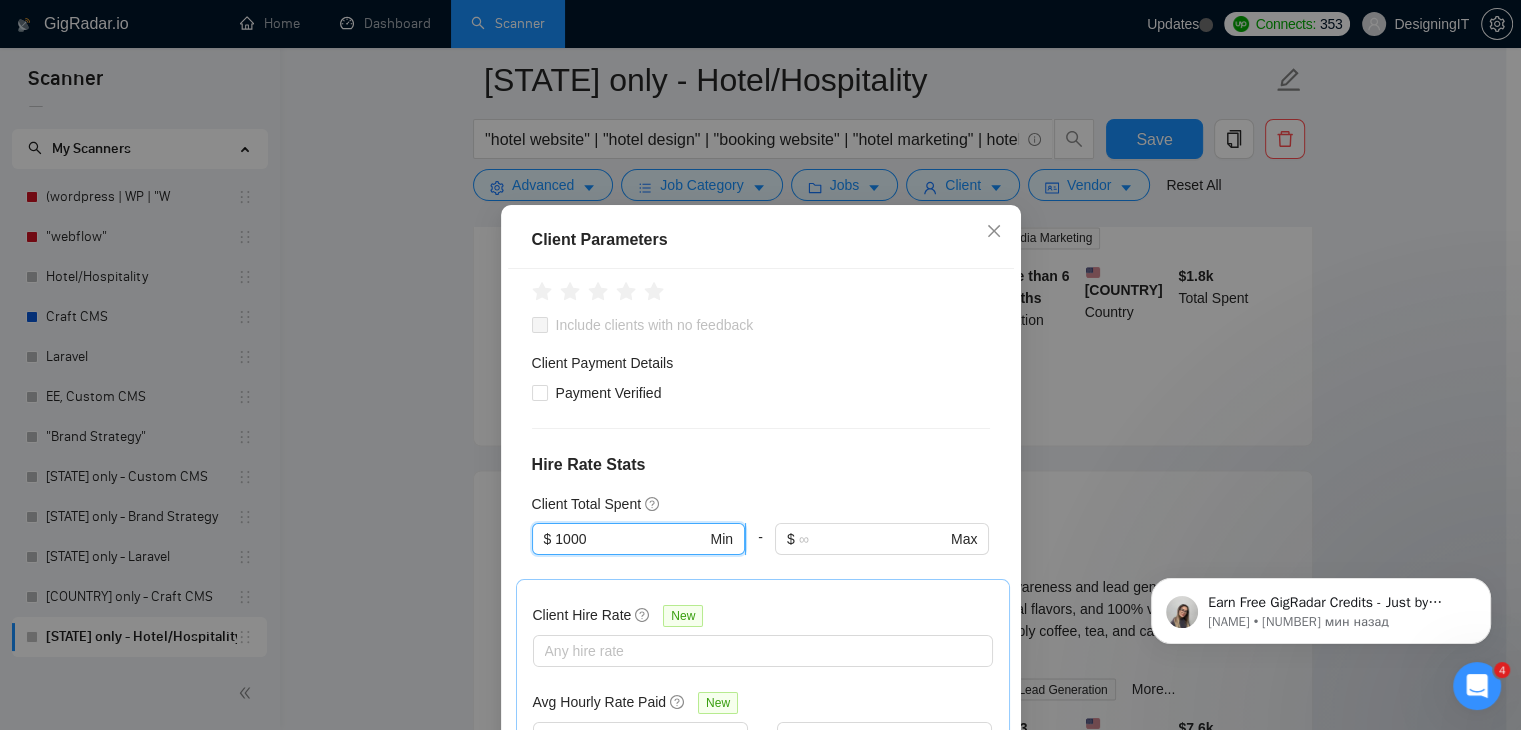 click on "1000" at bounding box center (630, 539) 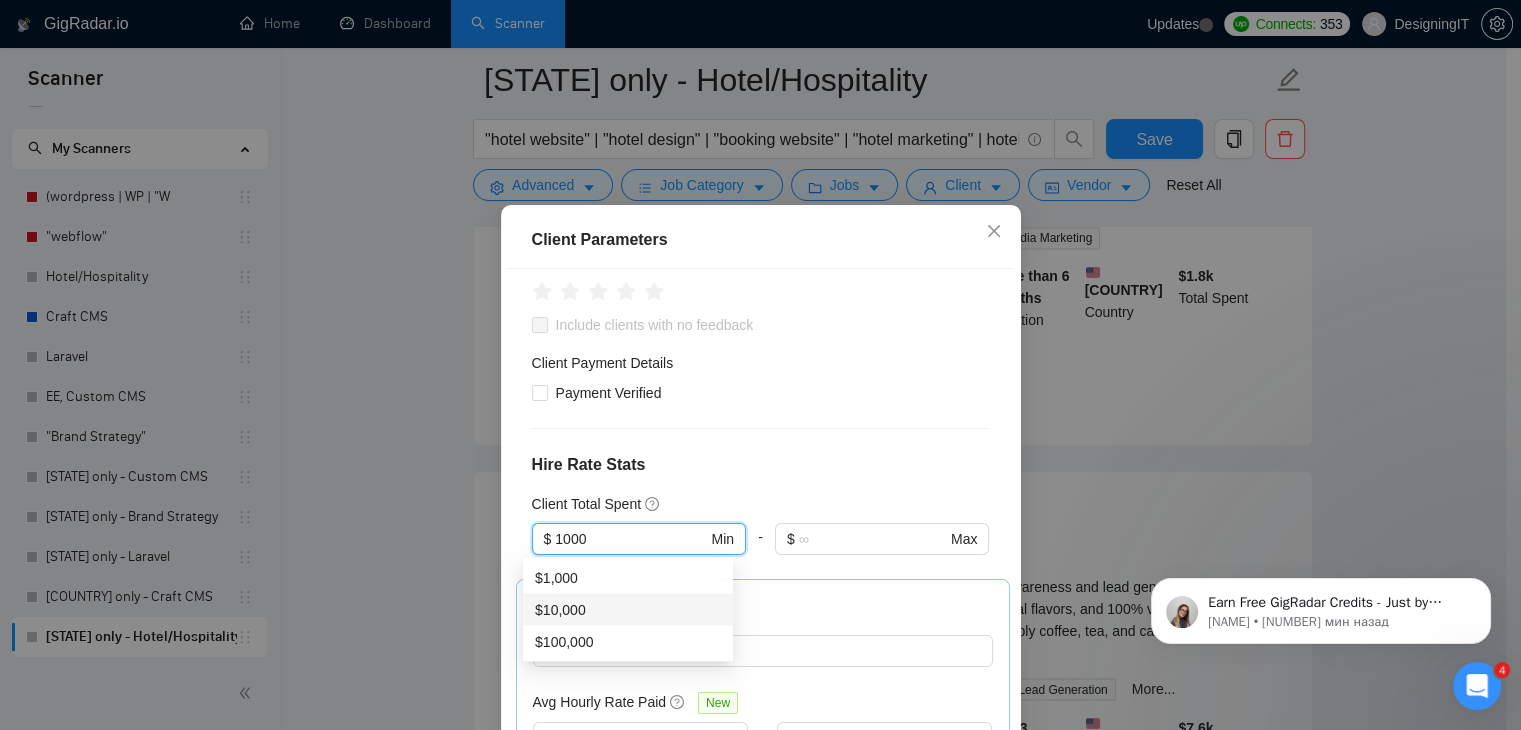 click on "$10,000" at bounding box center [628, 609] 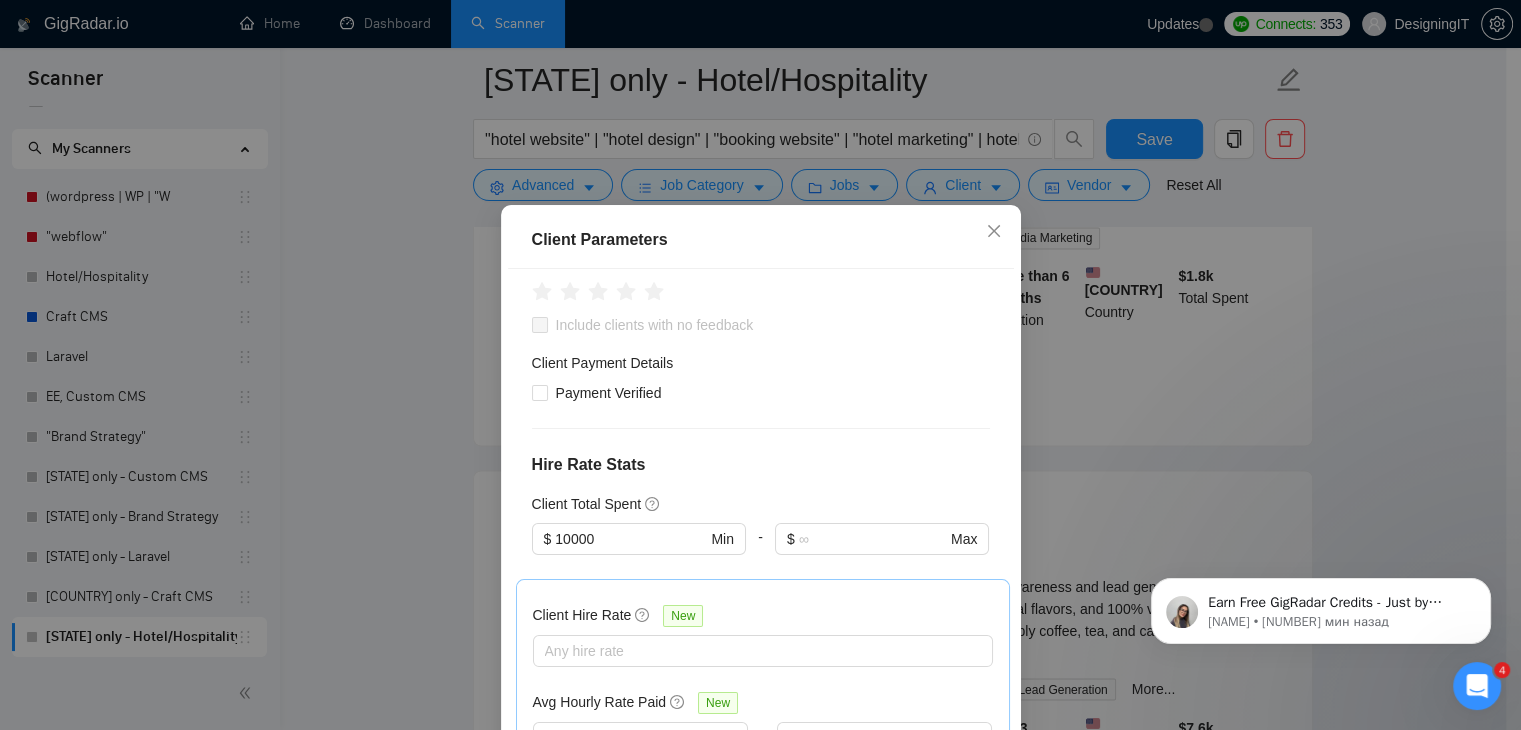 click on "Client Parameters Client Location Include Client Countries   Select Exclude Client Countries   Select Client Rating Client Min Average Feedback Include clients with no feedback Client Payment Details Payment Verified Hire Rate Stats   Client Total Spent $ 10000 Min - $ Max Client Hire Rate New   Any hire rate   Avg Hourly Rate Paid New $ Min - $ Max Include Clients without Sufficient History Client Profile Client Industry New   Any industry Client Company Size   Any company size Enterprise Clients New   Any clients Reset OK" at bounding box center (760, 365) 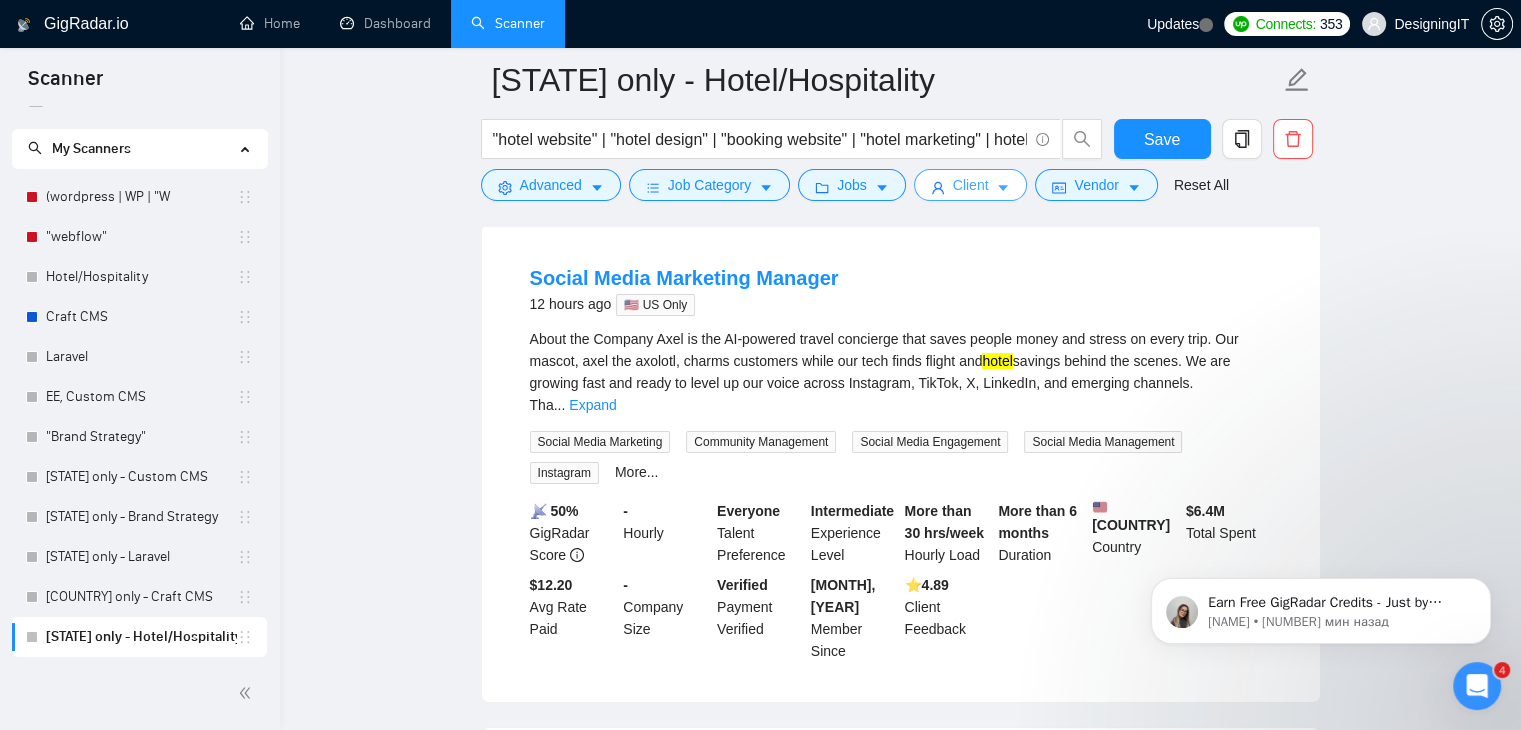 scroll, scrollTop: 0, scrollLeft: 0, axis: both 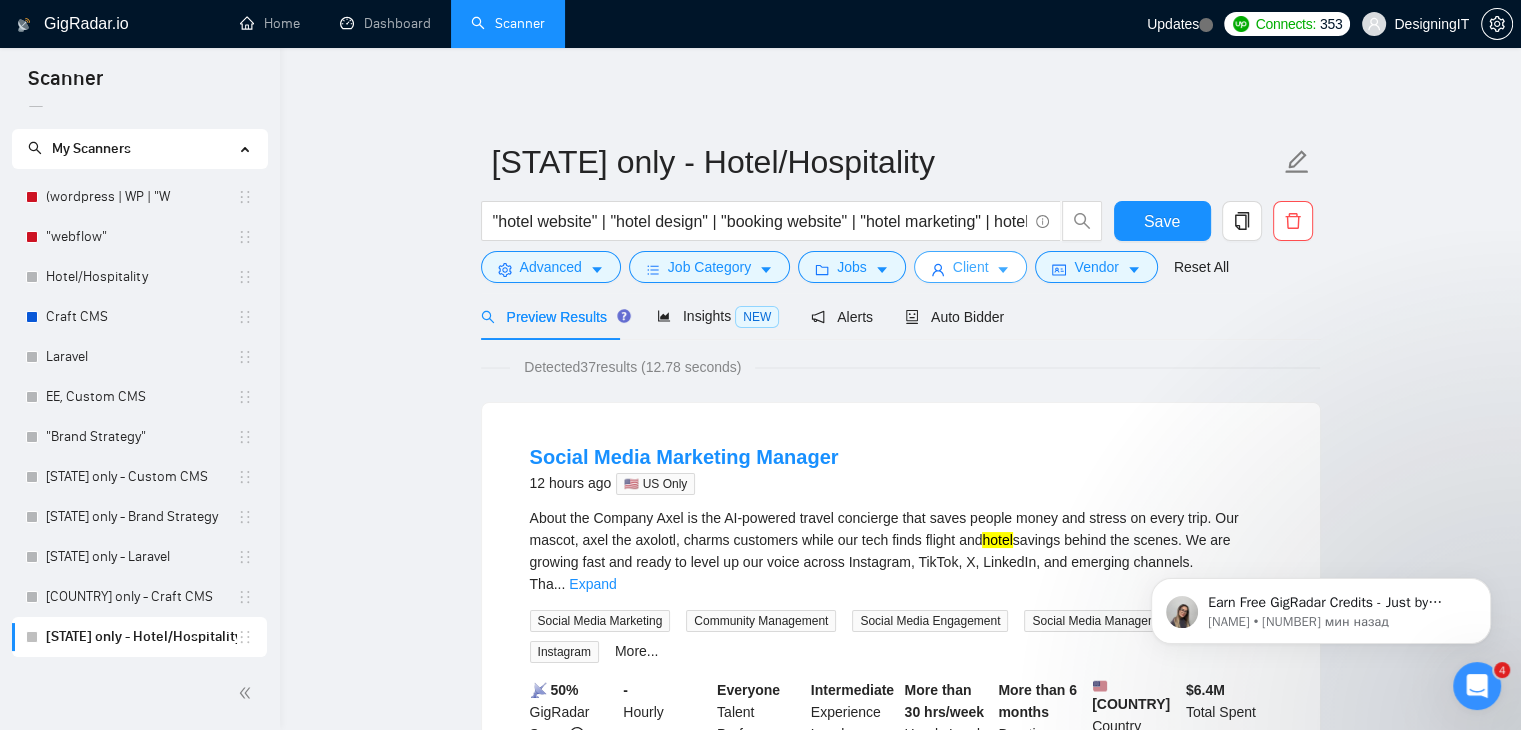 click on "Client" at bounding box center (971, 267) 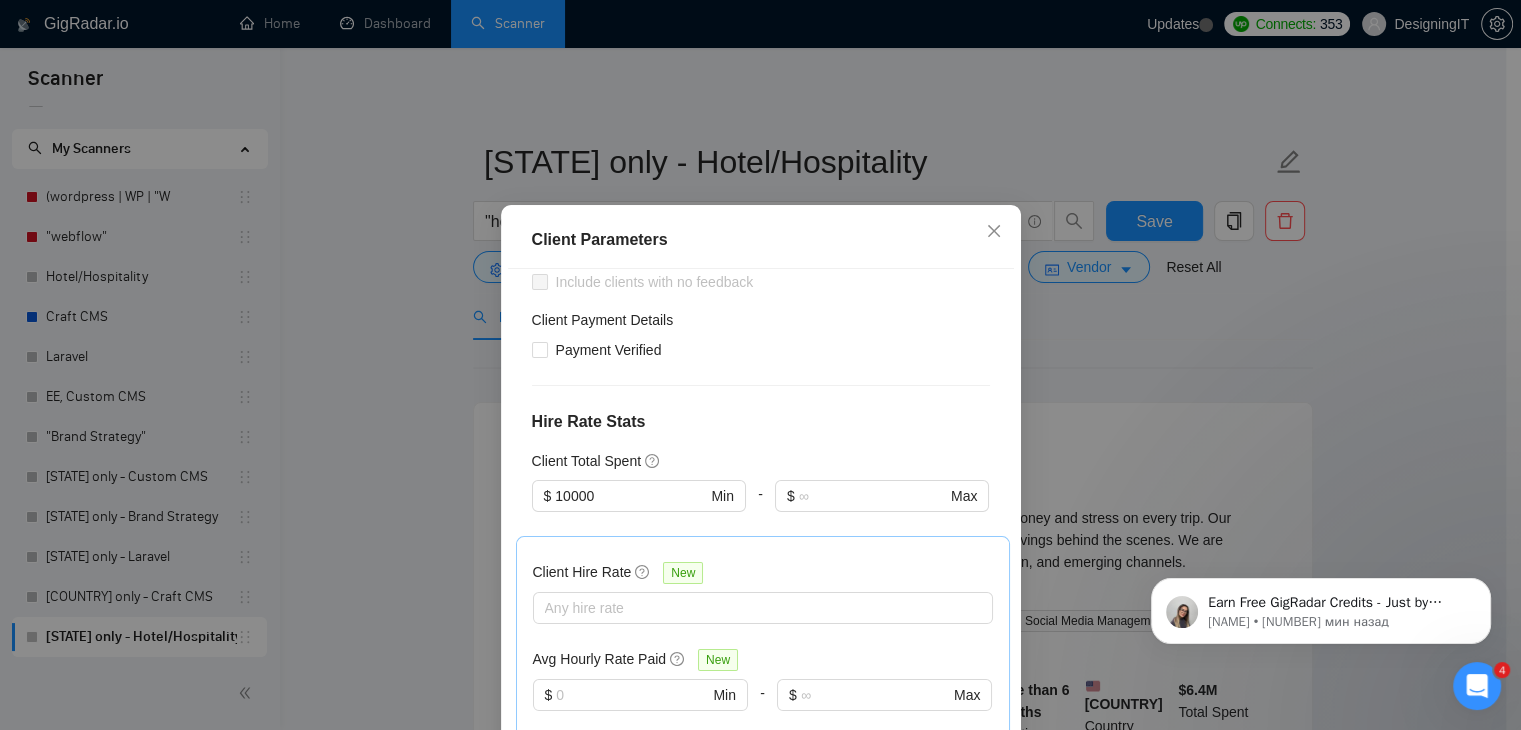 scroll, scrollTop: 361, scrollLeft: 0, axis: vertical 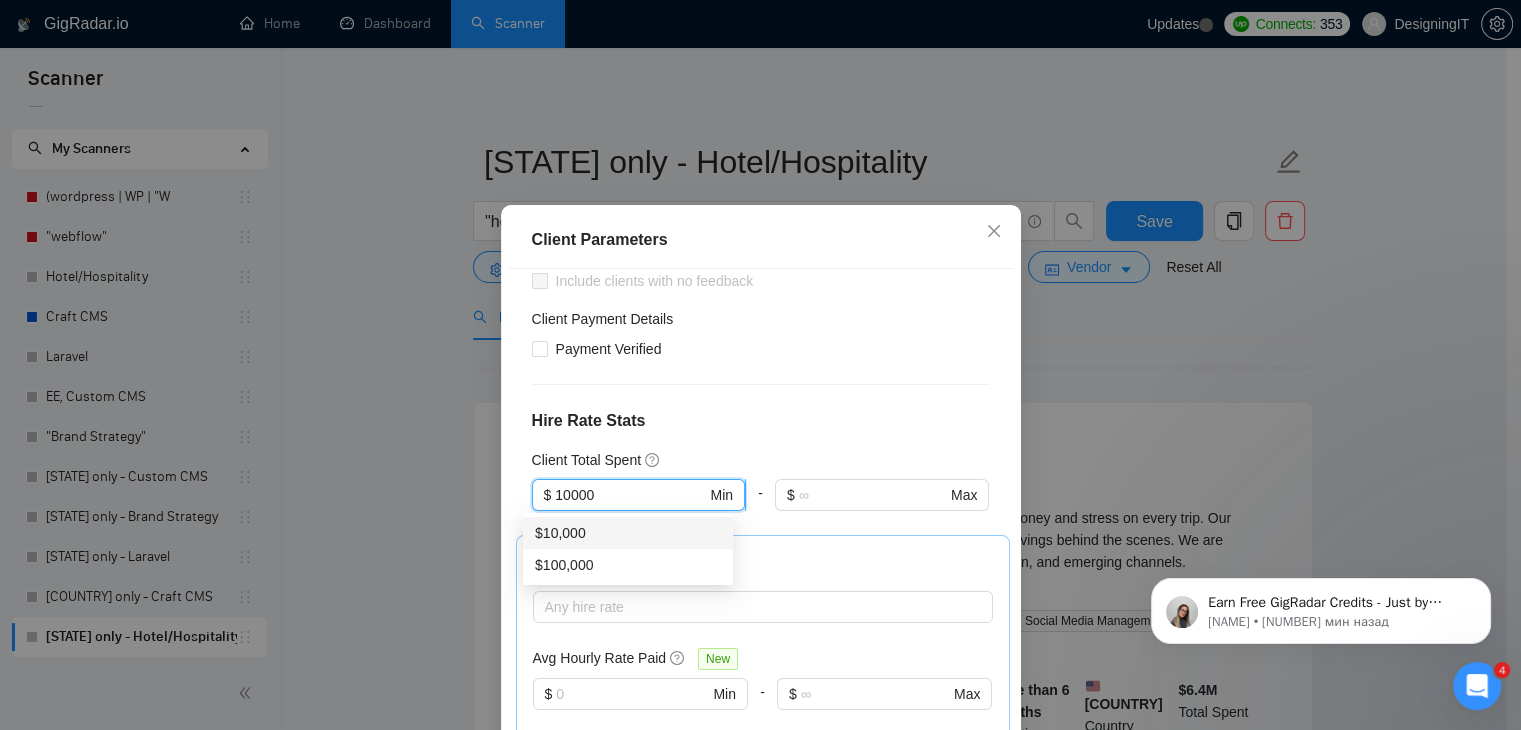 click on "10000" at bounding box center [630, 495] 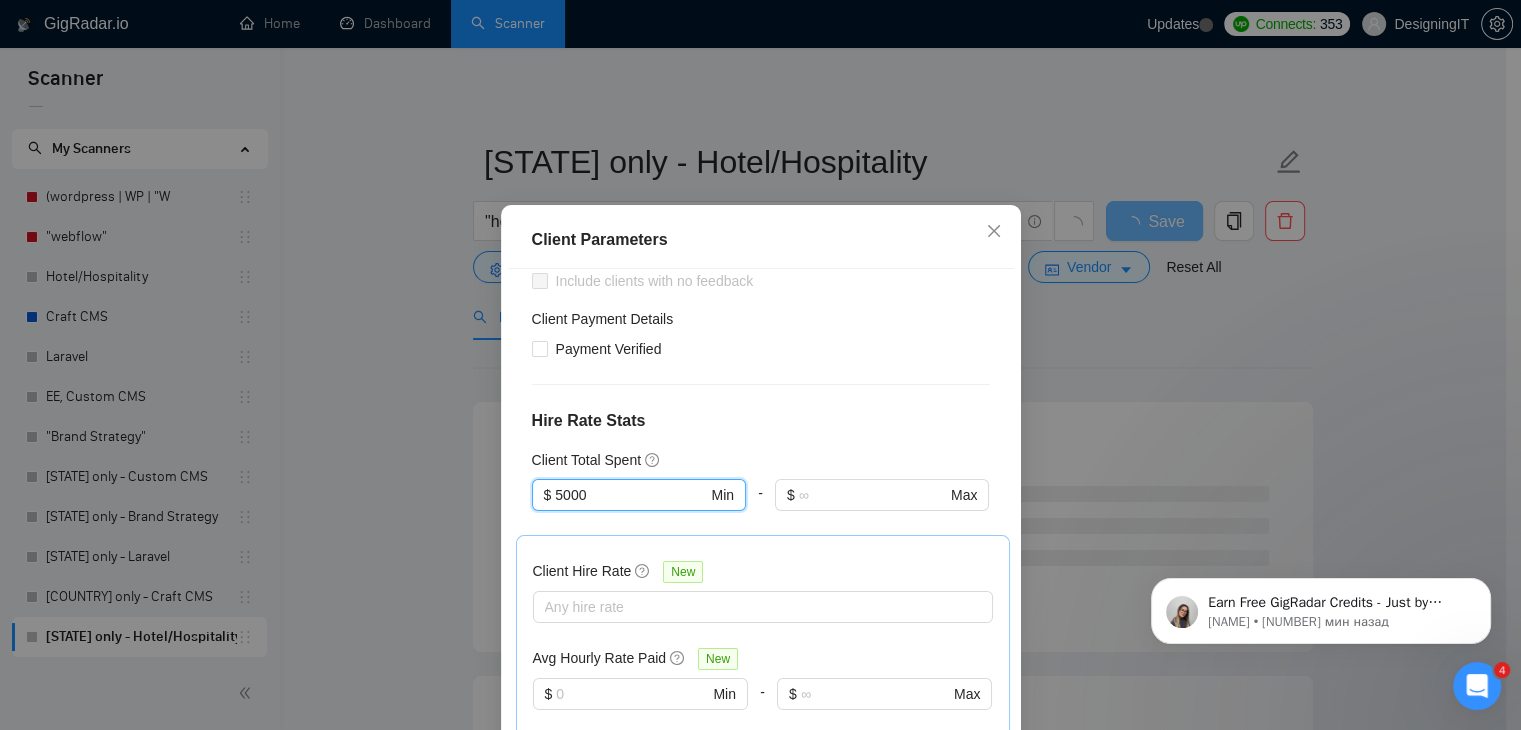 type on "5000" 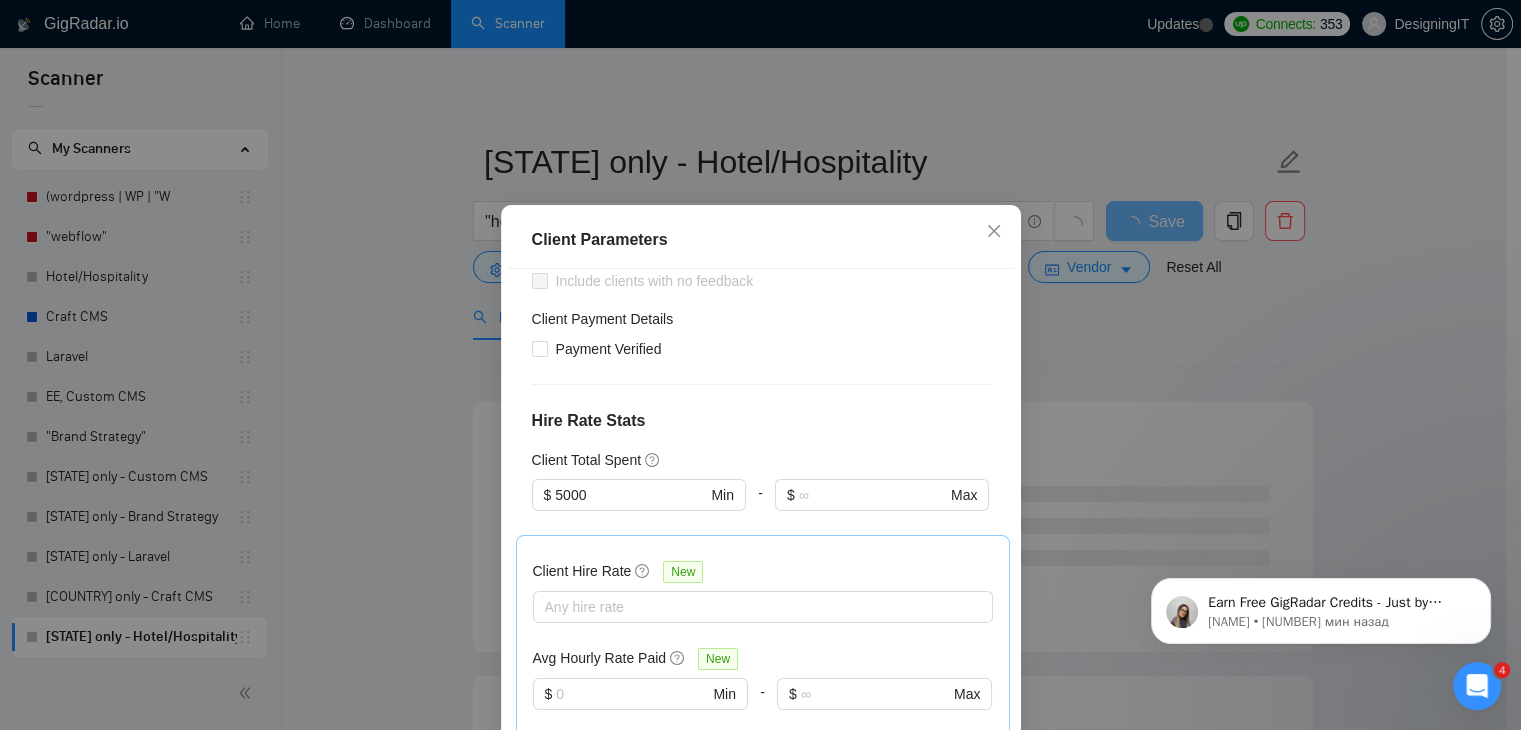 scroll, scrollTop: 574, scrollLeft: 0, axis: vertical 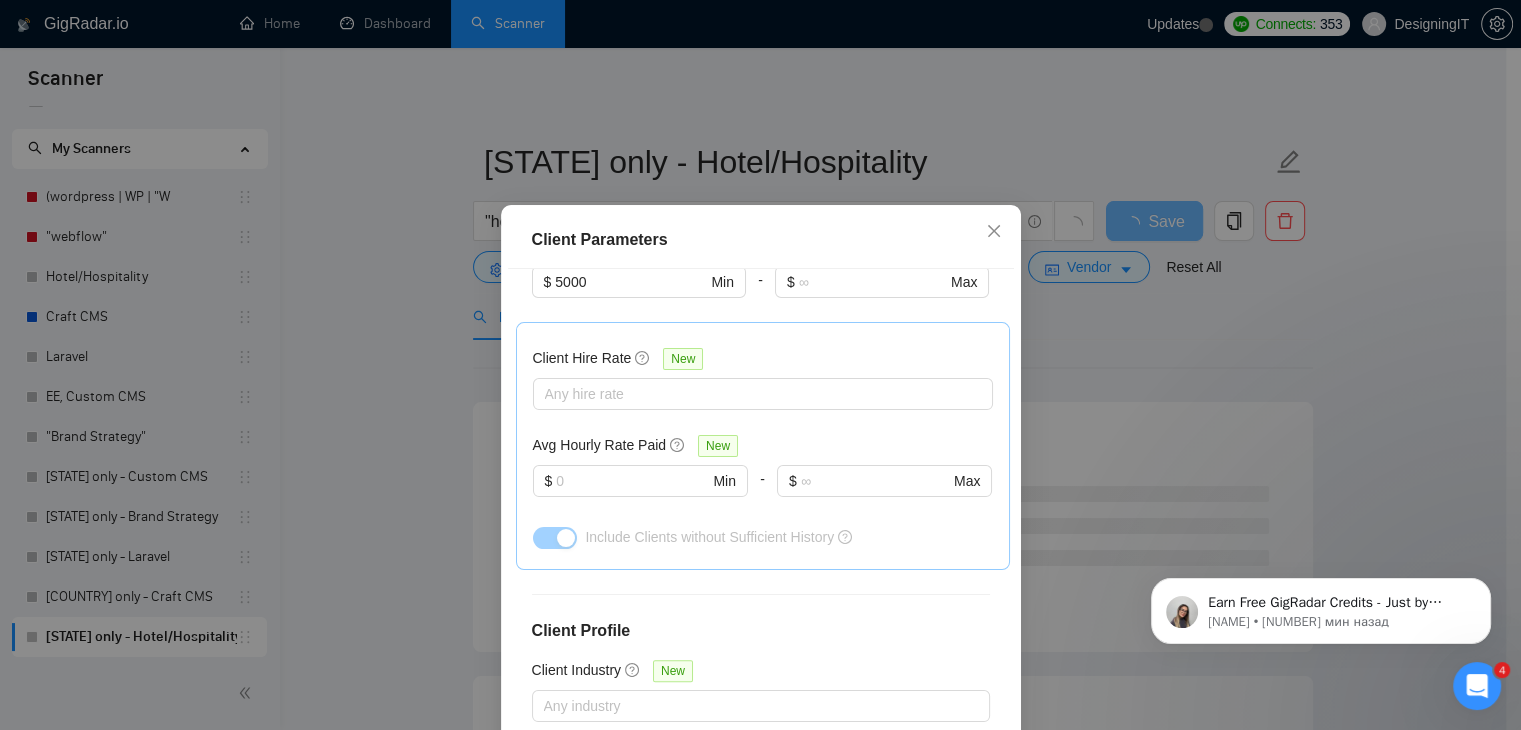click on "Client Parameters Client Location Include Client Countries Select Exclude Client Countries Select Client Rating Client Min Average Feedback Include clients with no feedback Client Payment Details Payment Verified Hire Rate Stats Client Total Spent $ 5000 Min - $ Max Client Hire Rate New Any hire rate Avg Hourly Rate Paid New $ Min - $ Max Include Clients without Sufficient History Client Profile Client Industry New Any industry Client Company Size Any company size Enterprise Clients New Any clients Reset OK" at bounding box center [760, 365] 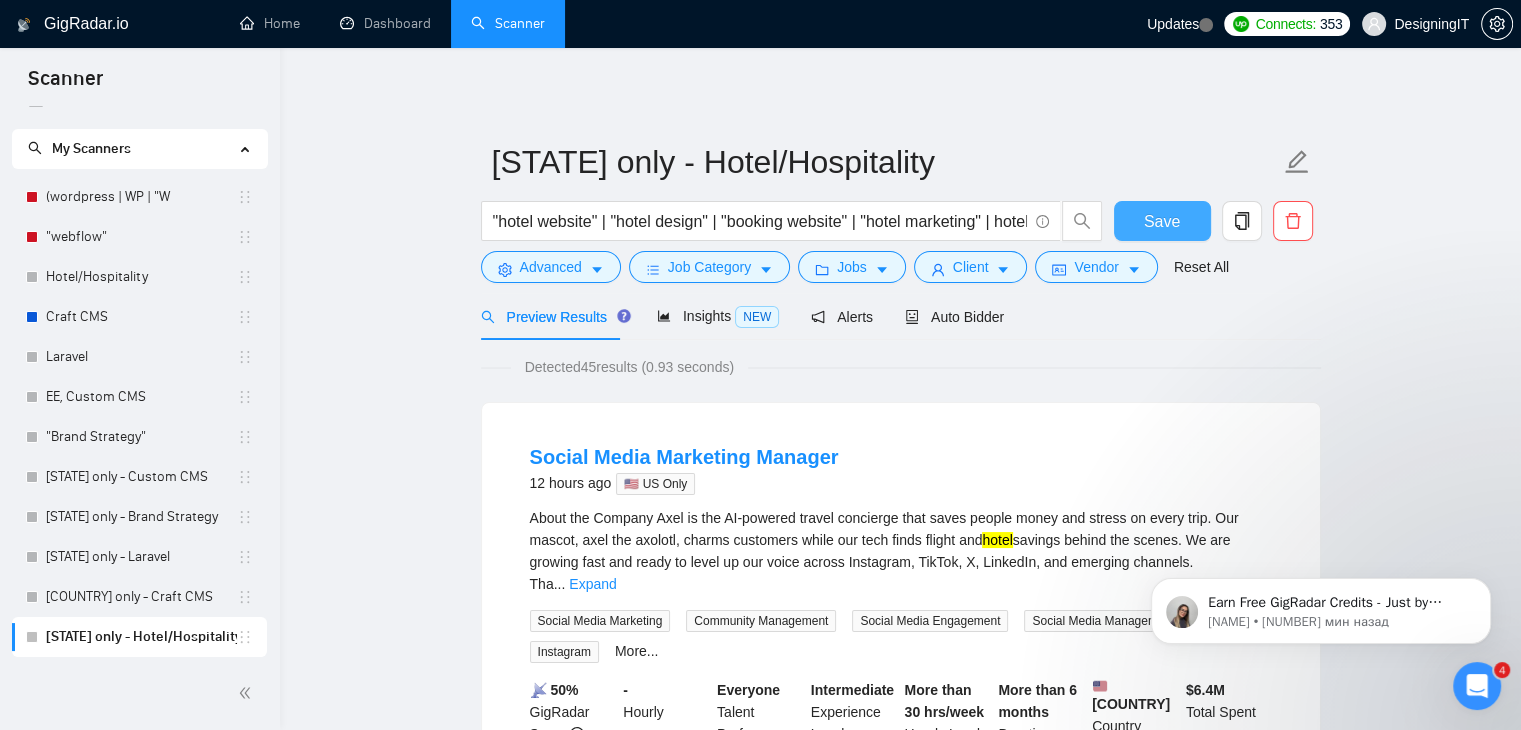 click on "Save" at bounding box center (1162, 221) 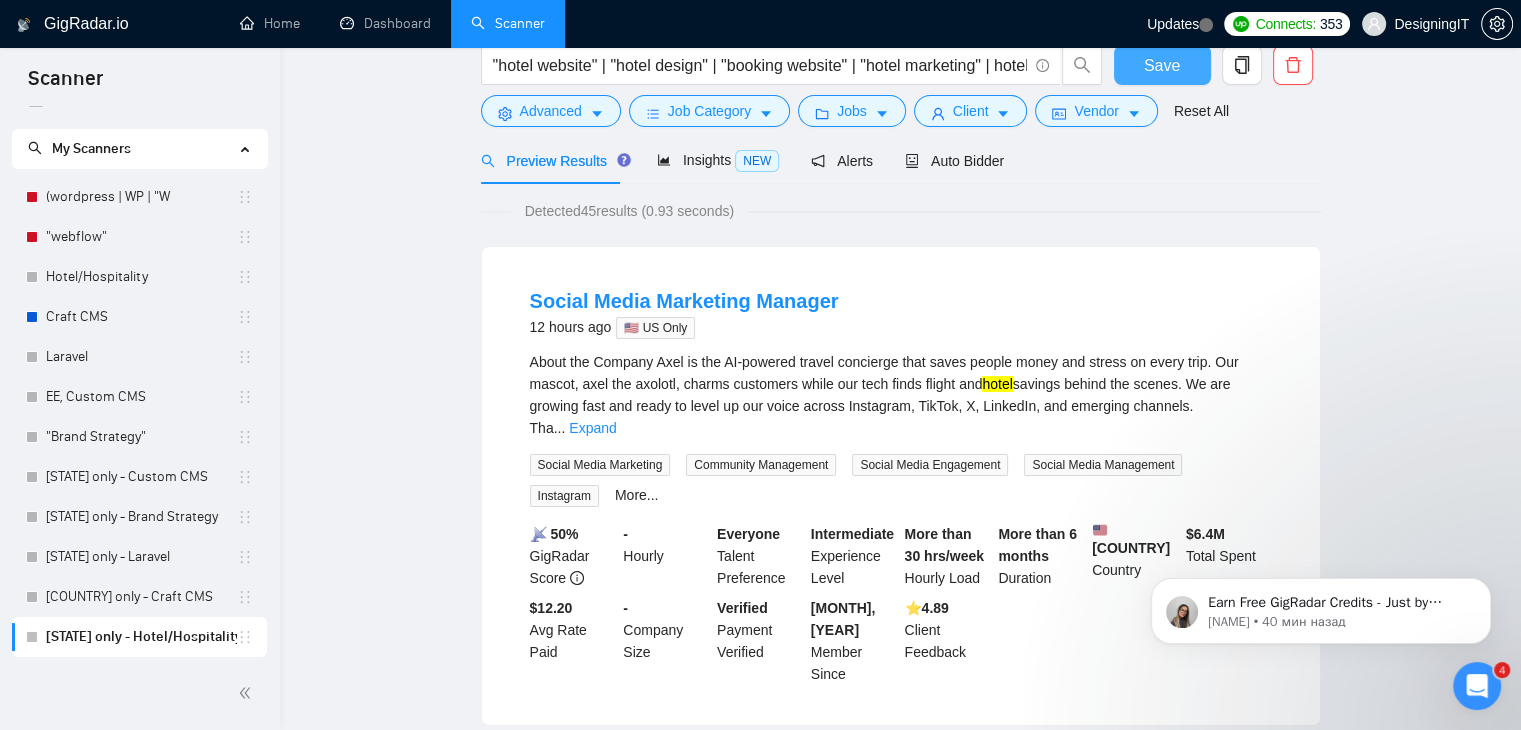 scroll, scrollTop: 0, scrollLeft: 0, axis: both 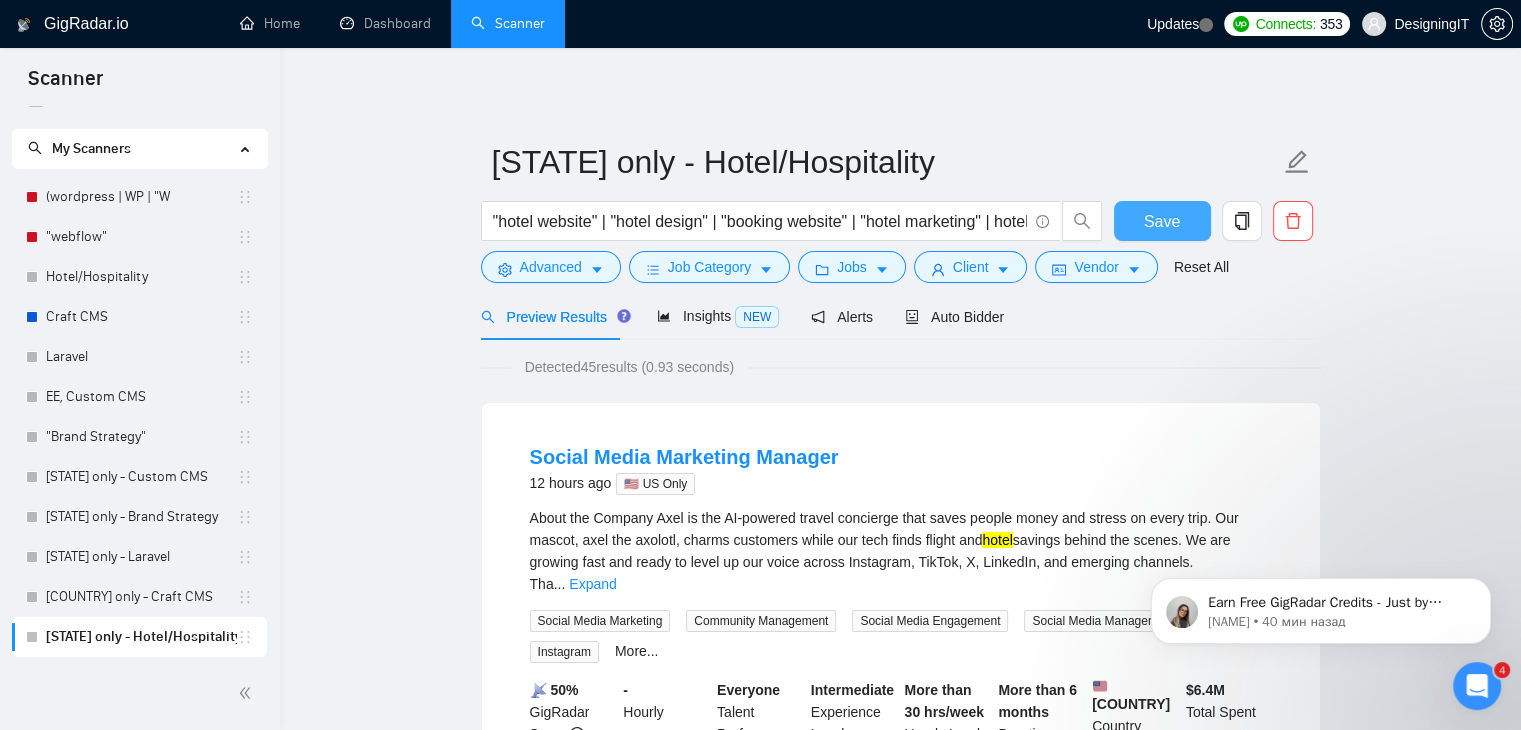 type 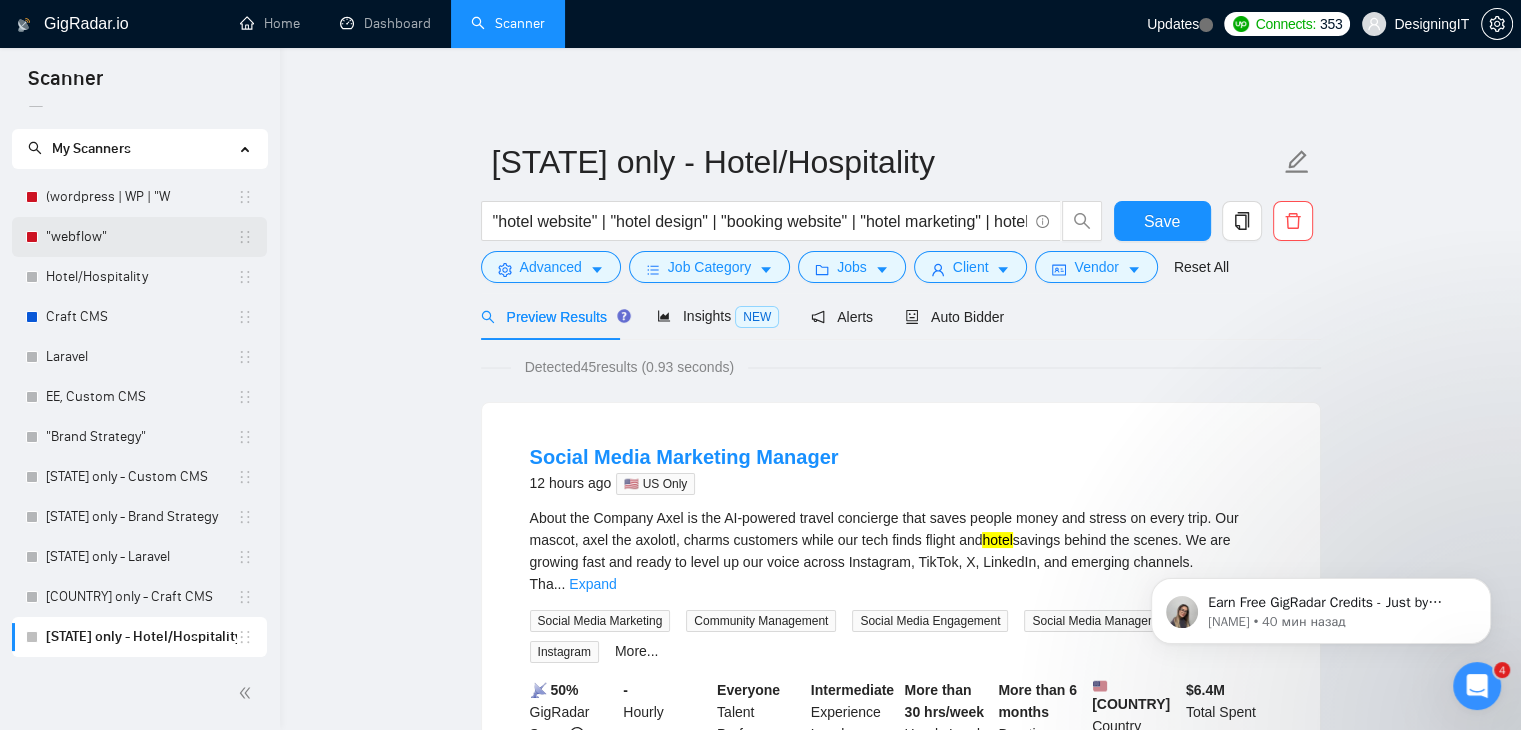 click on ""webflow"" at bounding box center [141, 237] 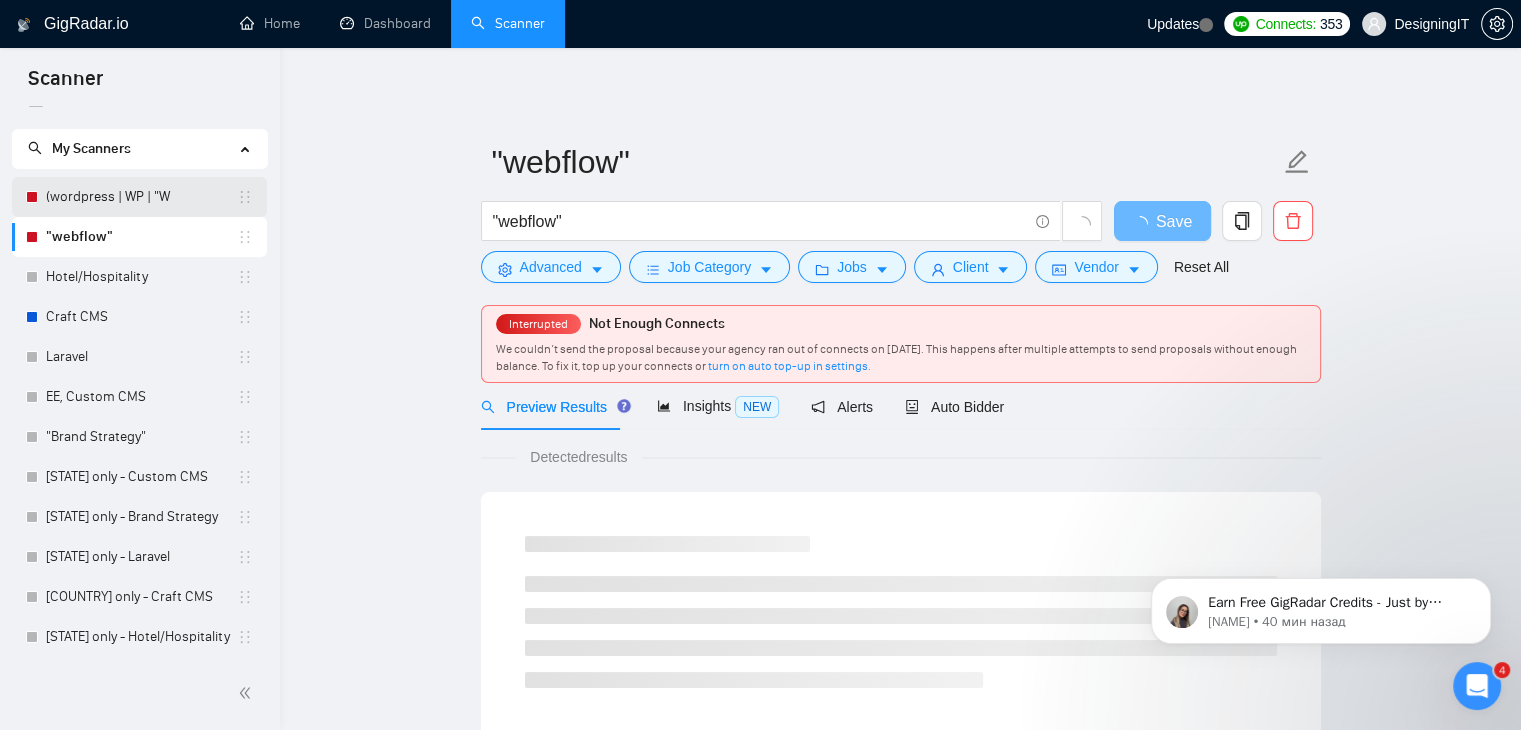 click on "(wordpress | WP | "W" at bounding box center [141, 197] 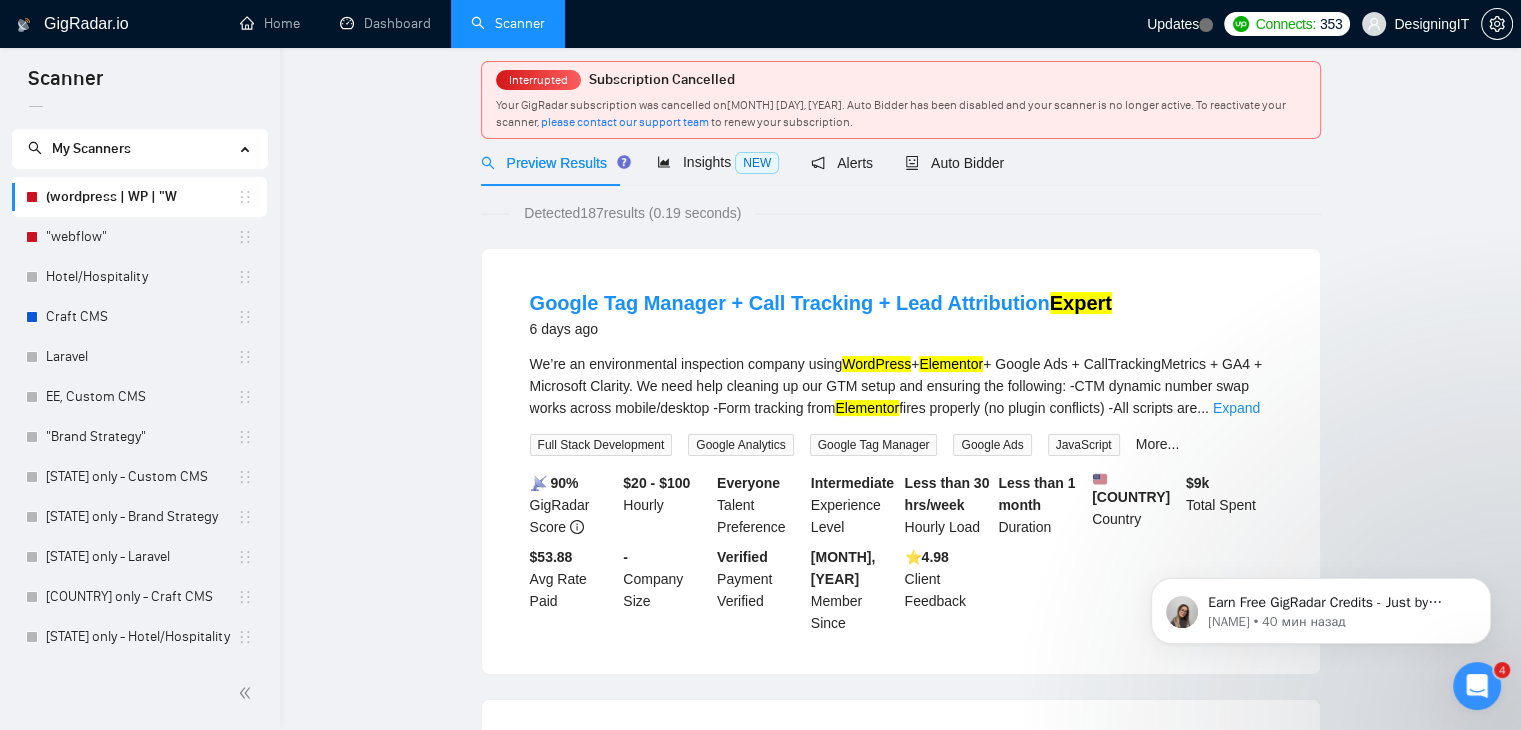 scroll, scrollTop: 22, scrollLeft: 0, axis: vertical 